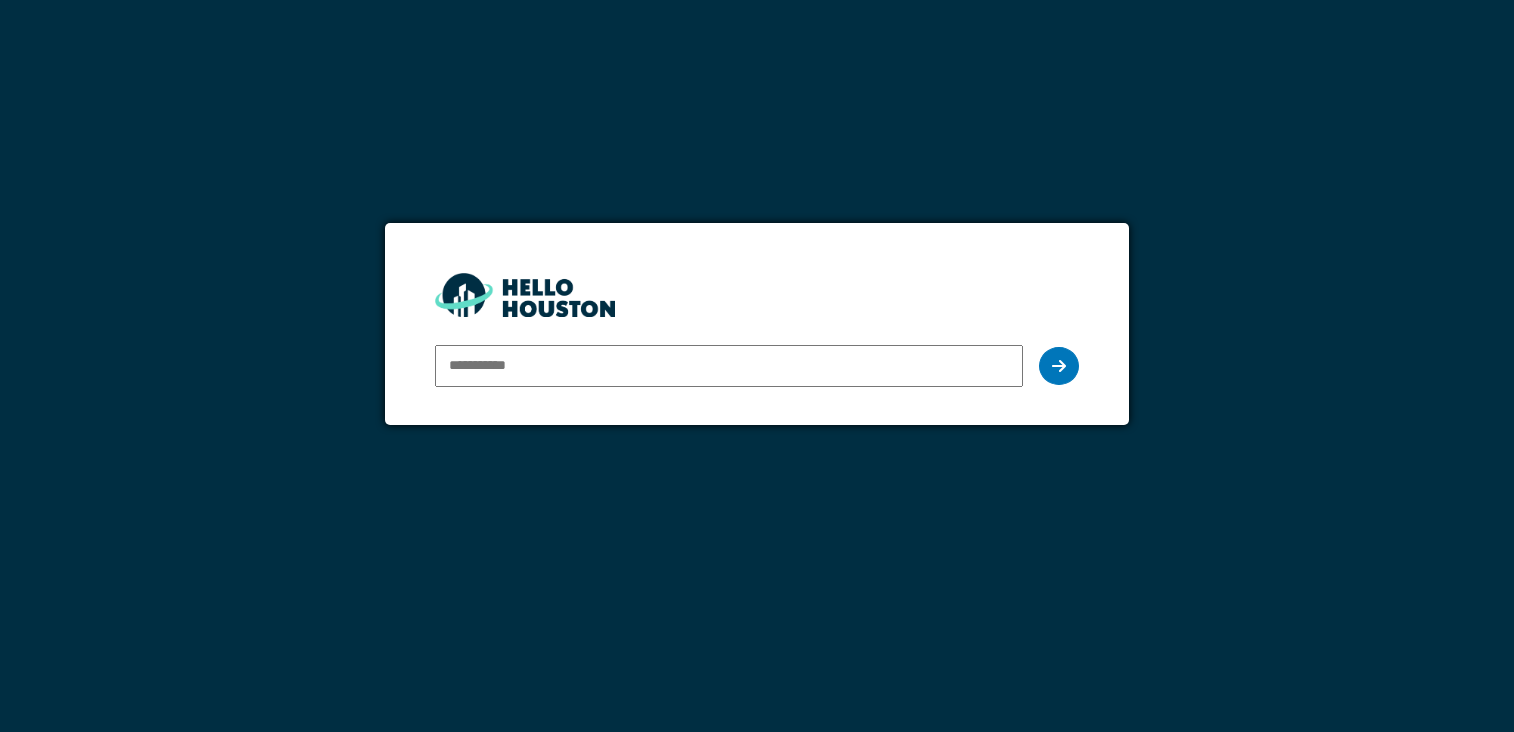 scroll, scrollTop: 0, scrollLeft: 0, axis: both 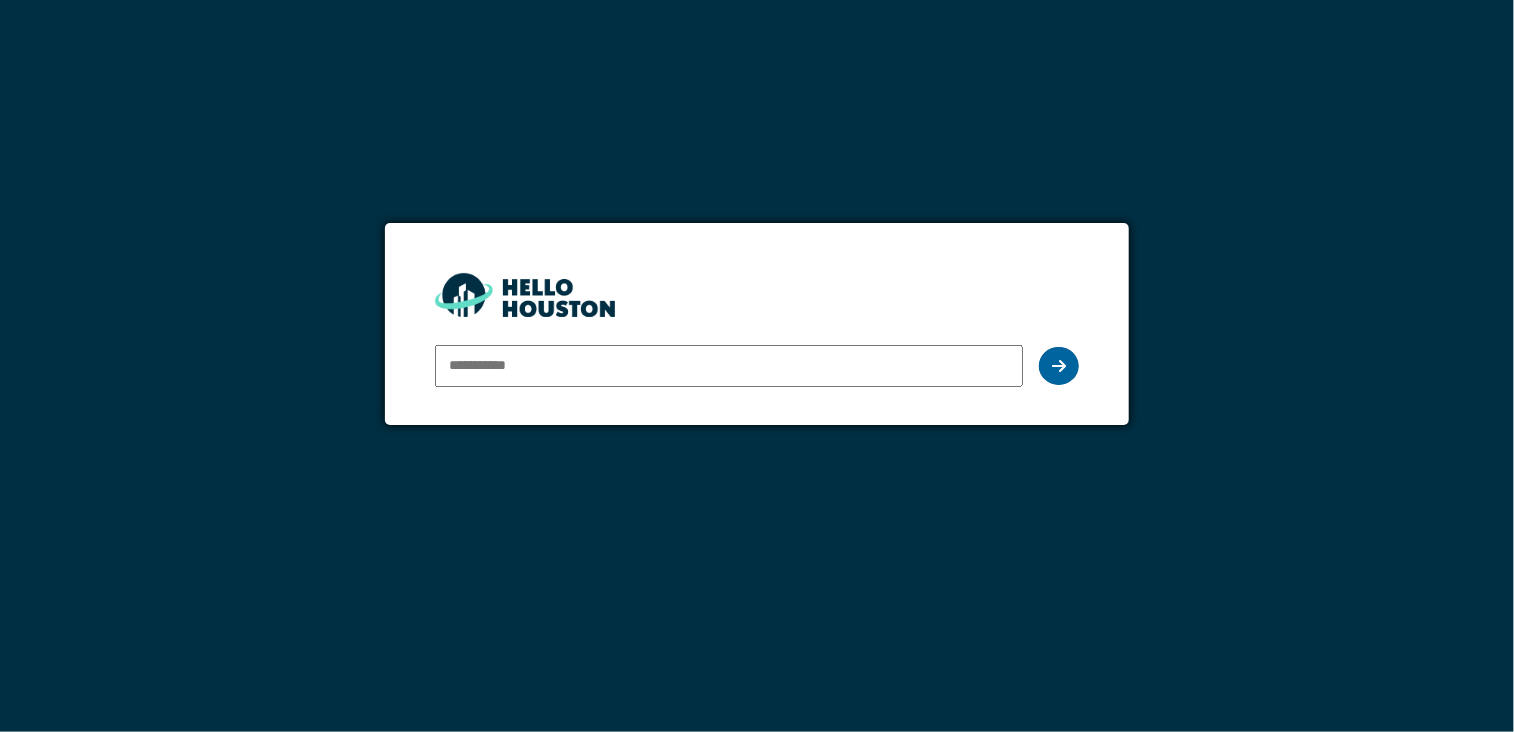 type on "**********" 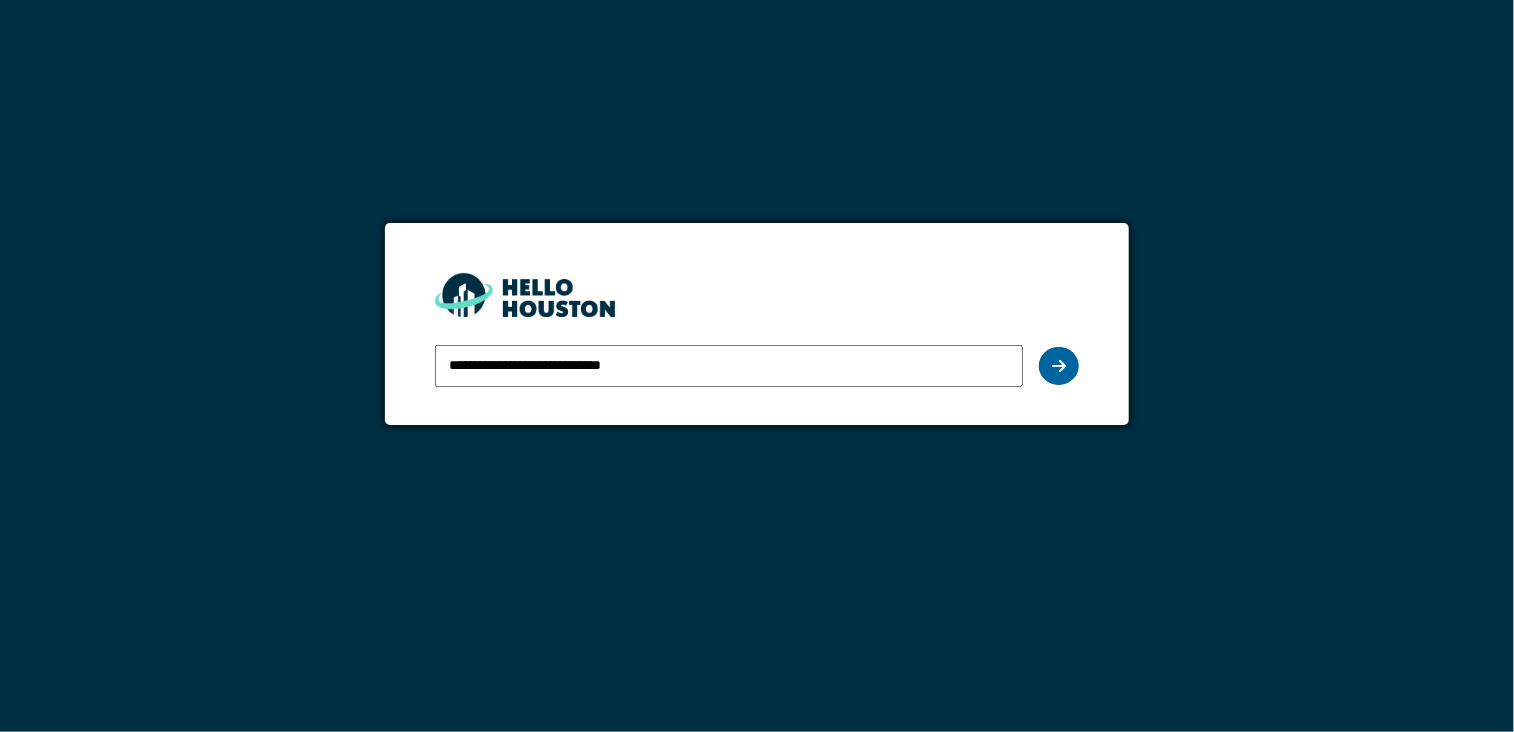 click at bounding box center (1059, 366) 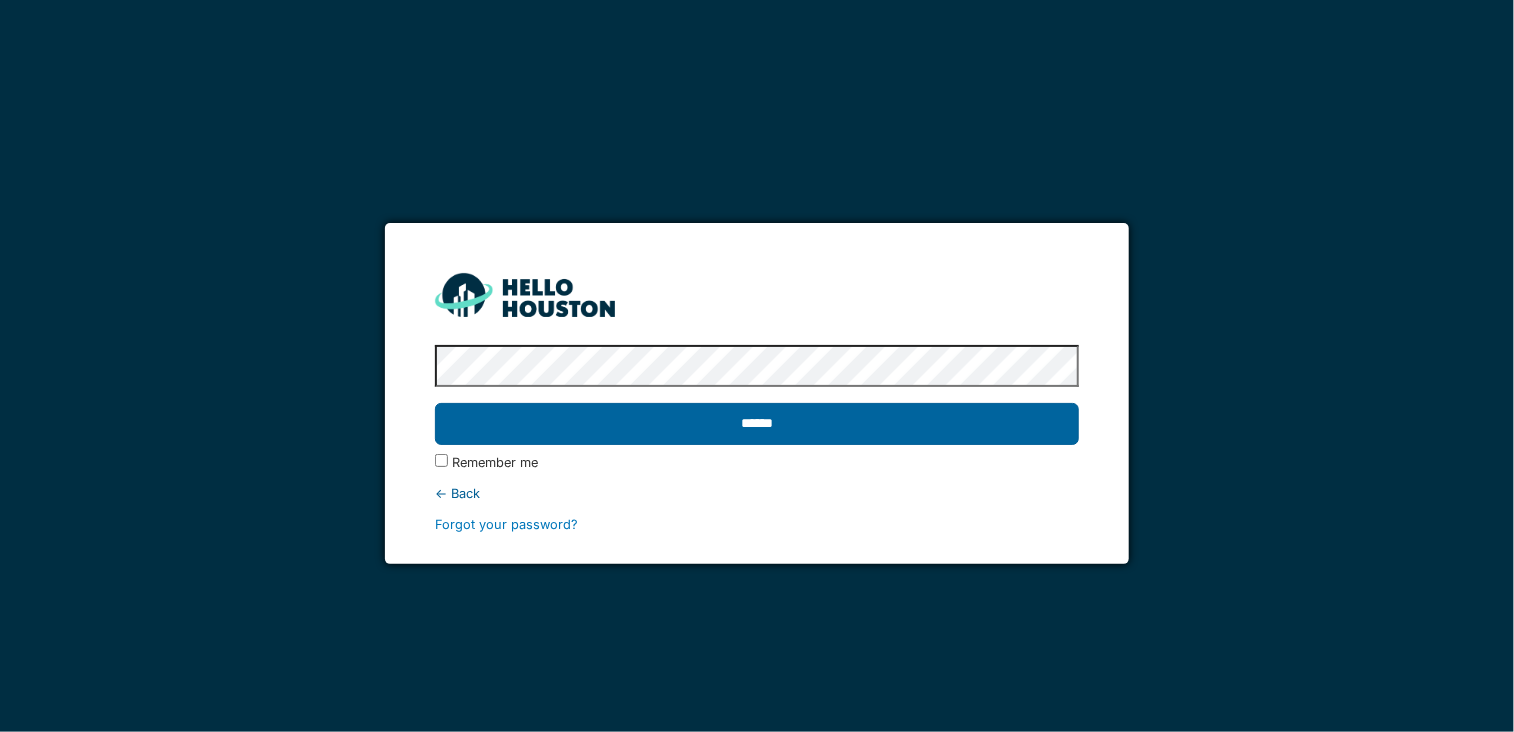click on "******" at bounding box center [757, 424] 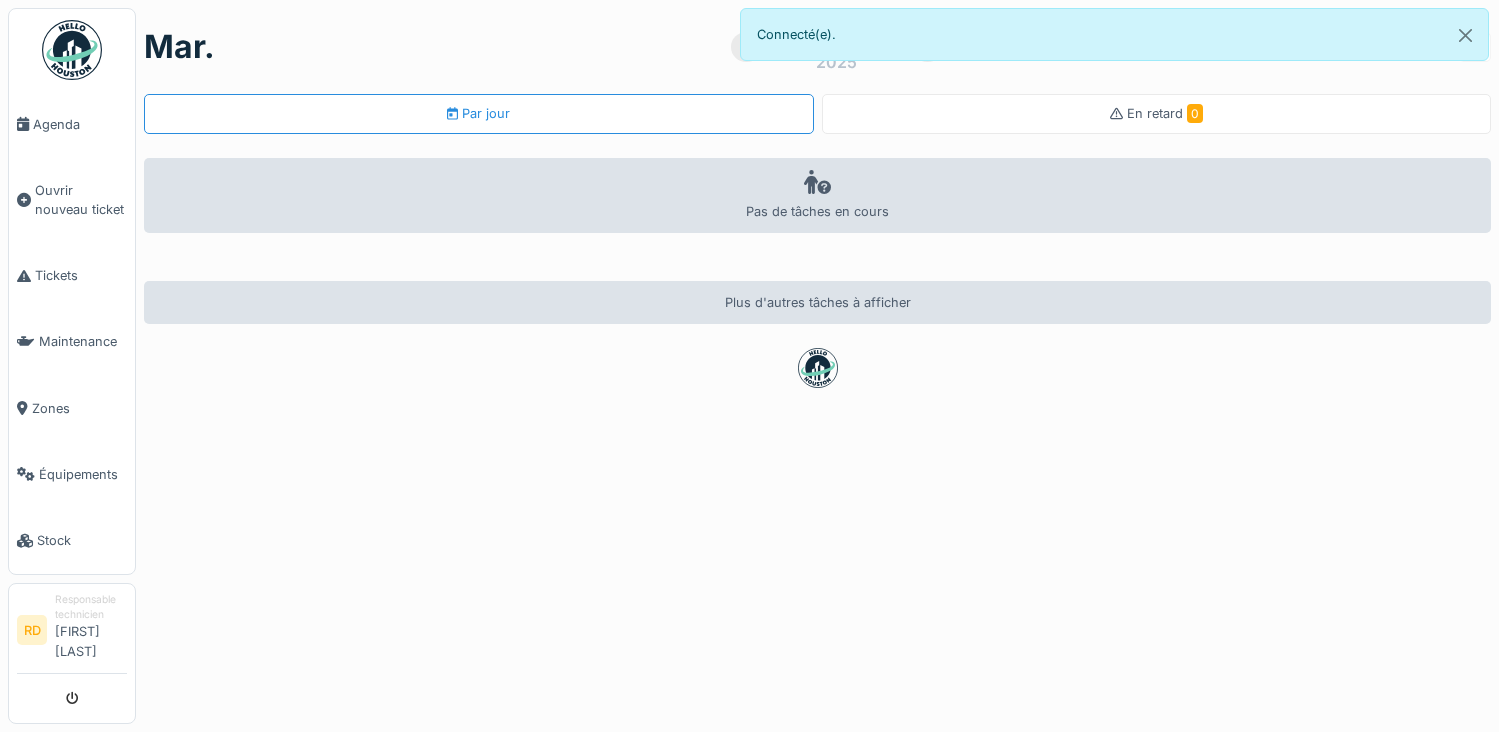 scroll, scrollTop: 0, scrollLeft: 0, axis: both 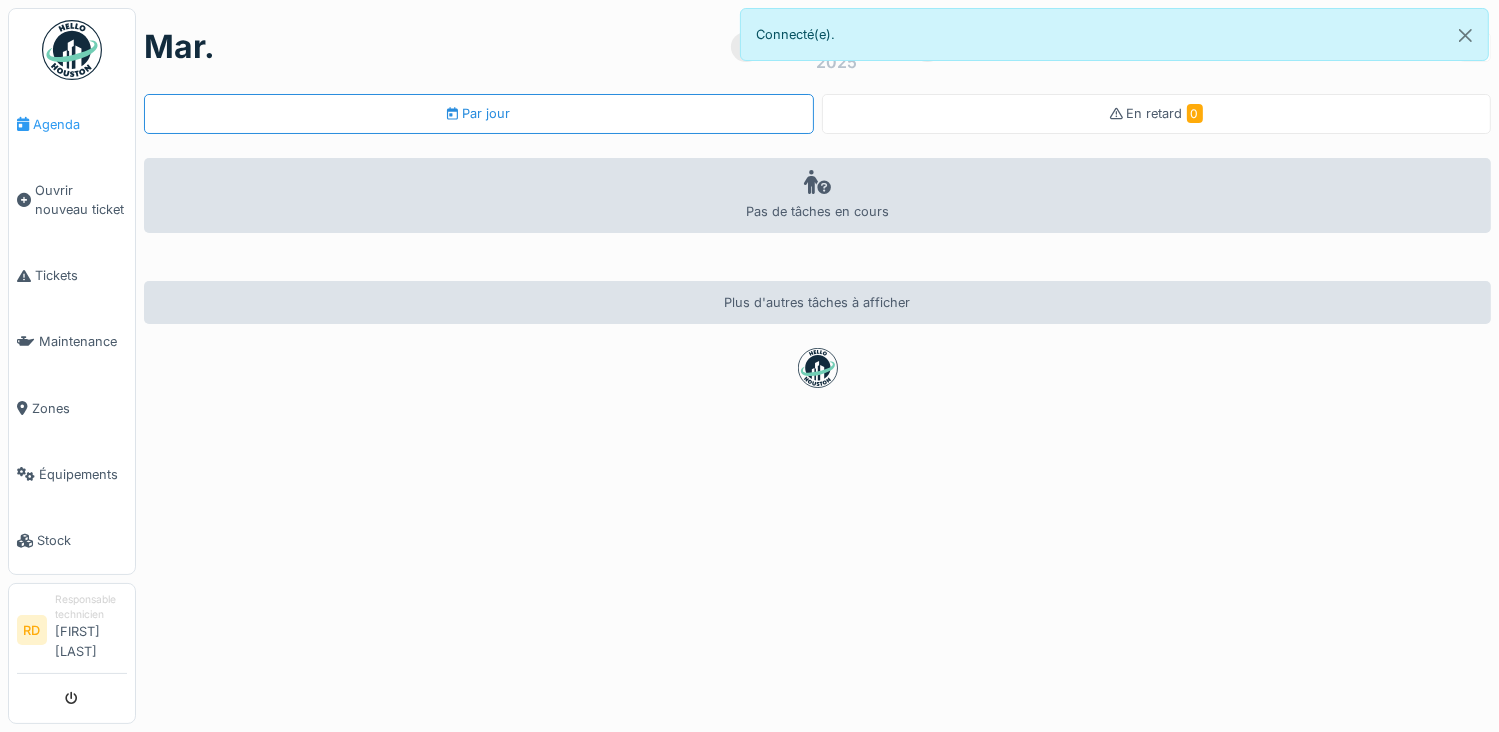 click on "Agenda" at bounding box center (80, 124) 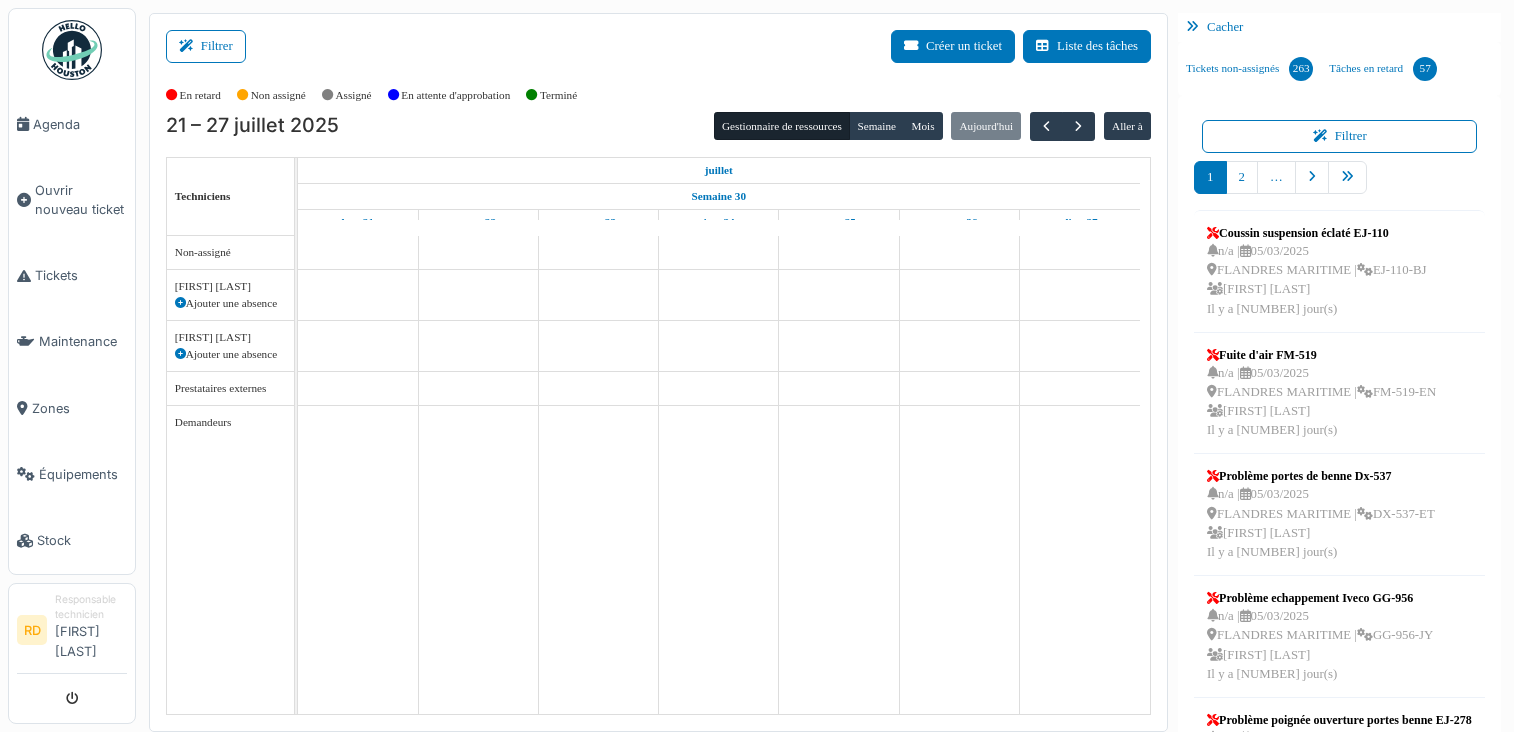 scroll, scrollTop: 0, scrollLeft: 0, axis: both 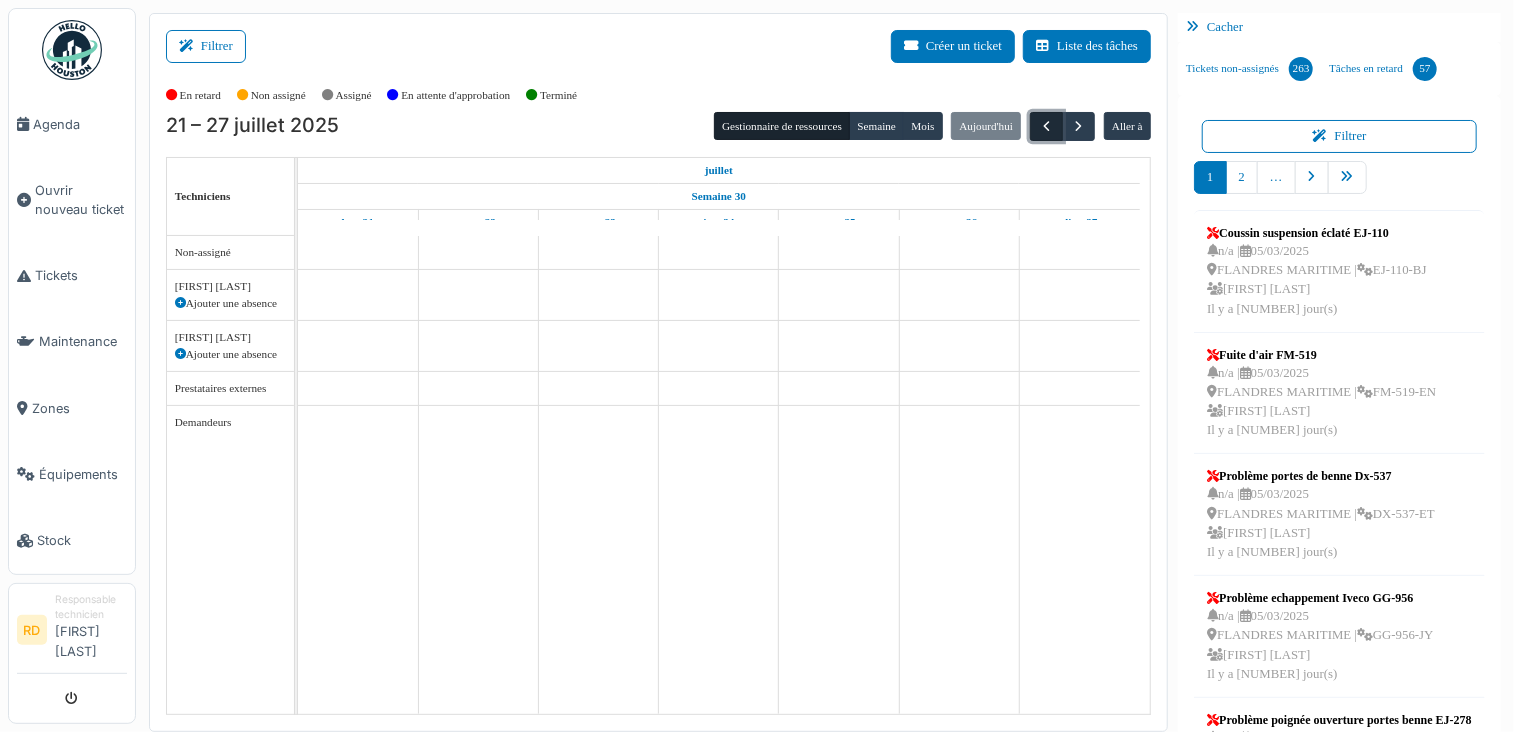 click at bounding box center (1046, 126) 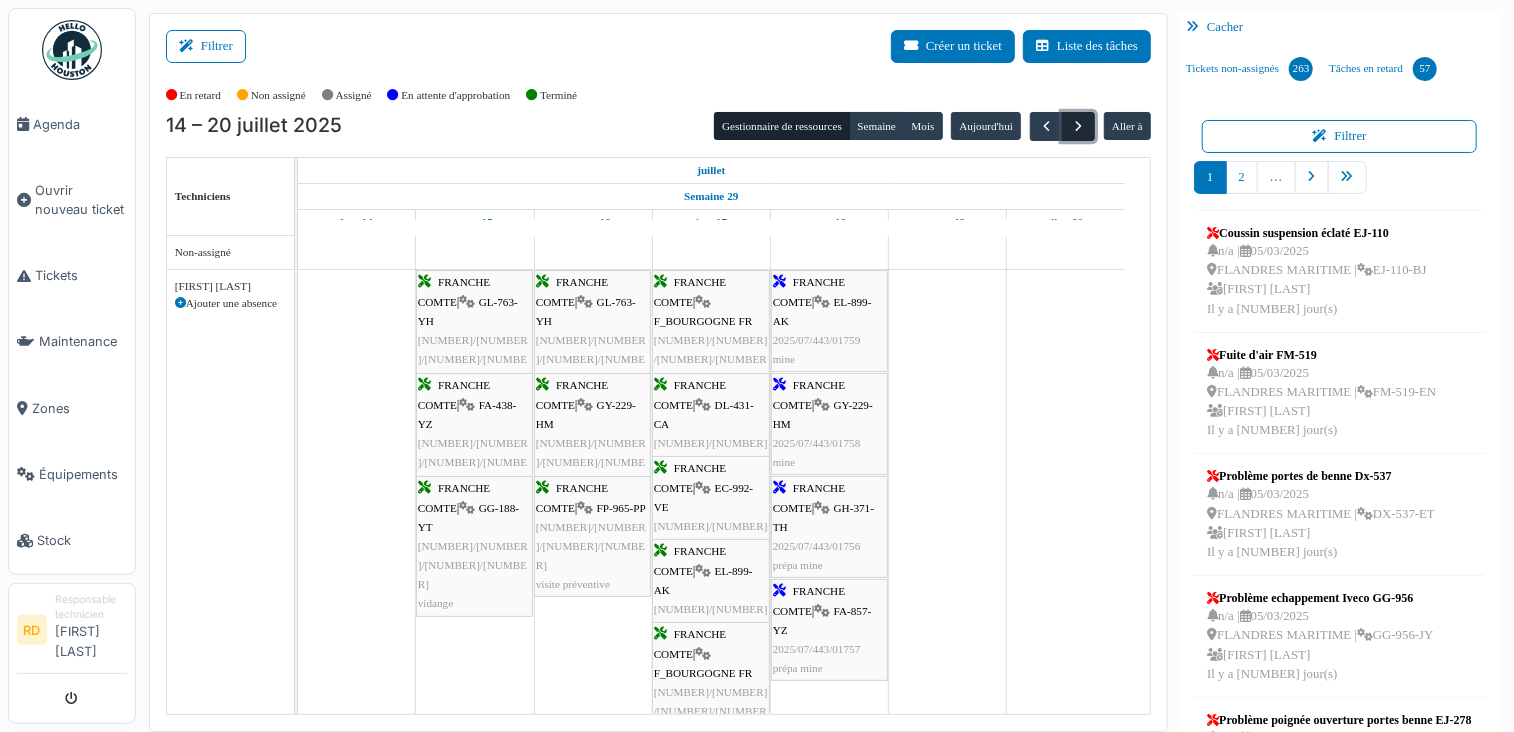 click at bounding box center [1078, 126] 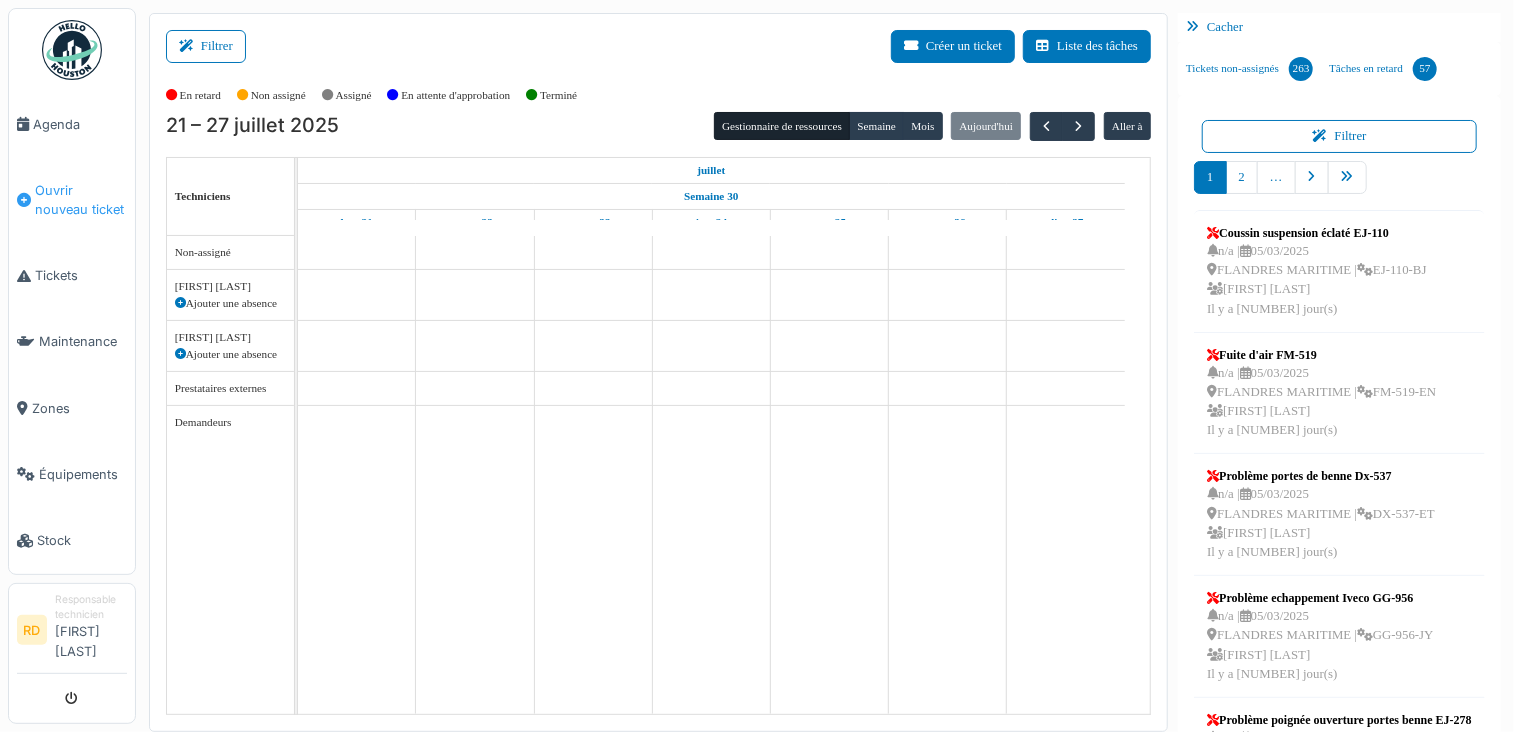 click on "Ouvrir nouveau ticket" at bounding box center (81, 200) 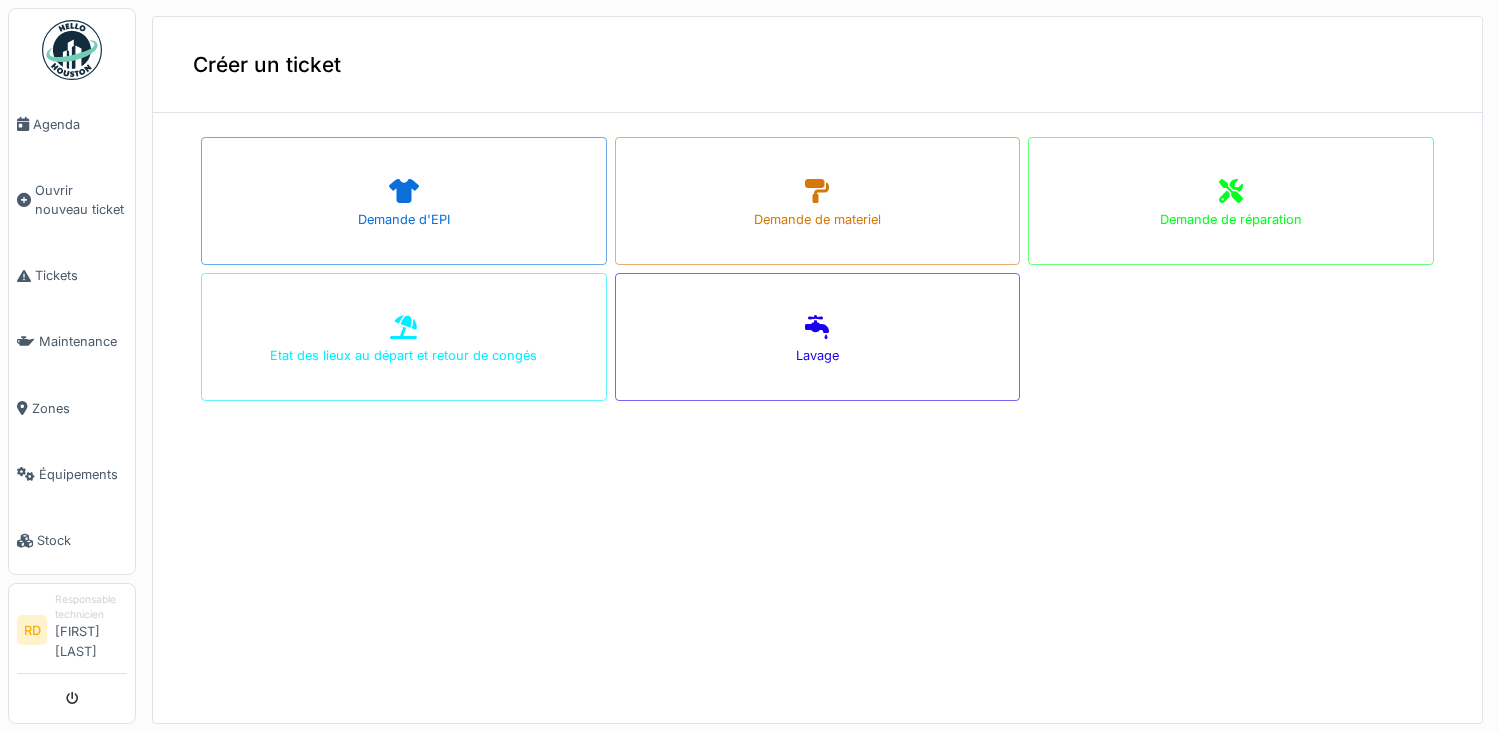 scroll, scrollTop: 0, scrollLeft: 0, axis: both 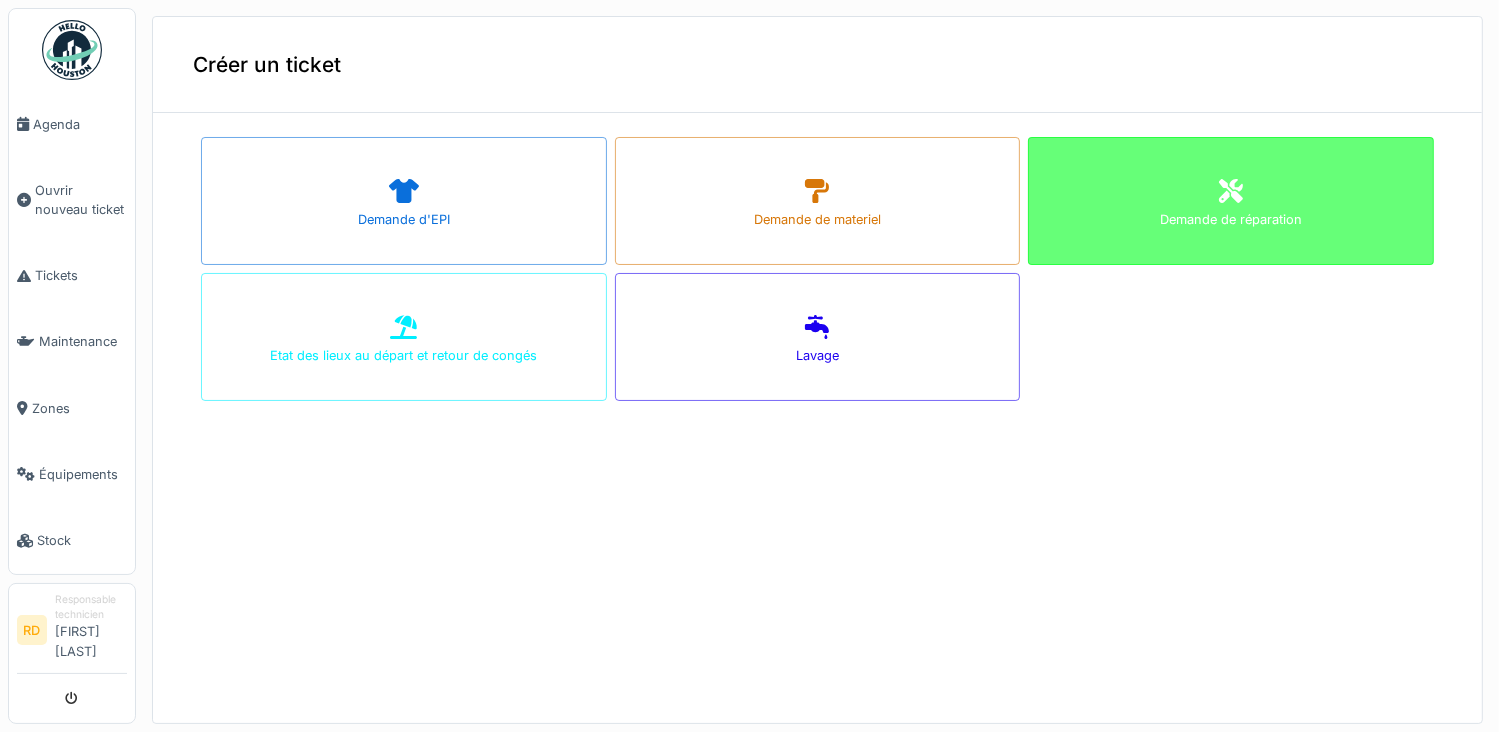 click on "Demande de réparation" at bounding box center [1231, 201] 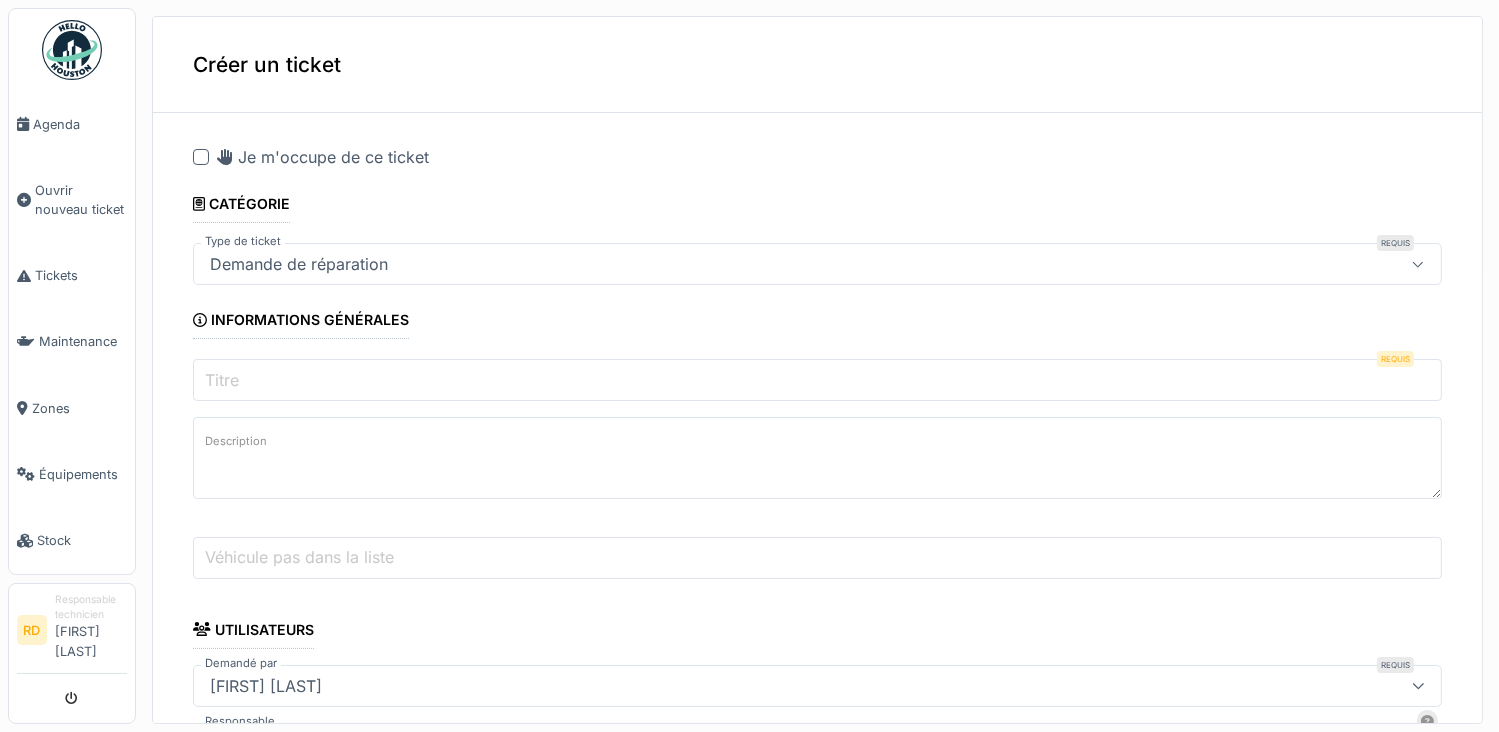 click on "Titre" at bounding box center (817, 380) 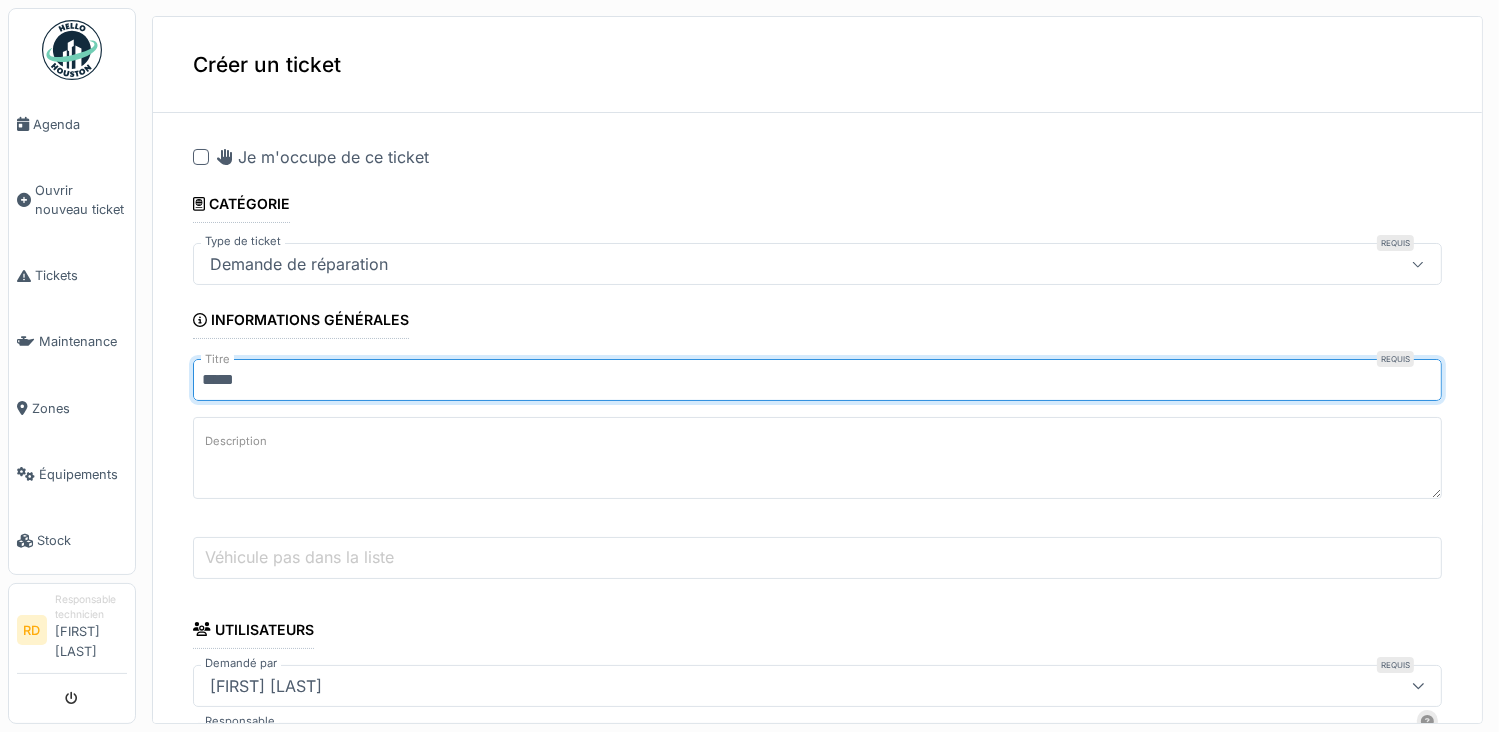 click on "Description" at bounding box center (817, 458) 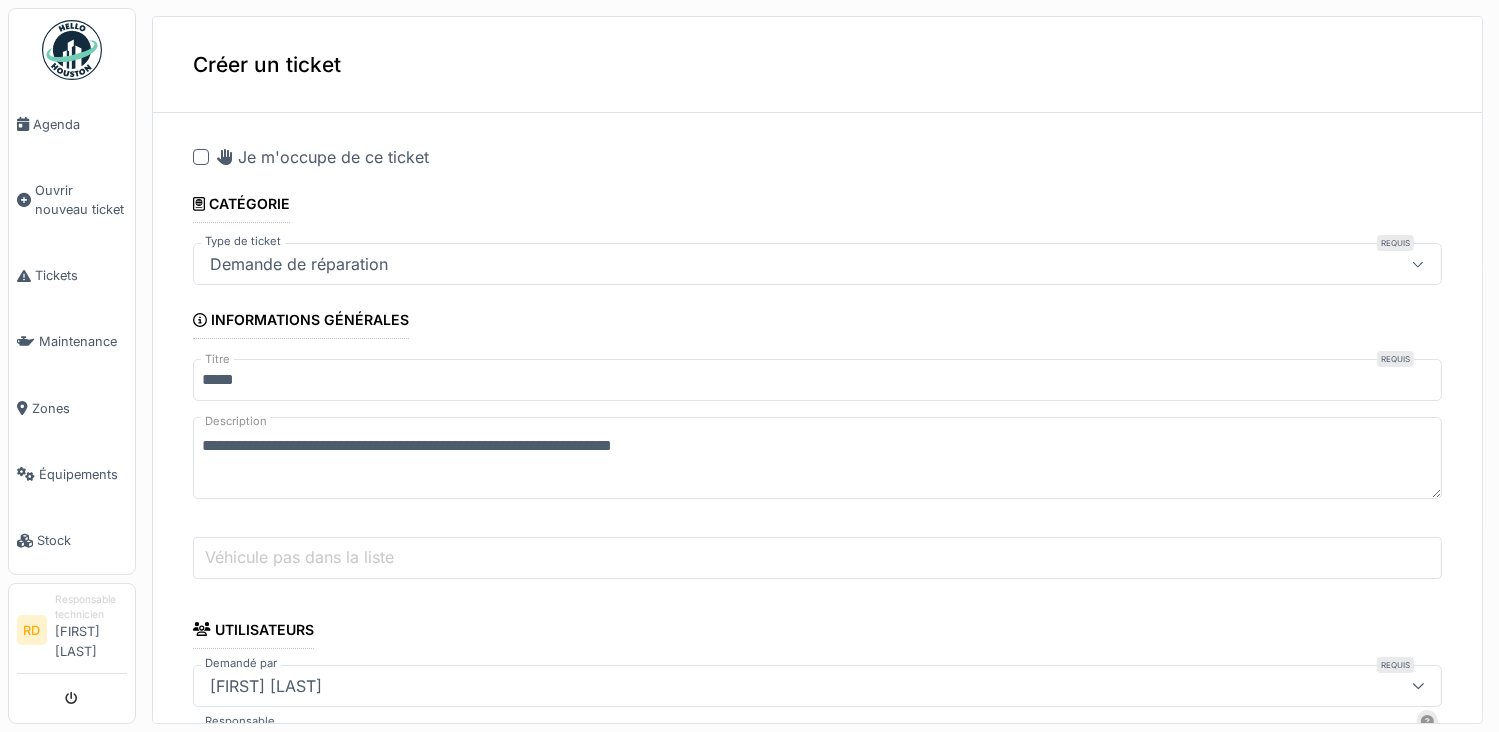 drag, startPoint x: 640, startPoint y: 456, endPoint x: 700, endPoint y: 141, distance: 320.66336 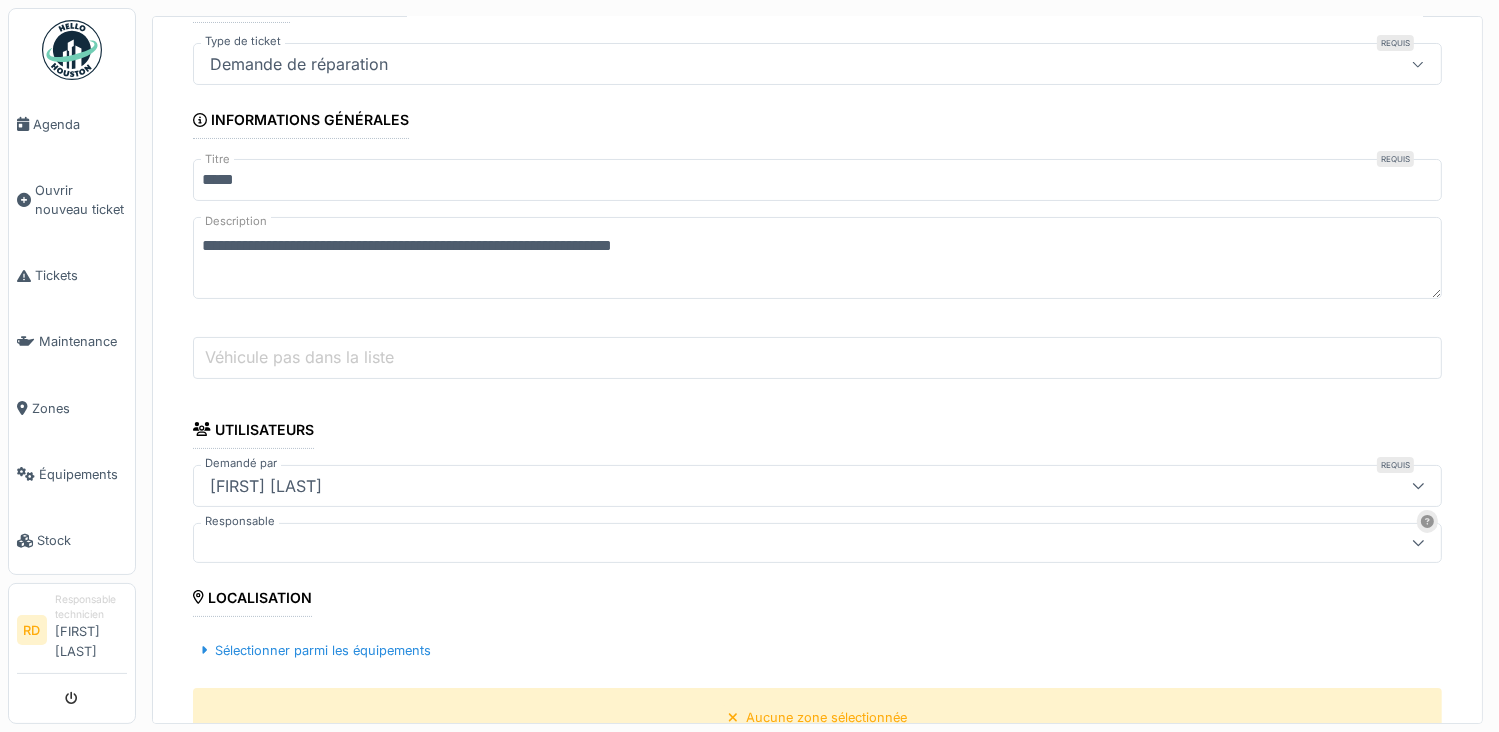 scroll, scrollTop: 300, scrollLeft: 0, axis: vertical 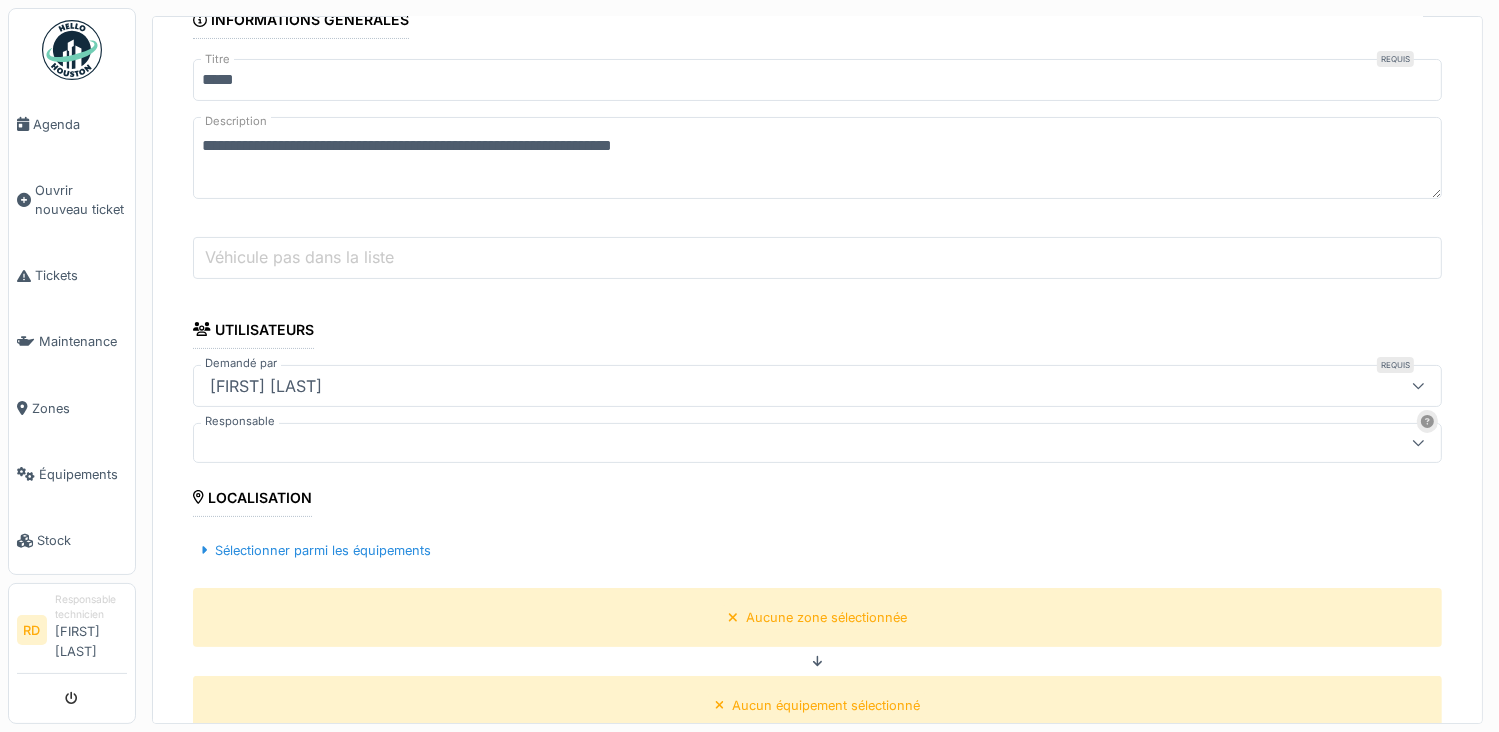 type on "**********" 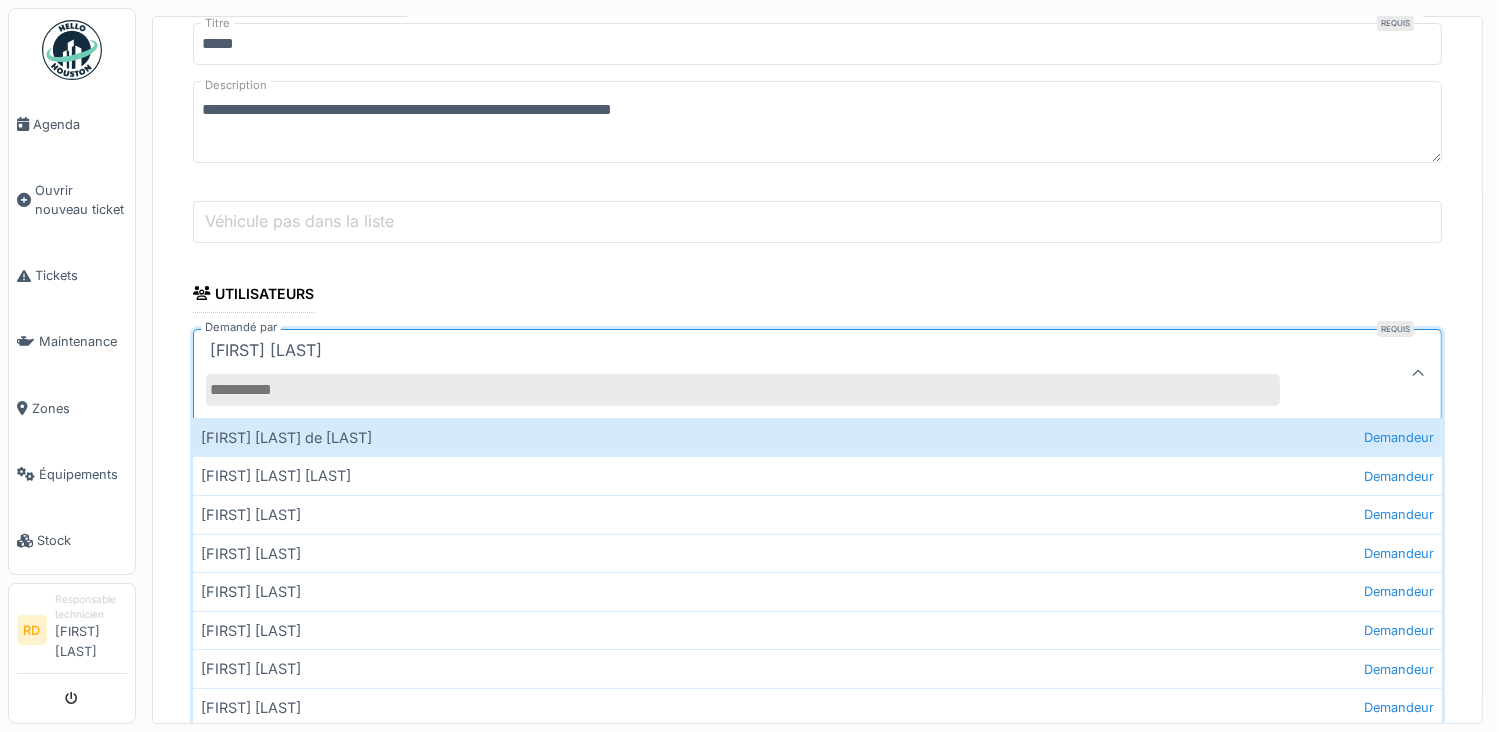 click on "Demandé par" at bounding box center [743, 390] 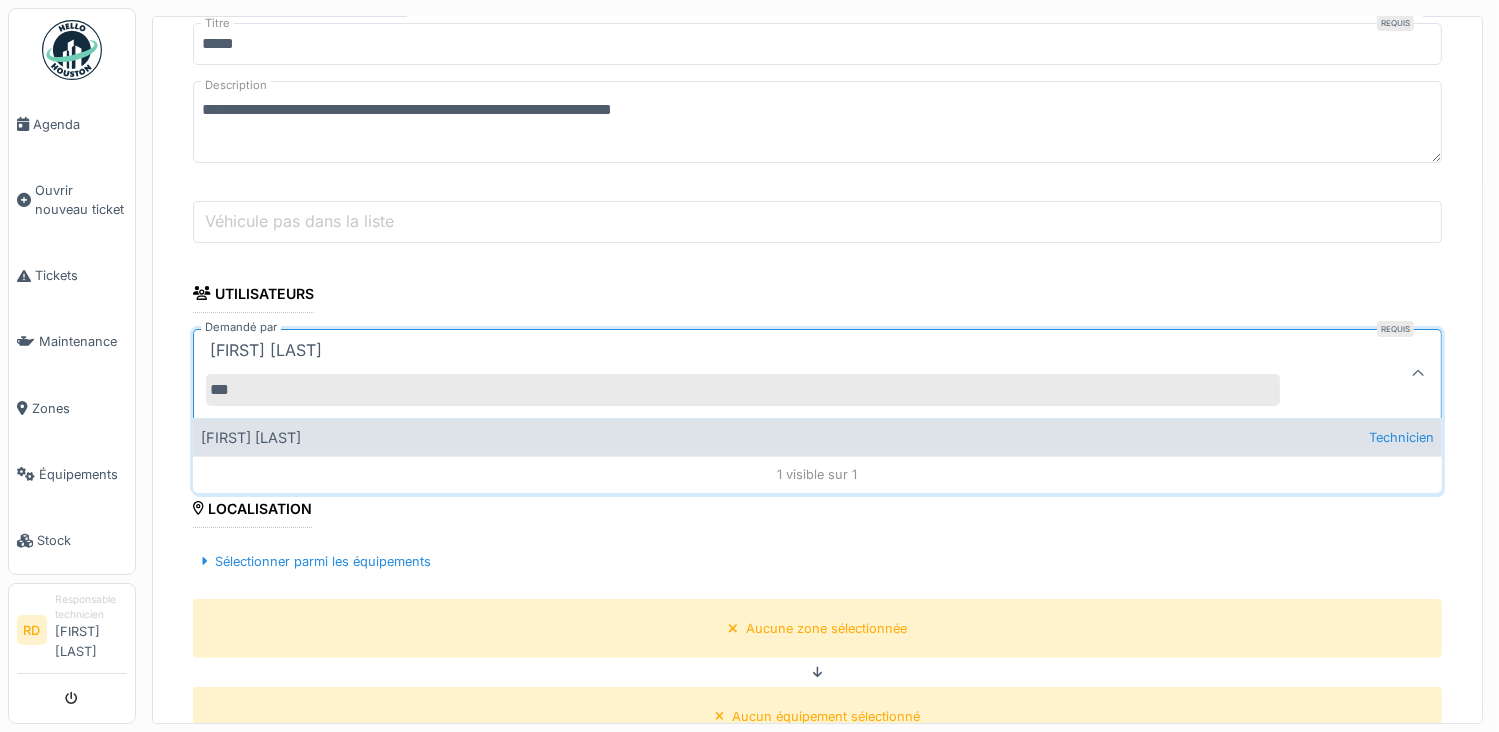 type on "***" 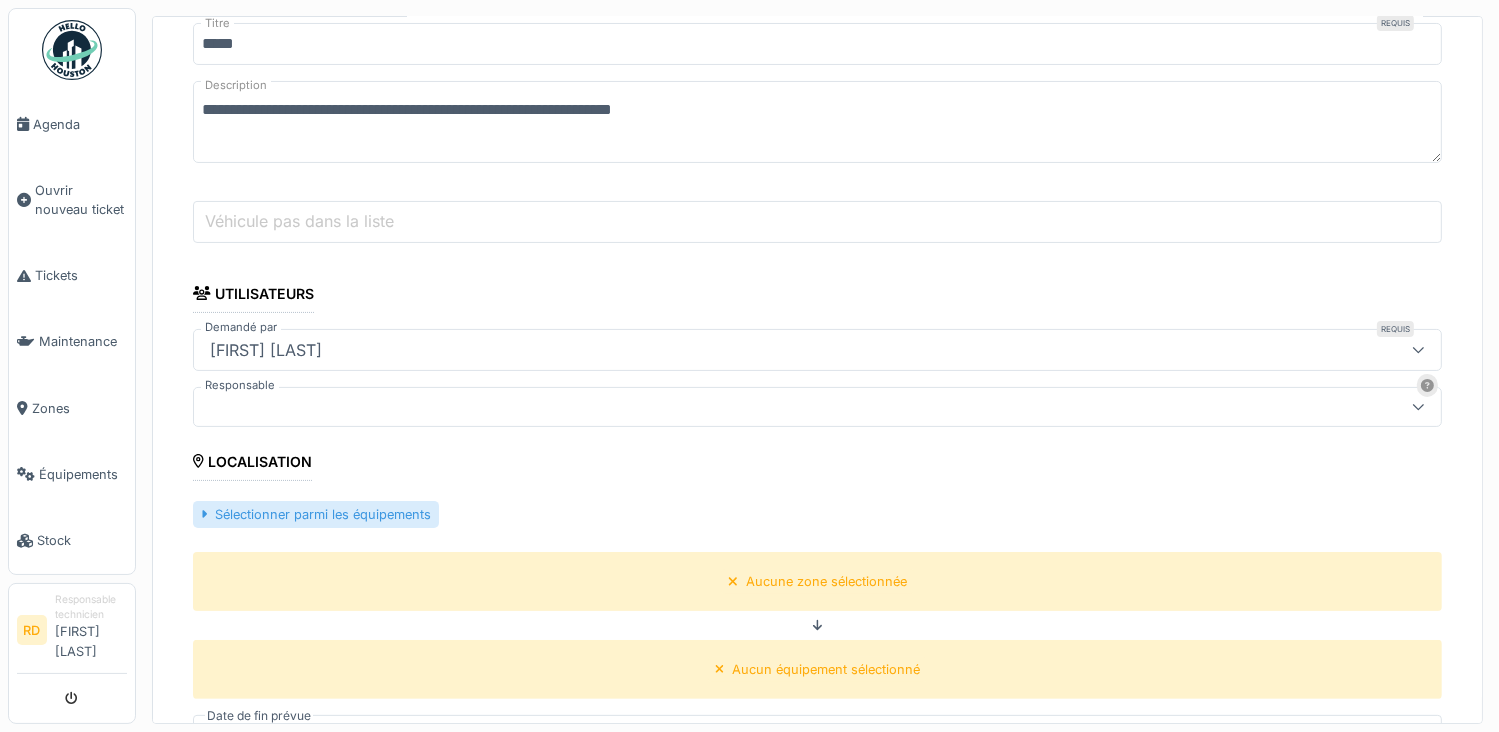 click on "Sélectionner parmi les équipements" at bounding box center (316, 514) 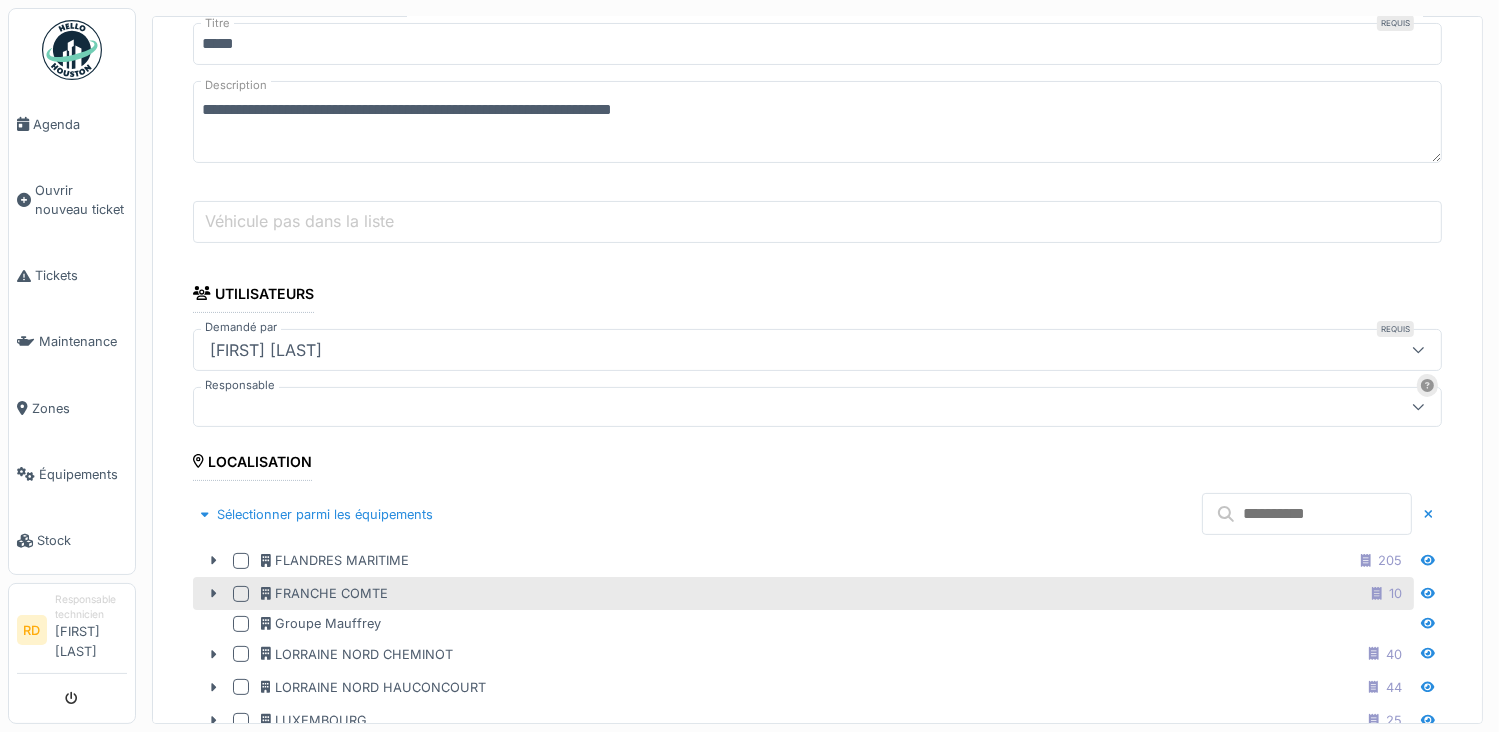 click at bounding box center [241, 594] 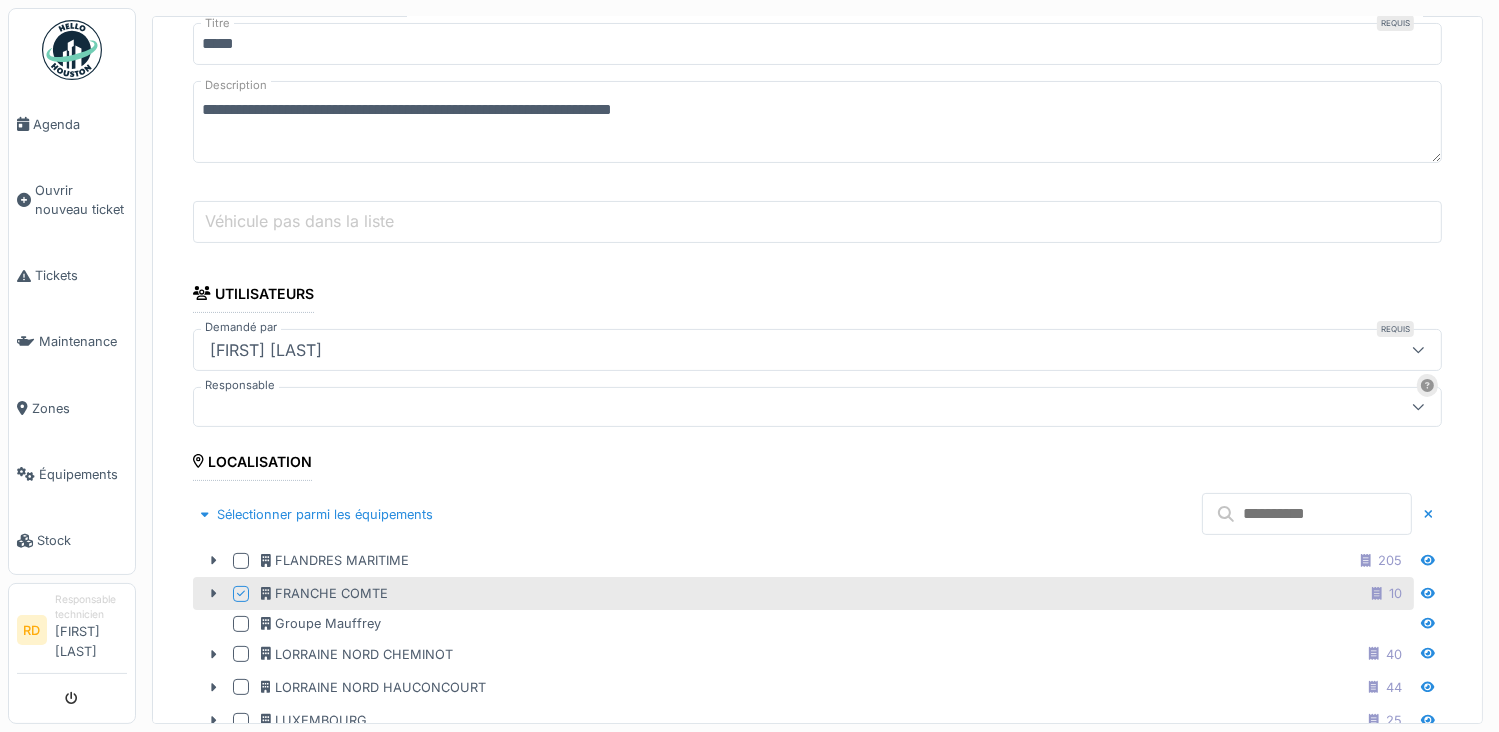 click at bounding box center (1307, 514) 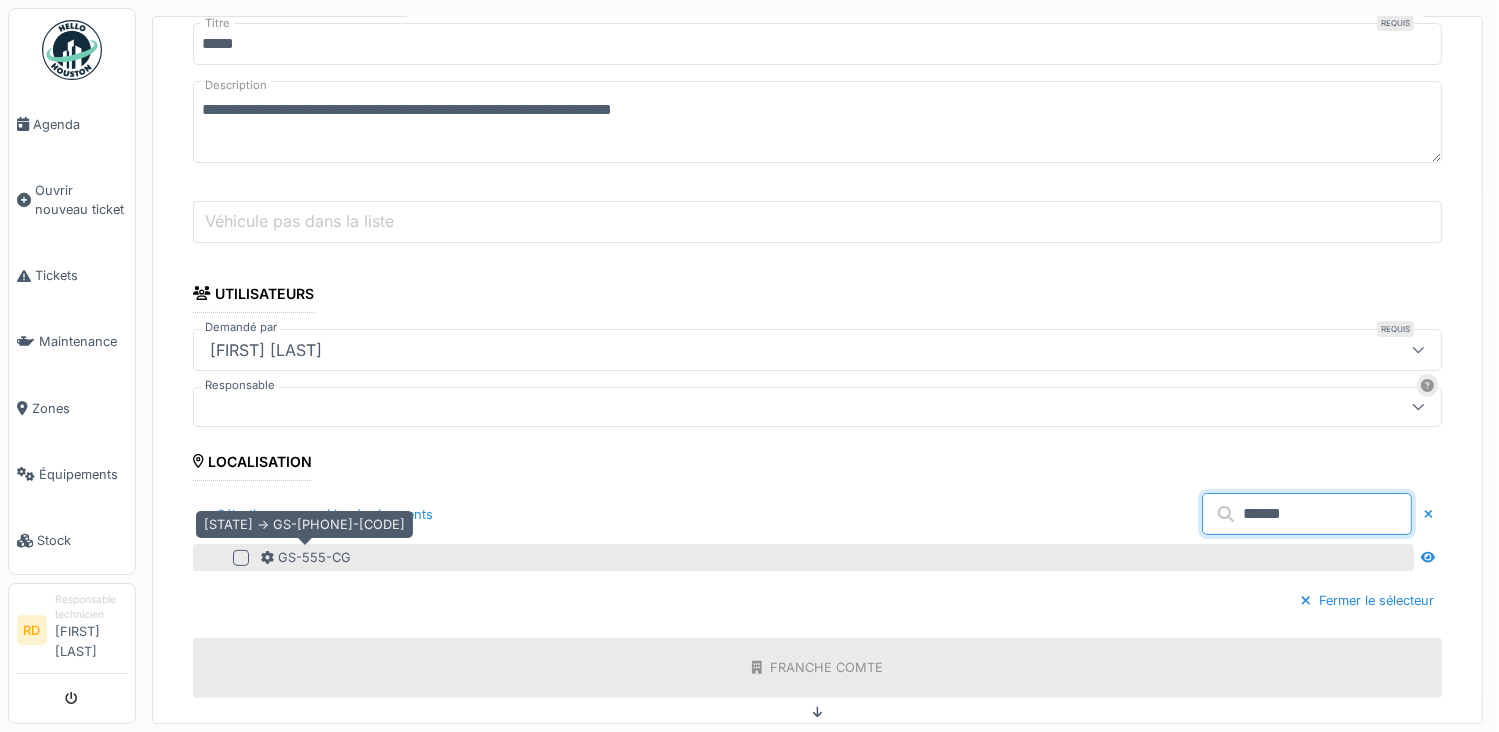 type on "******" 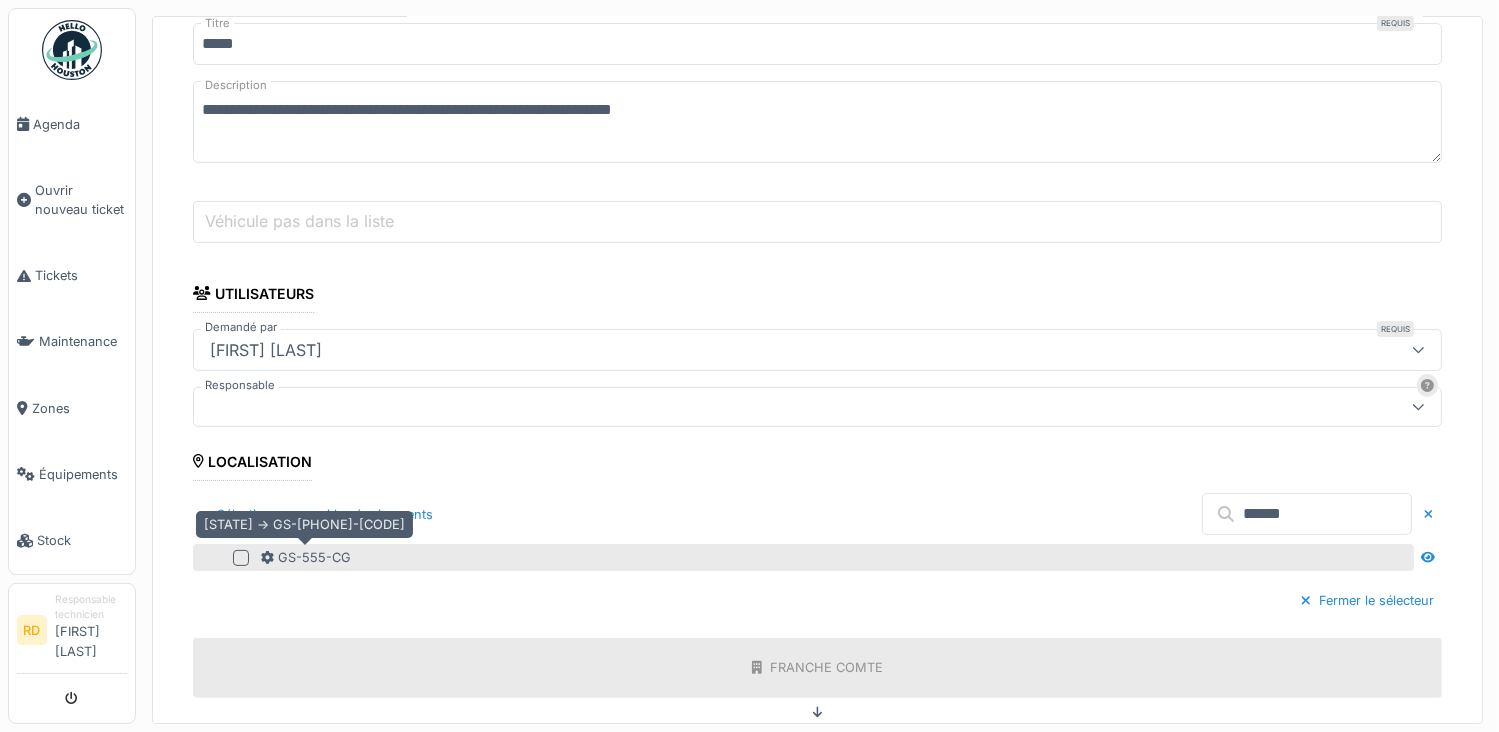 click on "GS-555-CG" at bounding box center (306, 557) 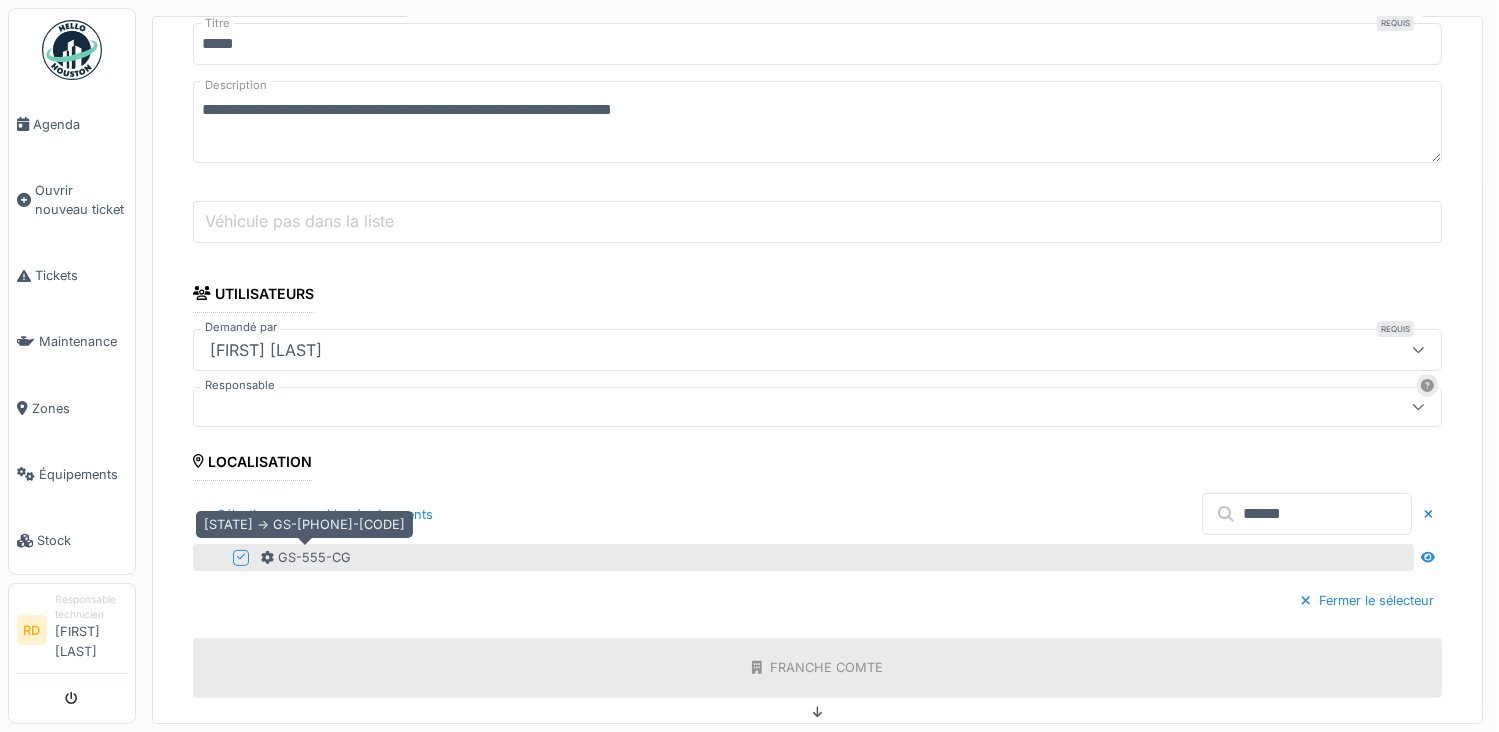 scroll, scrollTop: 736, scrollLeft: 0, axis: vertical 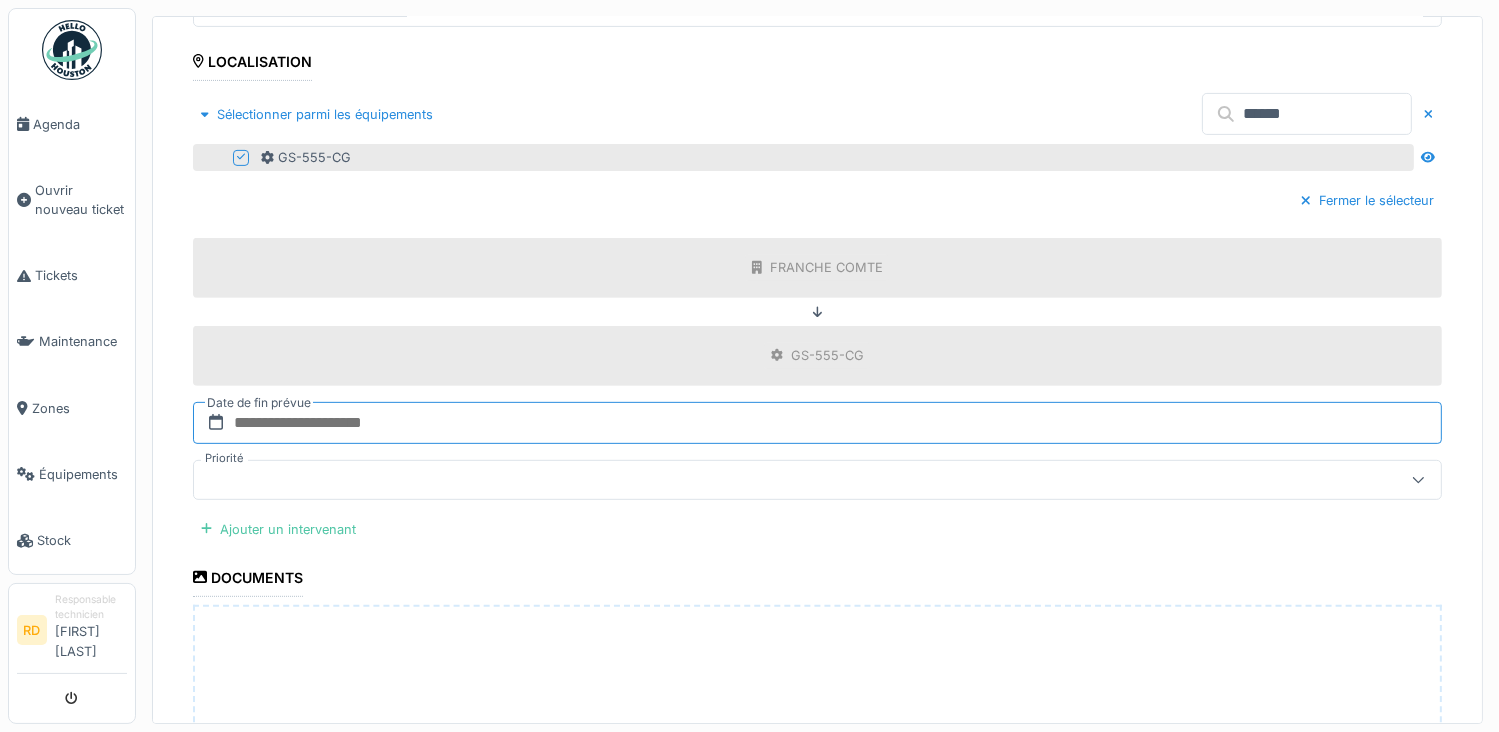 click at bounding box center [817, 423] 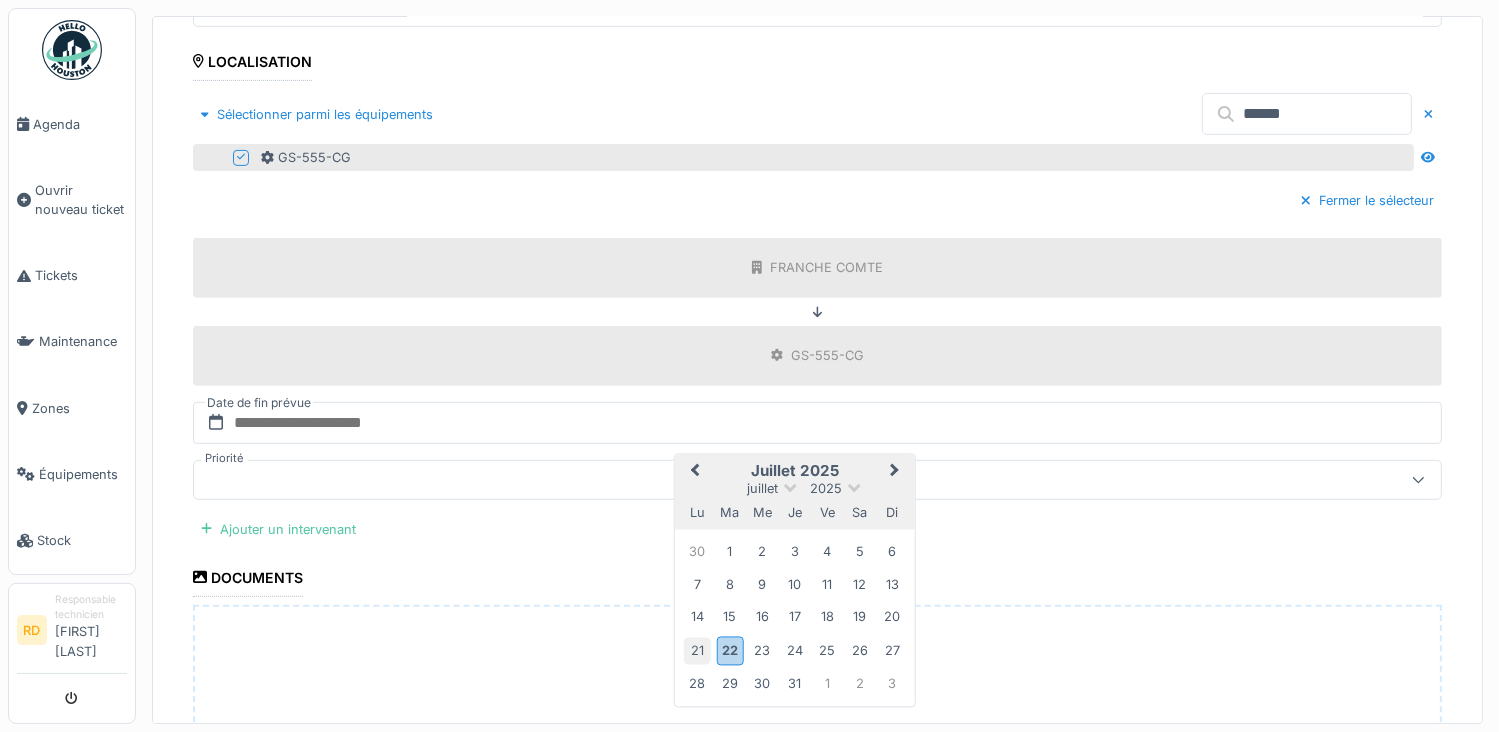 click on "21" at bounding box center [697, 650] 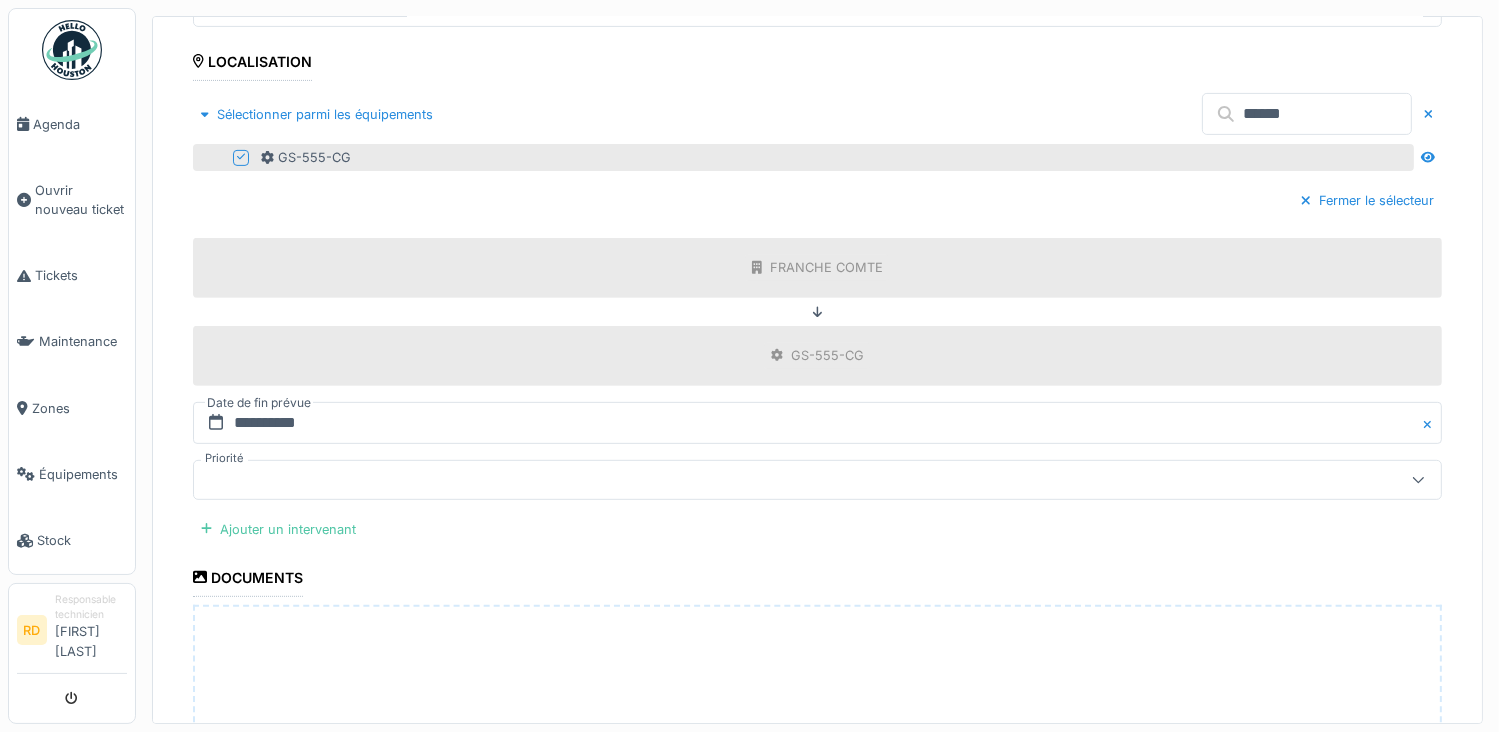 scroll, scrollTop: 836, scrollLeft: 0, axis: vertical 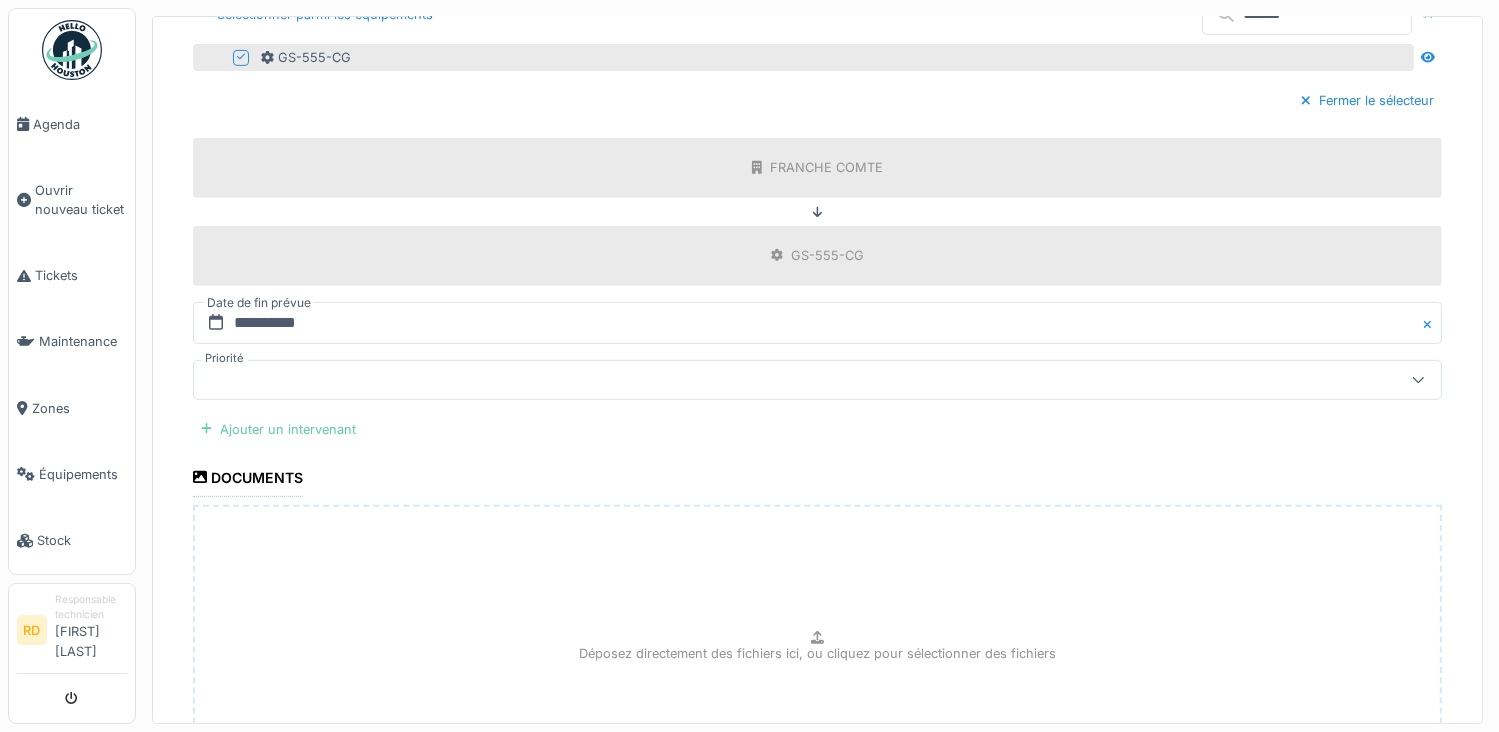 click on "Ajouter un intervenant" at bounding box center (278, 429) 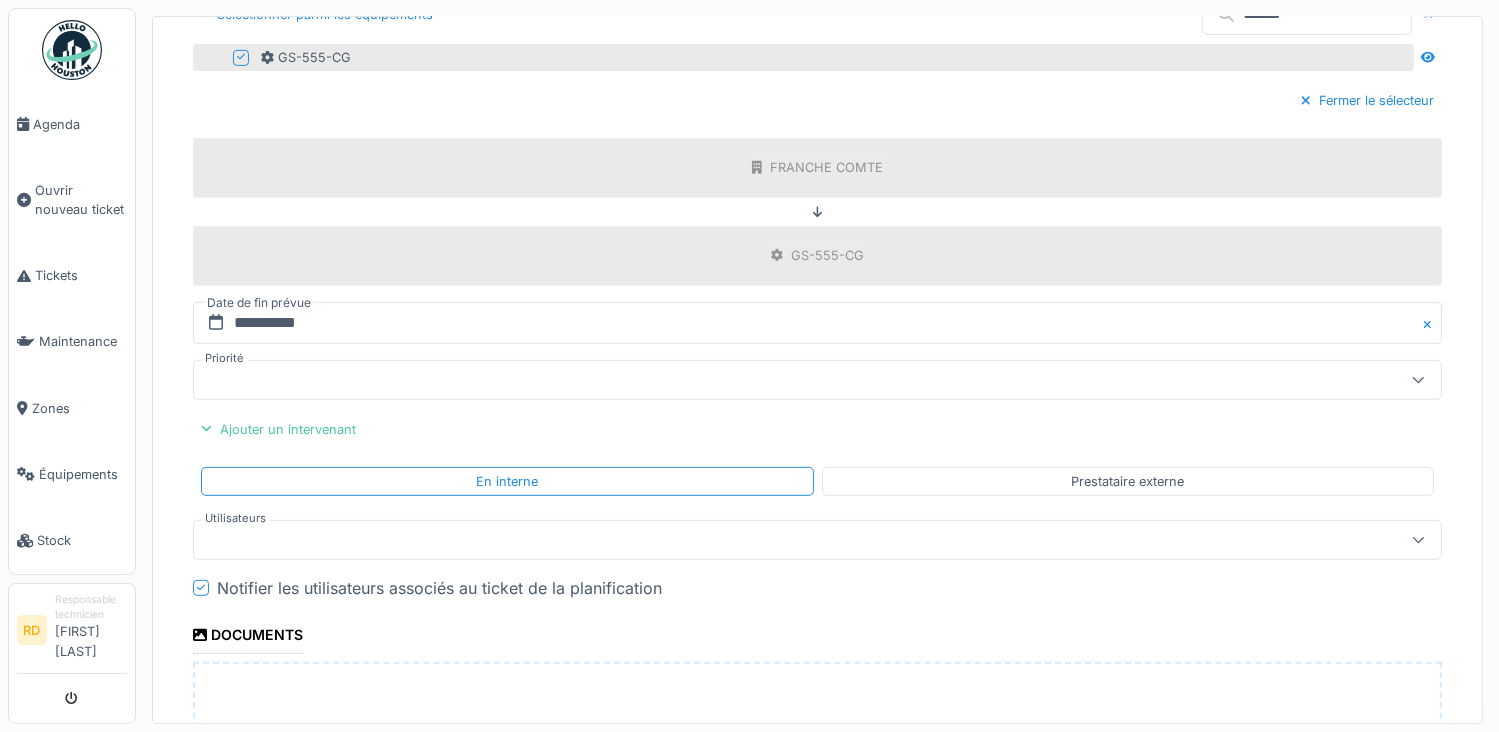click at bounding box center [755, 540] 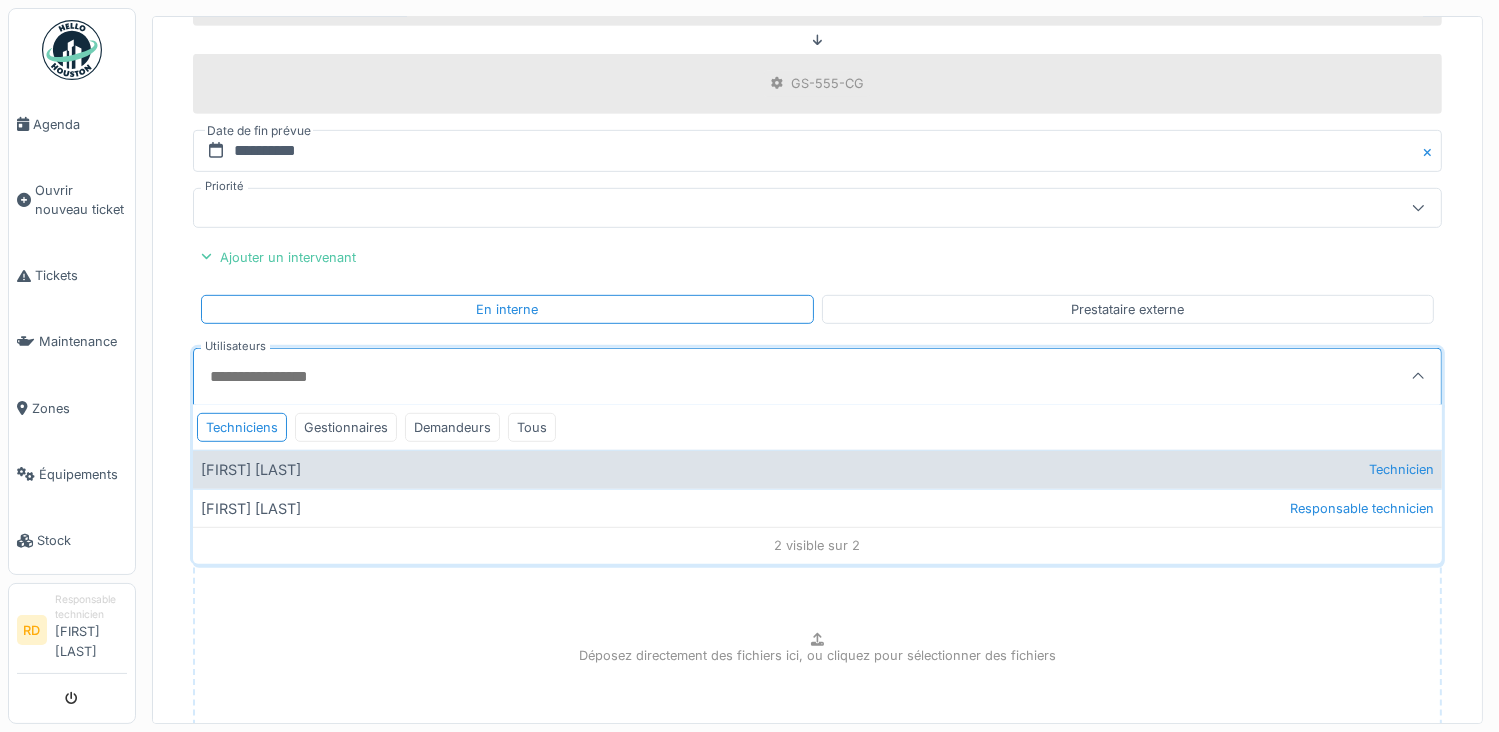 click on "[FIRST] [LAST]   Technicien" at bounding box center (817, 469) 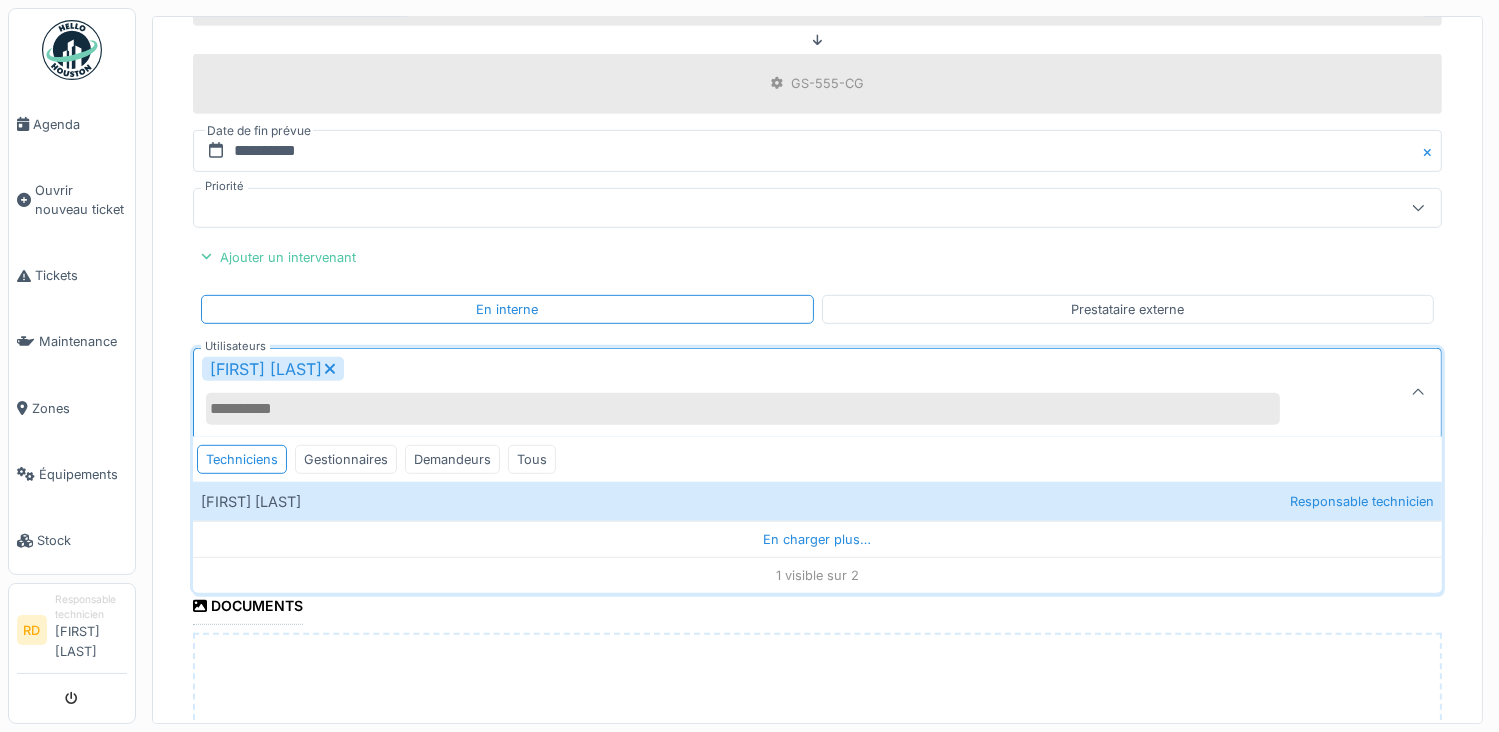 click on "**********" at bounding box center (817, 92) 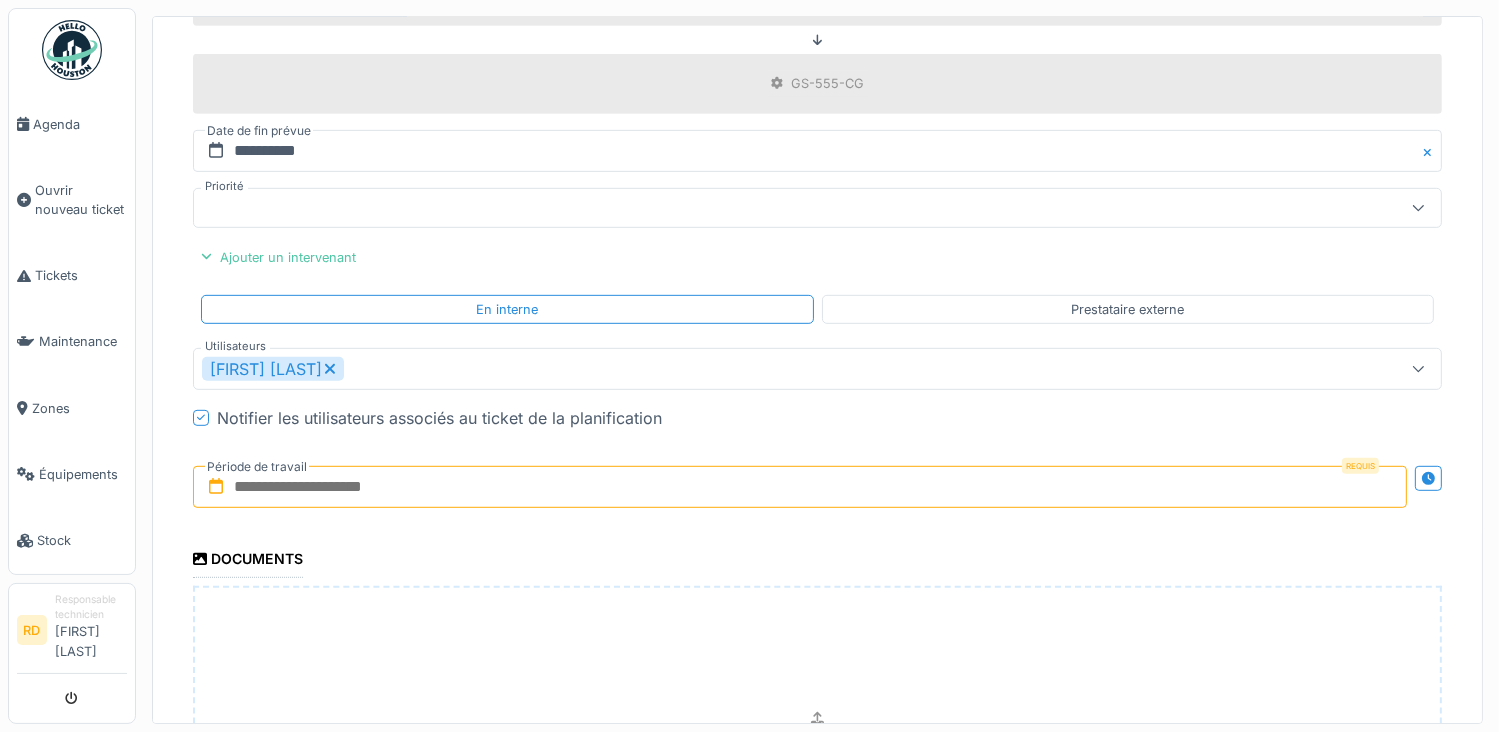 click at bounding box center [800, 487] 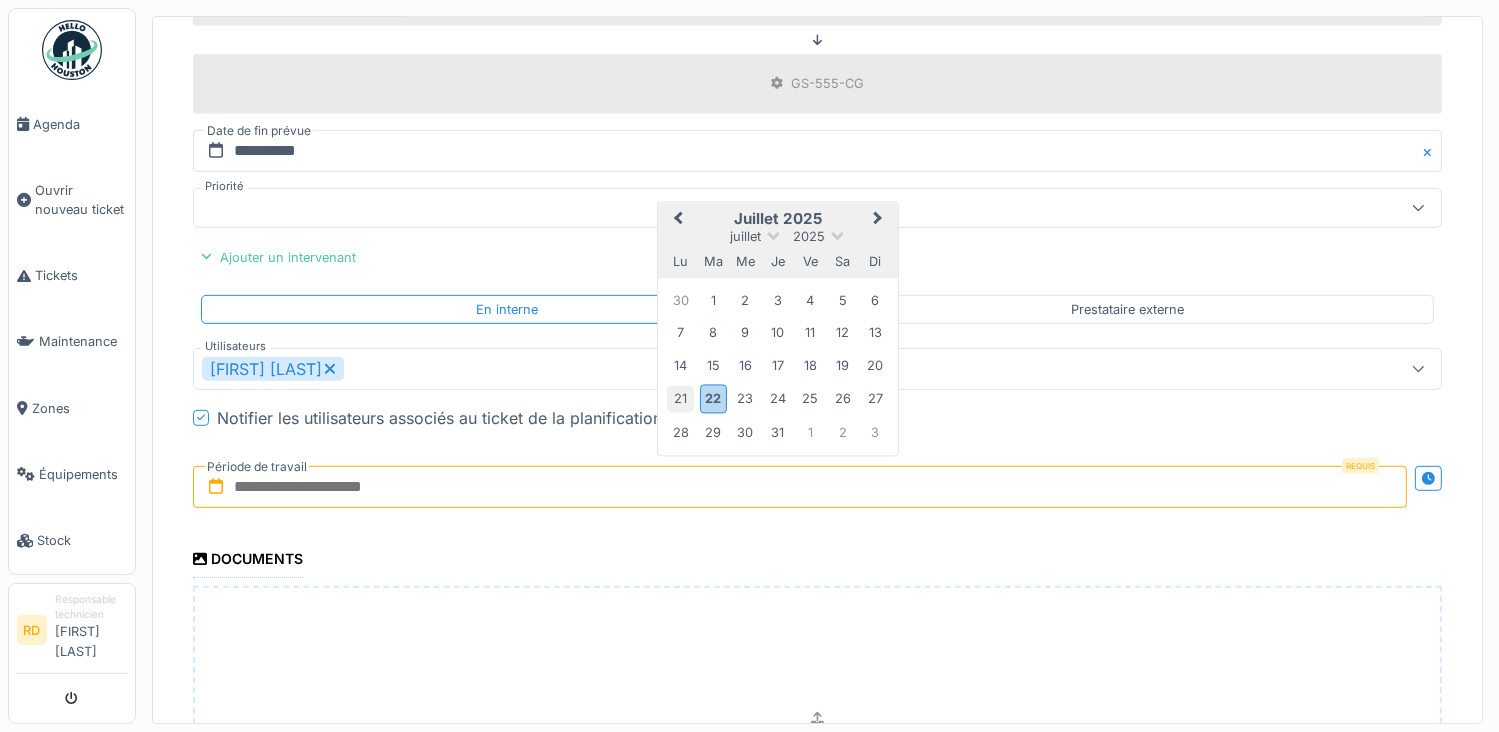 click on "21" at bounding box center [680, 399] 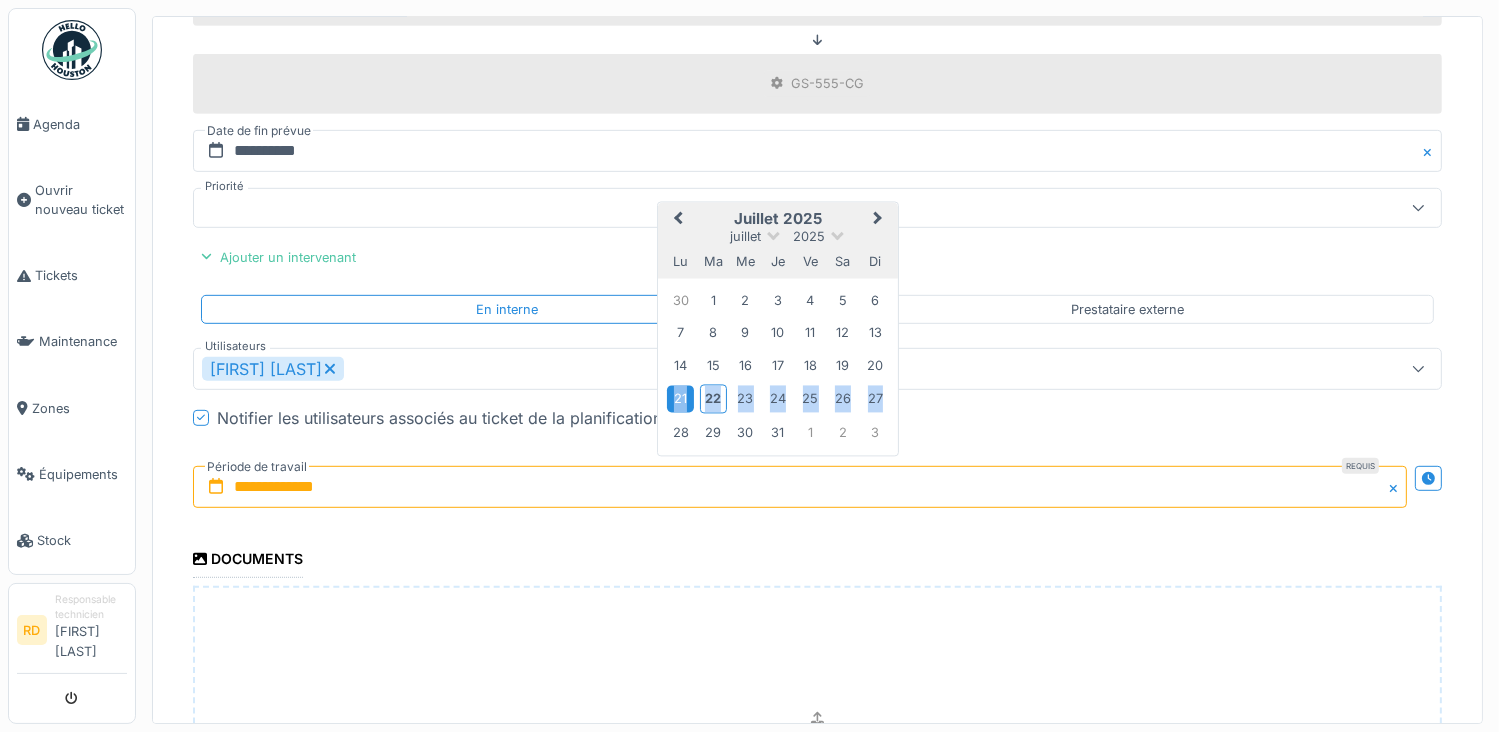 click on "21" at bounding box center (680, 399) 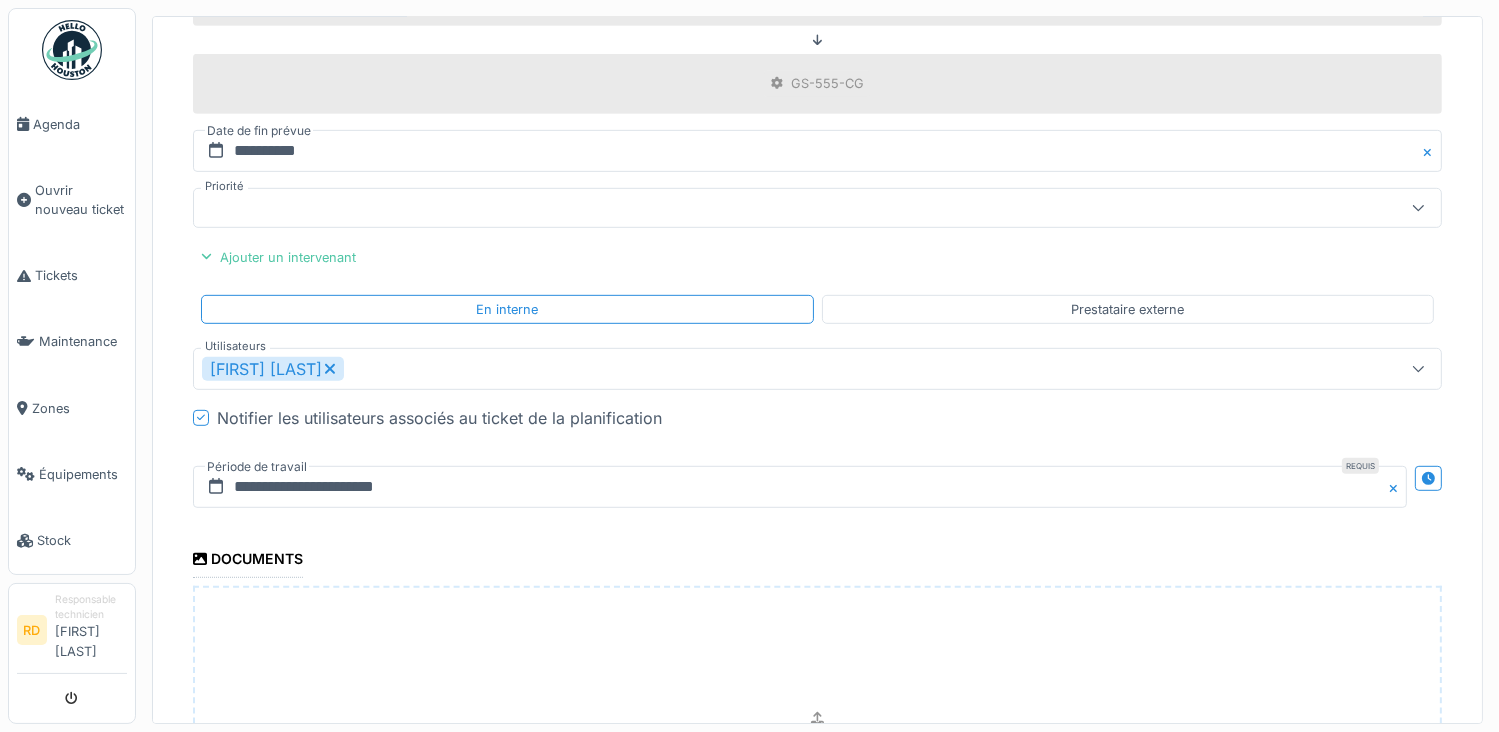 scroll, scrollTop: 1293, scrollLeft: 0, axis: vertical 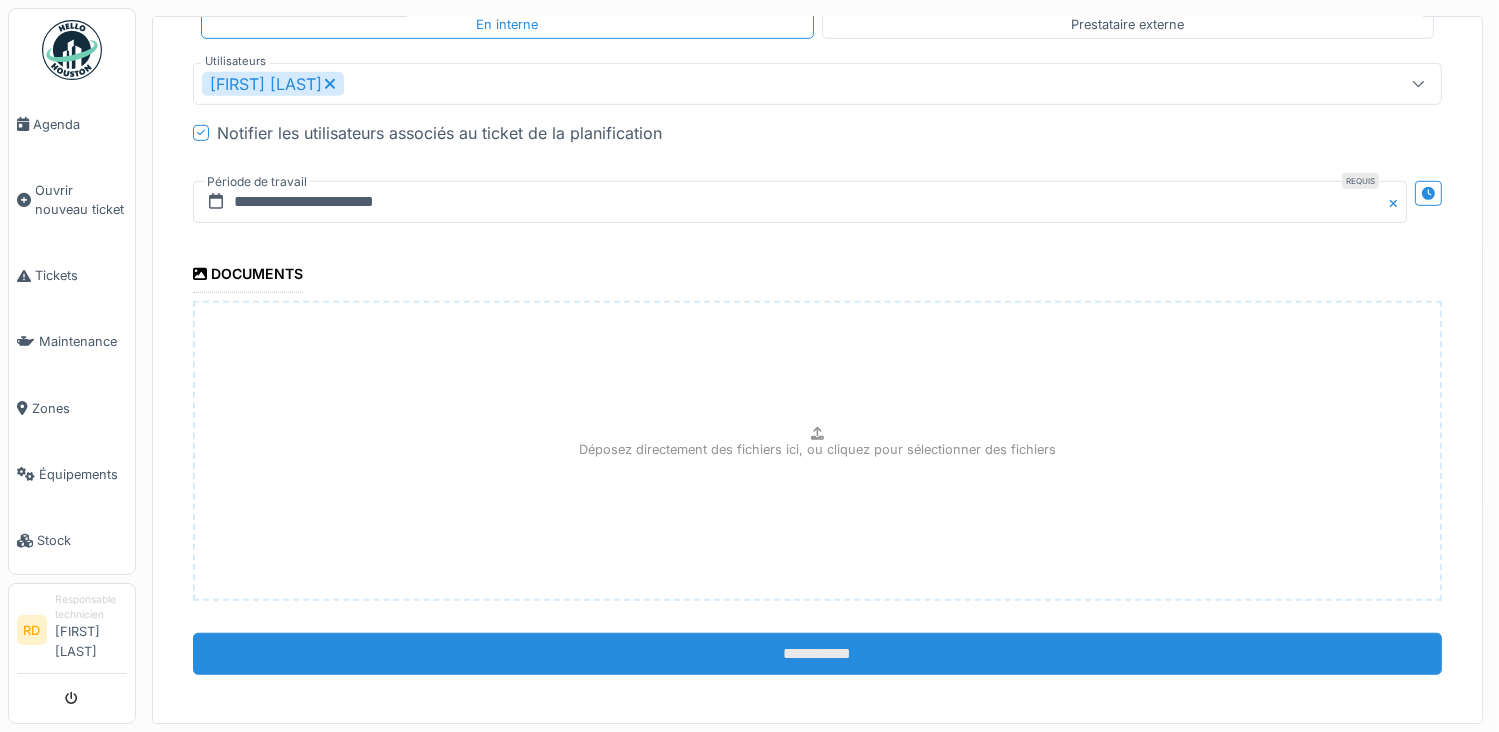 click on "**********" at bounding box center [817, 654] 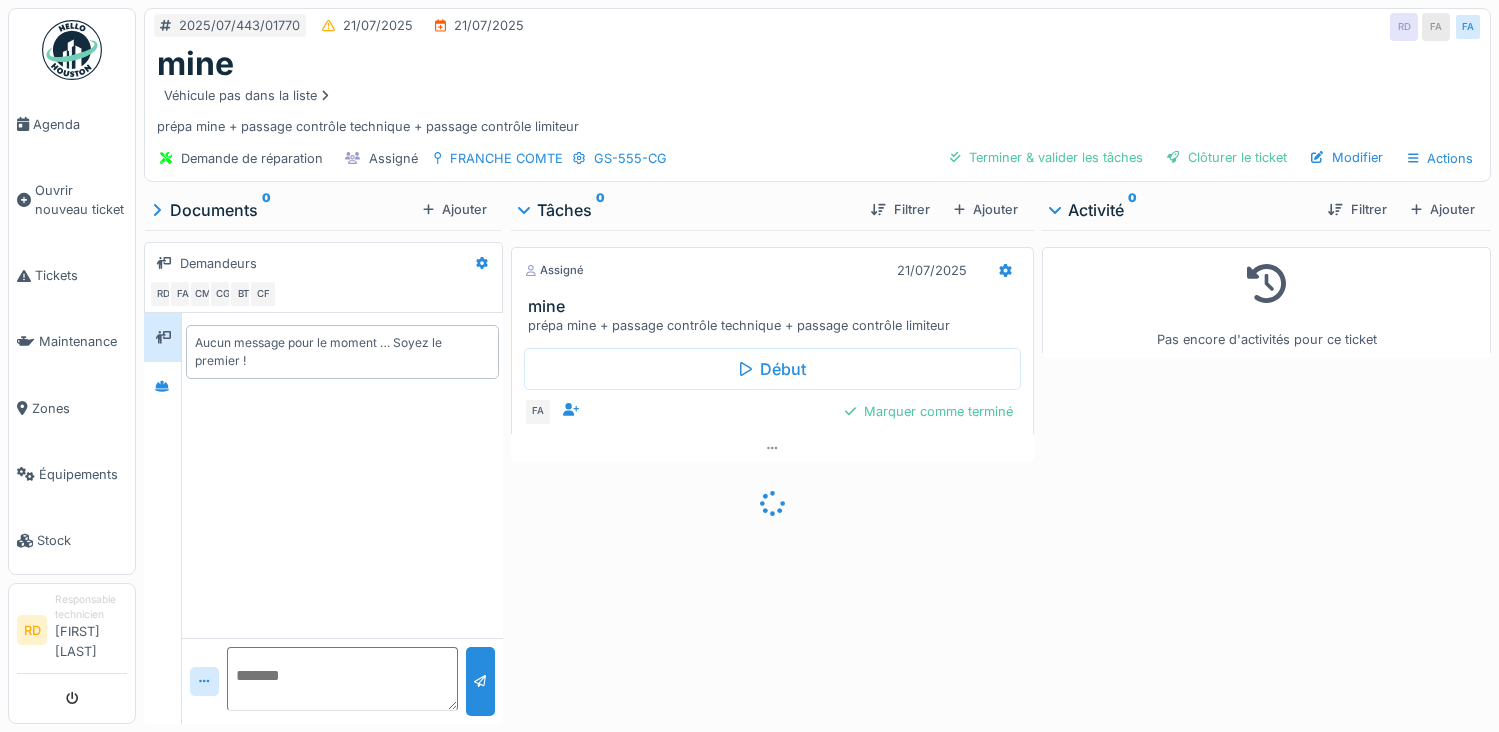 scroll, scrollTop: 0, scrollLeft: 0, axis: both 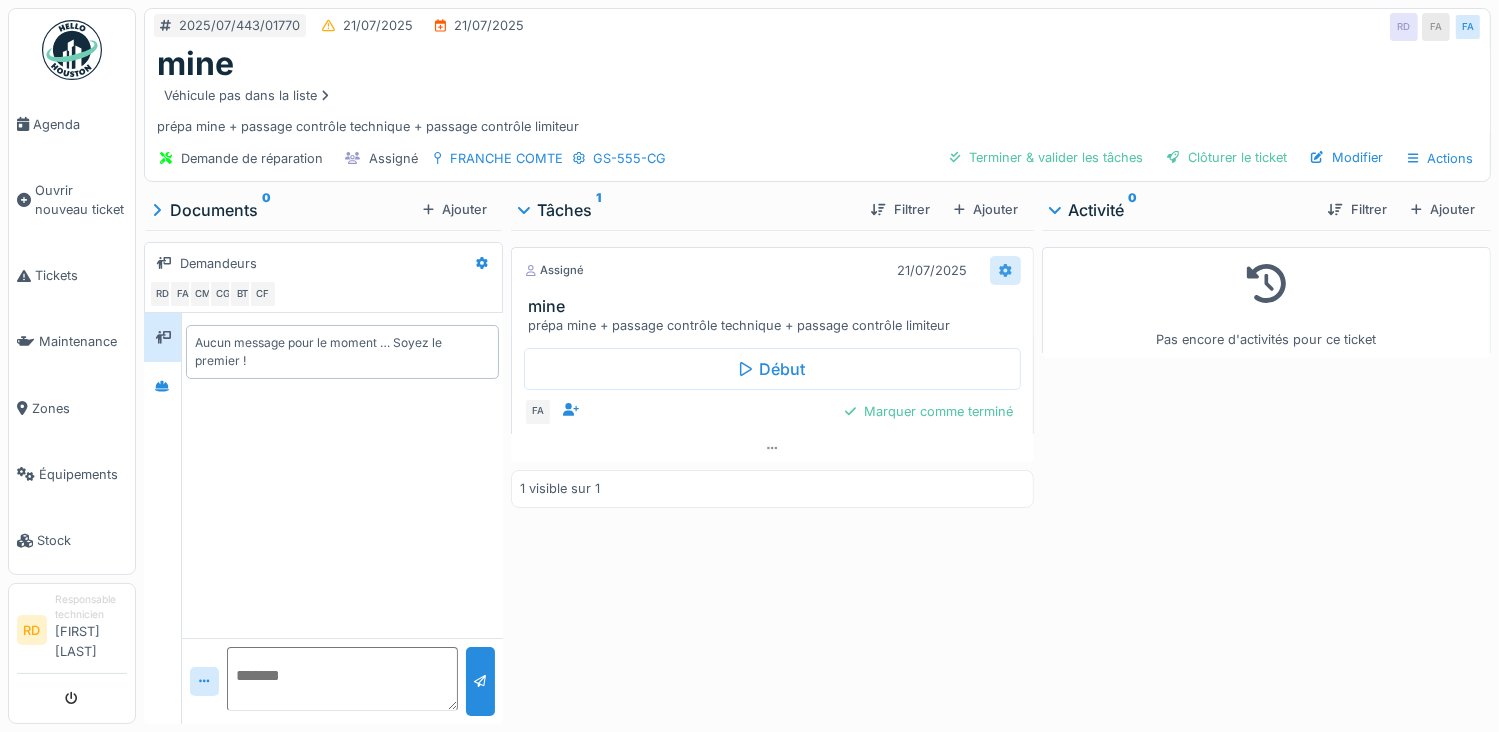 click 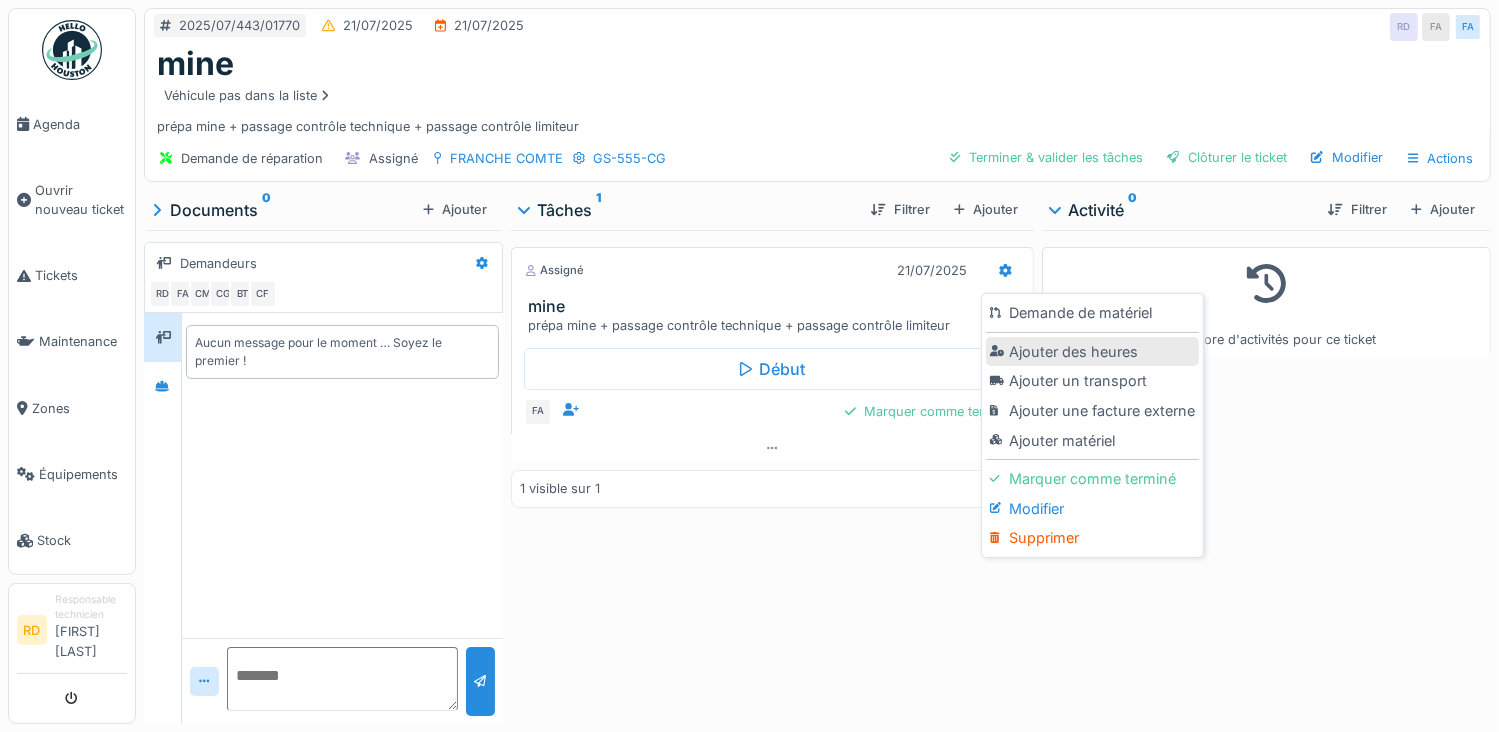 click on "Ajouter des heures" at bounding box center (1092, 352) 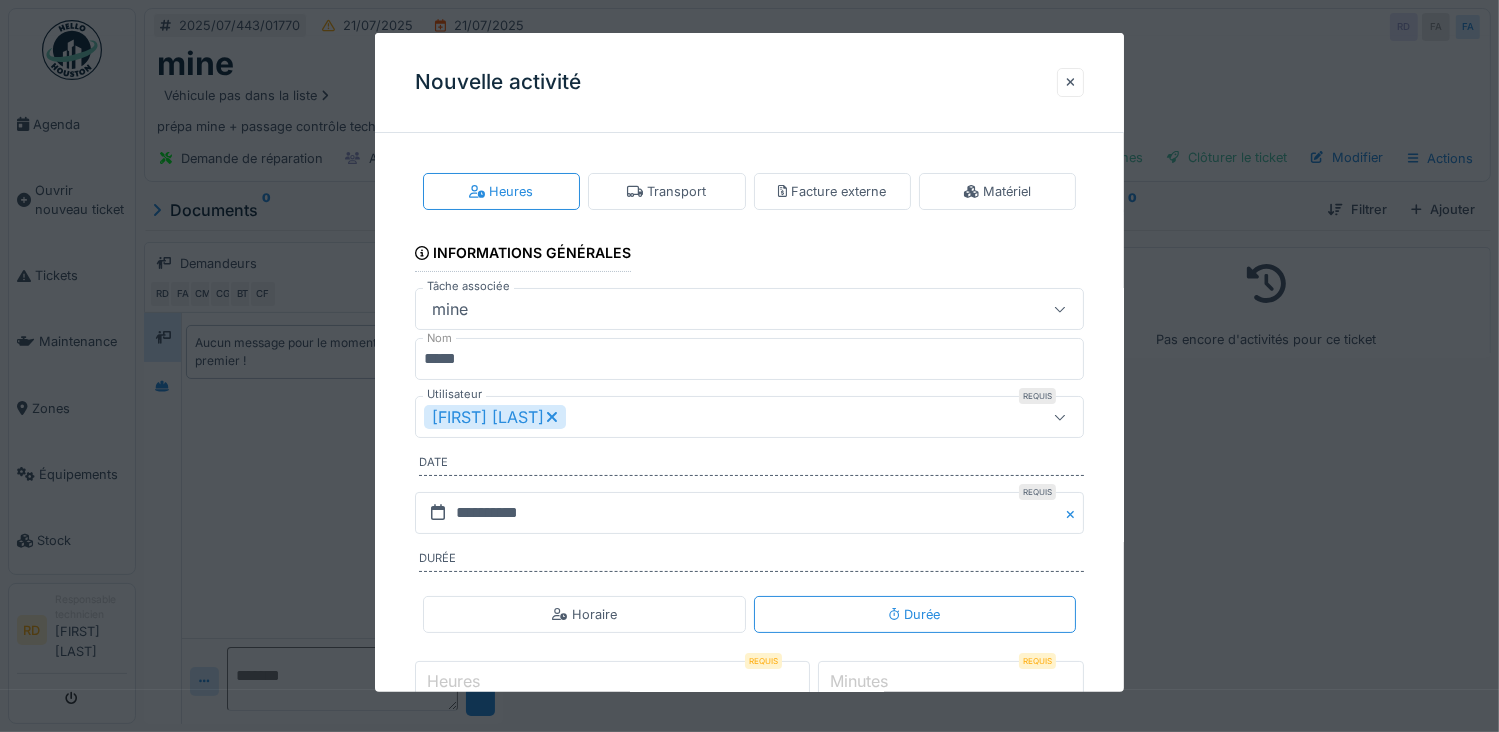 click 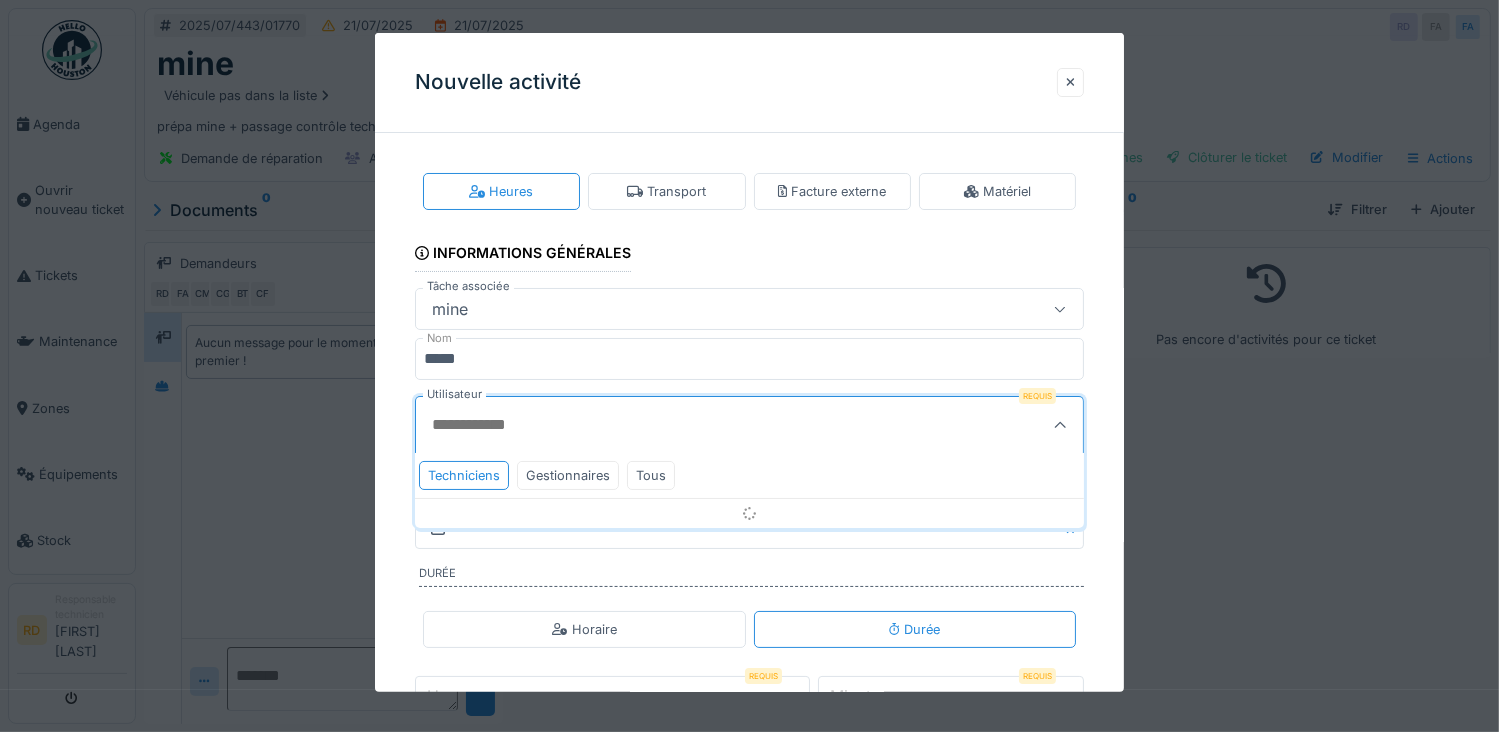 scroll, scrollTop: 60, scrollLeft: 0, axis: vertical 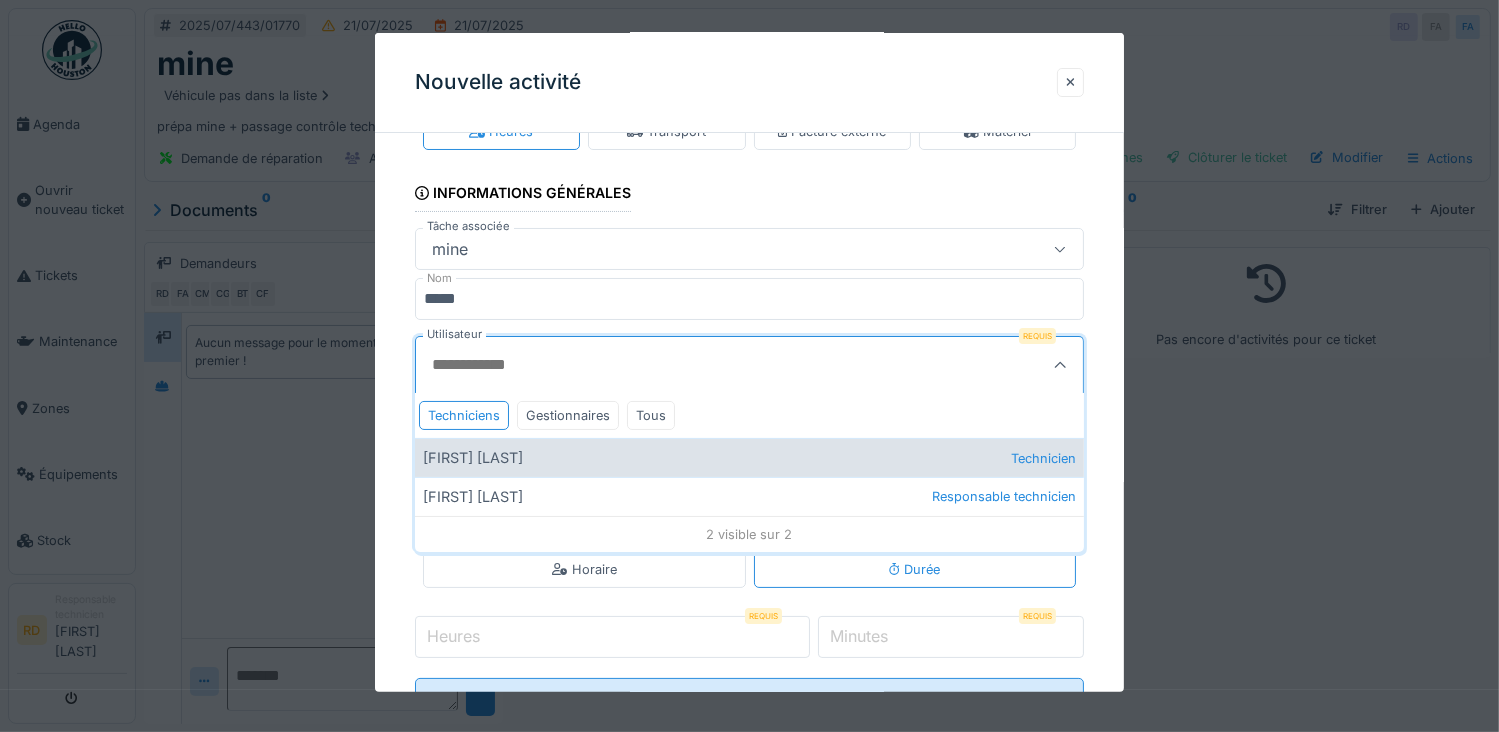 click on "[FIRST] [LAST]   Technicien" at bounding box center (750, 457) 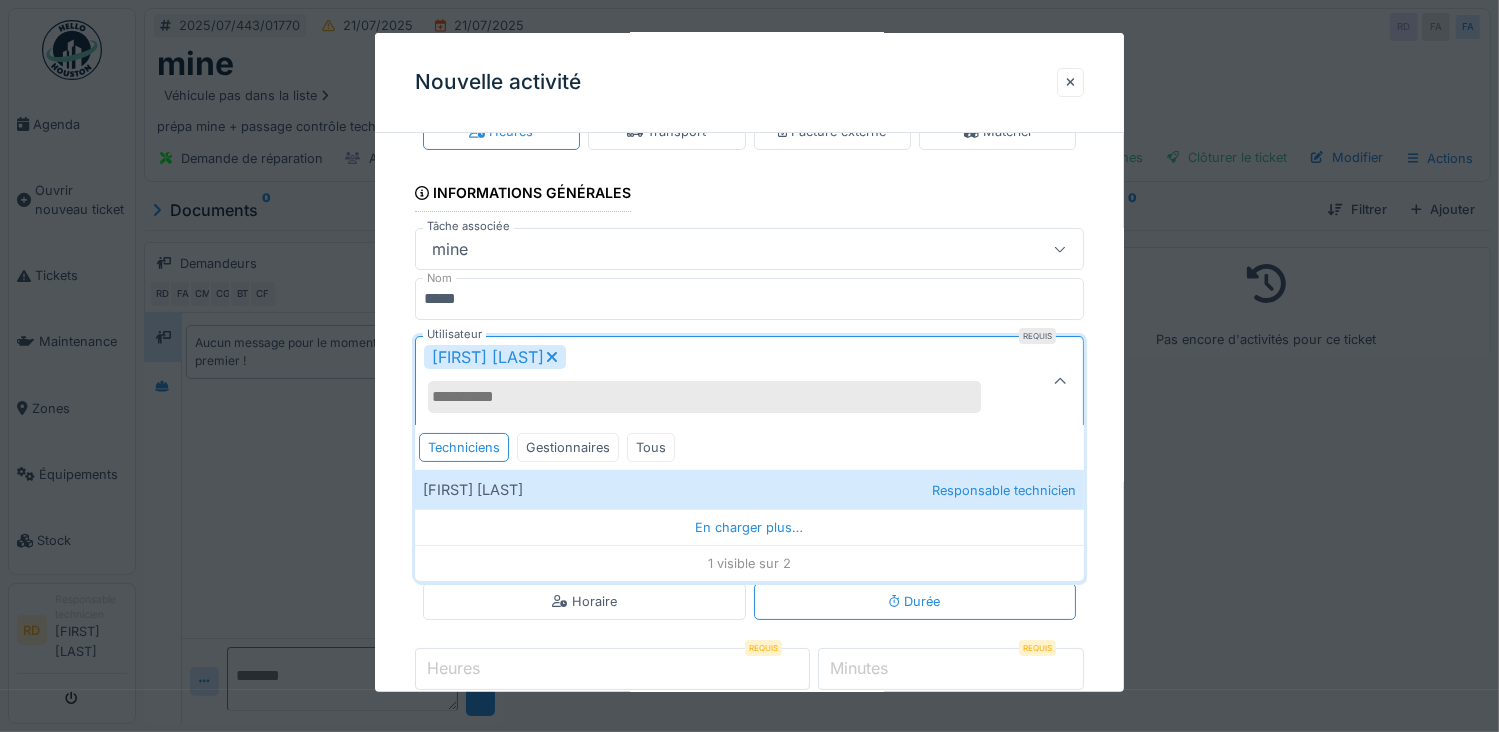 click on "**********" at bounding box center (750, 448) 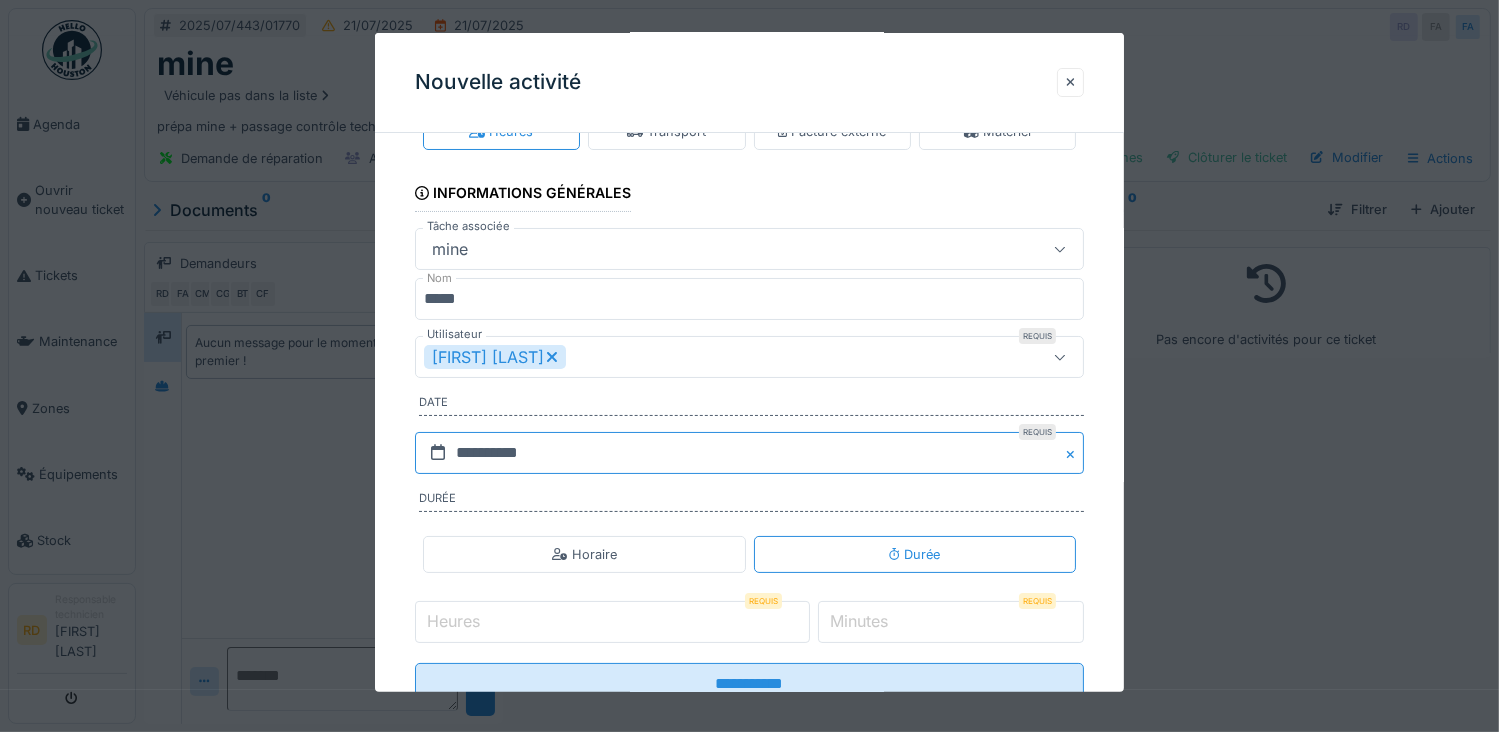click on "**********" at bounding box center [750, 453] 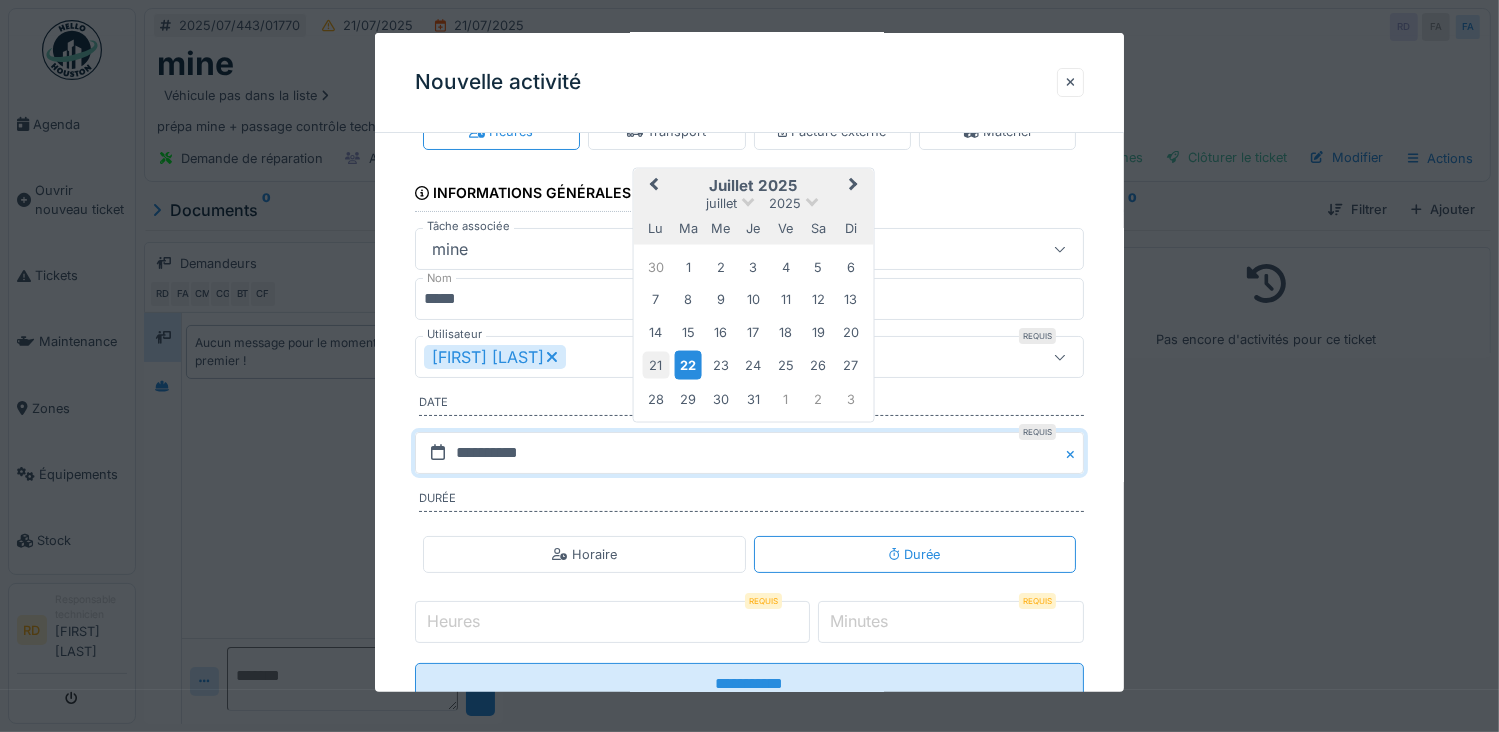 click on "21" at bounding box center [655, 365] 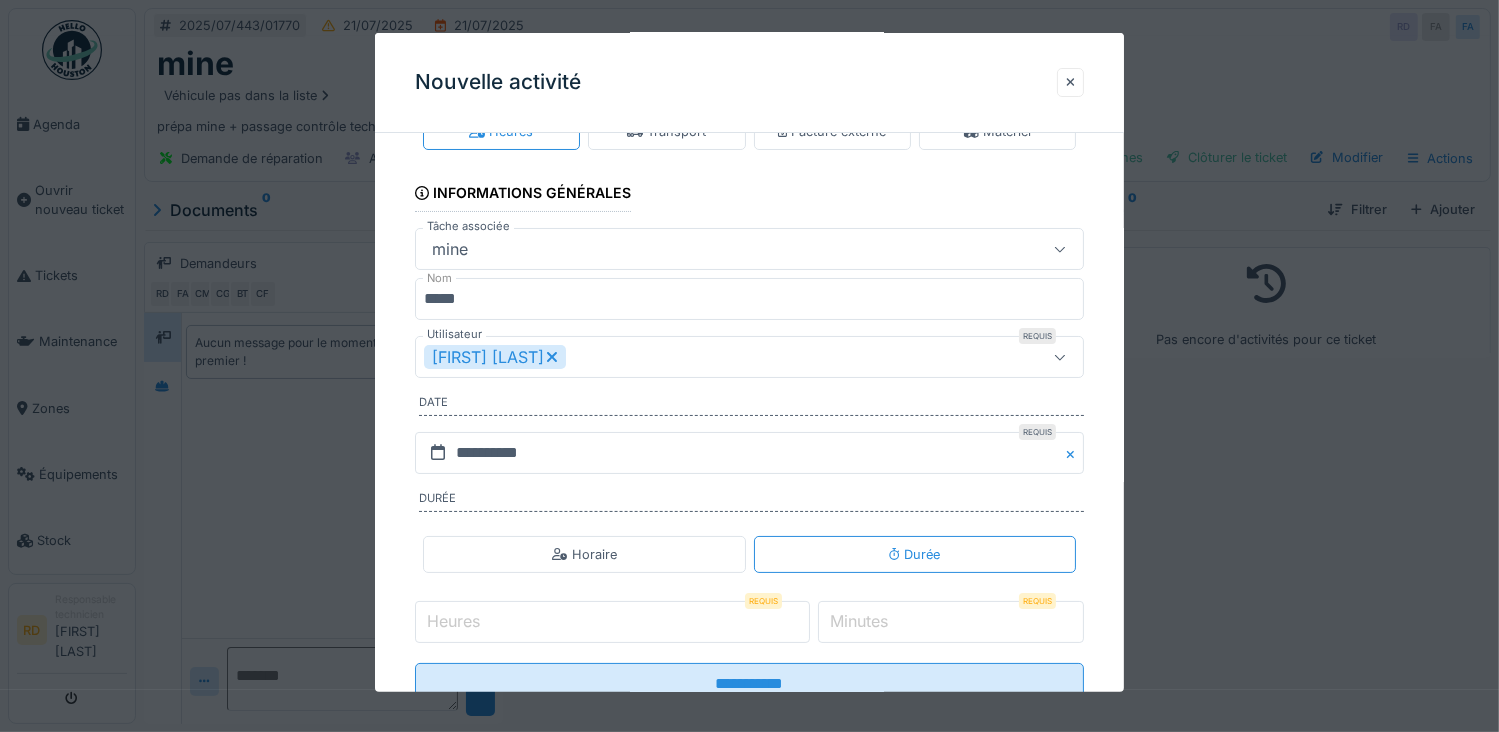 click on "Heures" at bounding box center [612, 622] 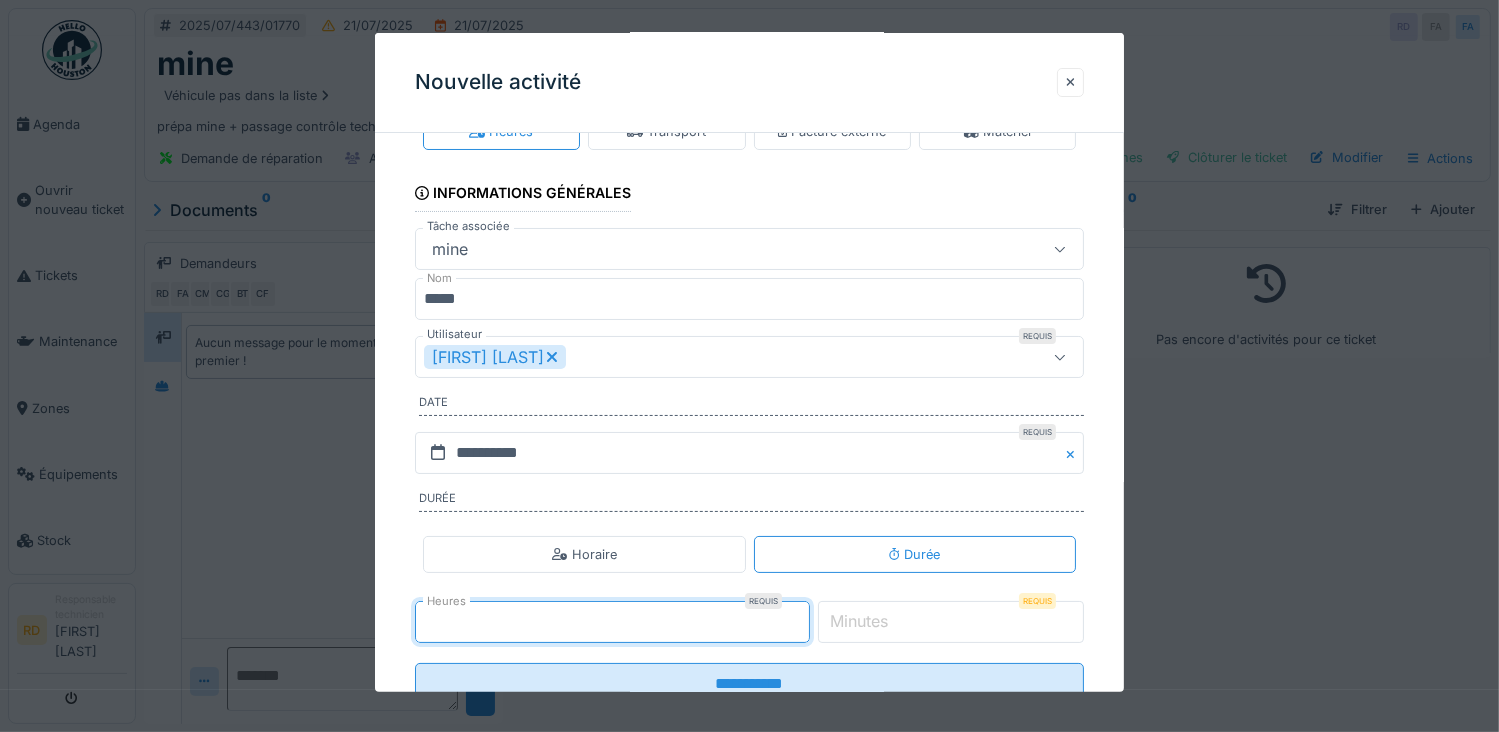 type on "*" 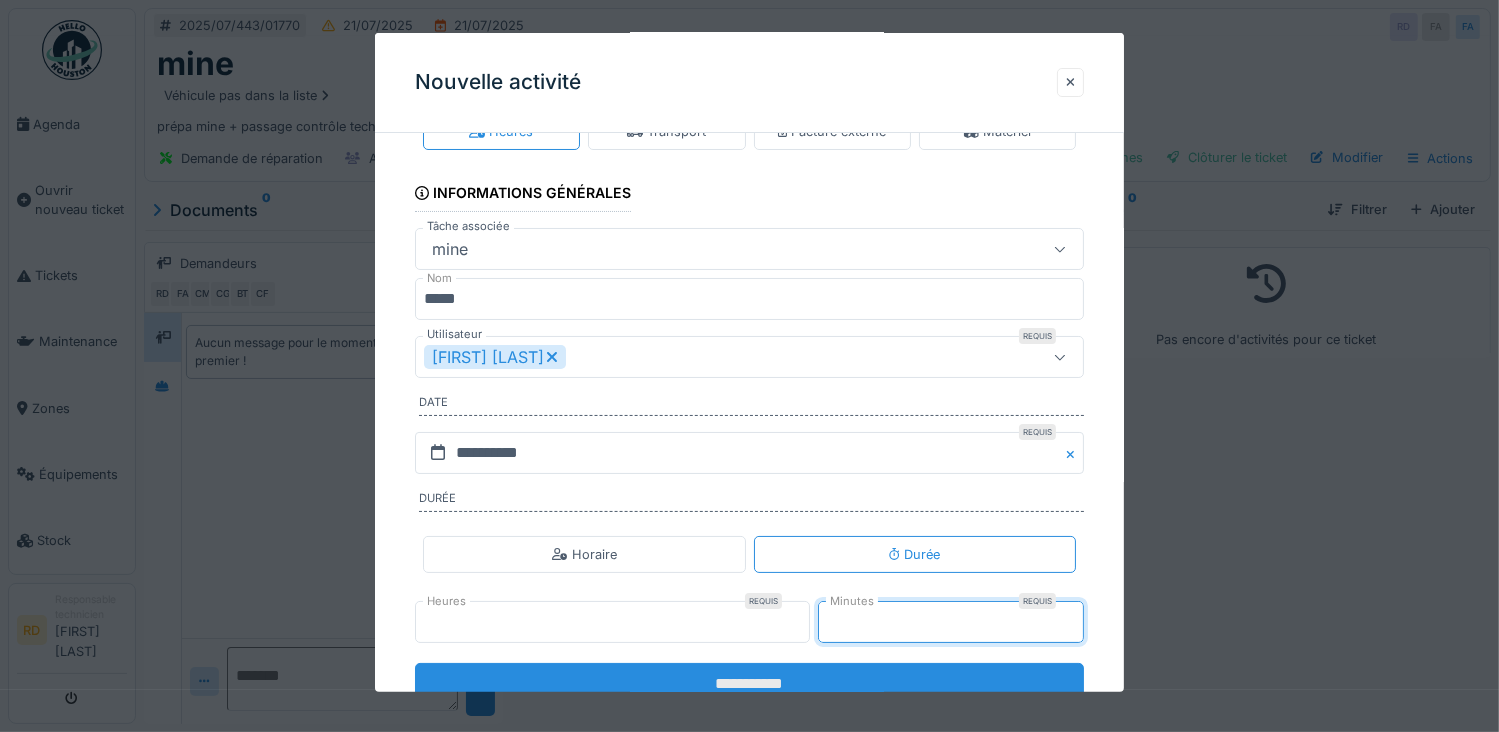 type on "**" 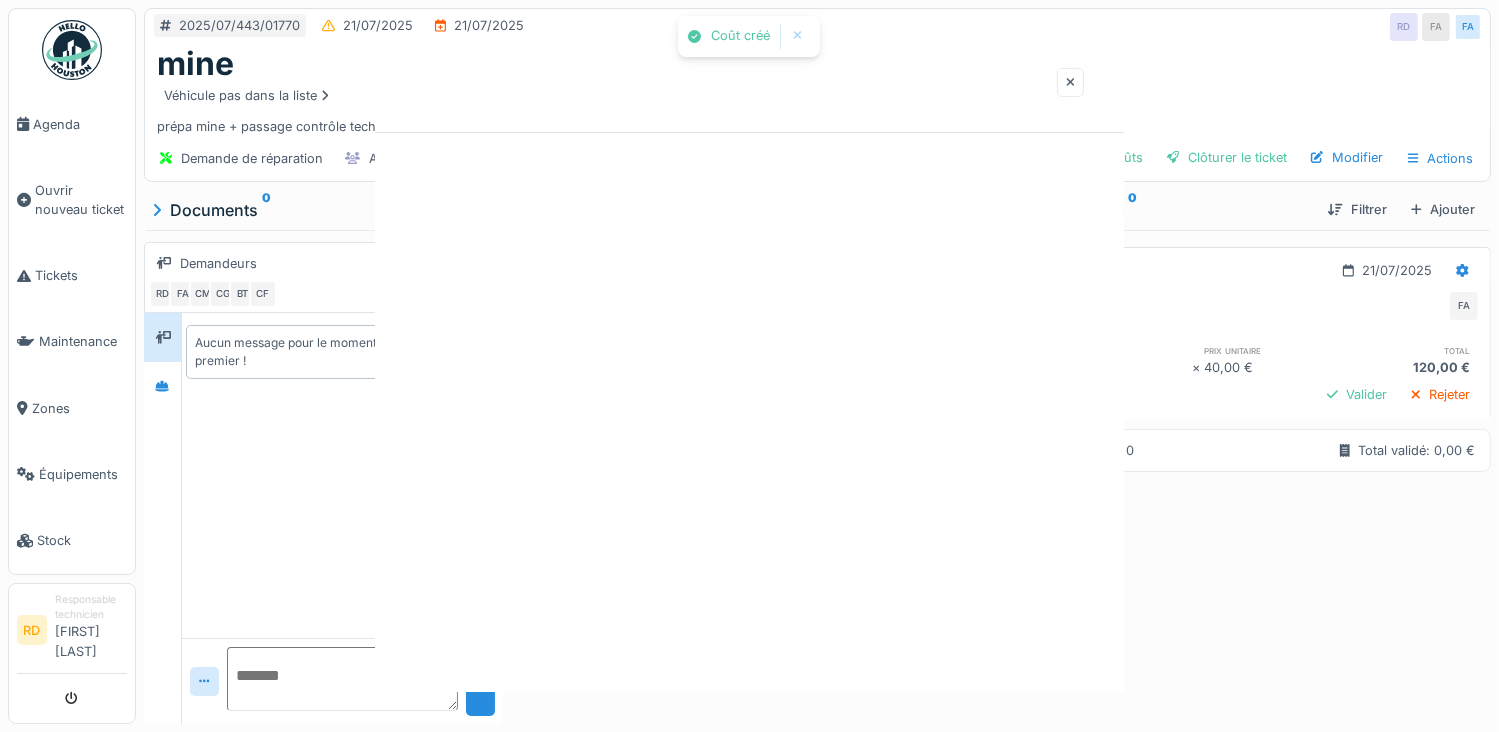 scroll, scrollTop: 0, scrollLeft: 0, axis: both 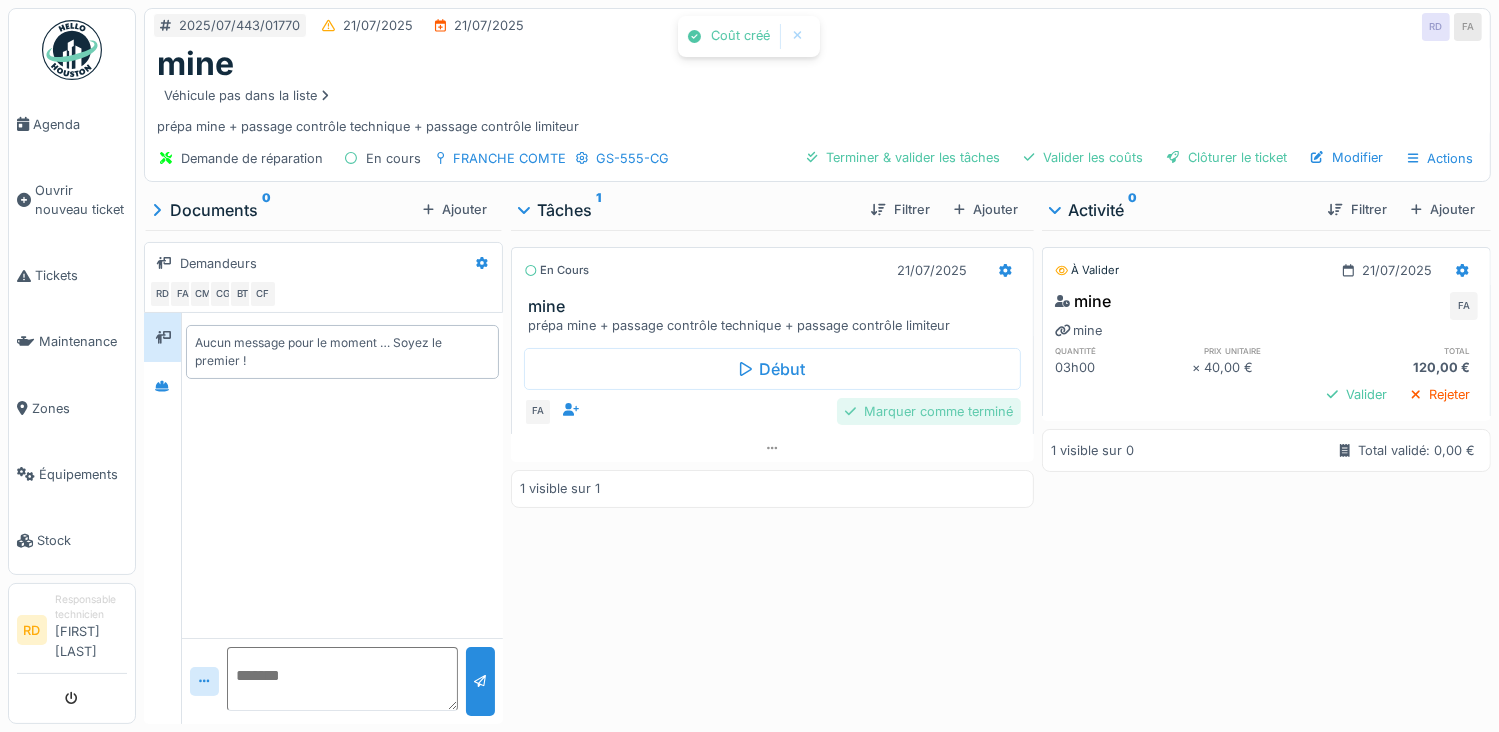 click on "Marquer comme terminé" at bounding box center (929, 411) 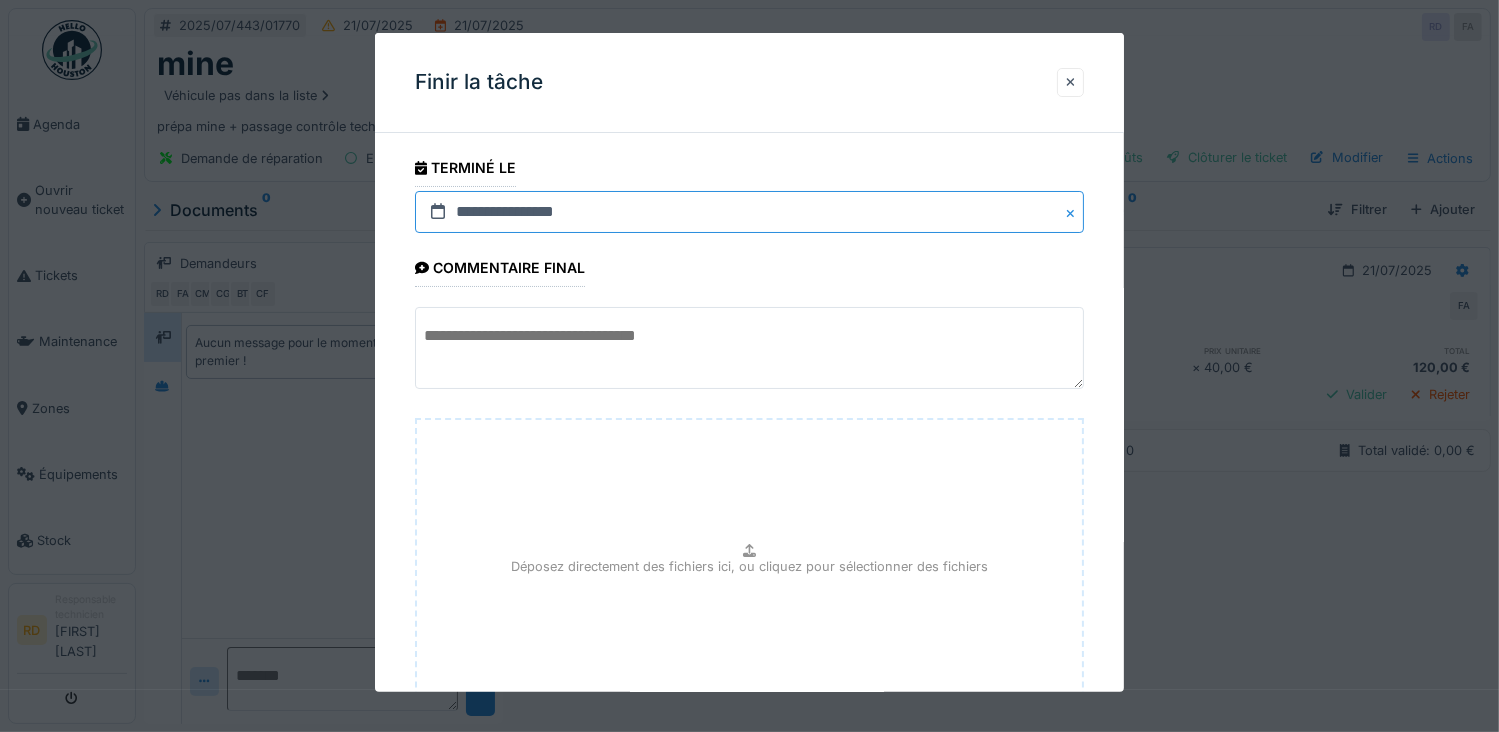 click on "**********" at bounding box center [750, 212] 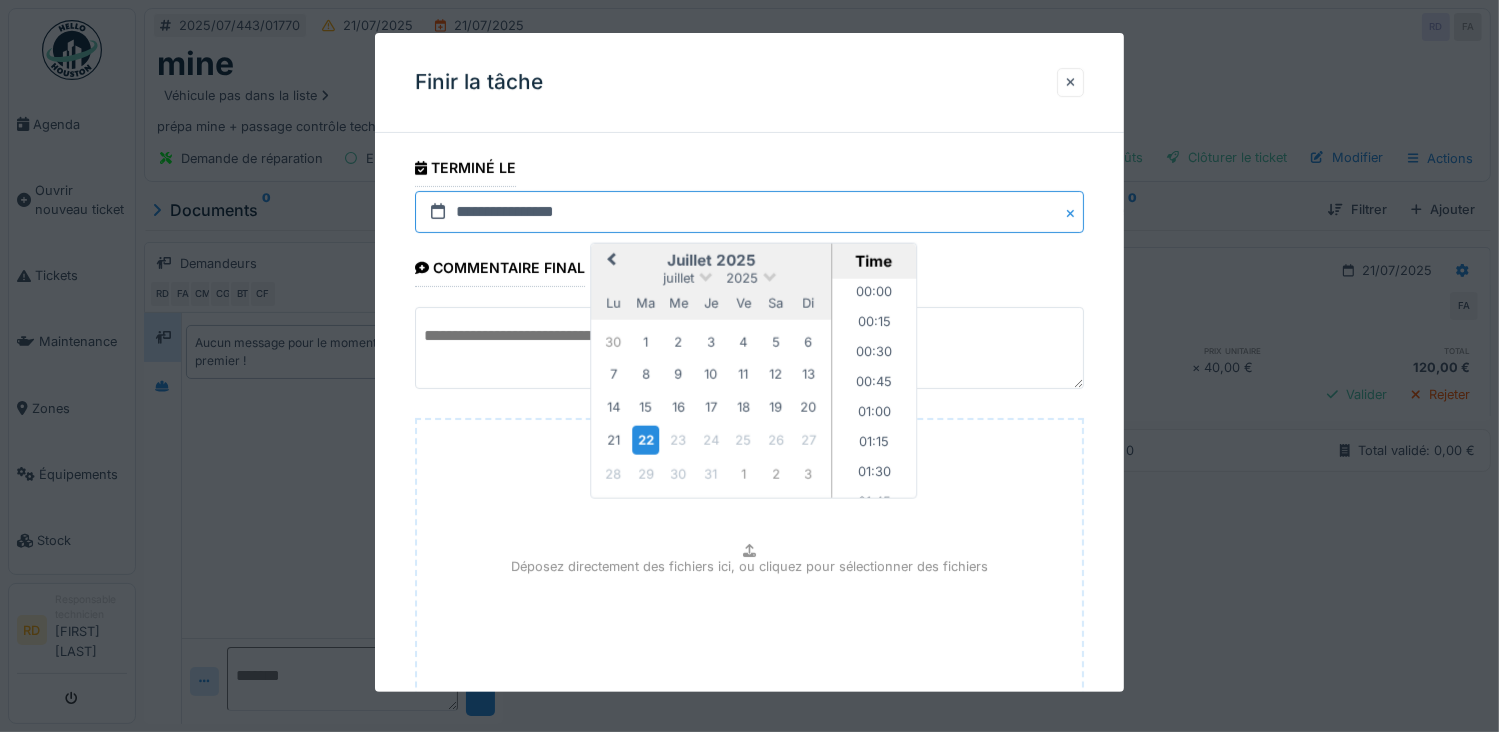 scroll, scrollTop: 655, scrollLeft: 0, axis: vertical 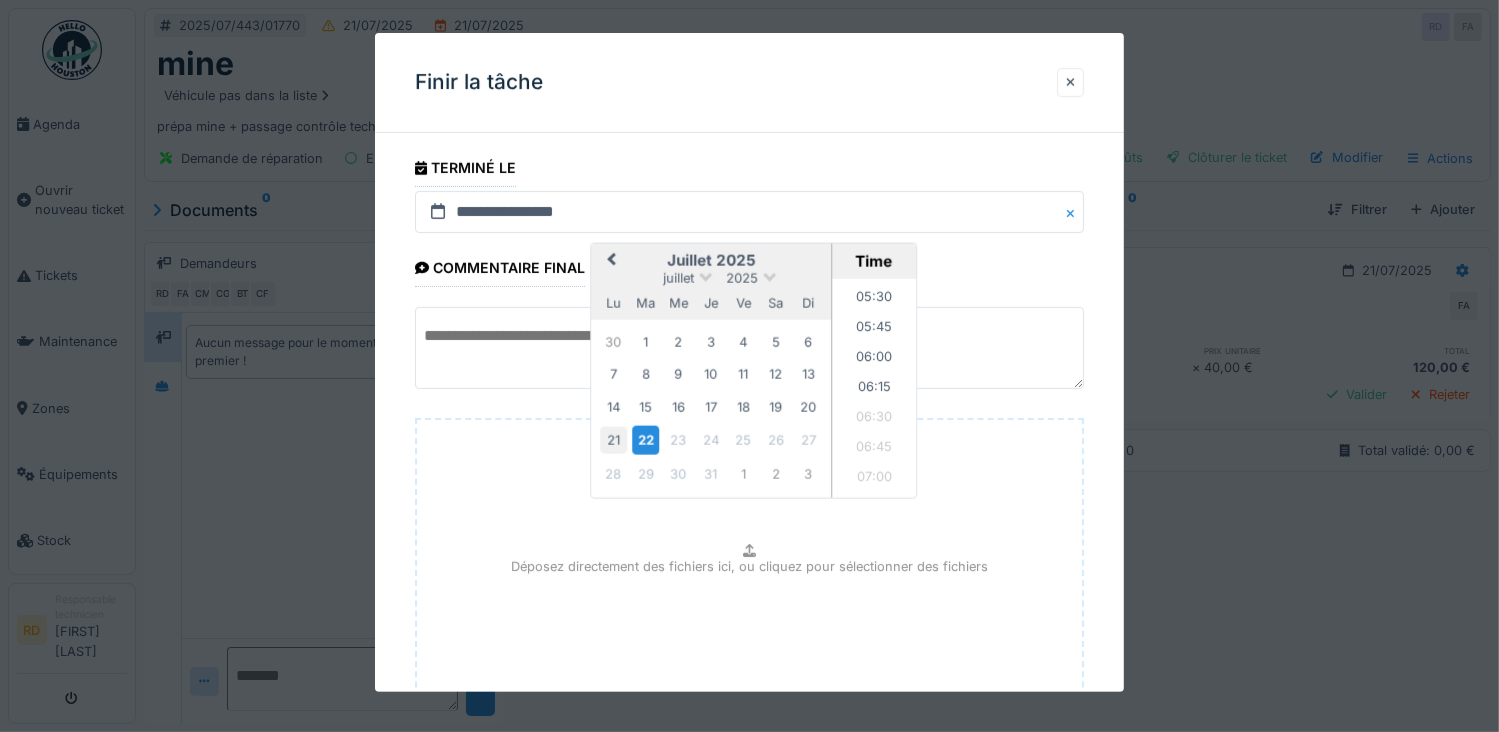 click on "21" at bounding box center (613, 440) 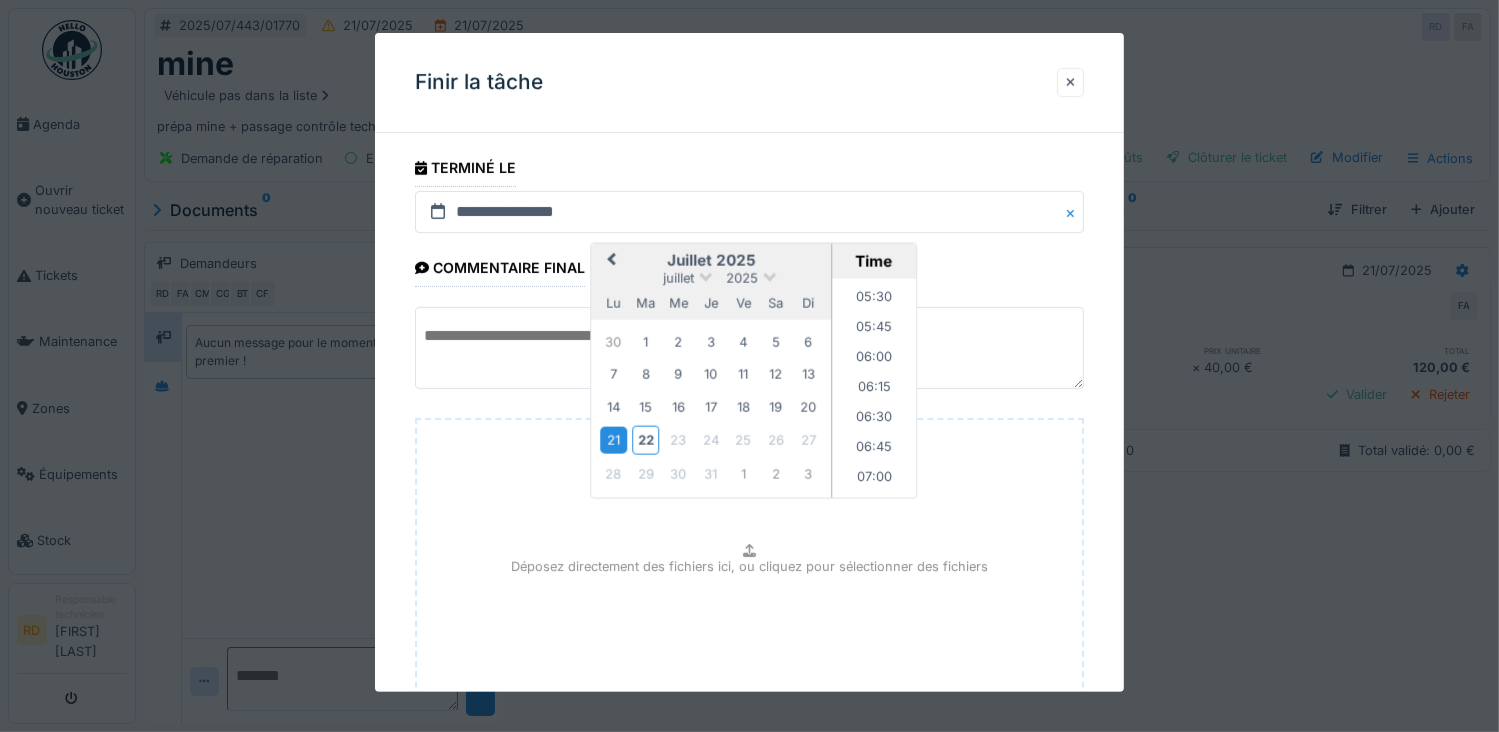 click at bounding box center (750, 348) 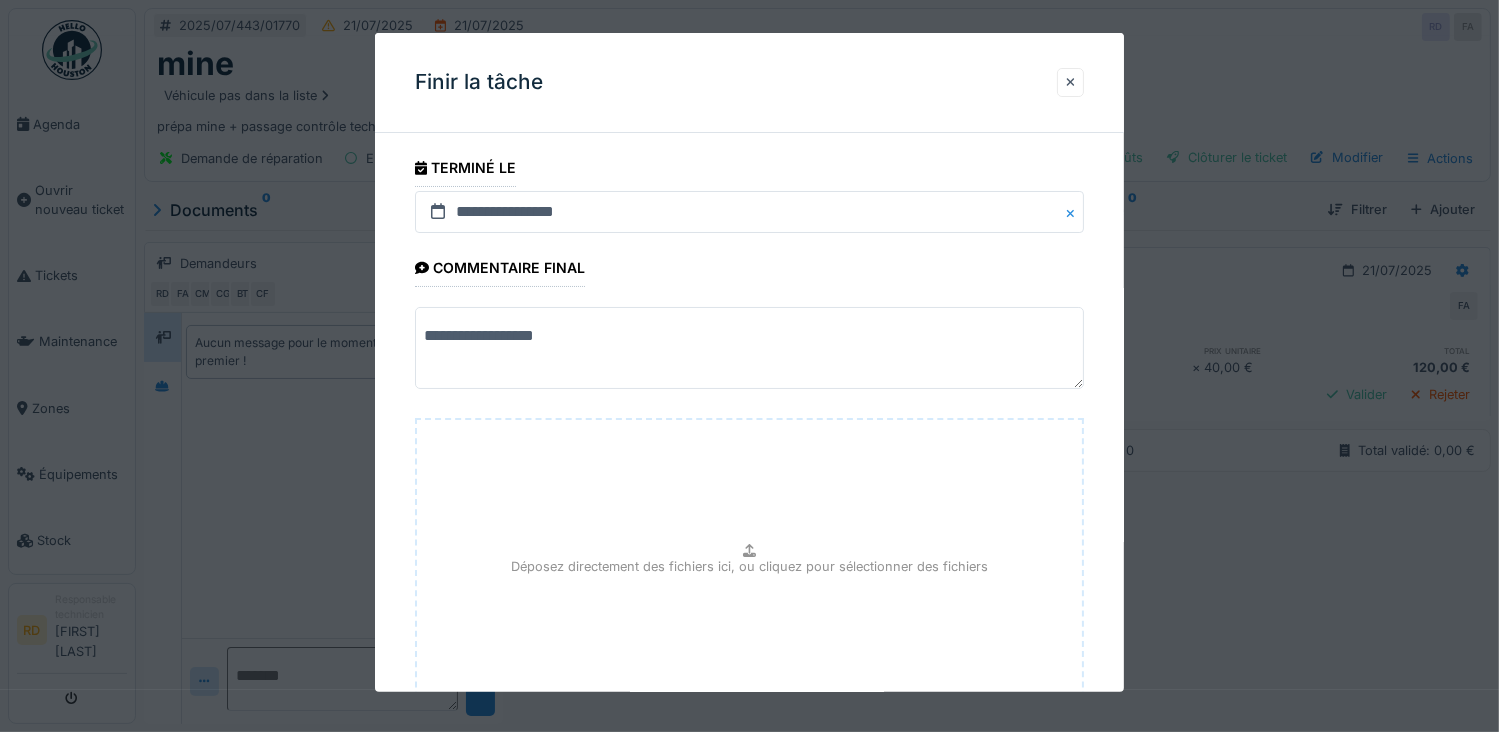 scroll, scrollTop: 154, scrollLeft: 0, axis: vertical 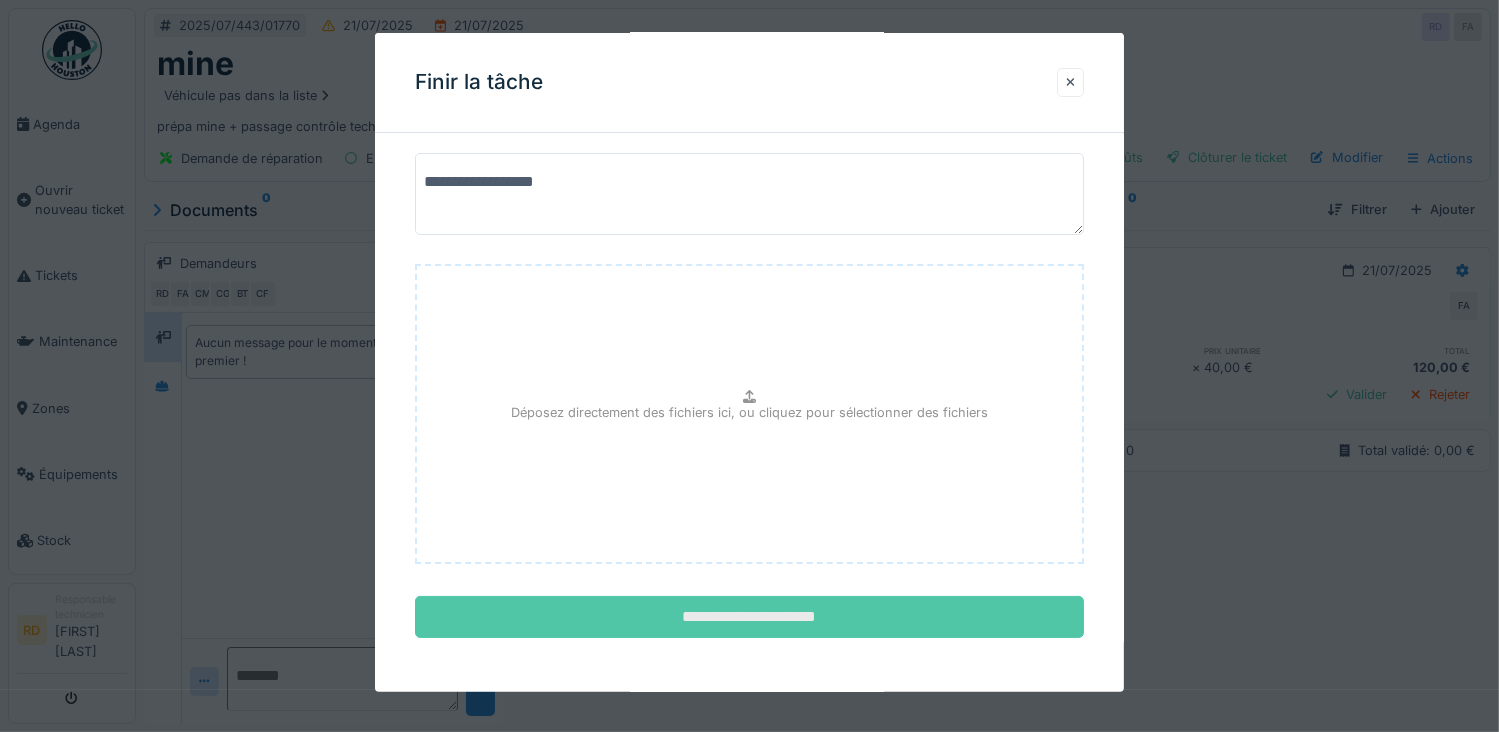 type on "**********" 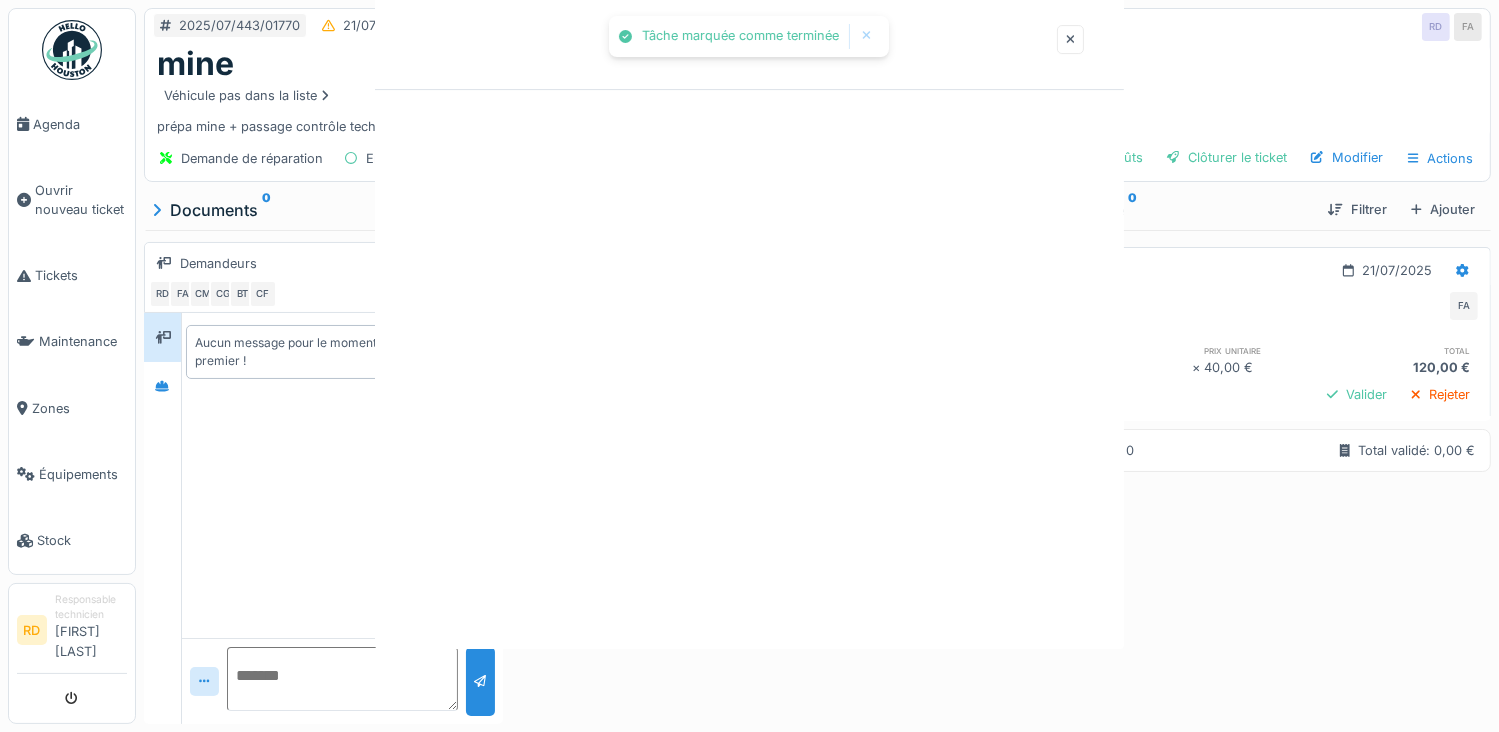 scroll, scrollTop: 0, scrollLeft: 0, axis: both 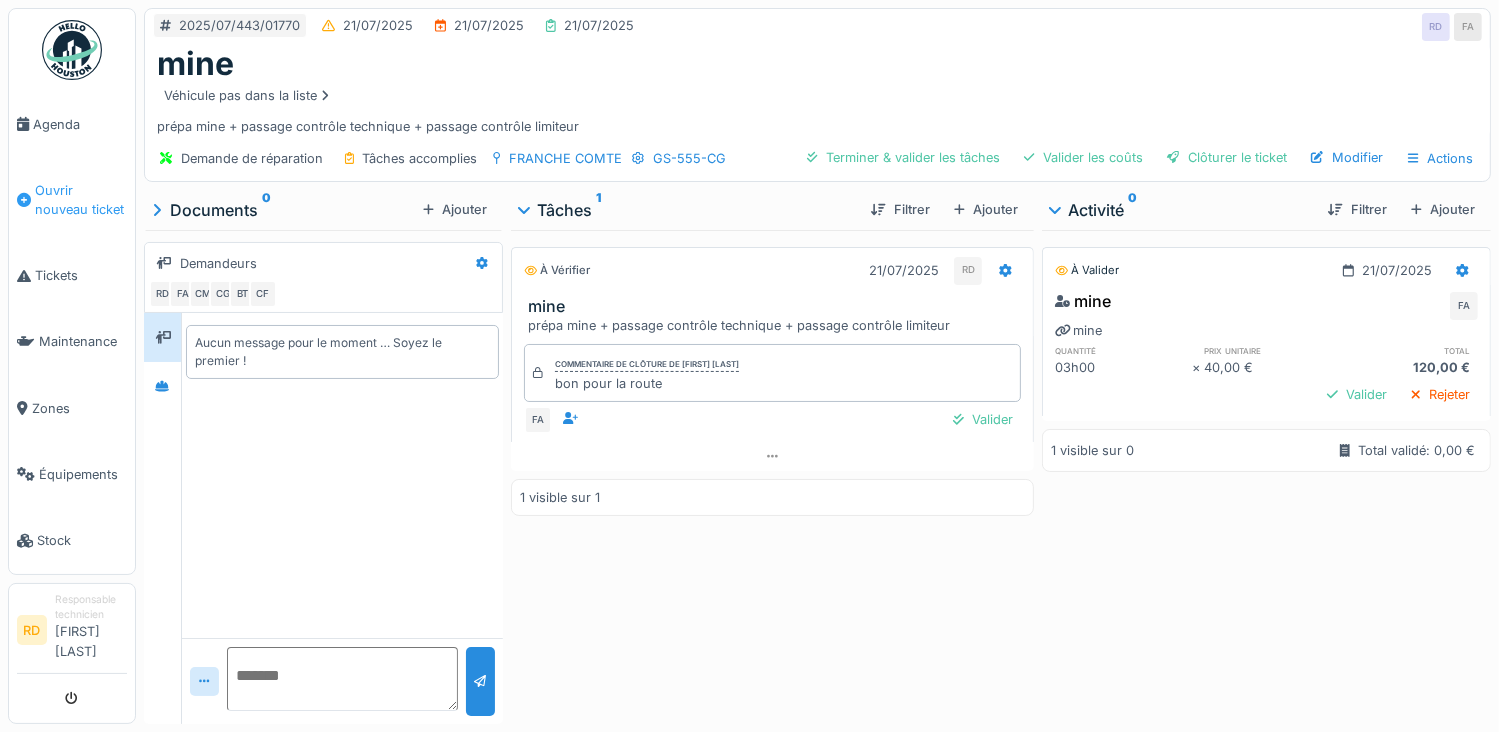 click on "Ouvrir nouveau ticket" at bounding box center (81, 200) 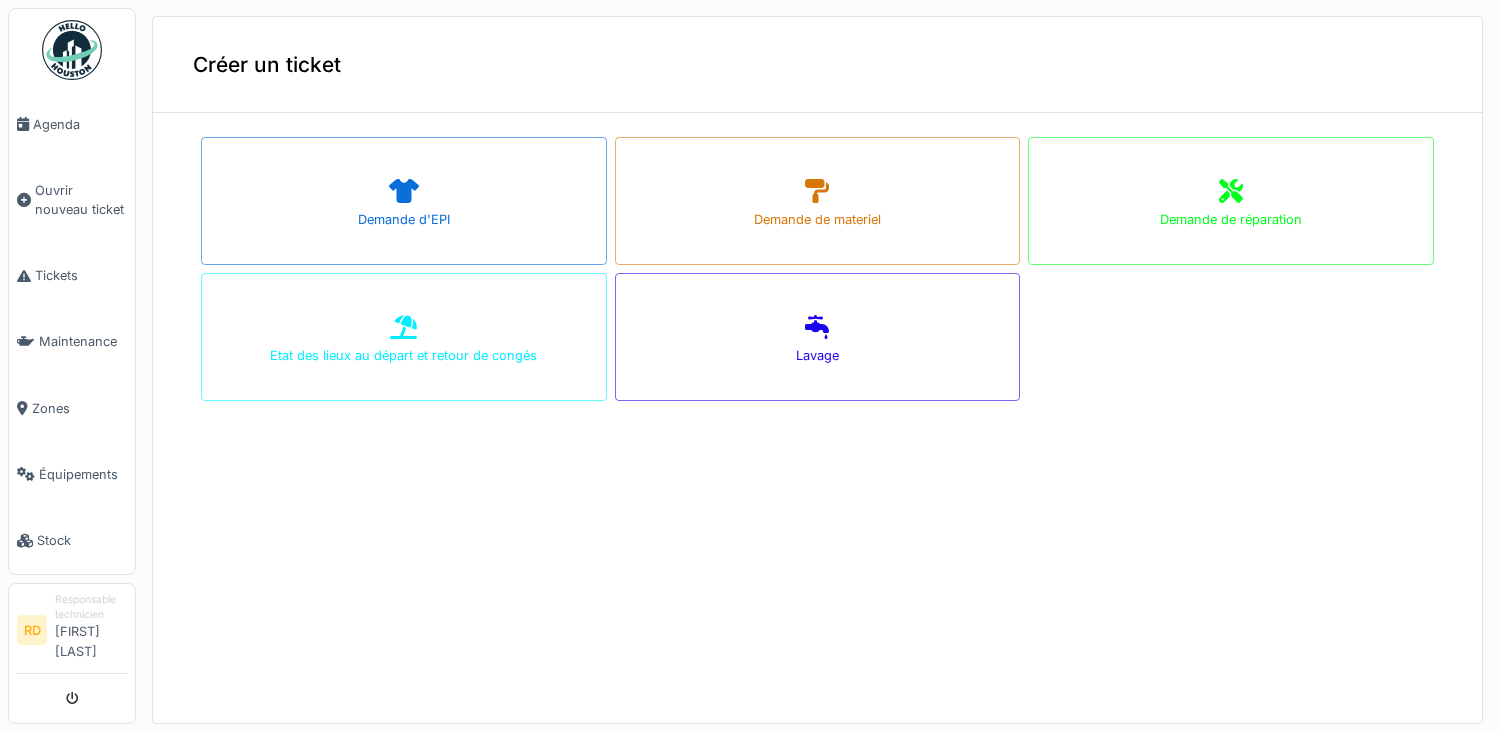 scroll, scrollTop: 0, scrollLeft: 0, axis: both 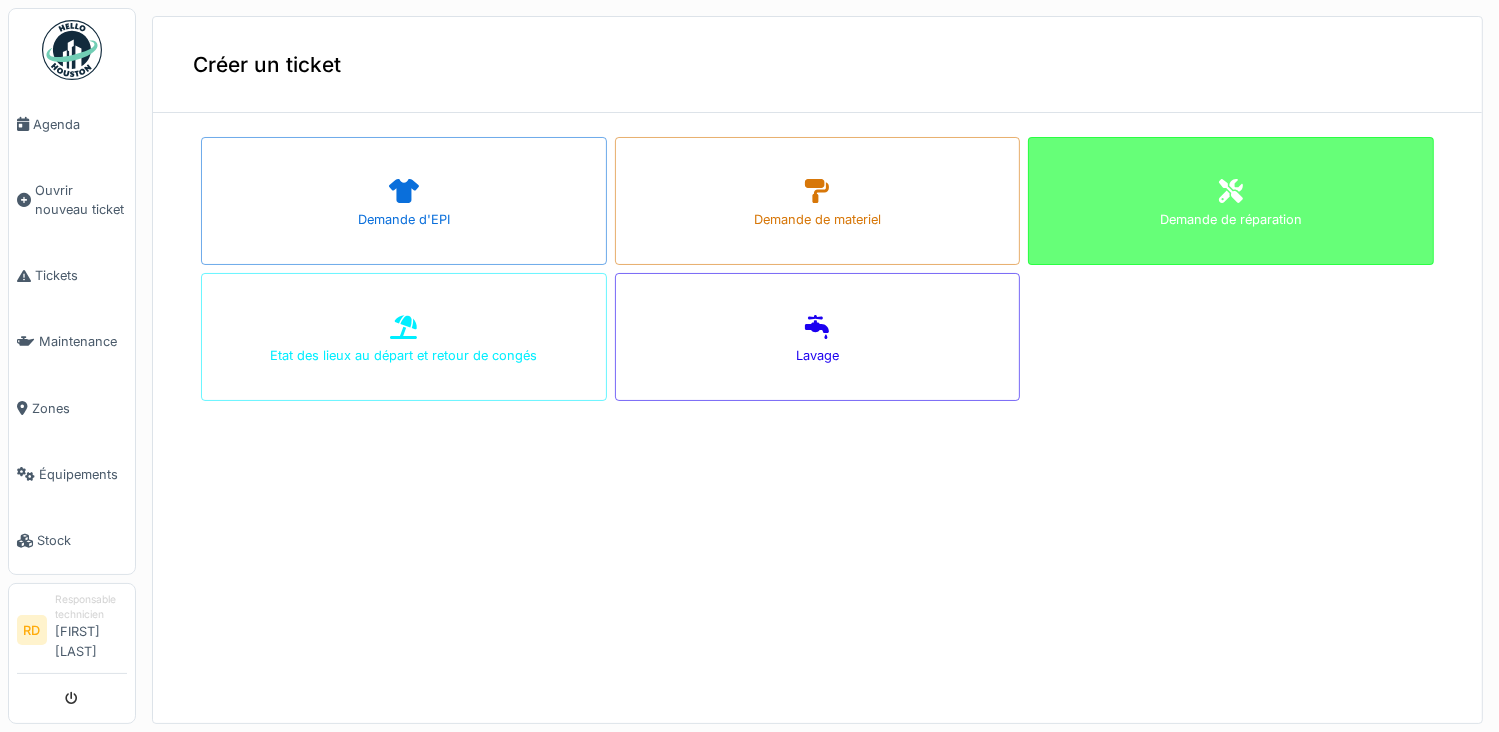 click on "Demande de réparation" at bounding box center [1231, 219] 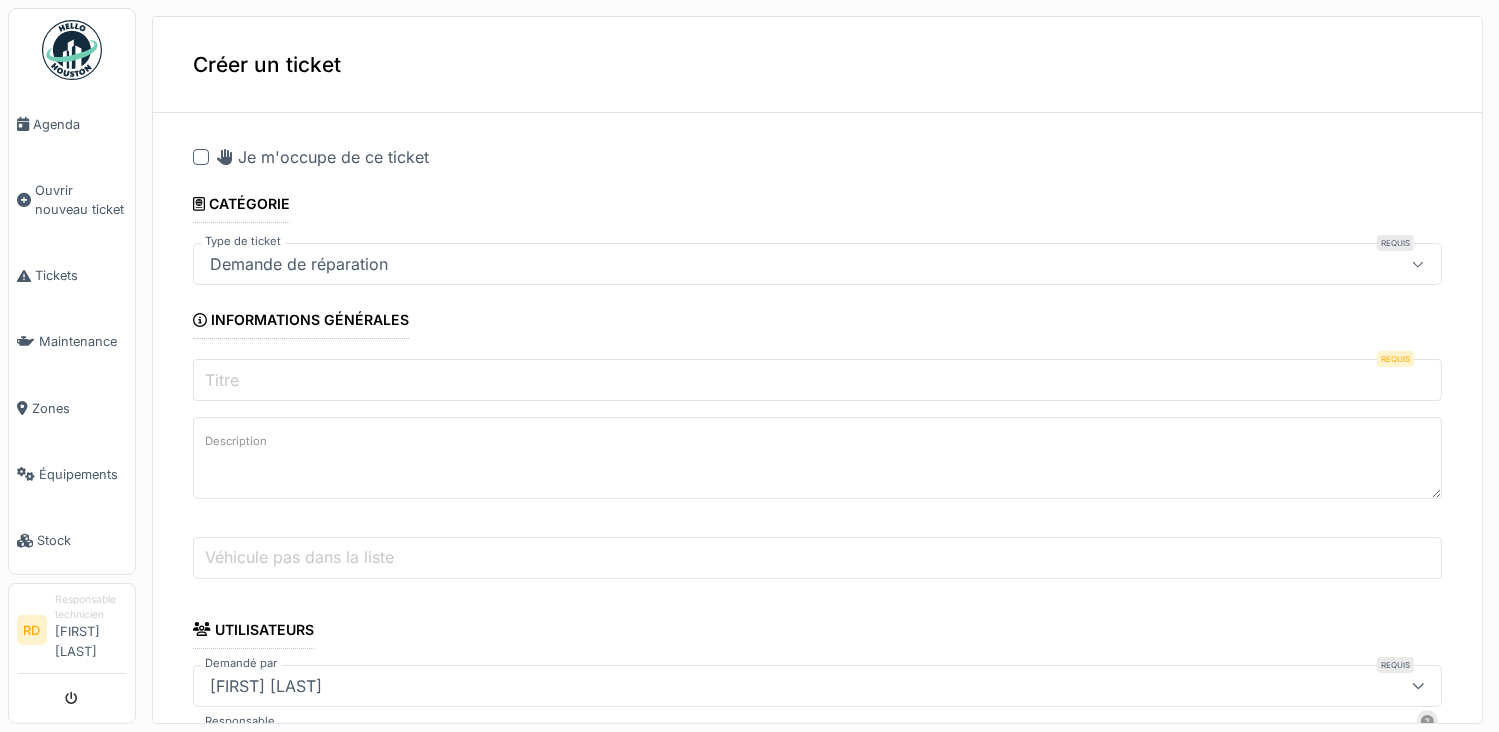 click on "Titre" at bounding box center [817, 380] 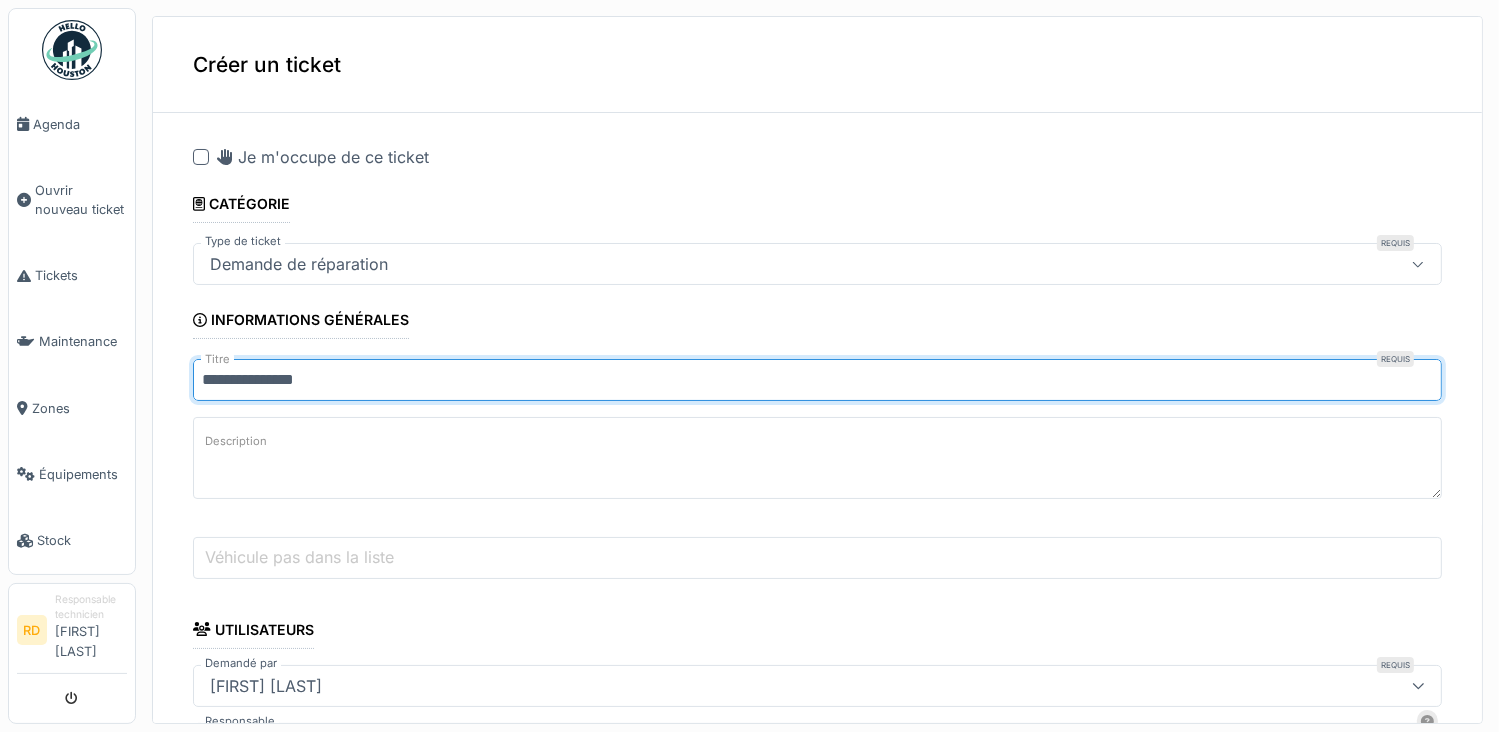 type on "**********" 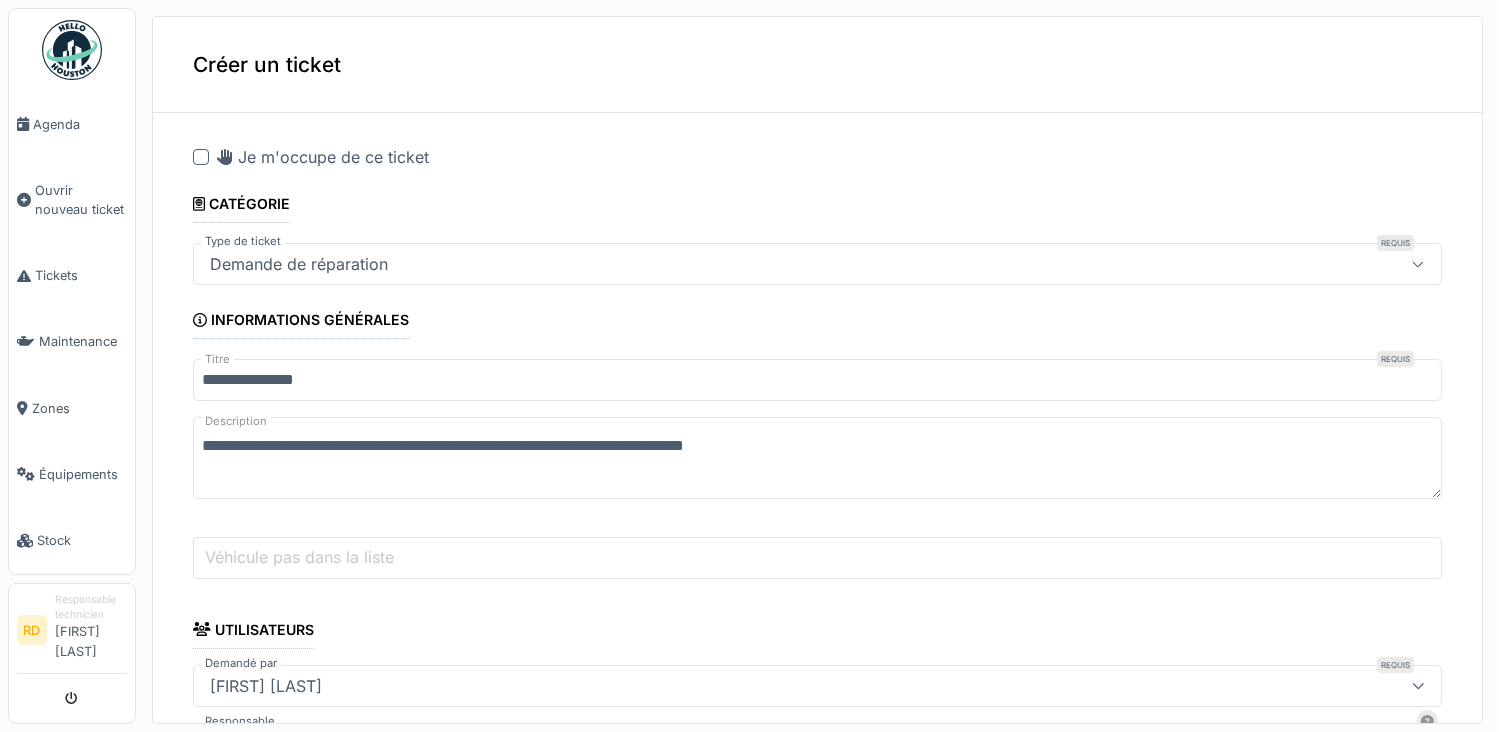 type on "**********" 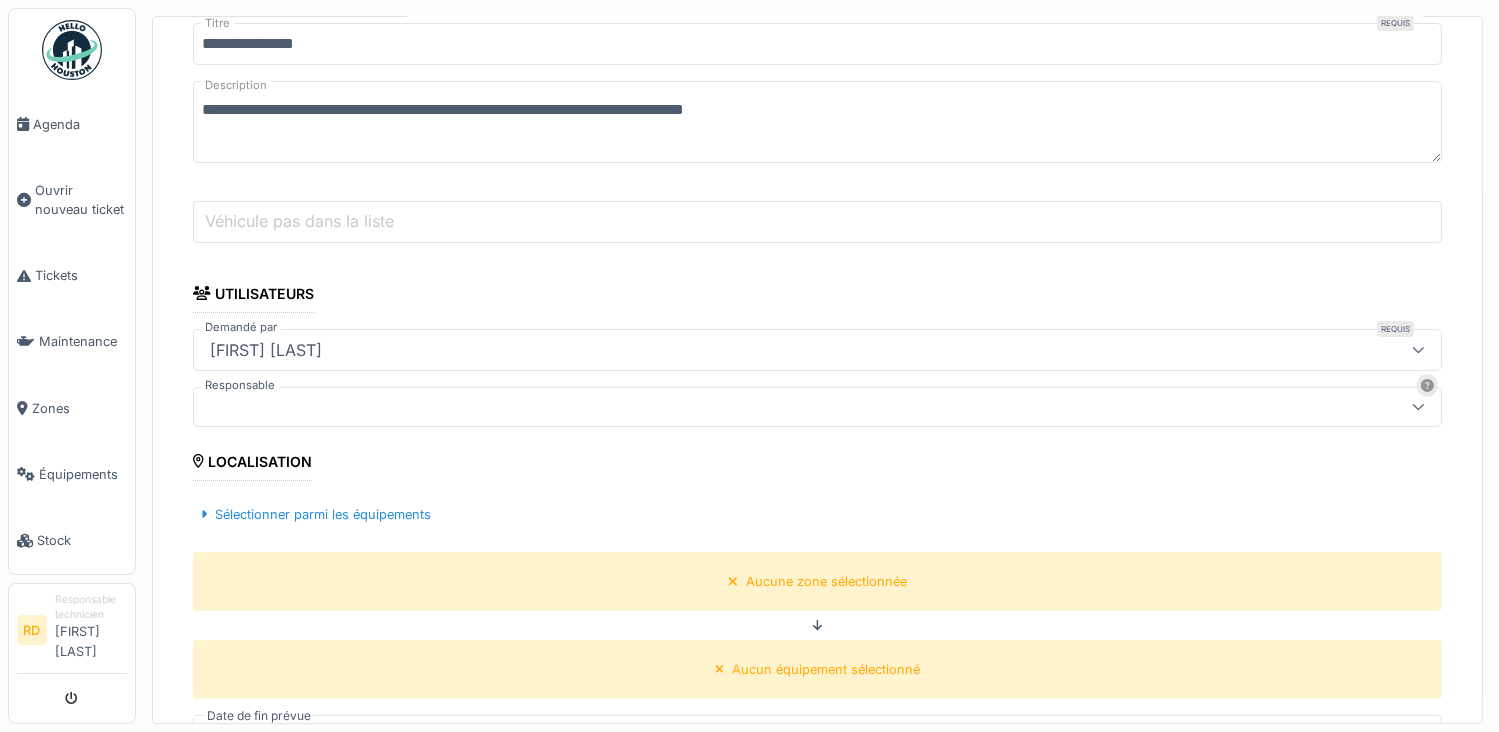 scroll, scrollTop: 4, scrollLeft: 0, axis: vertical 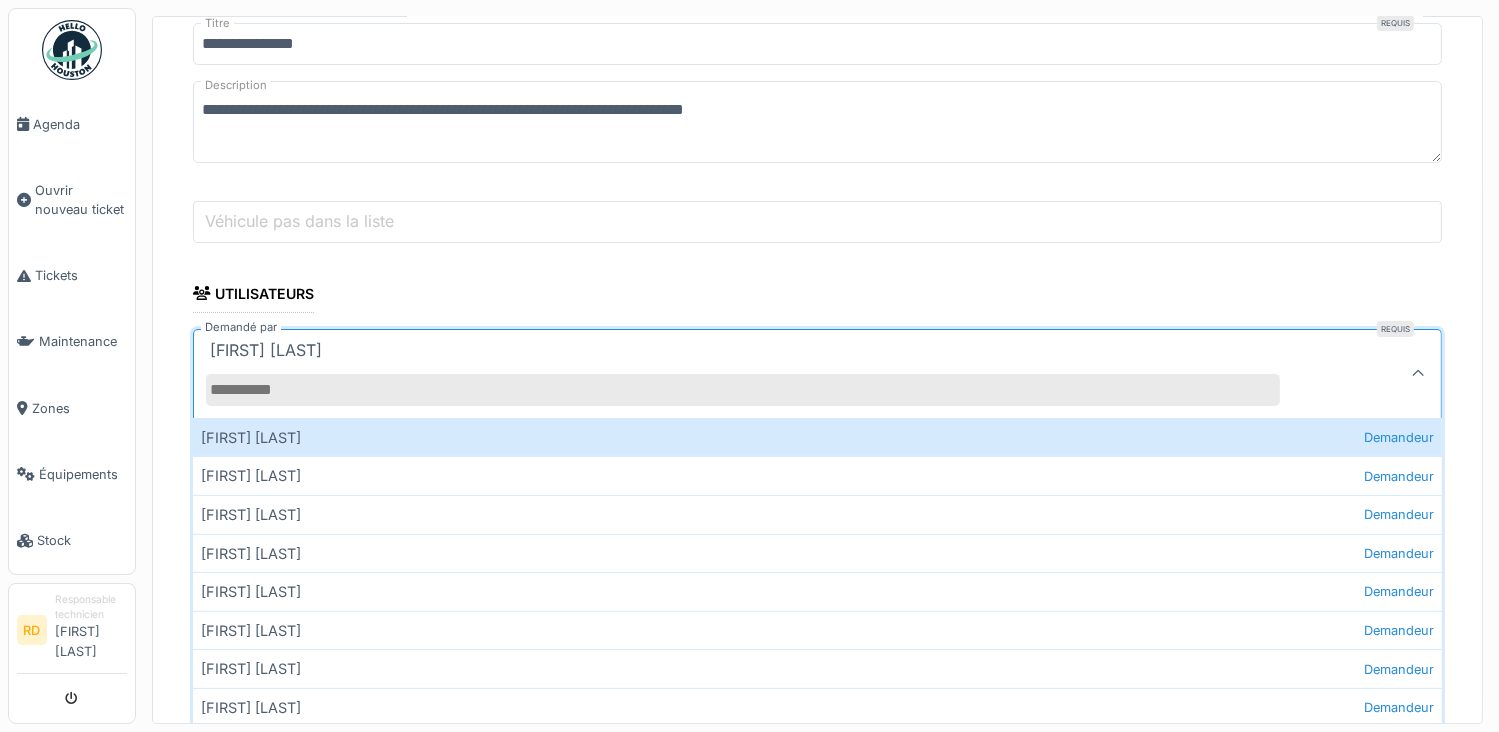 click on "Demandé par" at bounding box center [743, 390] 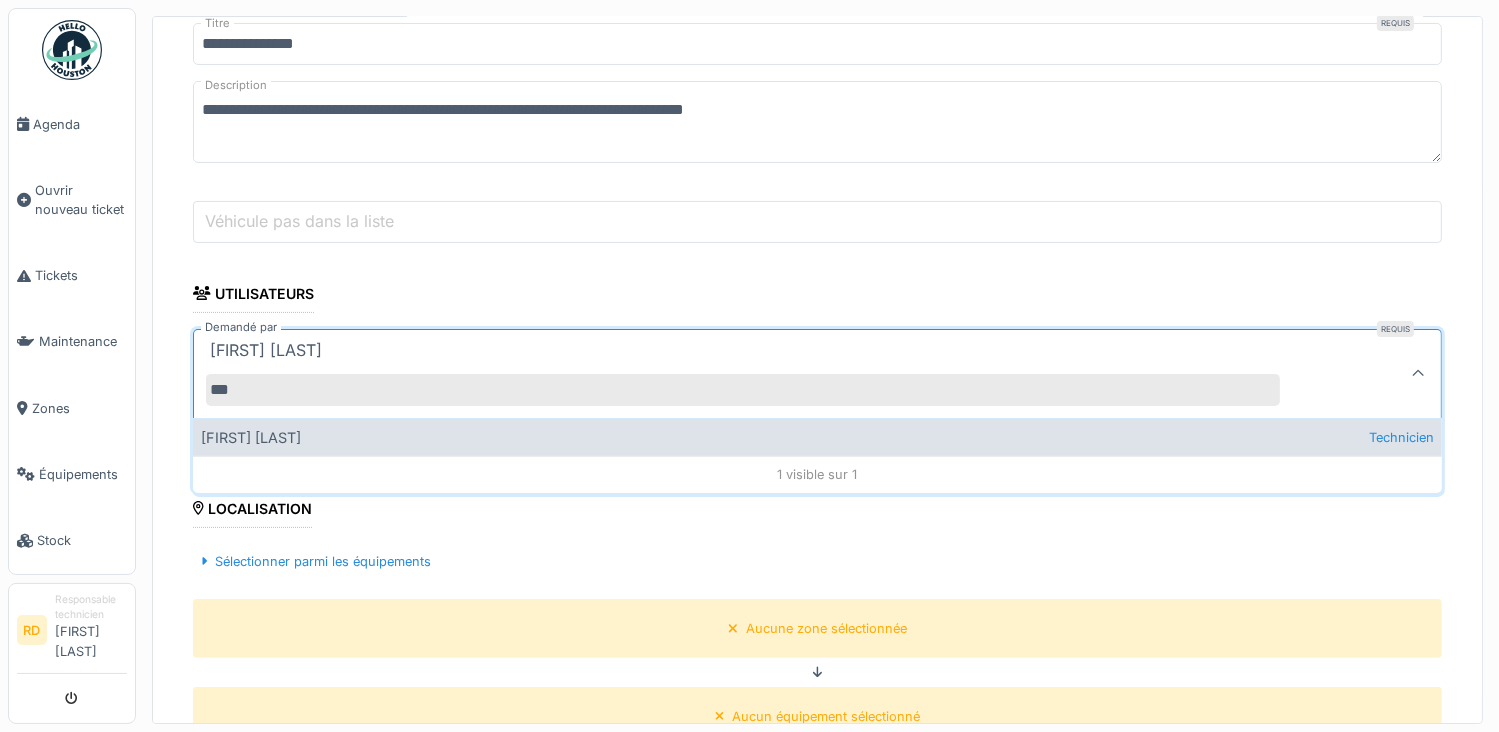 type on "***" 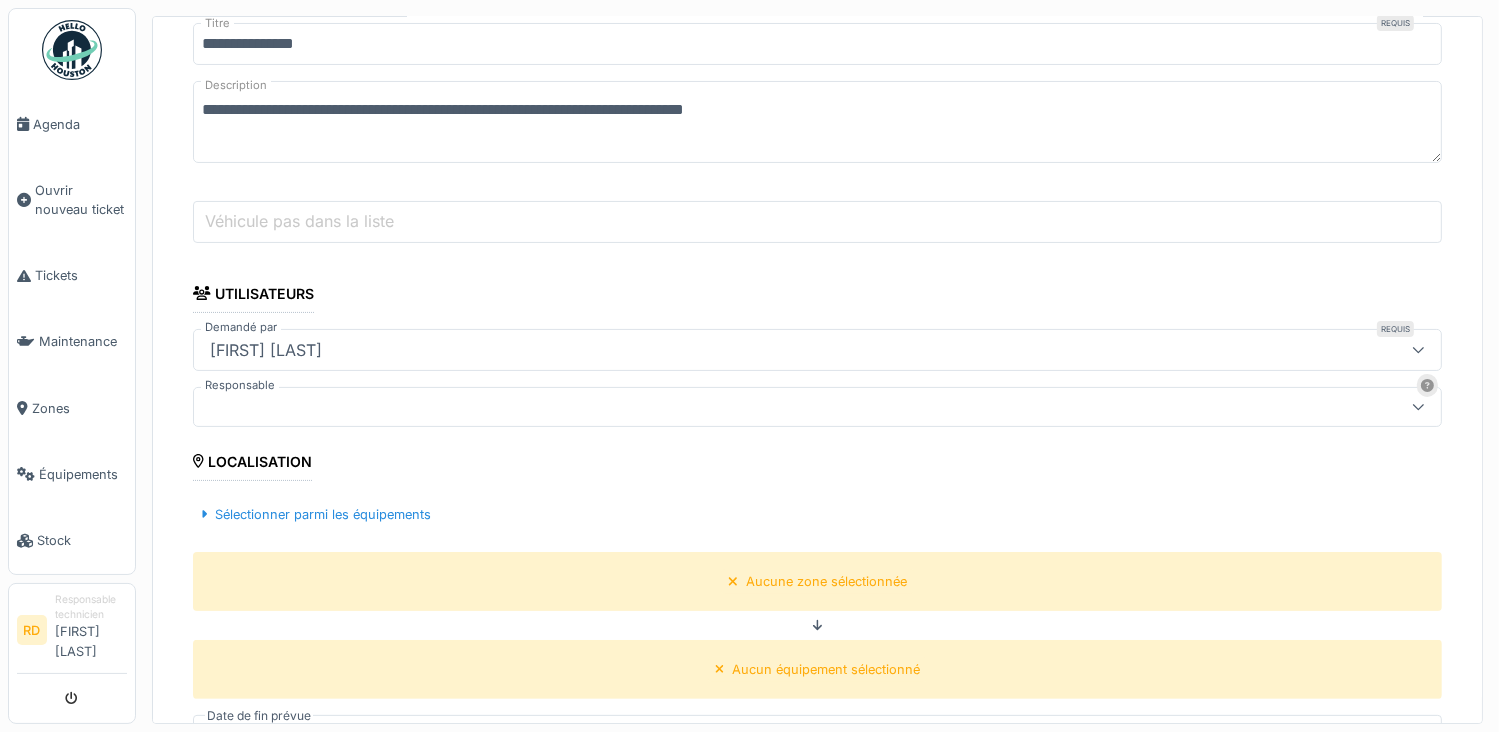 scroll, scrollTop: 536, scrollLeft: 0, axis: vertical 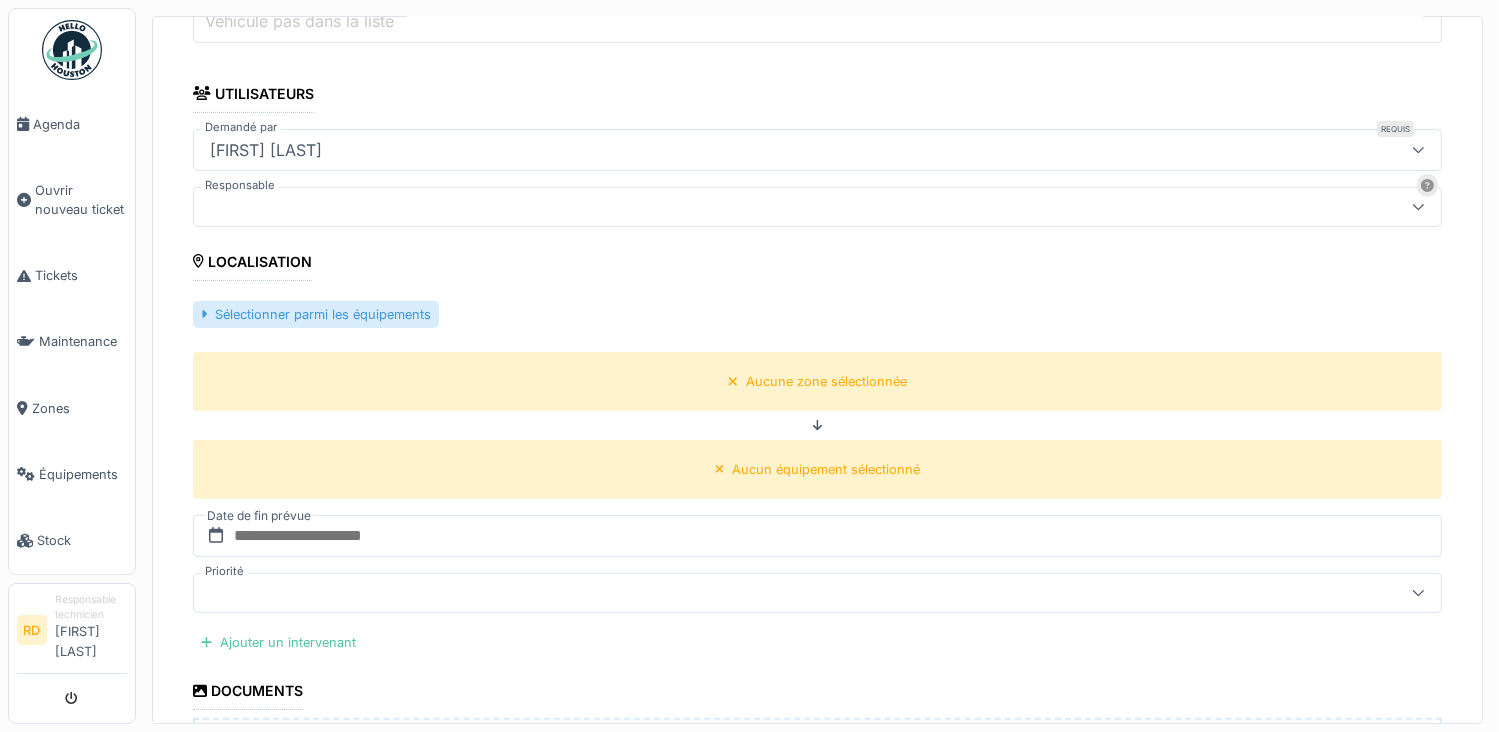 click on "Sélectionner parmi les équipements" at bounding box center [316, 314] 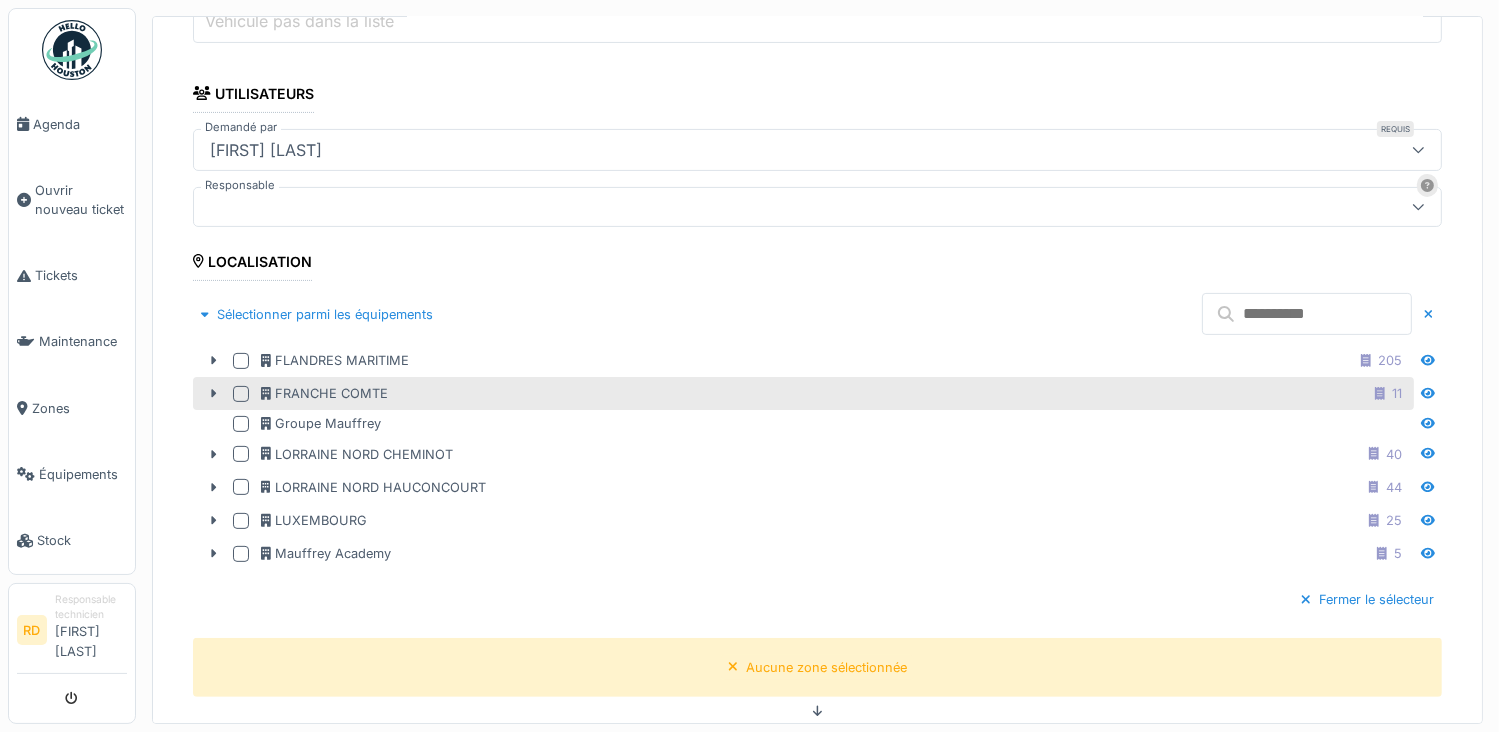 click at bounding box center [241, 394] 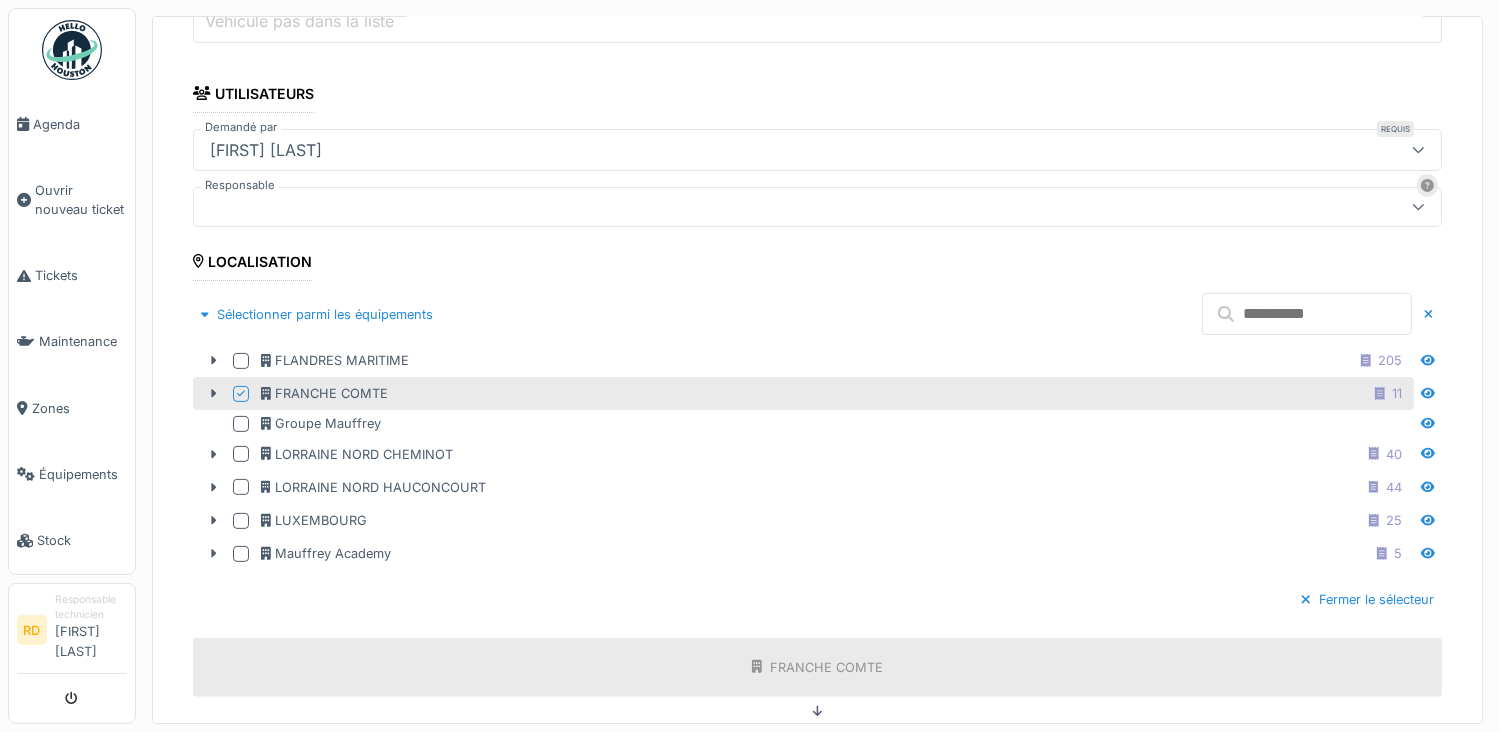 click at bounding box center [1307, 314] 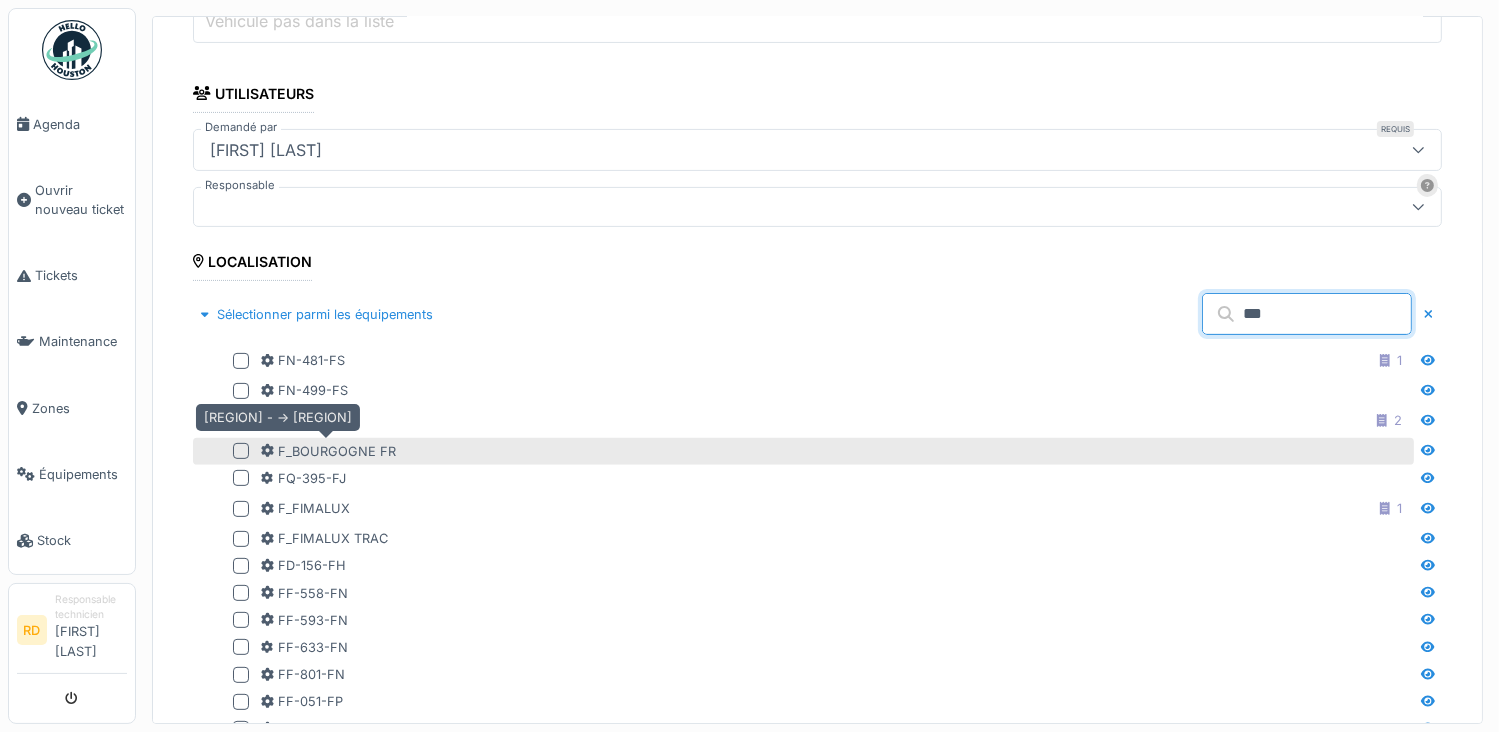 type on "***" 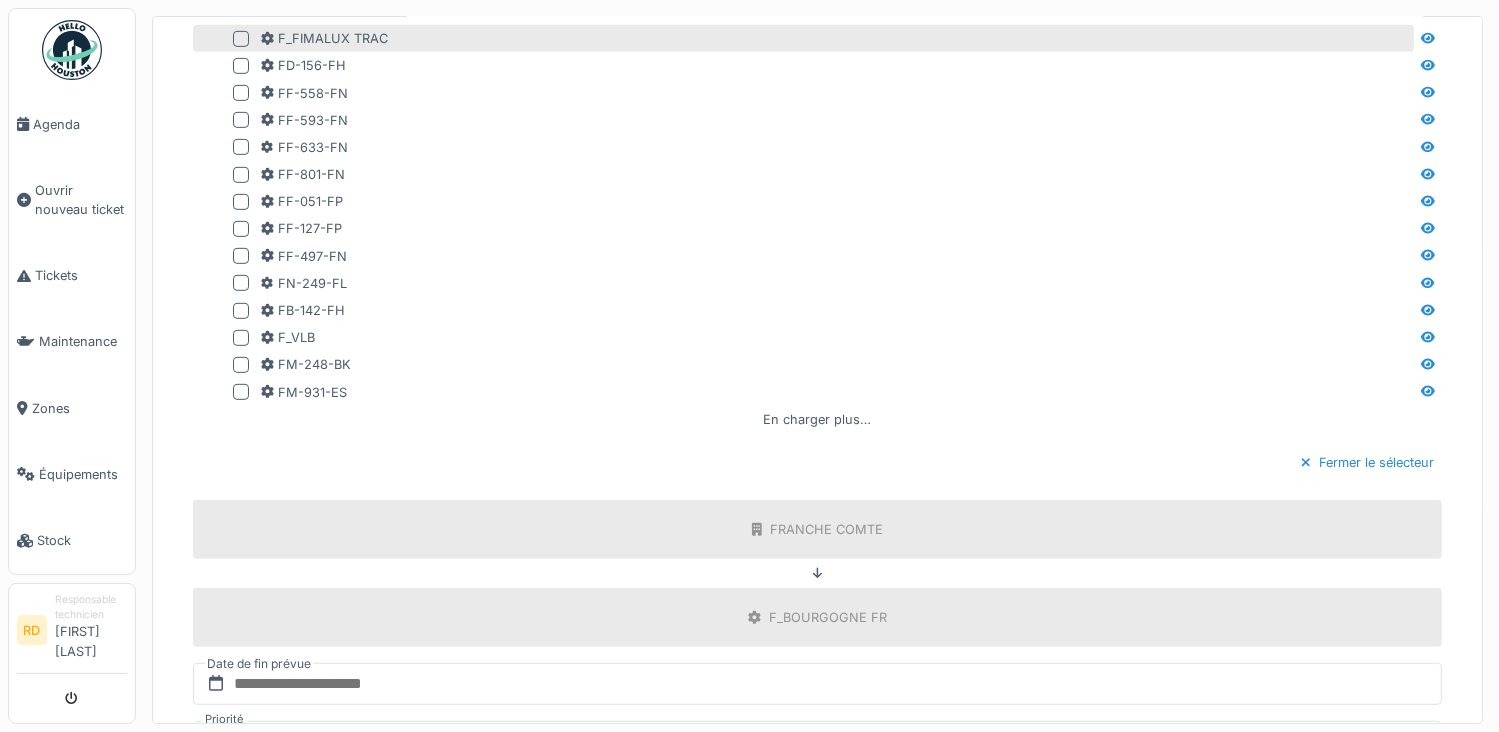 scroll, scrollTop: 1336, scrollLeft: 0, axis: vertical 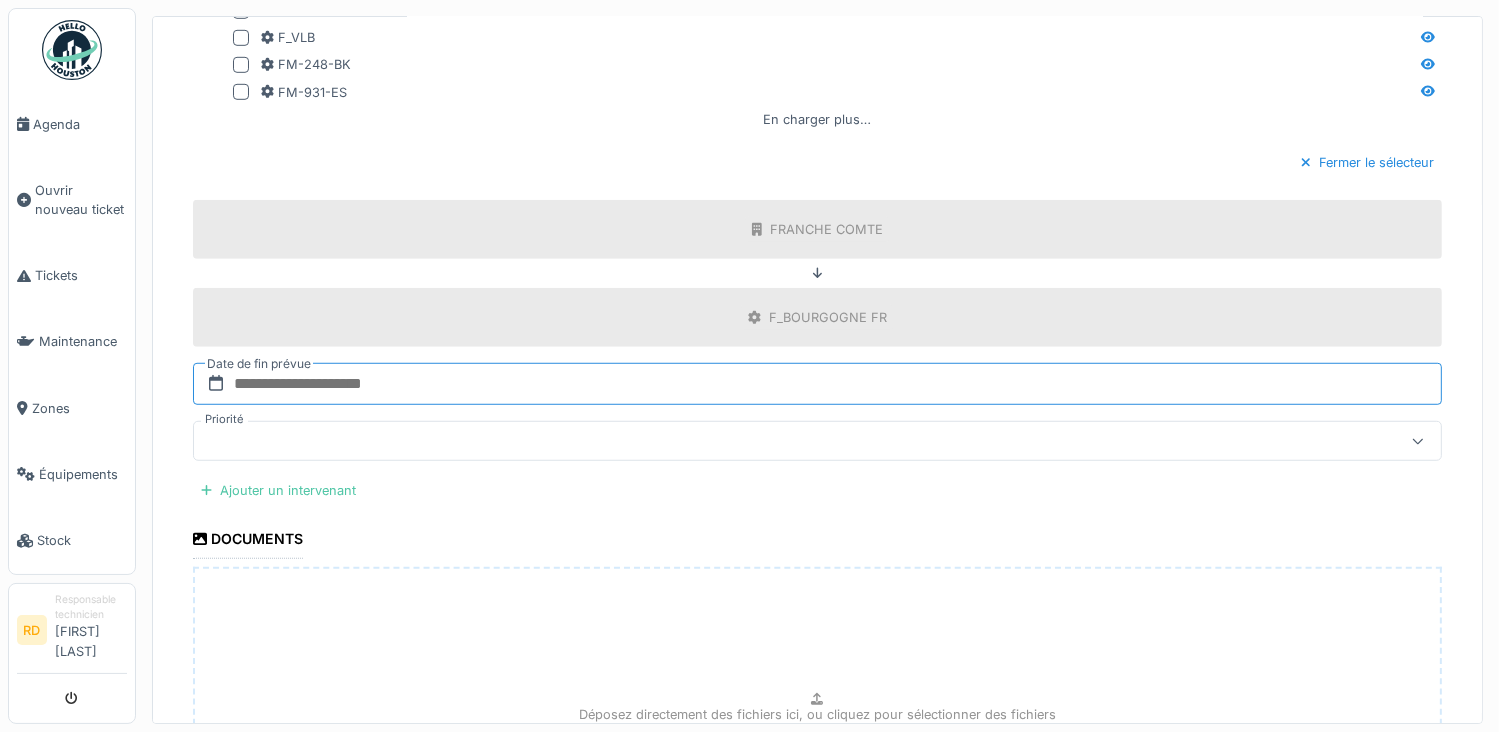click at bounding box center (817, 384) 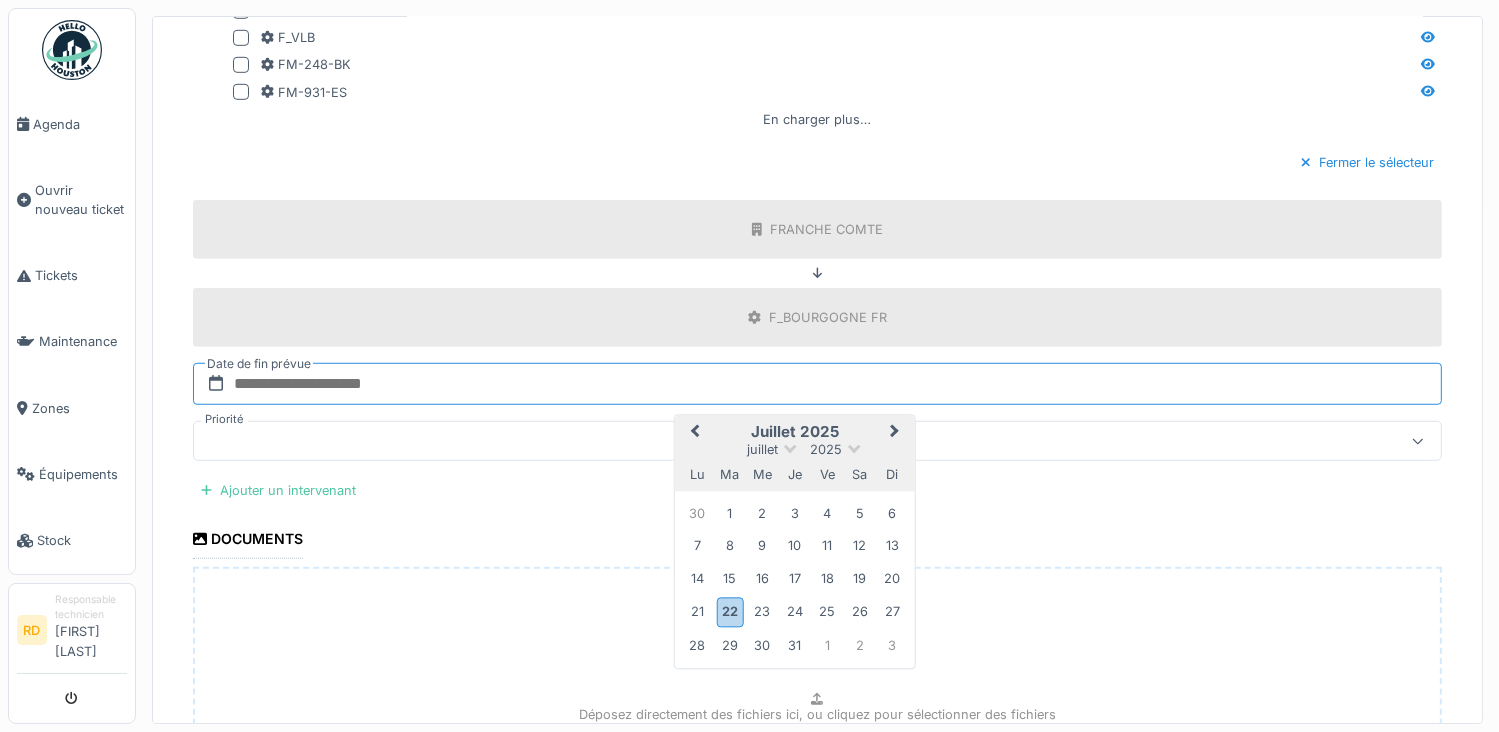 type on "**********" 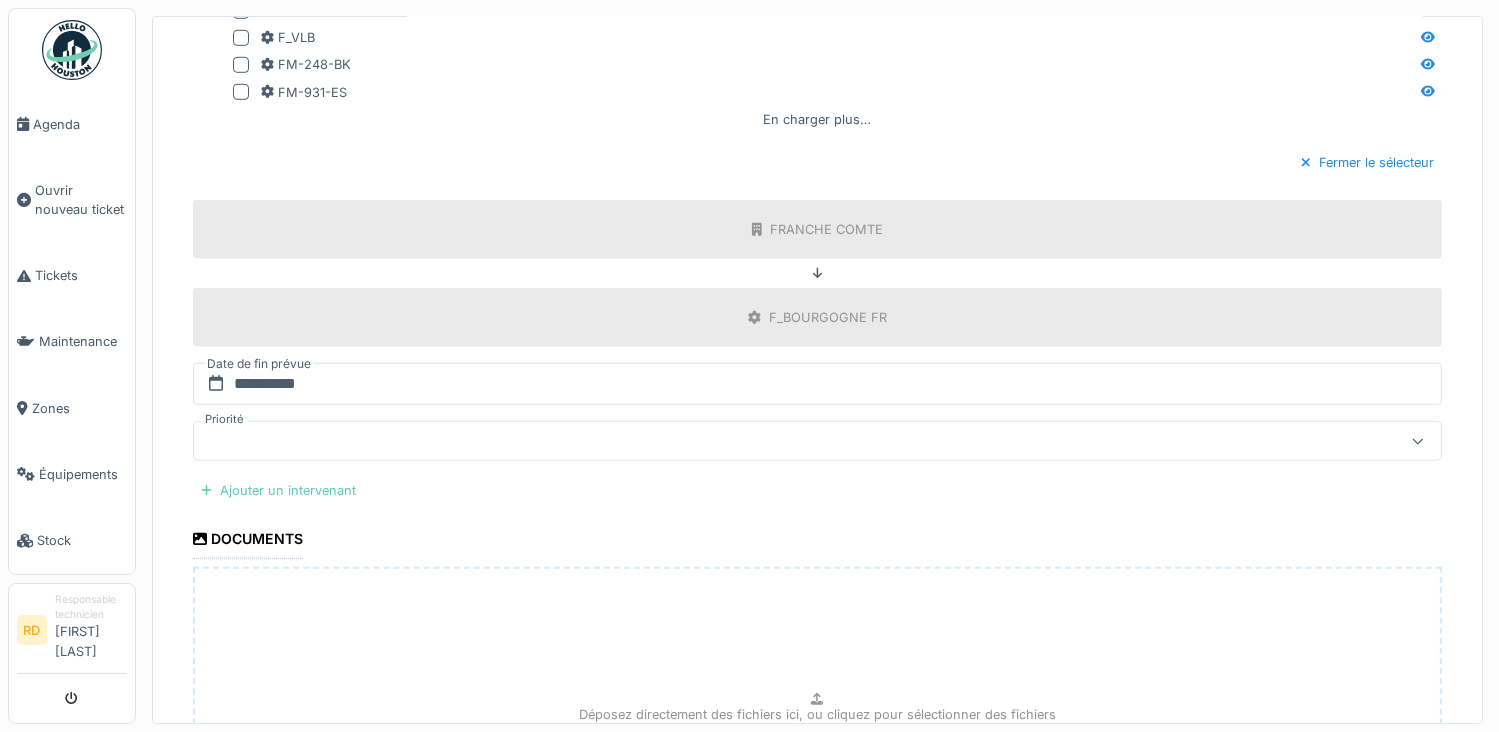 click on "Ajouter un intervenant" at bounding box center (278, 490) 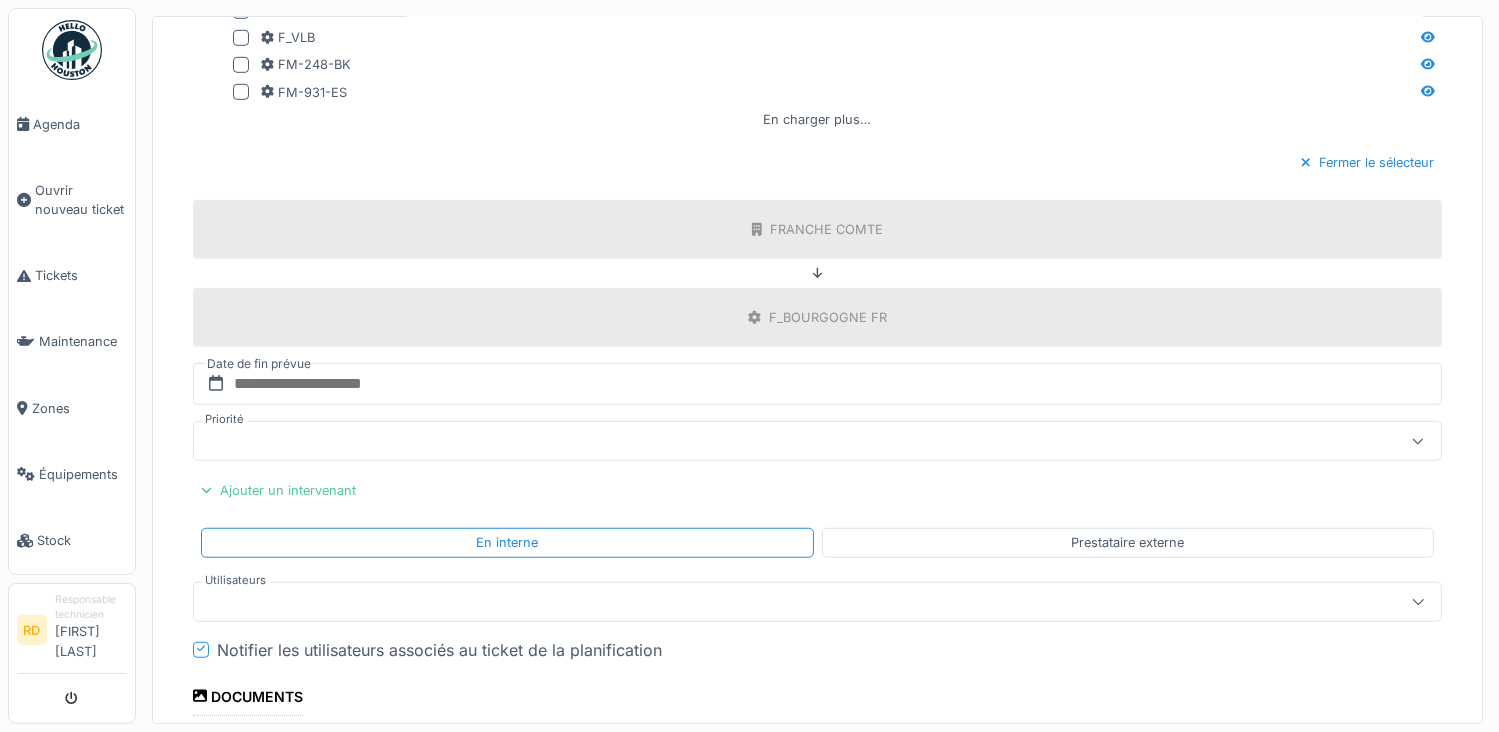 click at bounding box center [755, 602] 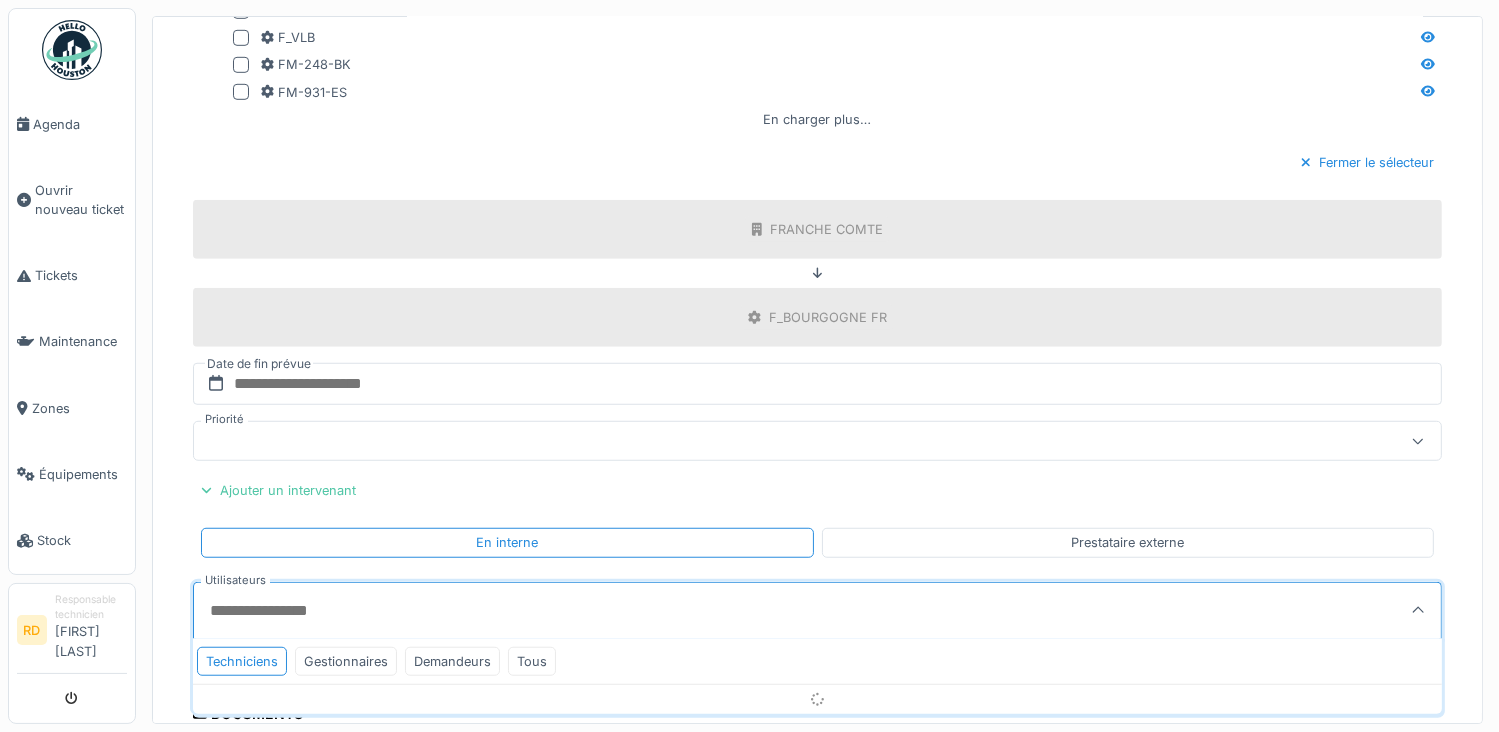 scroll, scrollTop: 1569, scrollLeft: 0, axis: vertical 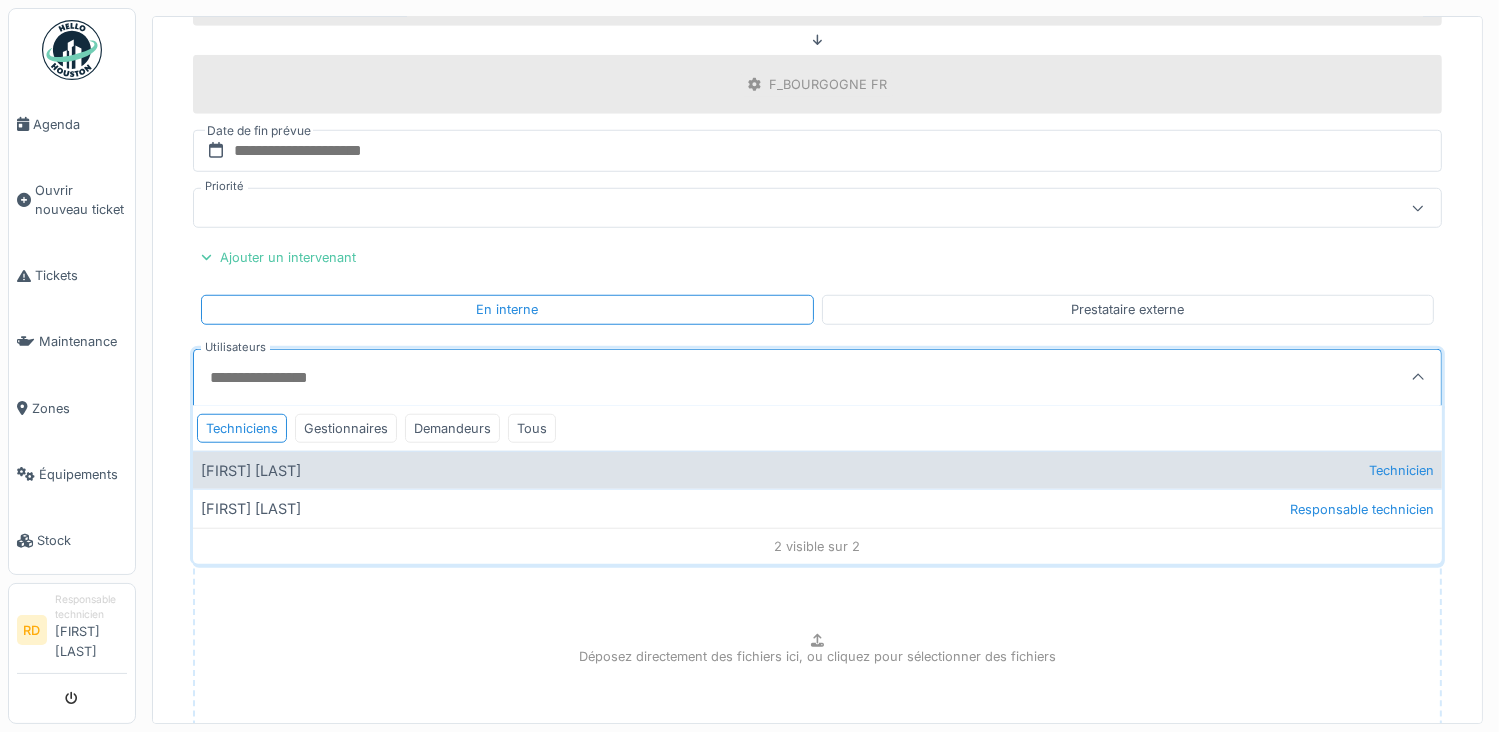 click on "[FIRST] [LAST]   Technicien" at bounding box center [817, 470] 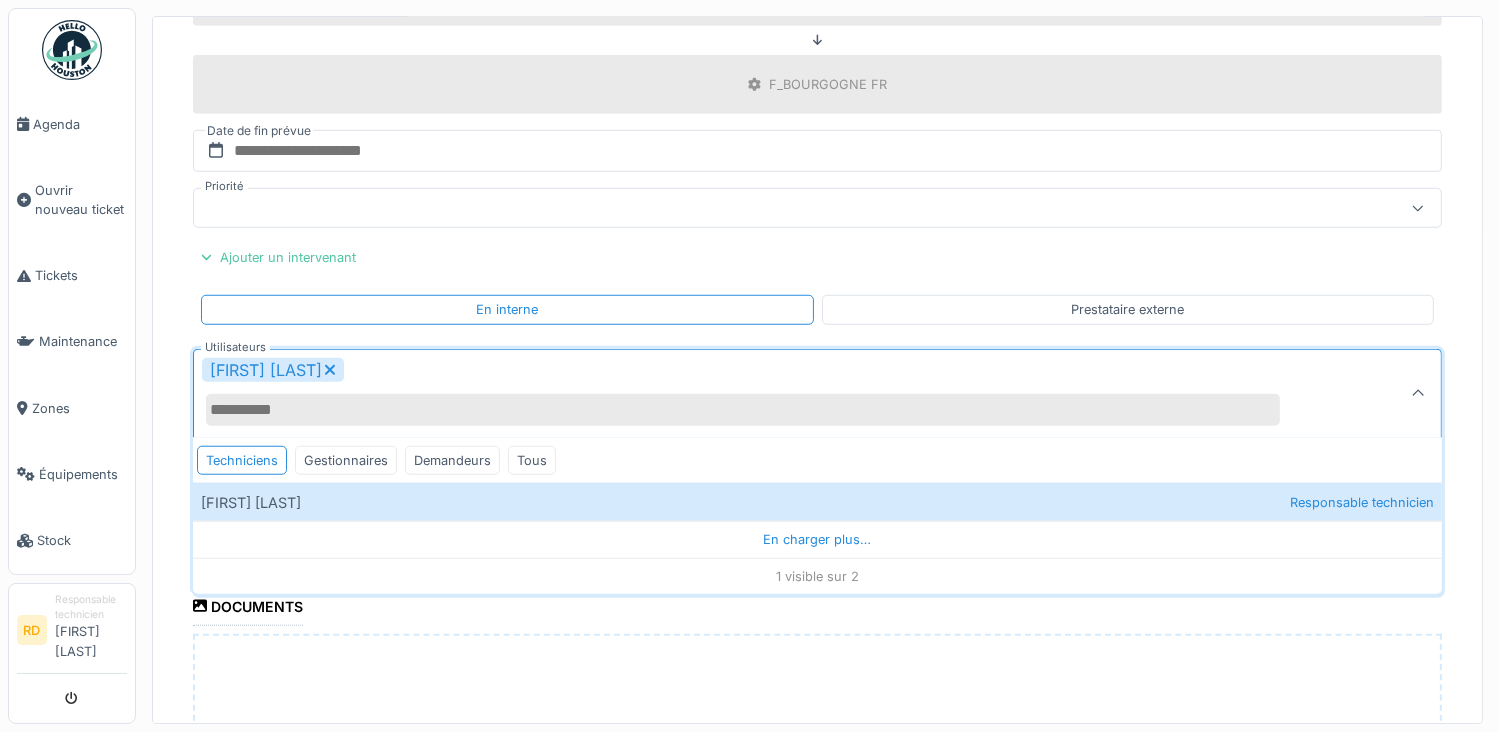 click on "**********" at bounding box center [817, -188] 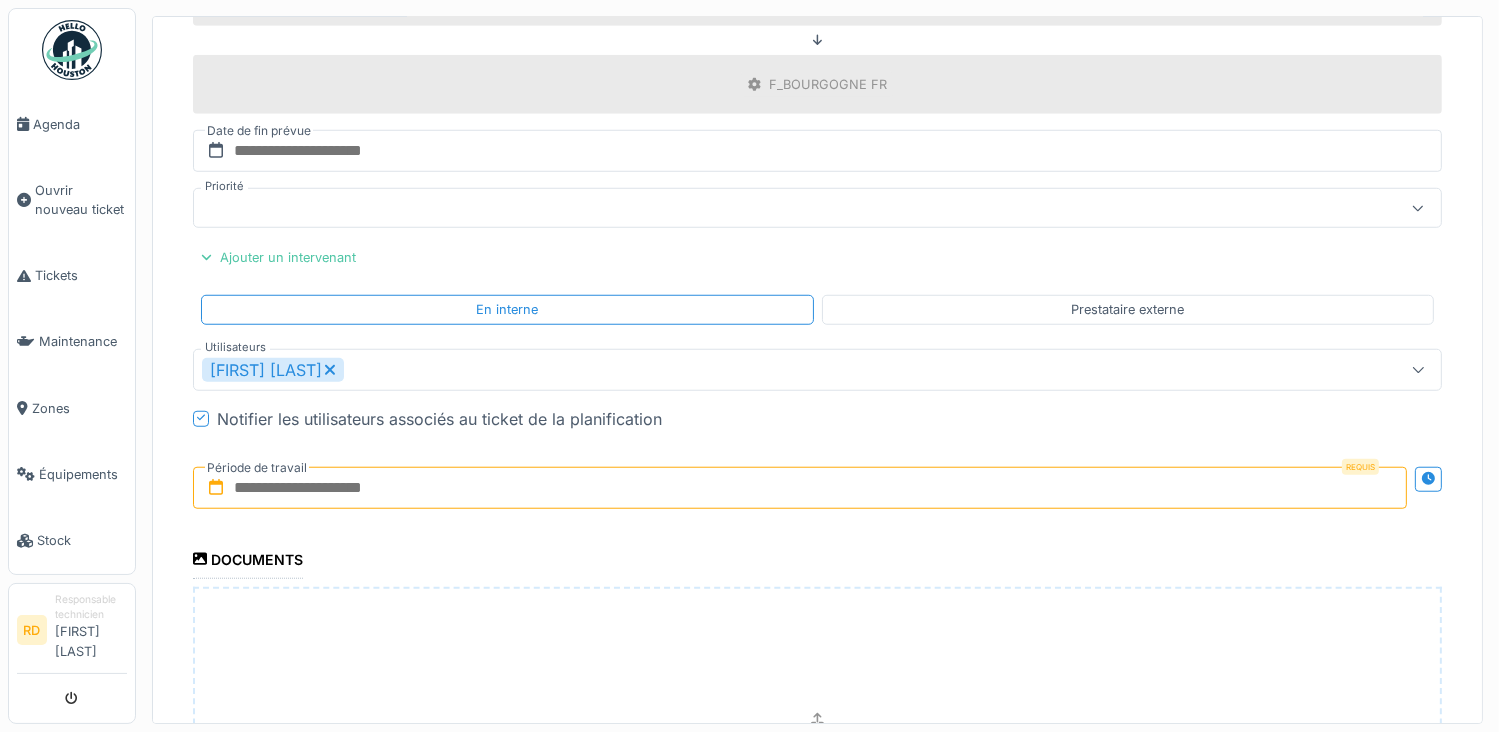 click at bounding box center [800, 488] 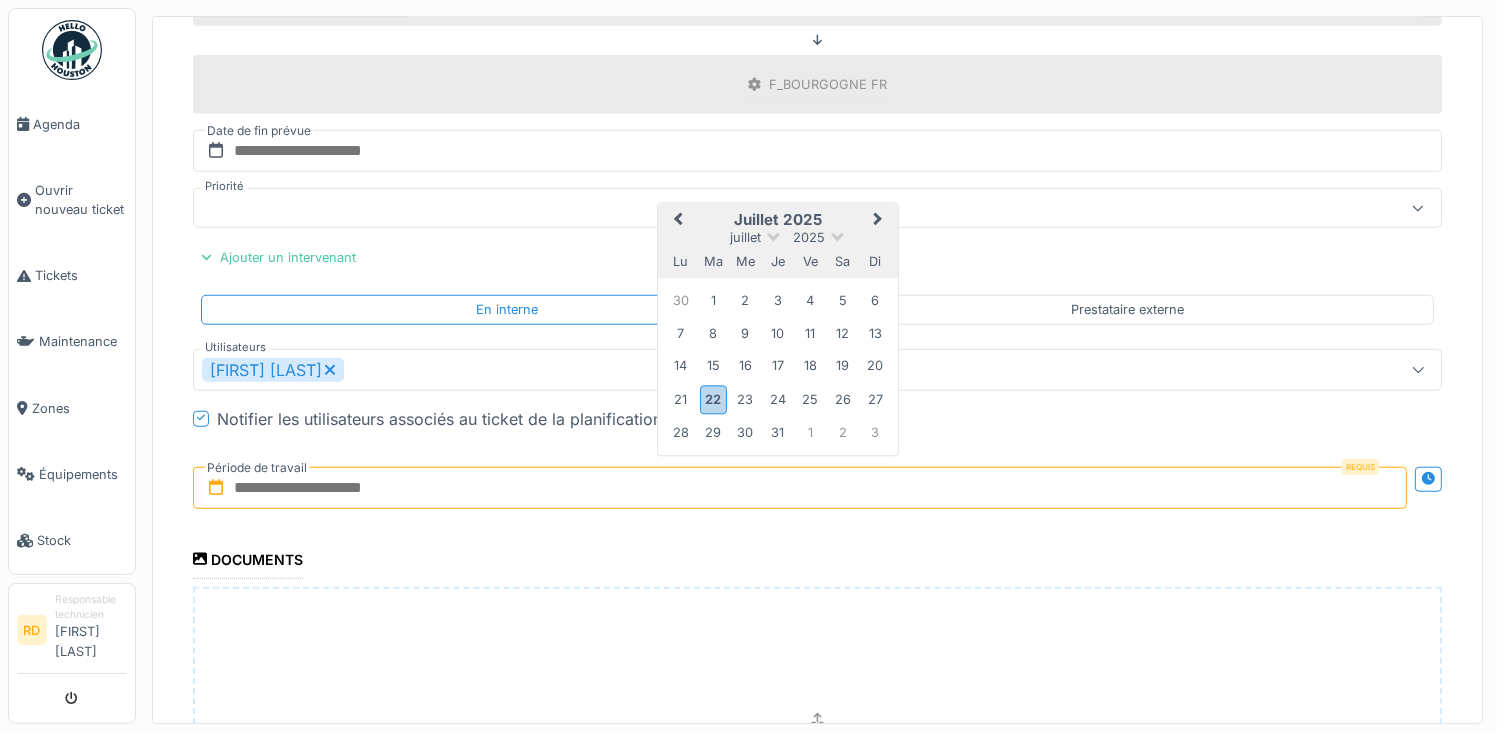 type on "**********" 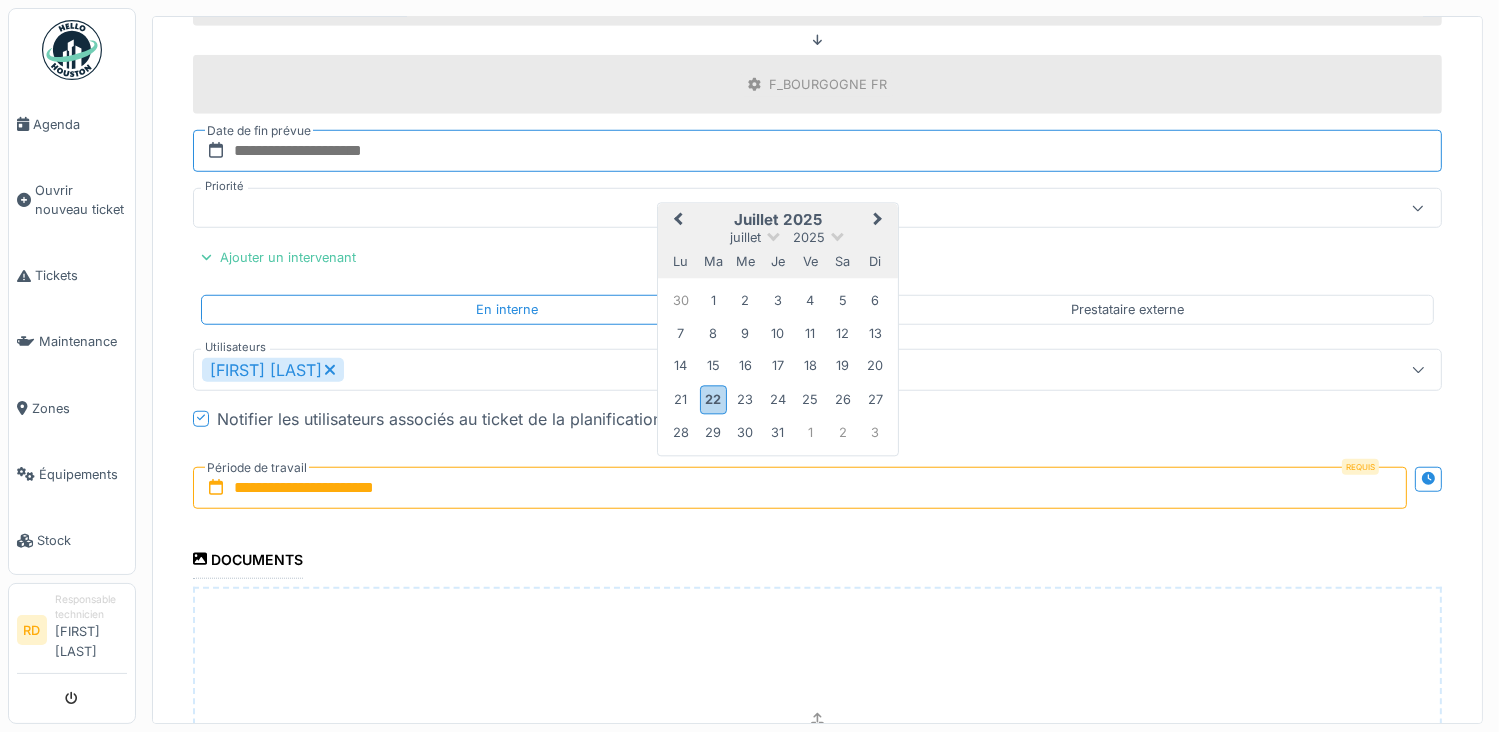 type on "**********" 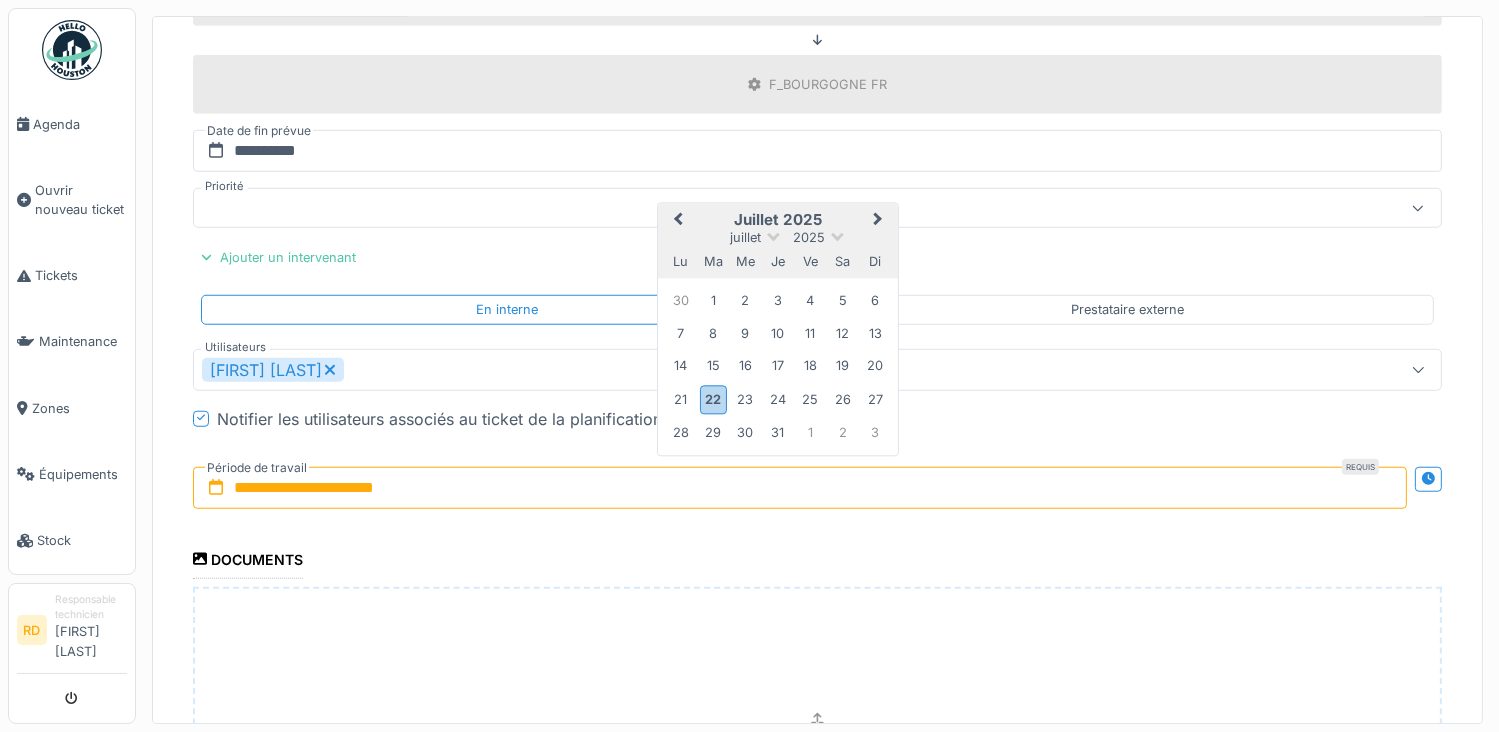 scroll, scrollTop: 1854, scrollLeft: 0, axis: vertical 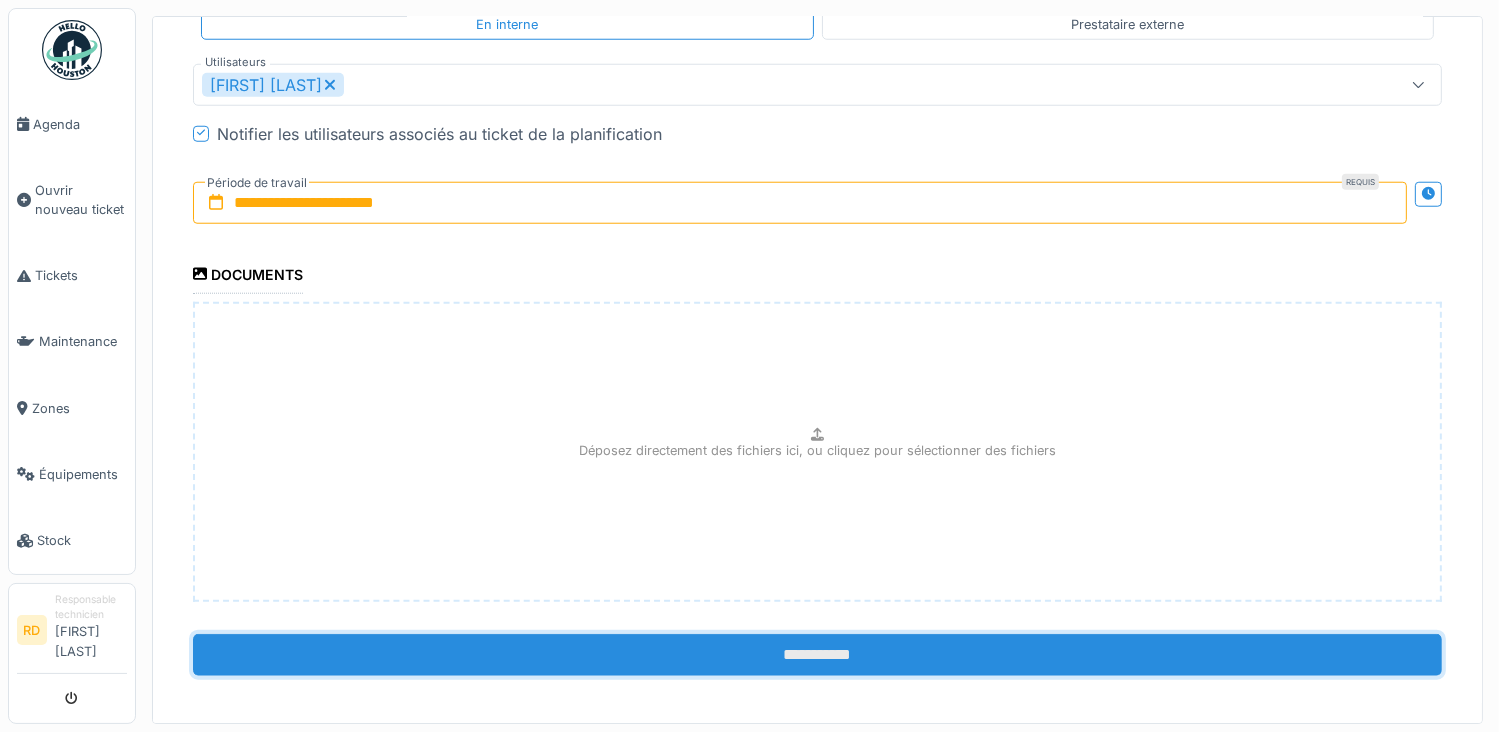 click on "**********" at bounding box center [817, 655] 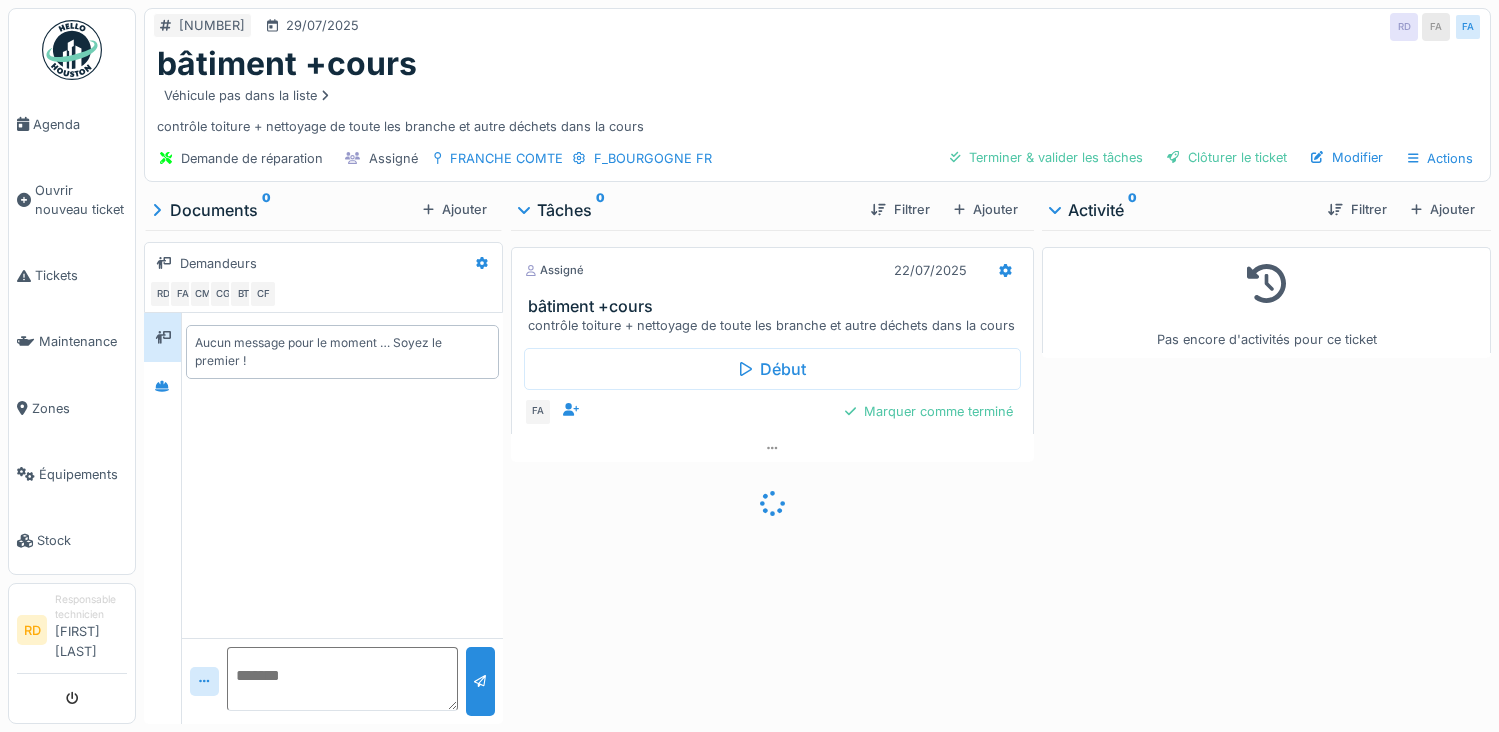 scroll, scrollTop: 0, scrollLeft: 0, axis: both 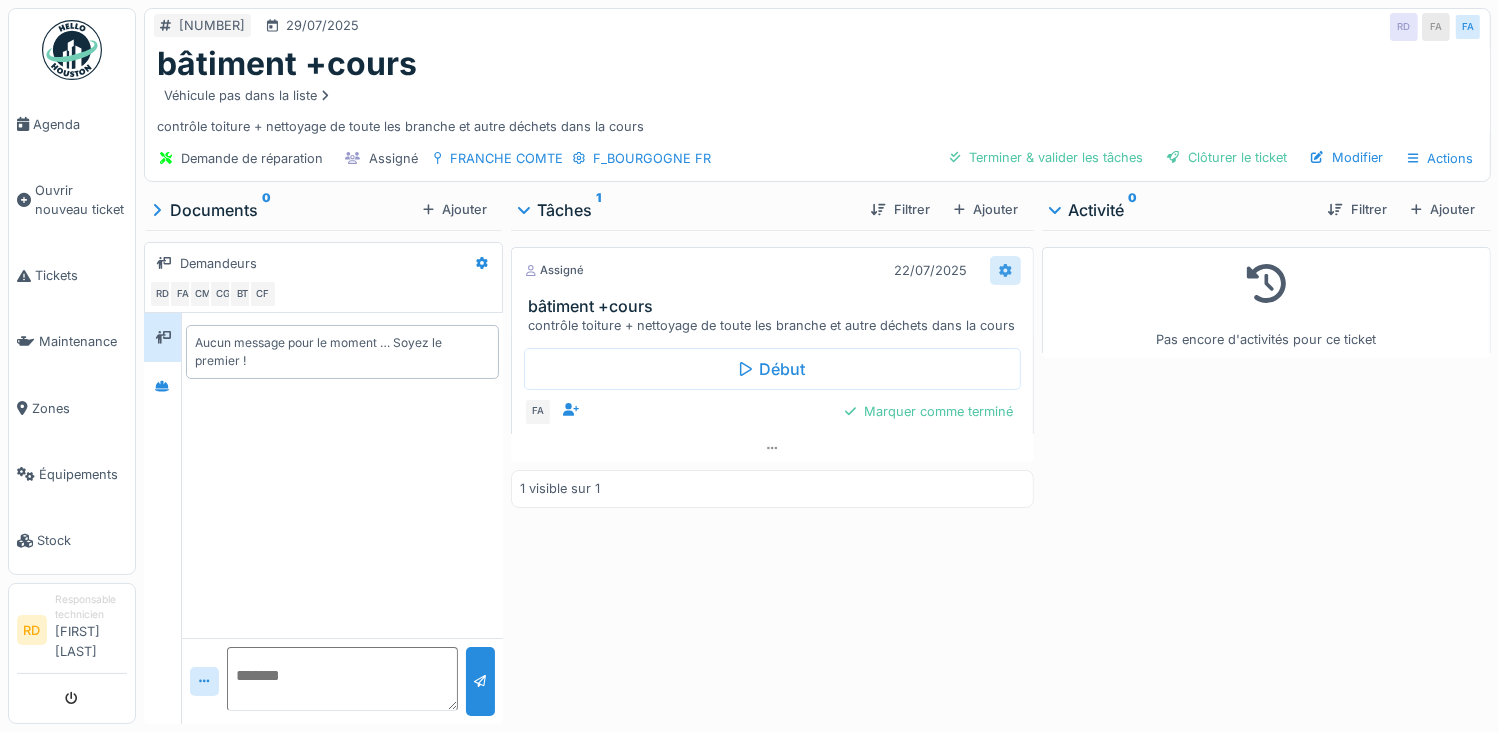 click 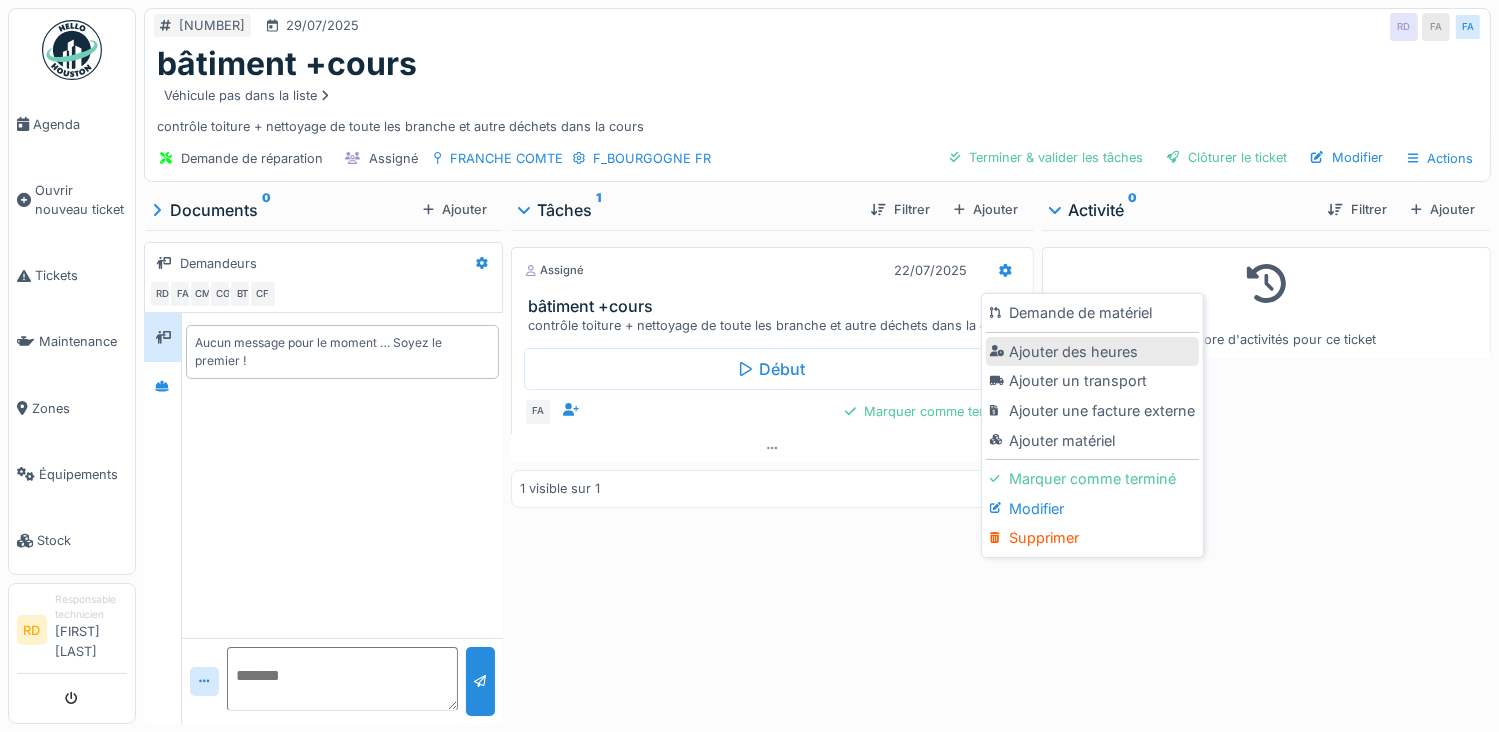 click on "Ajouter des heures" at bounding box center (1092, 352) 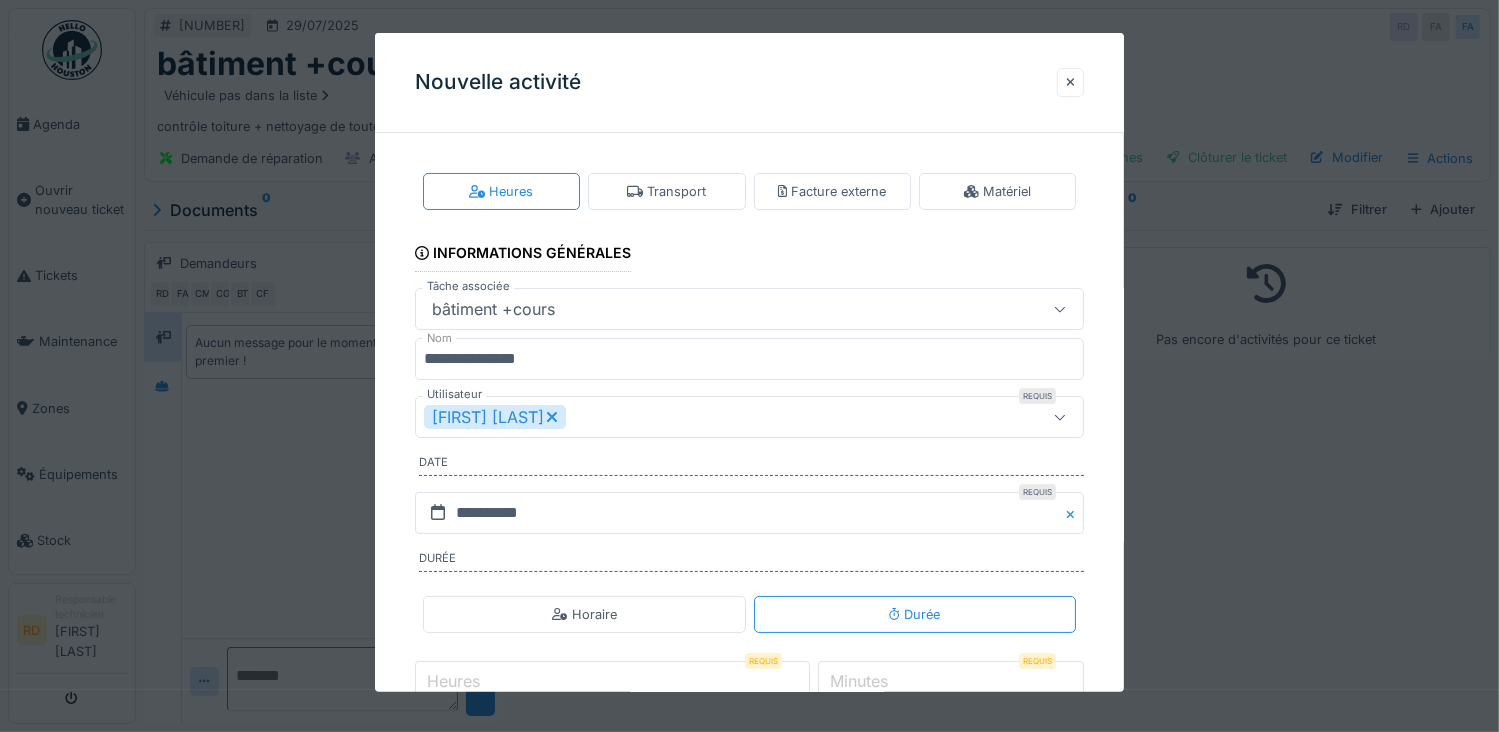 click 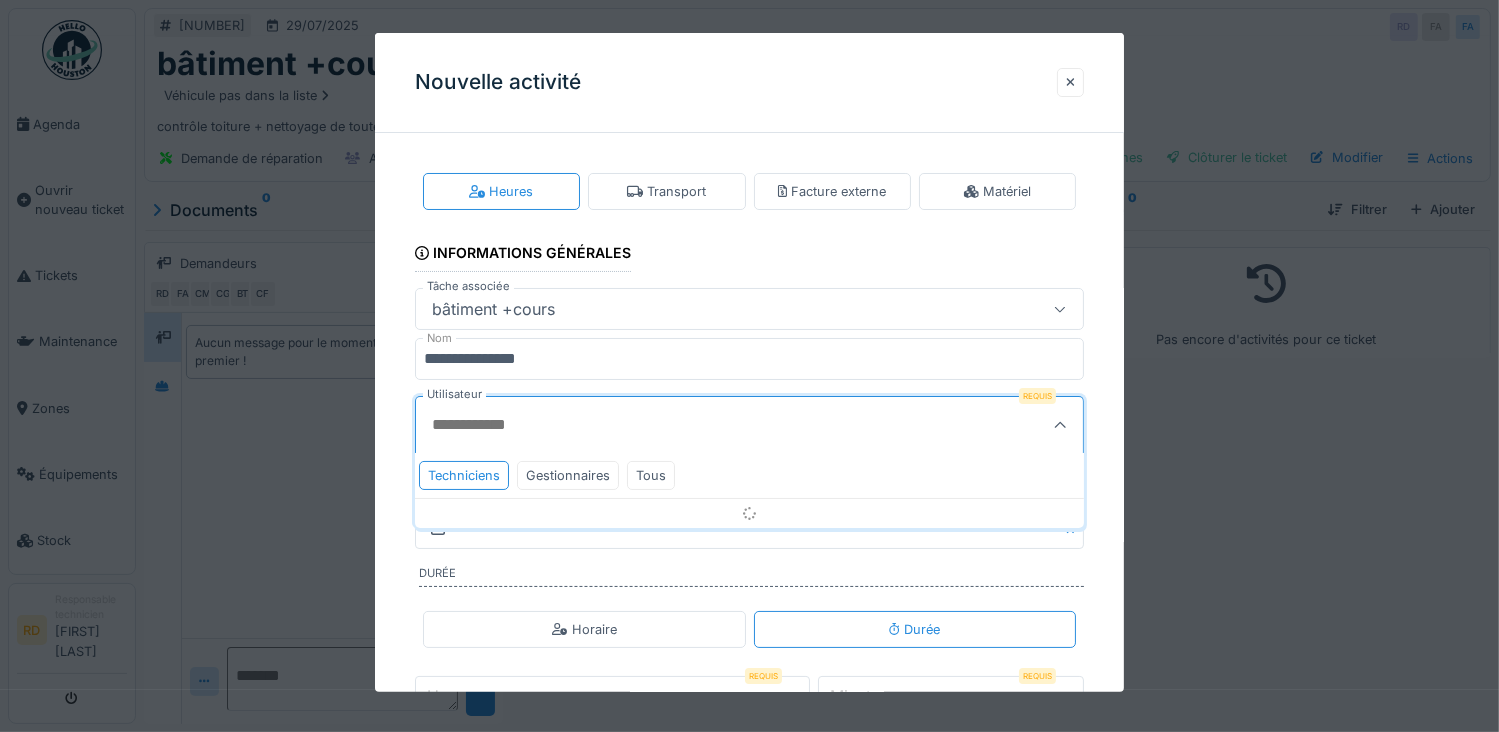 scroll, scrollTop: 60, scrollLeft: 0, axis: vertical 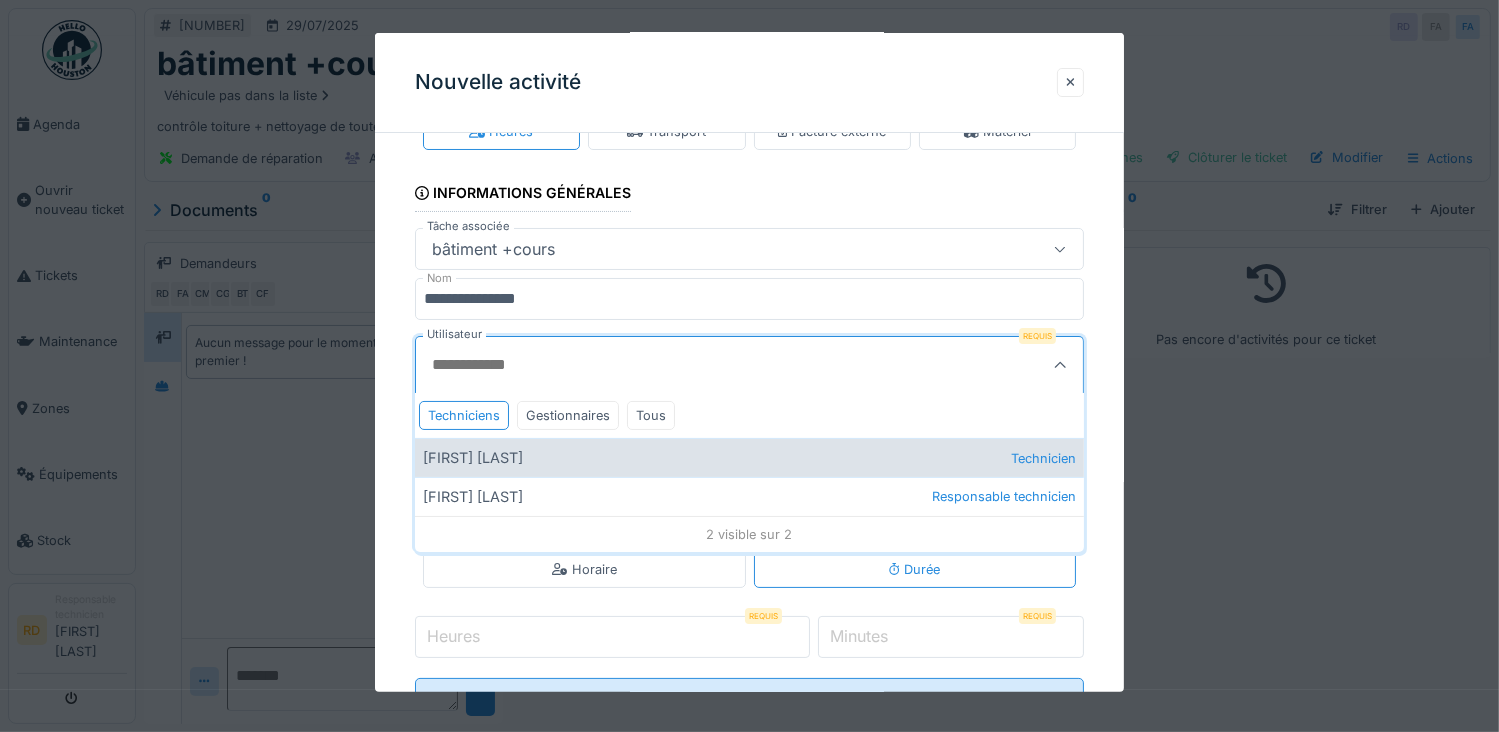 click on "Florian Arbelot   Technicien" at bounding box center [750, 457] 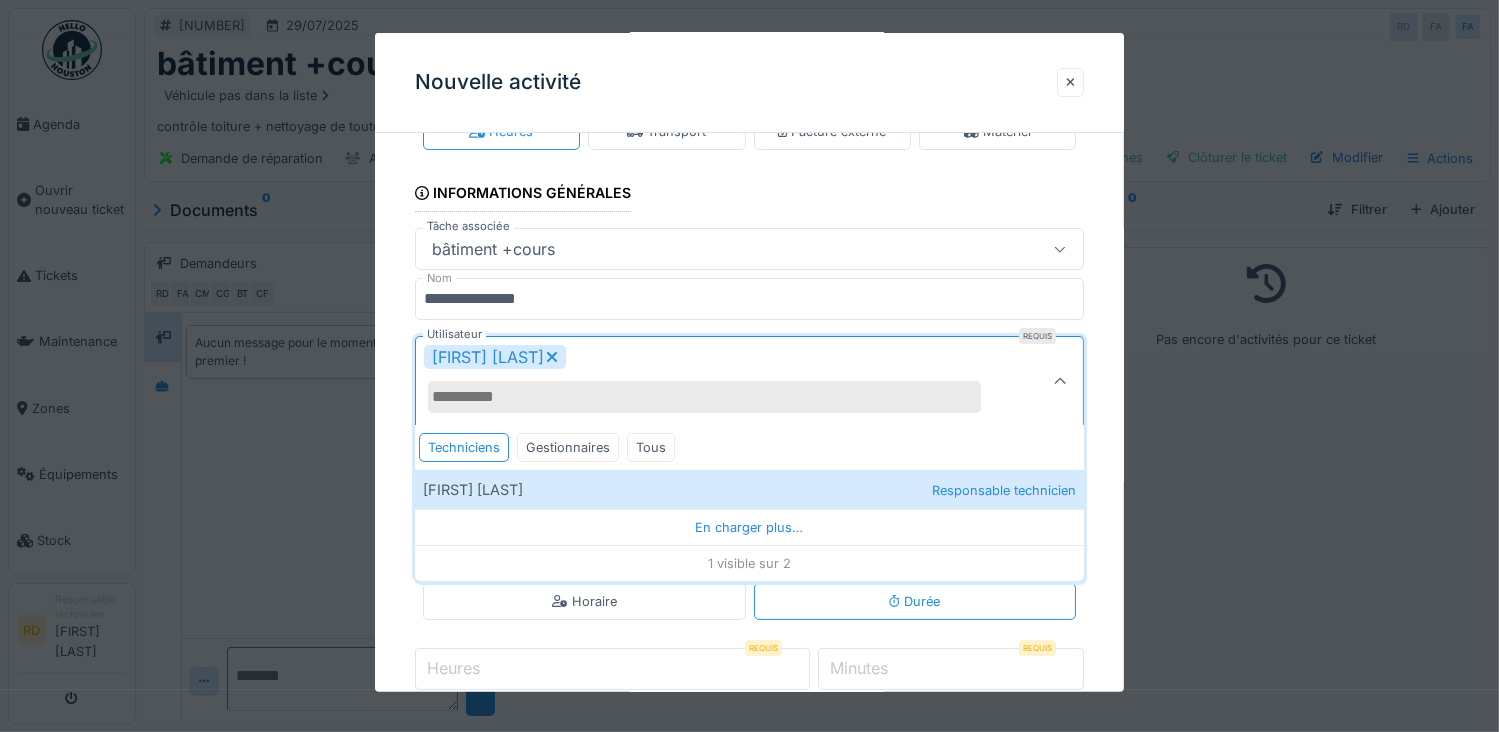 click on "**********" at bounding box center (750, 448) 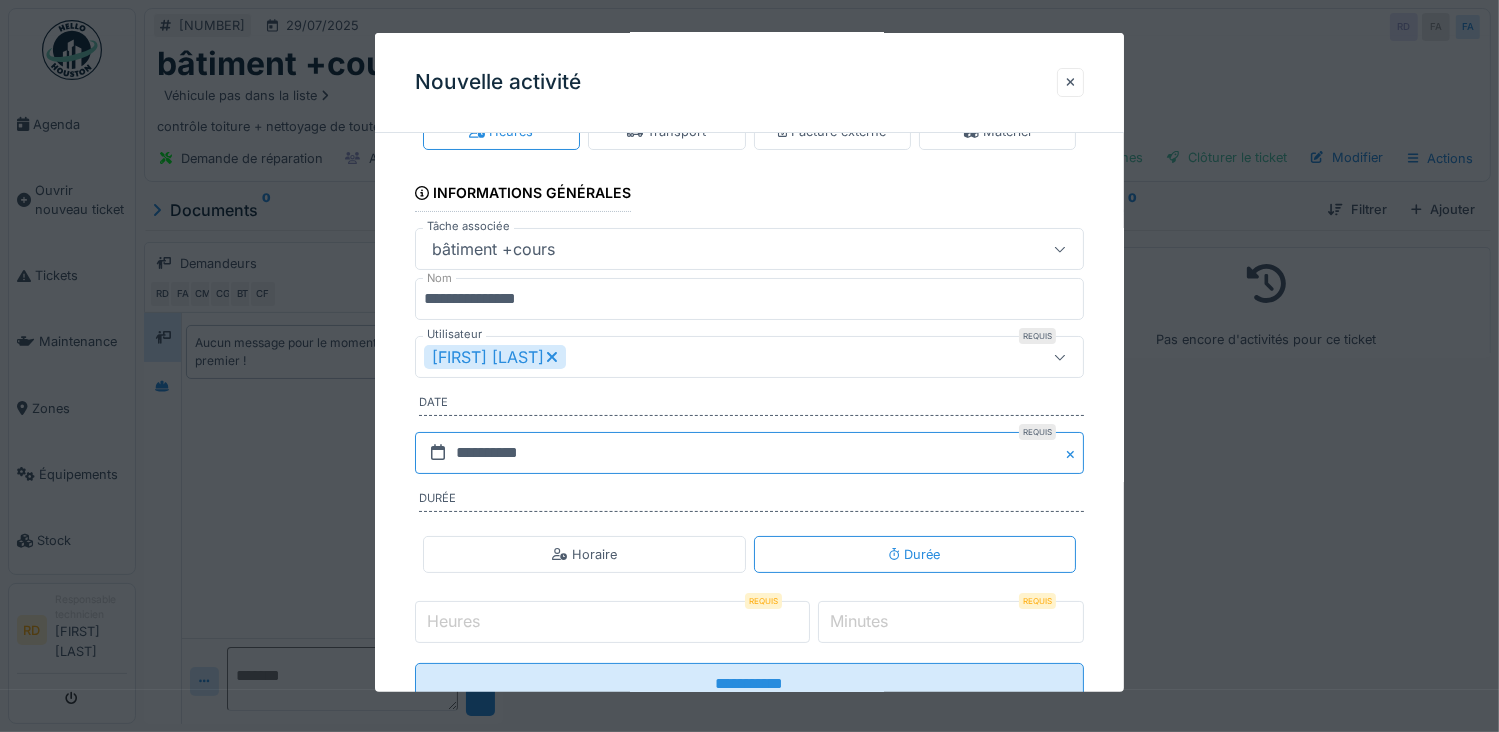click on "**********" at bounding box center [750, 453] 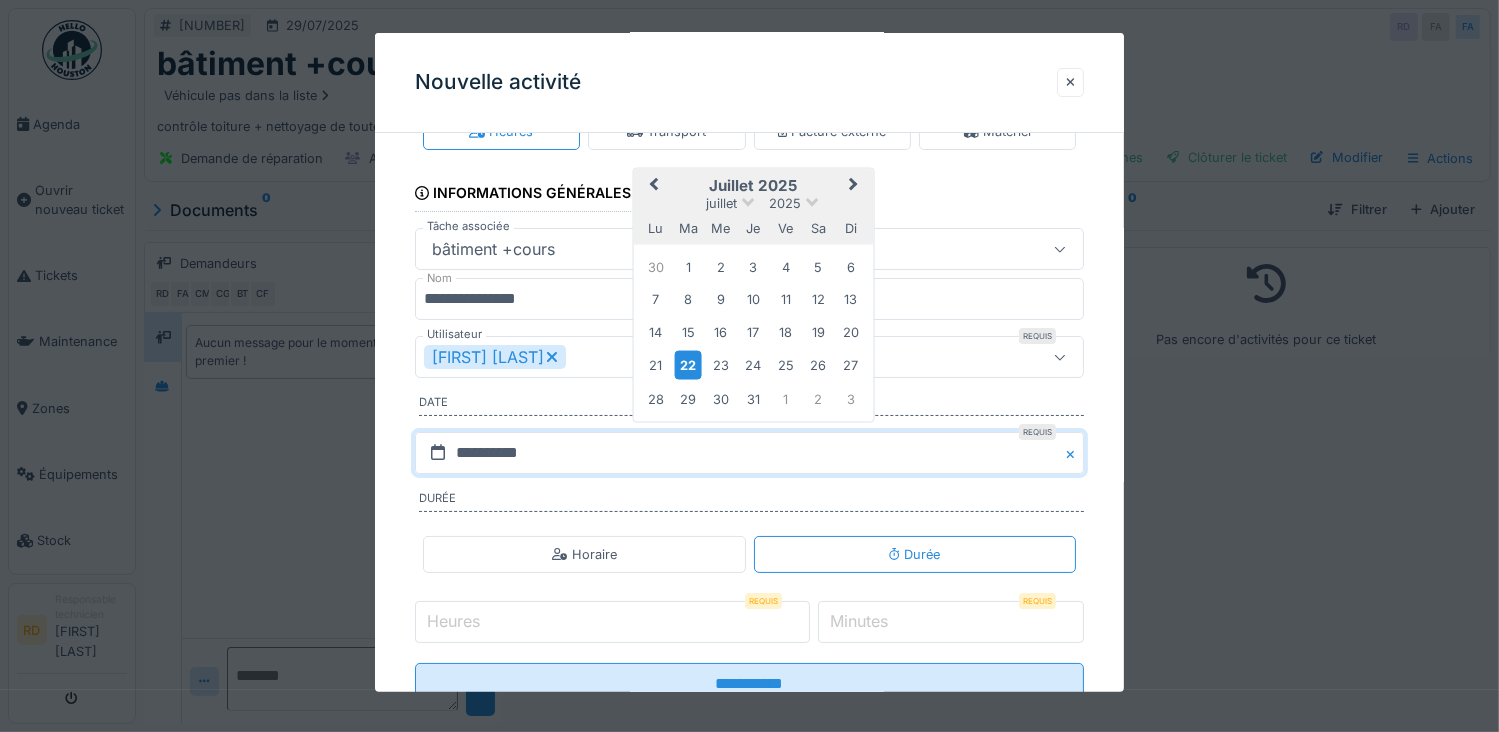 click on "21" at bounding box center (655, 365) 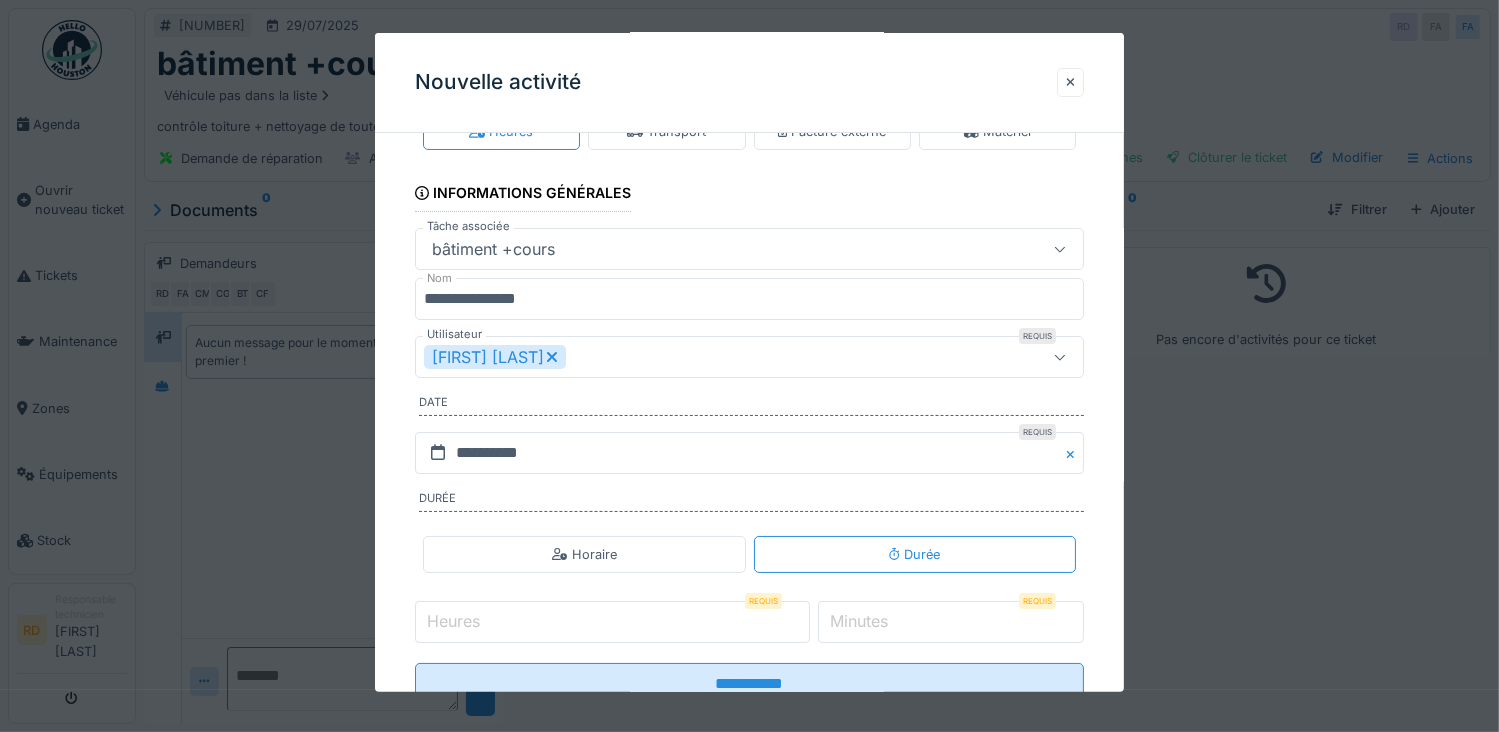 click on "Heures" at bounding box center (612, 622) 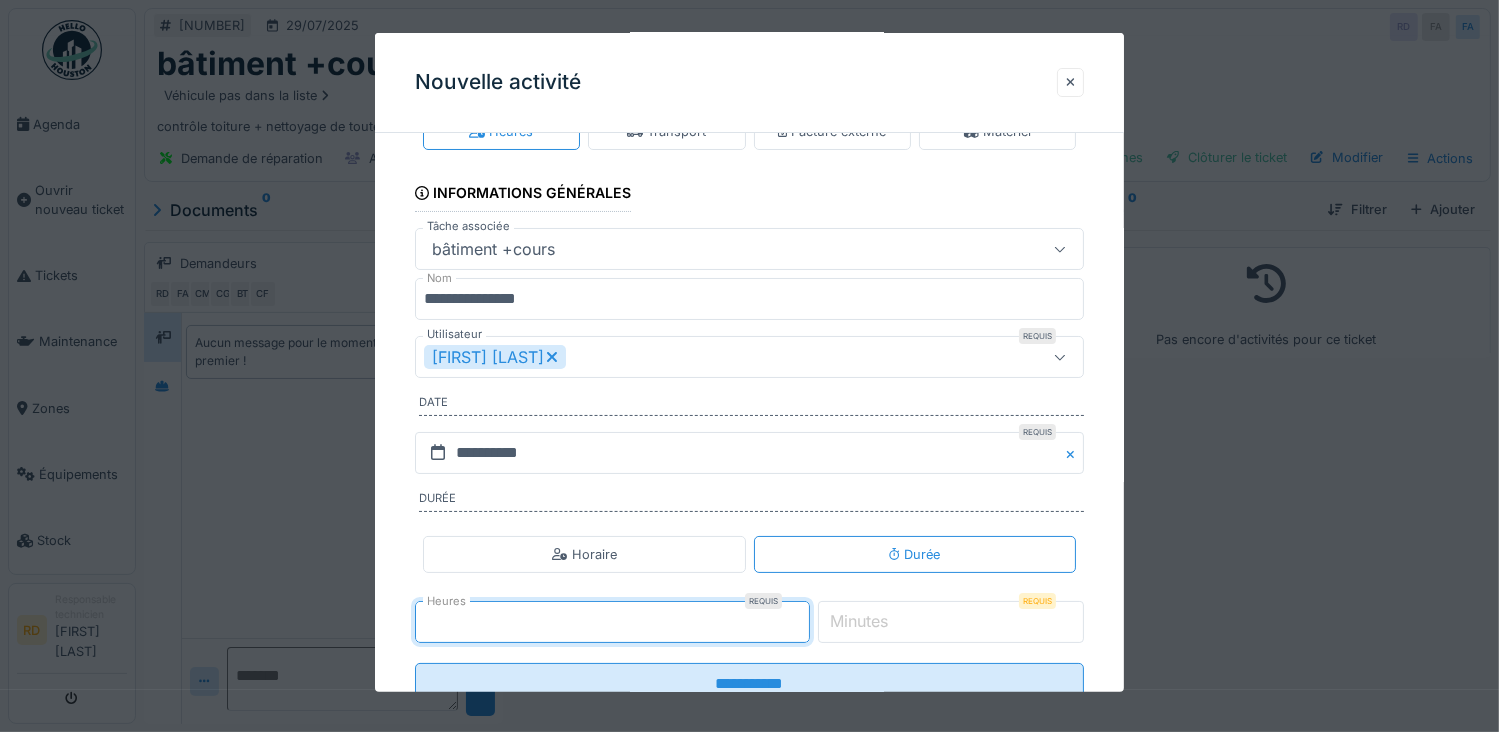 type on "*" 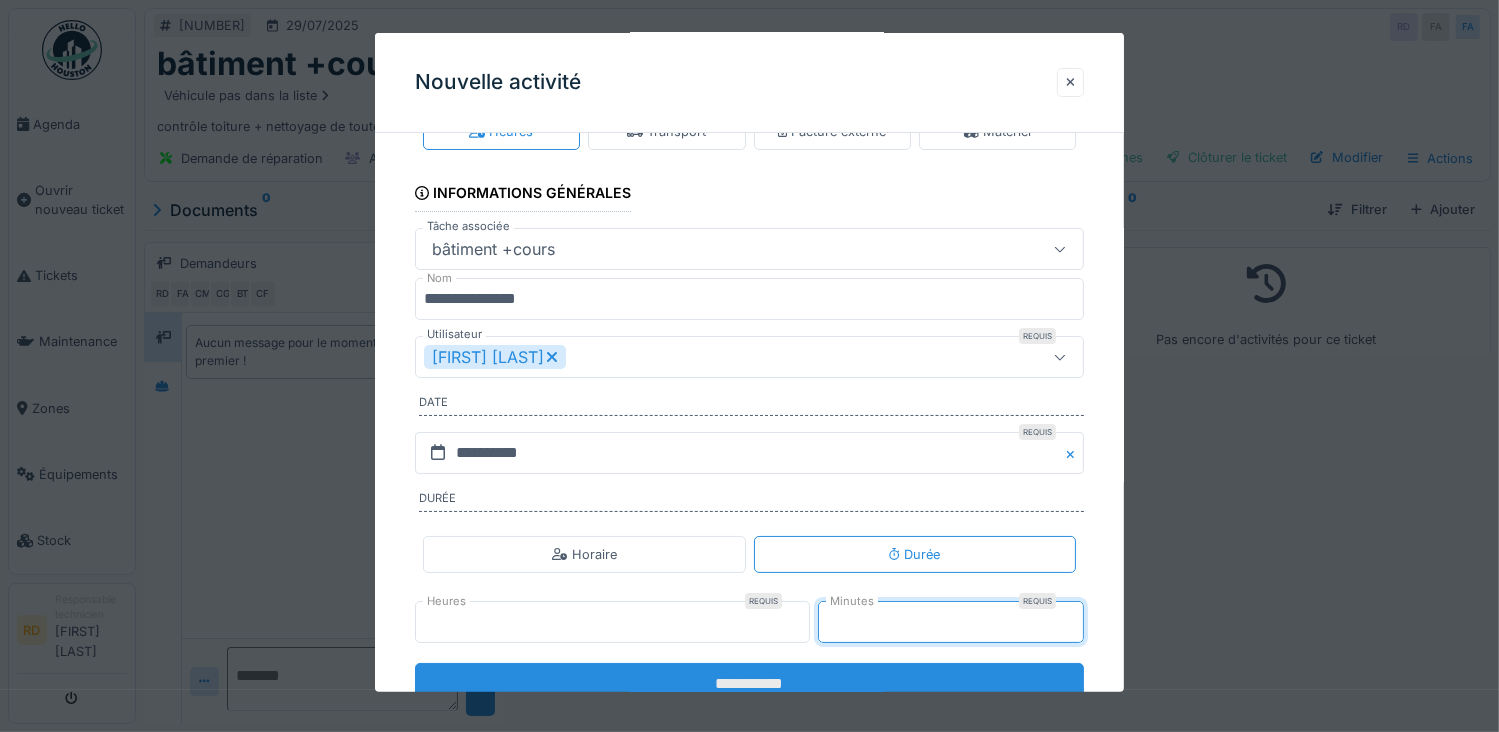 type on "**" 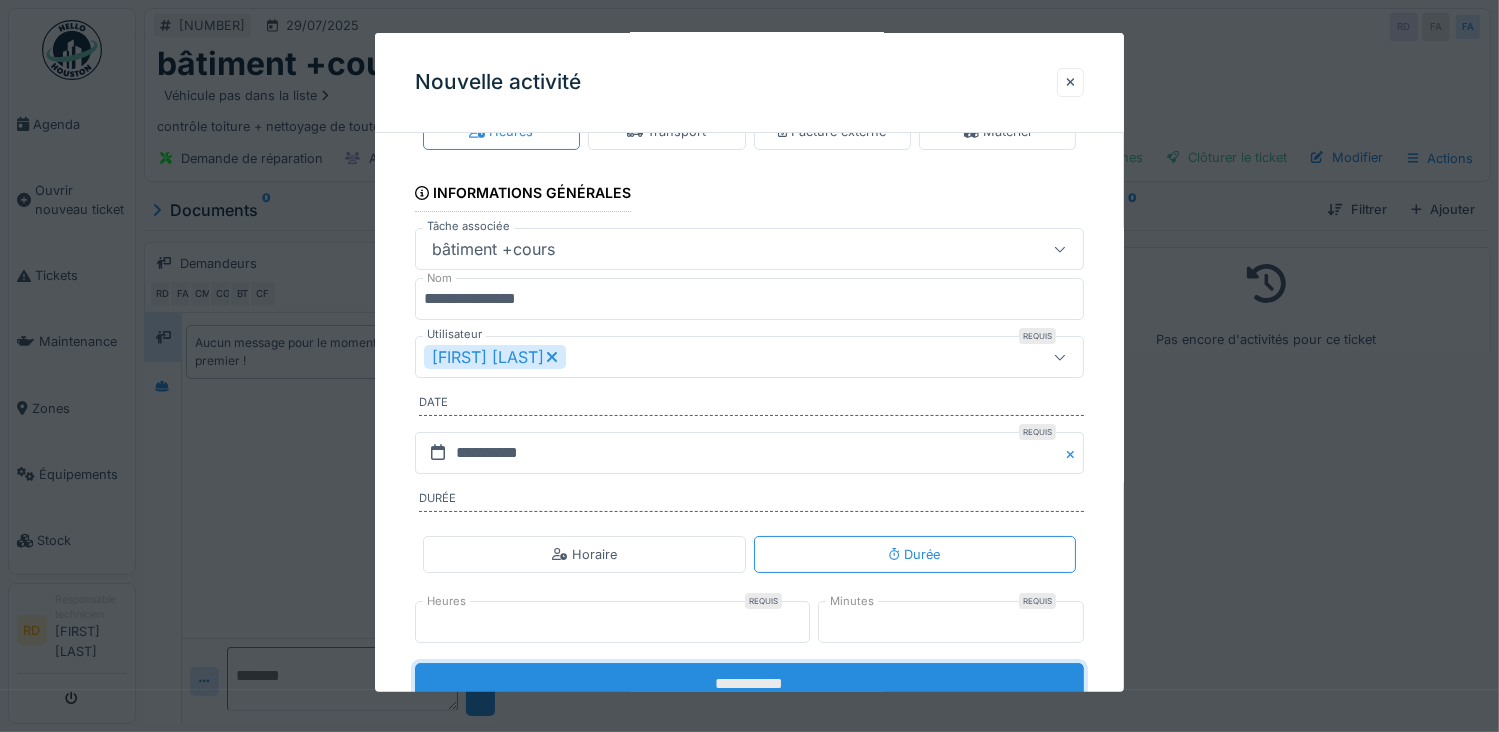 click on "**********" at bounding box center [750, 684] 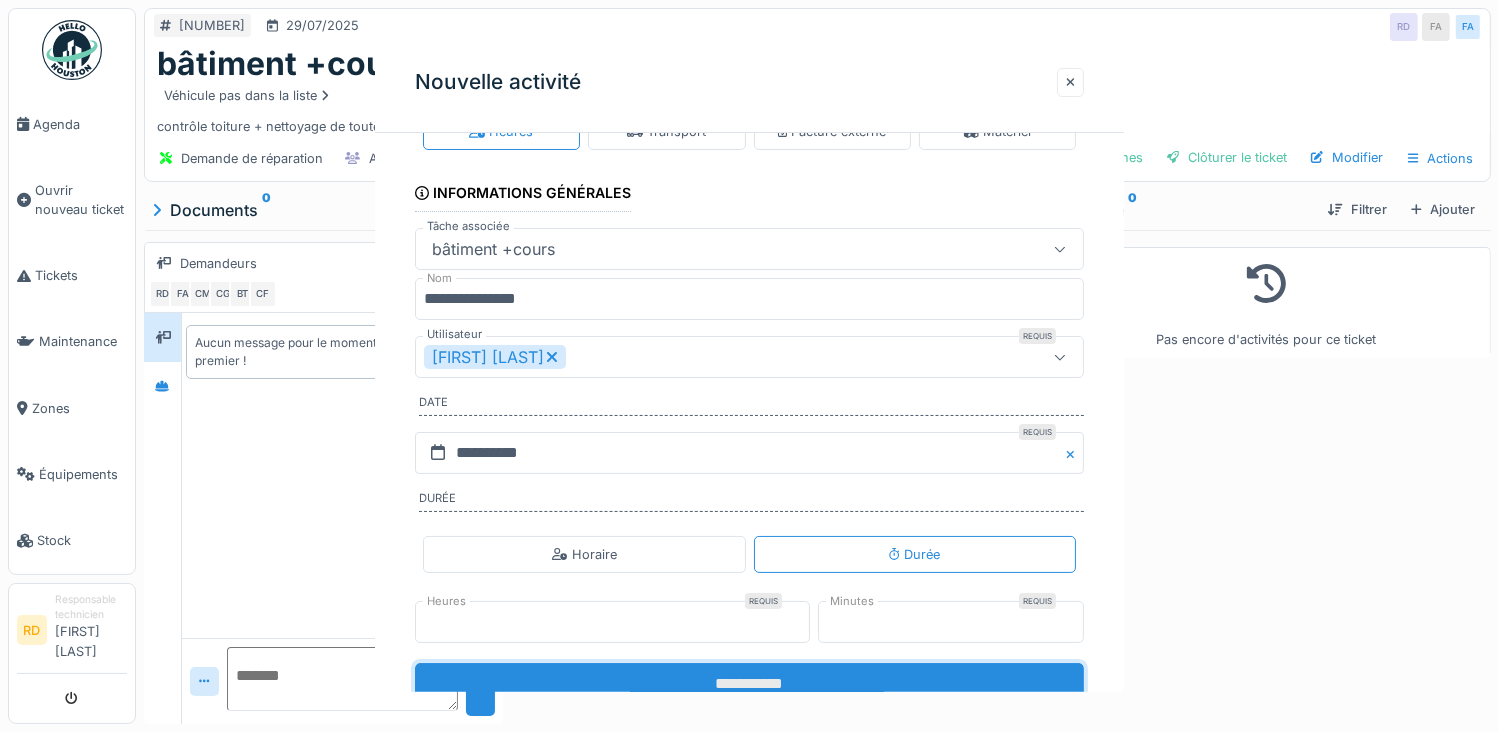 scroll, scrollTop: 0, scrollLeft: 0, axis: both 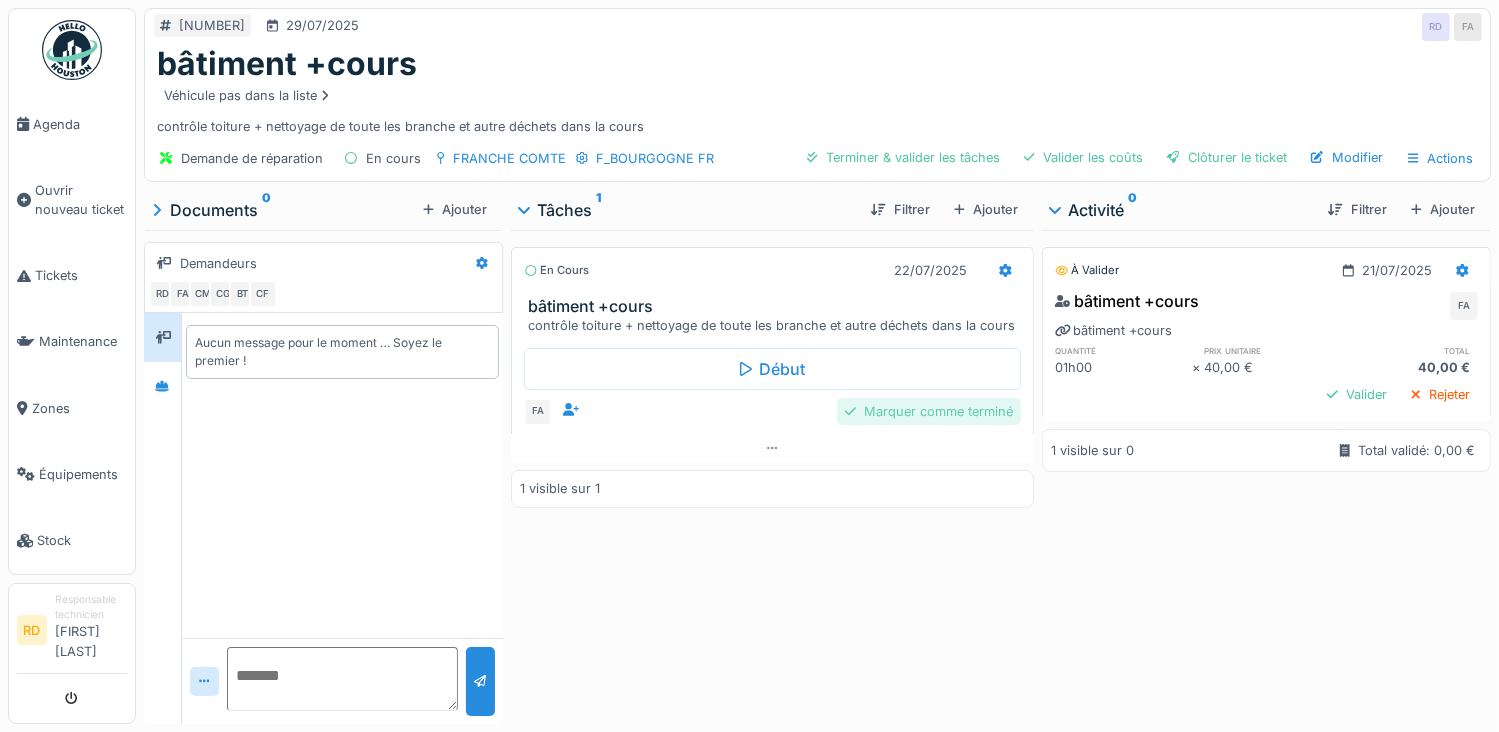 click on "Marquer comme terminé" at bounding box center [929, 411] 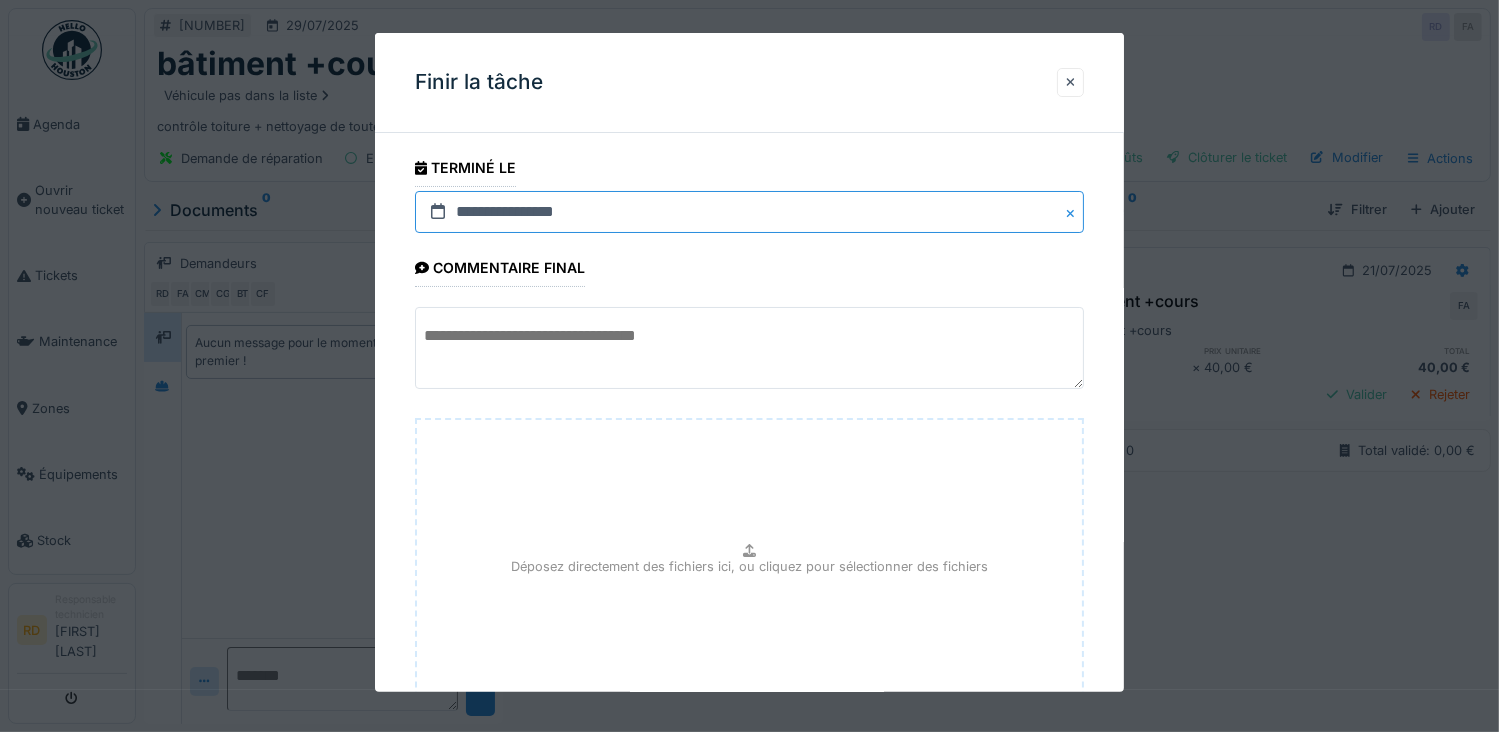click on "**********" at bounding box center (750, 212) 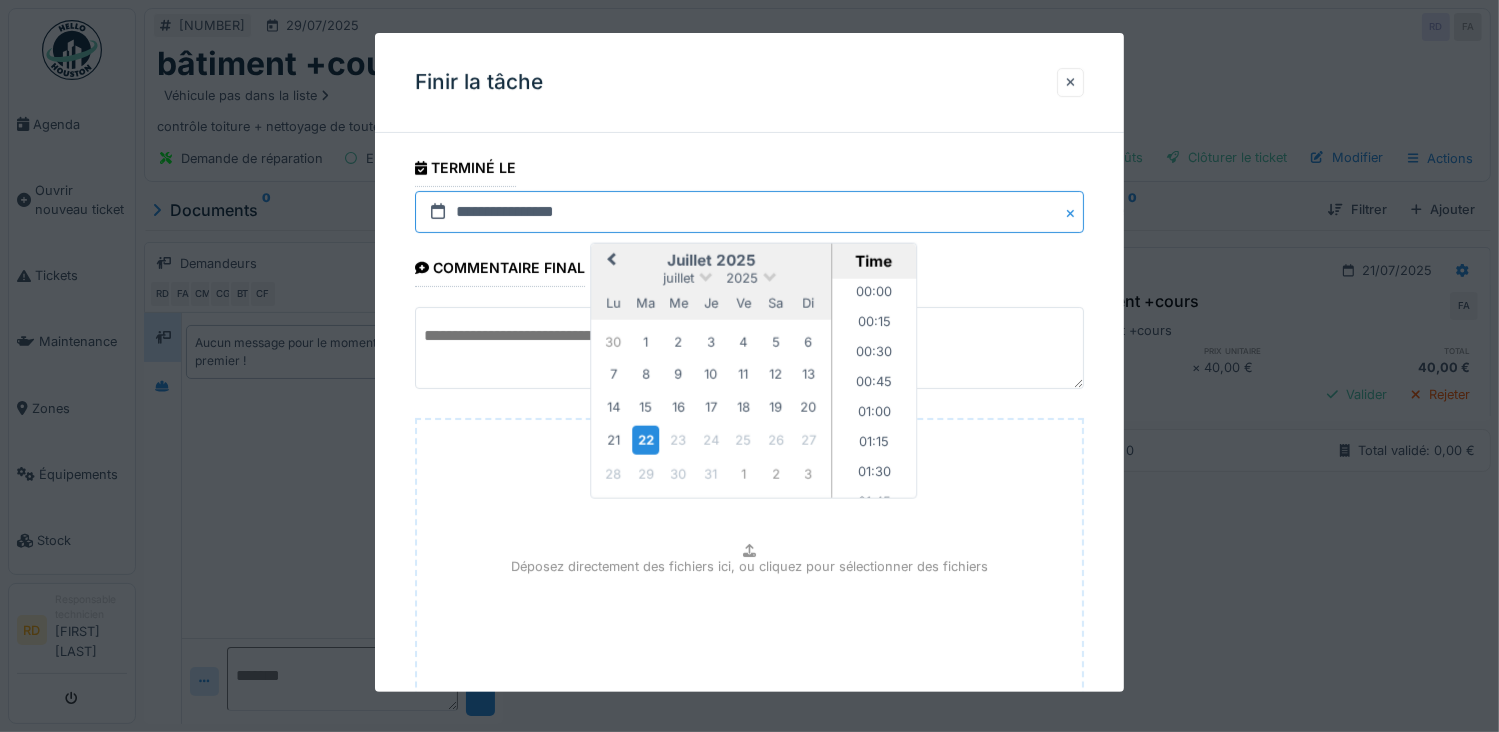 scroll, scrollTop: 655, scrollLeft: 0, axis: vertical 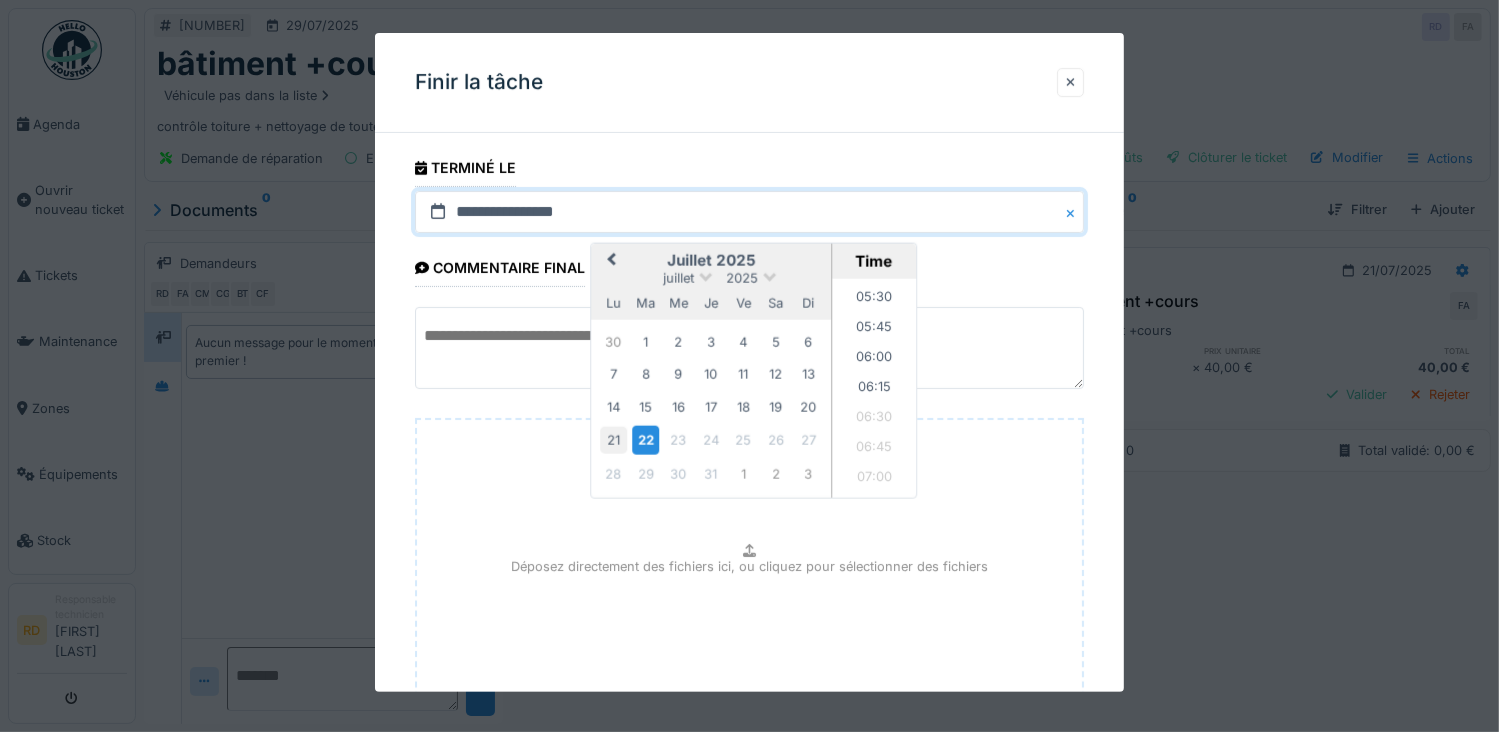 click on "21" at bounding box center [613, 440] 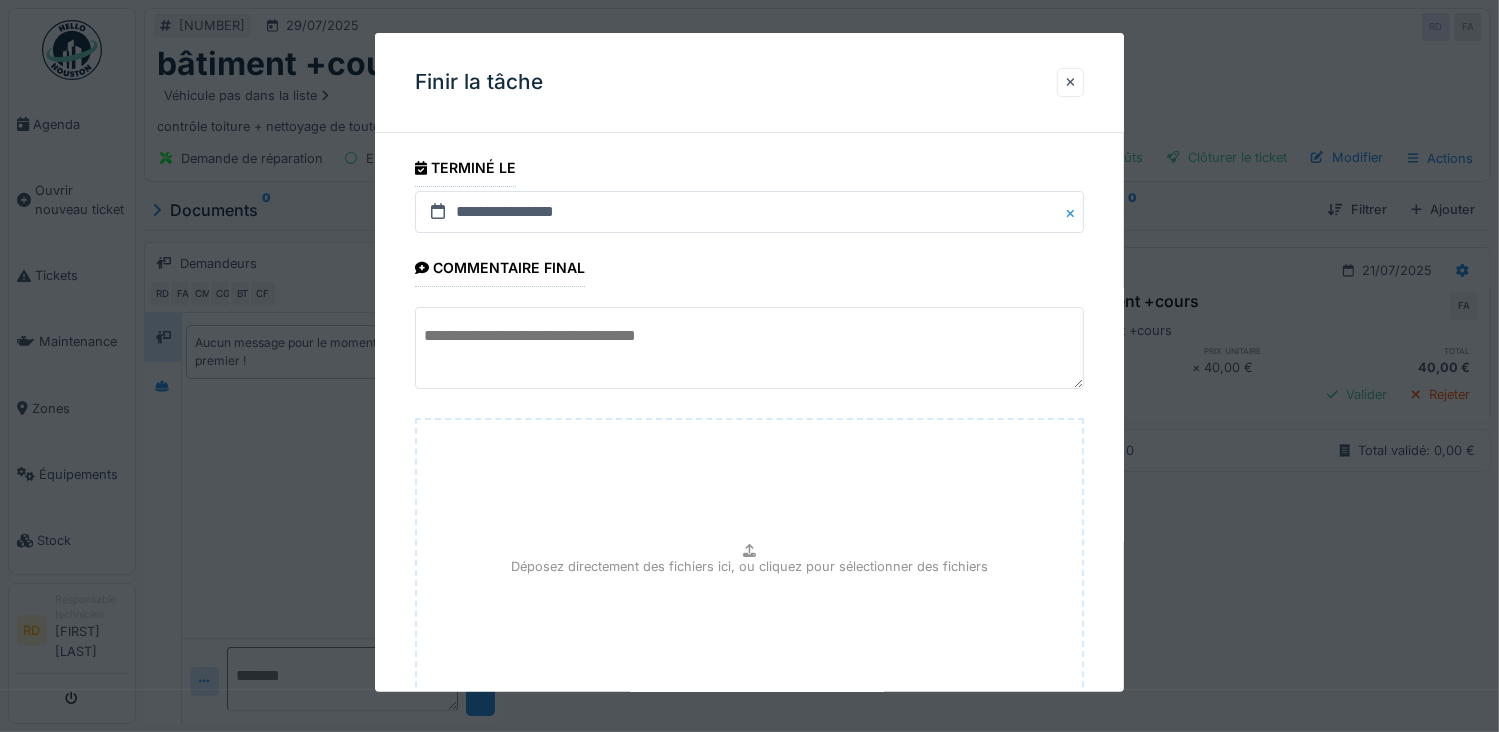 click at bounding box center (750, 348) 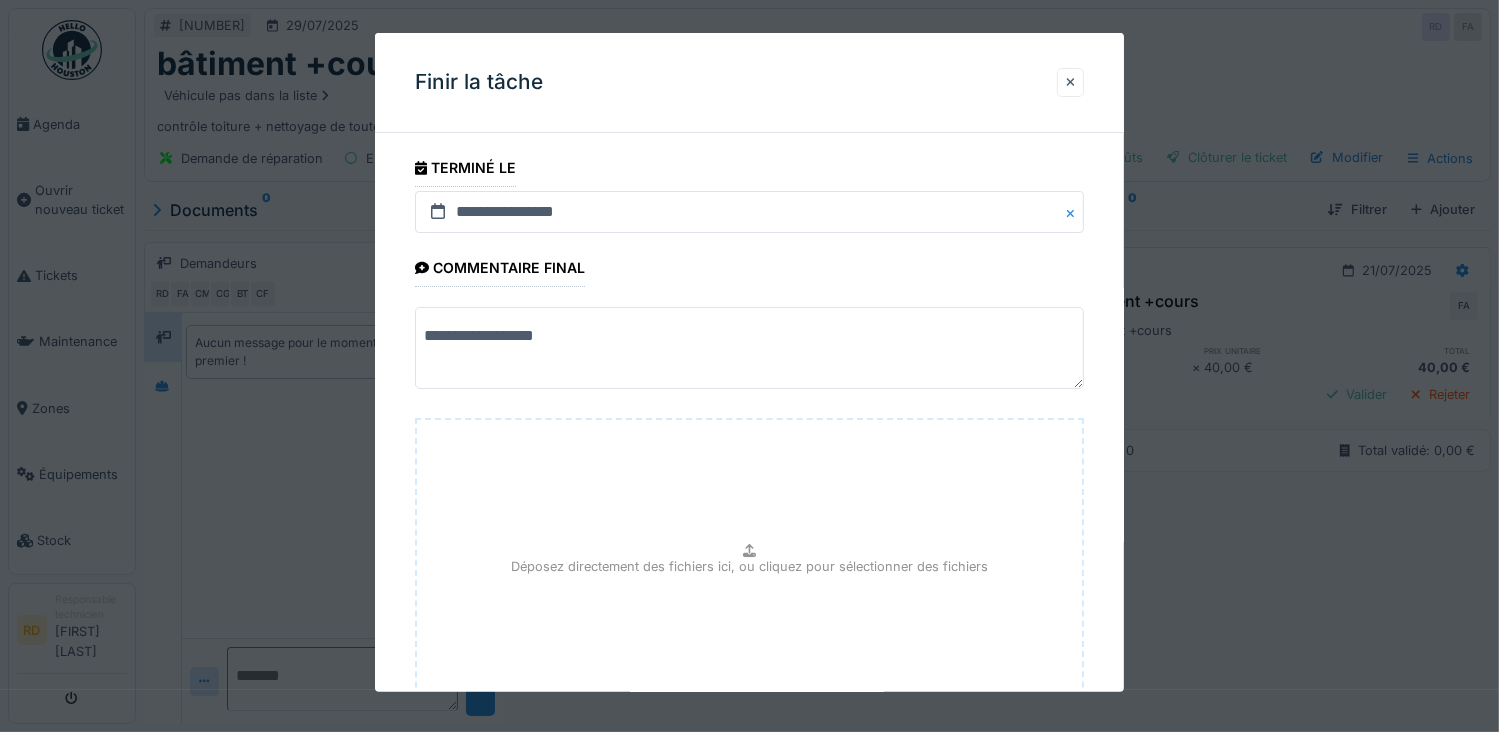 scroll, scrollTop: 154, scrollLeft: 0, axis: vertical 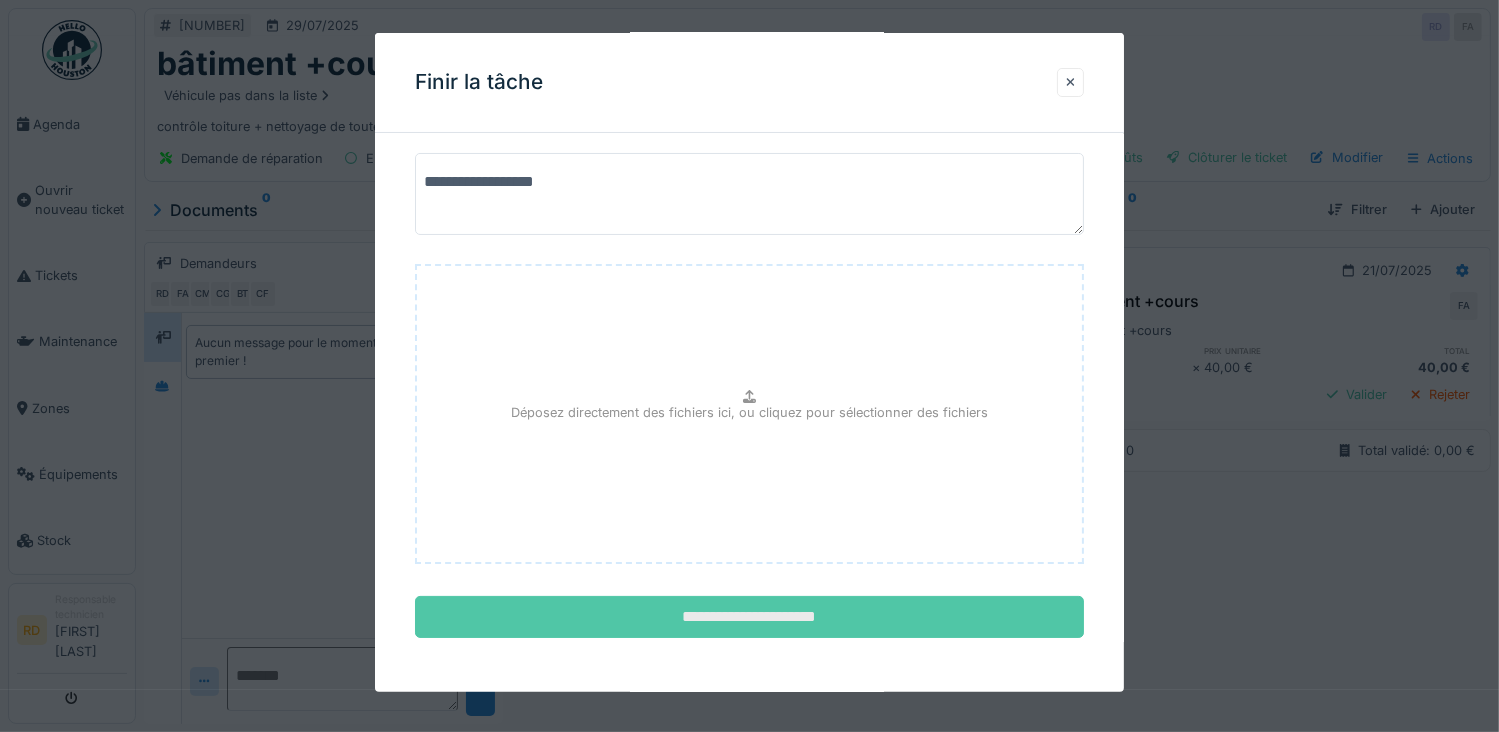 type on "**********" 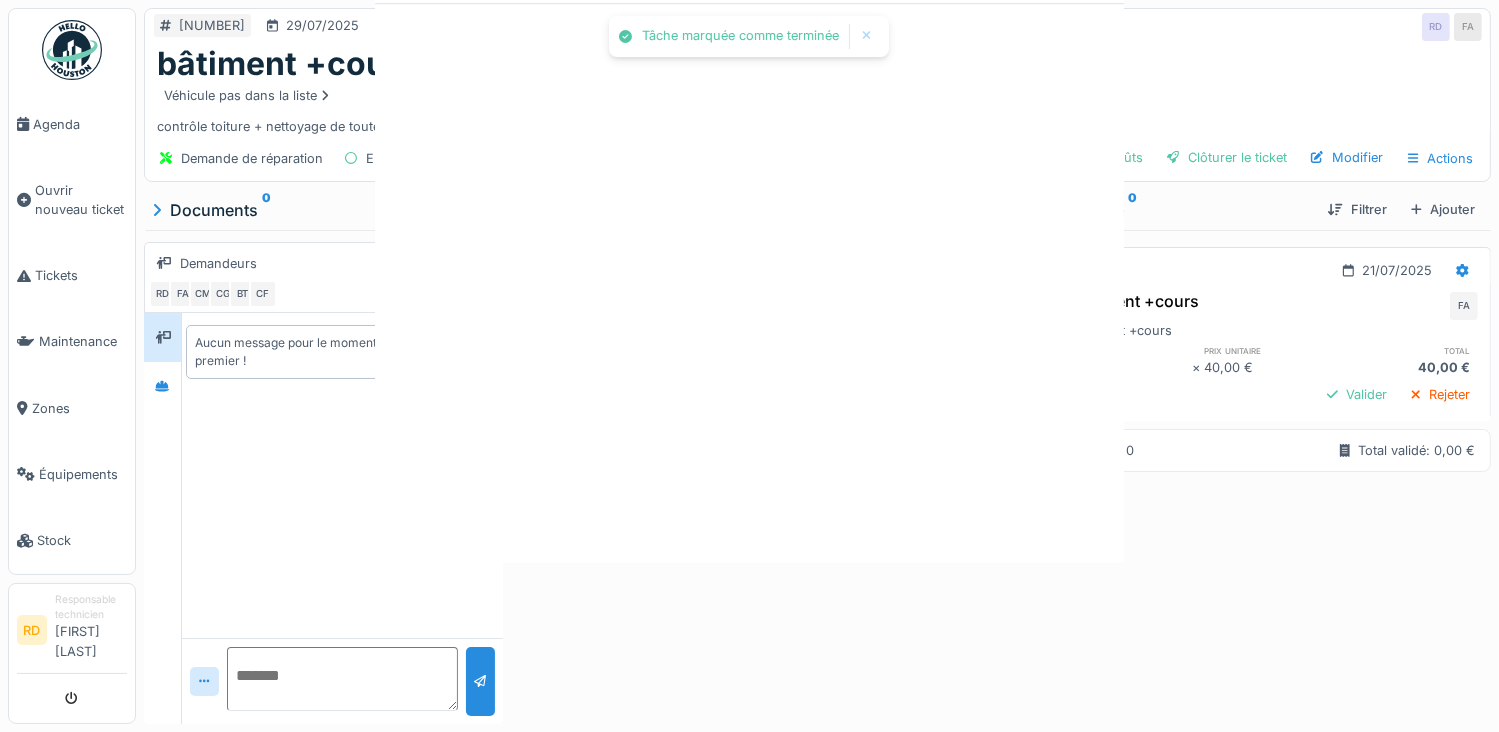 scroll, scrollTop: 0, scrollLeft: 0, axis: both 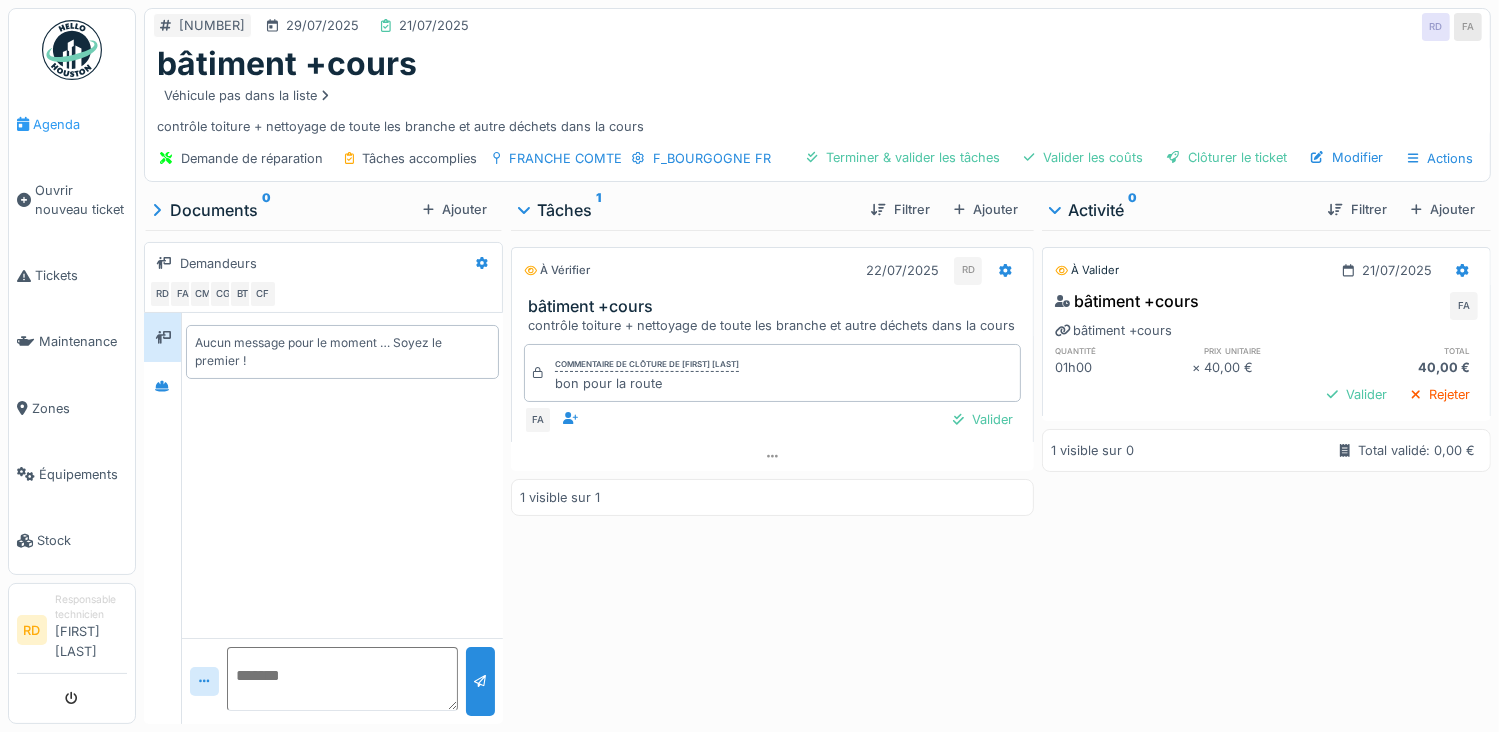 click on "Agenda" at bounding box center (72, 124) 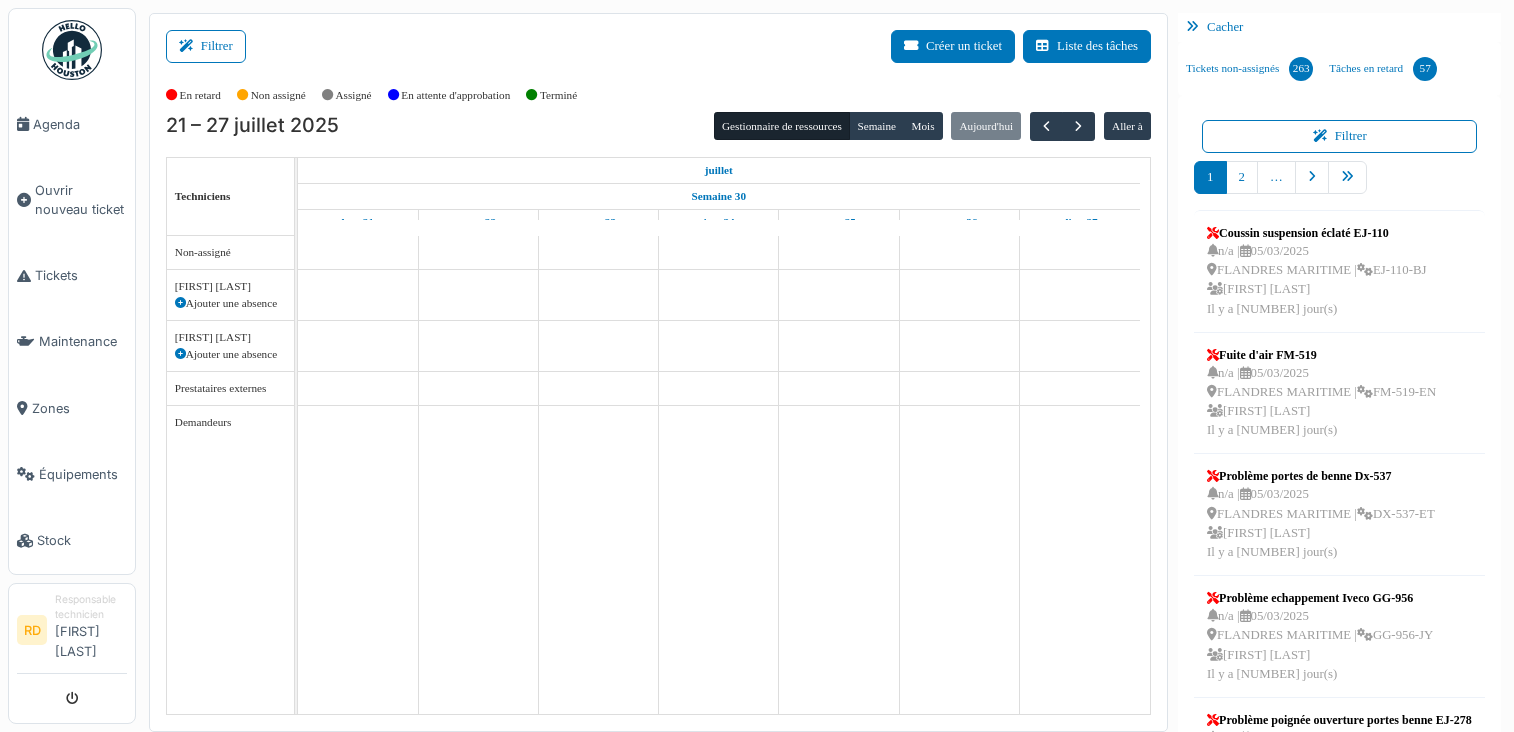 scroll, scrollTop: 0, scrollLeft: 0, axis: both 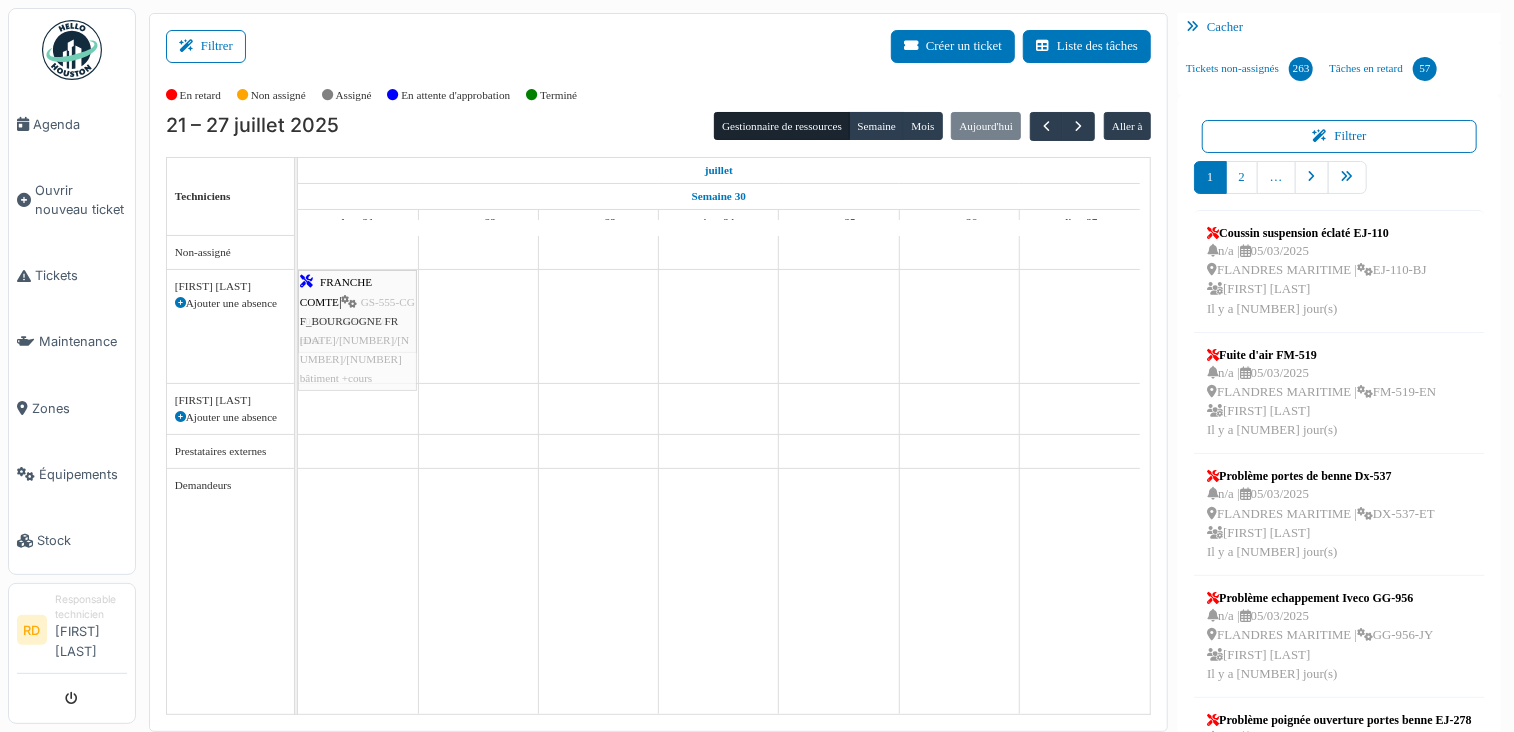 drag, startPoint x: 507, startPoint y: 305, endPoint x: 356, endPoint y: 321, distance: 151.84532 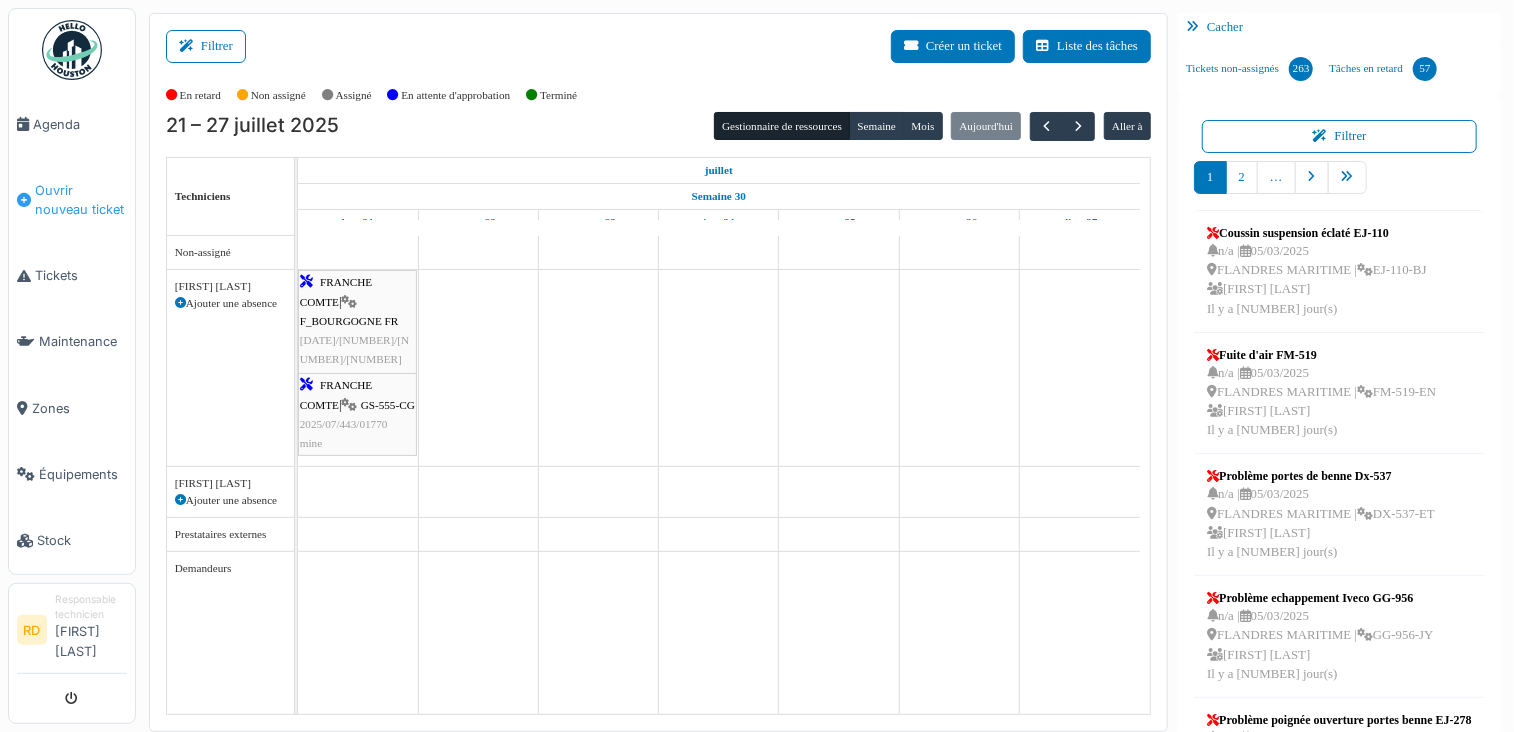 click on "Ouvrir nouveau ticket" at bounding box center (81, 200) 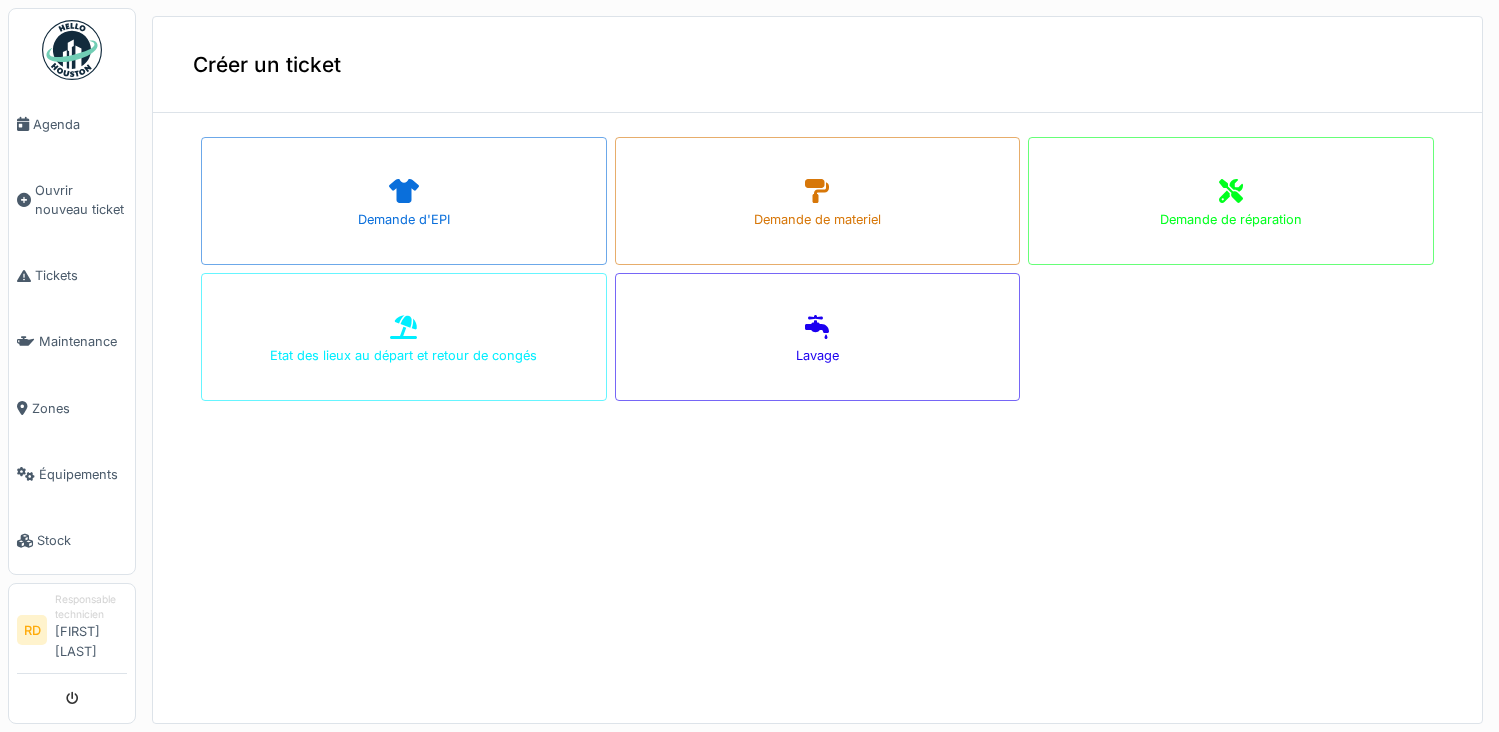 scroll, scrollTop: 0, scrollLeft: 0, axis: both 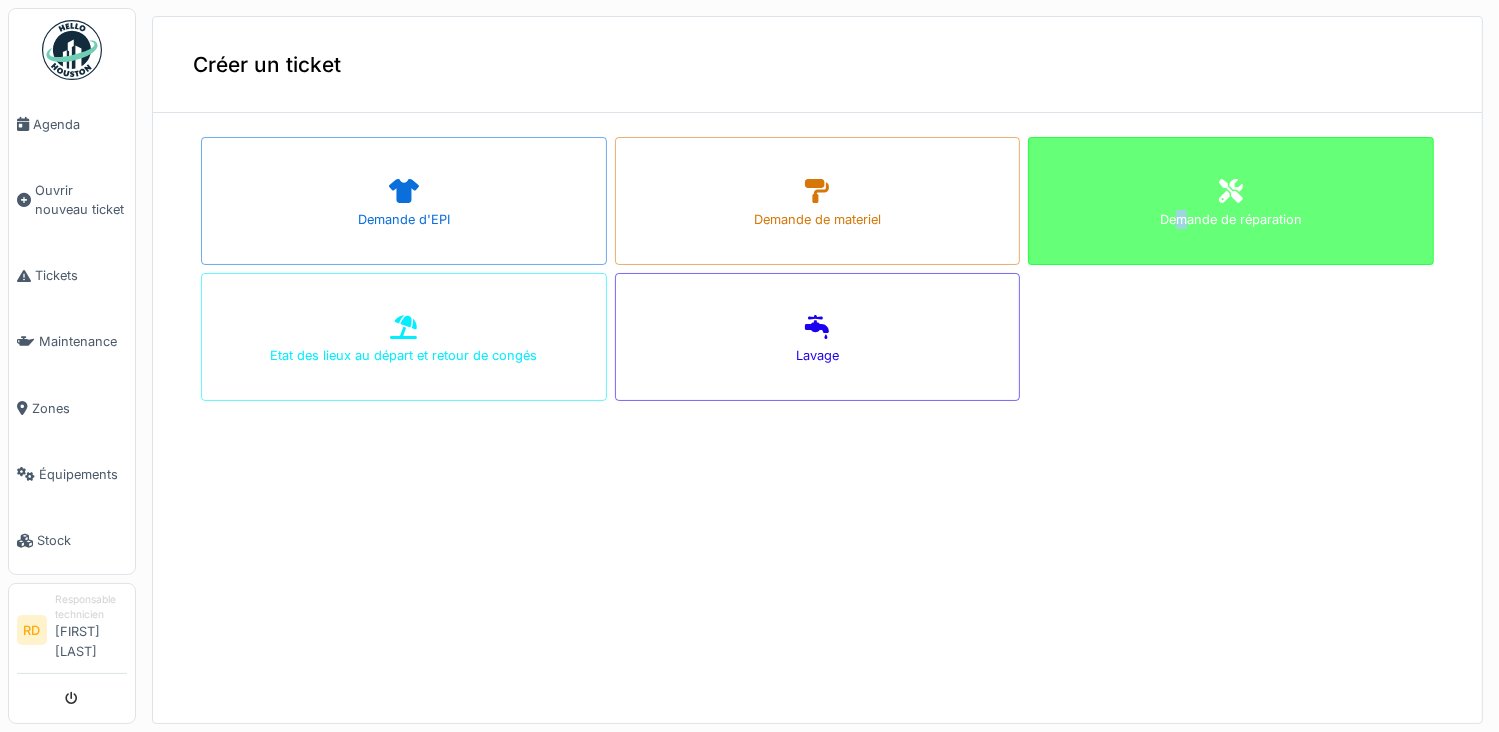 click on "Demande de réparation" at bounding box center [1231, 201] 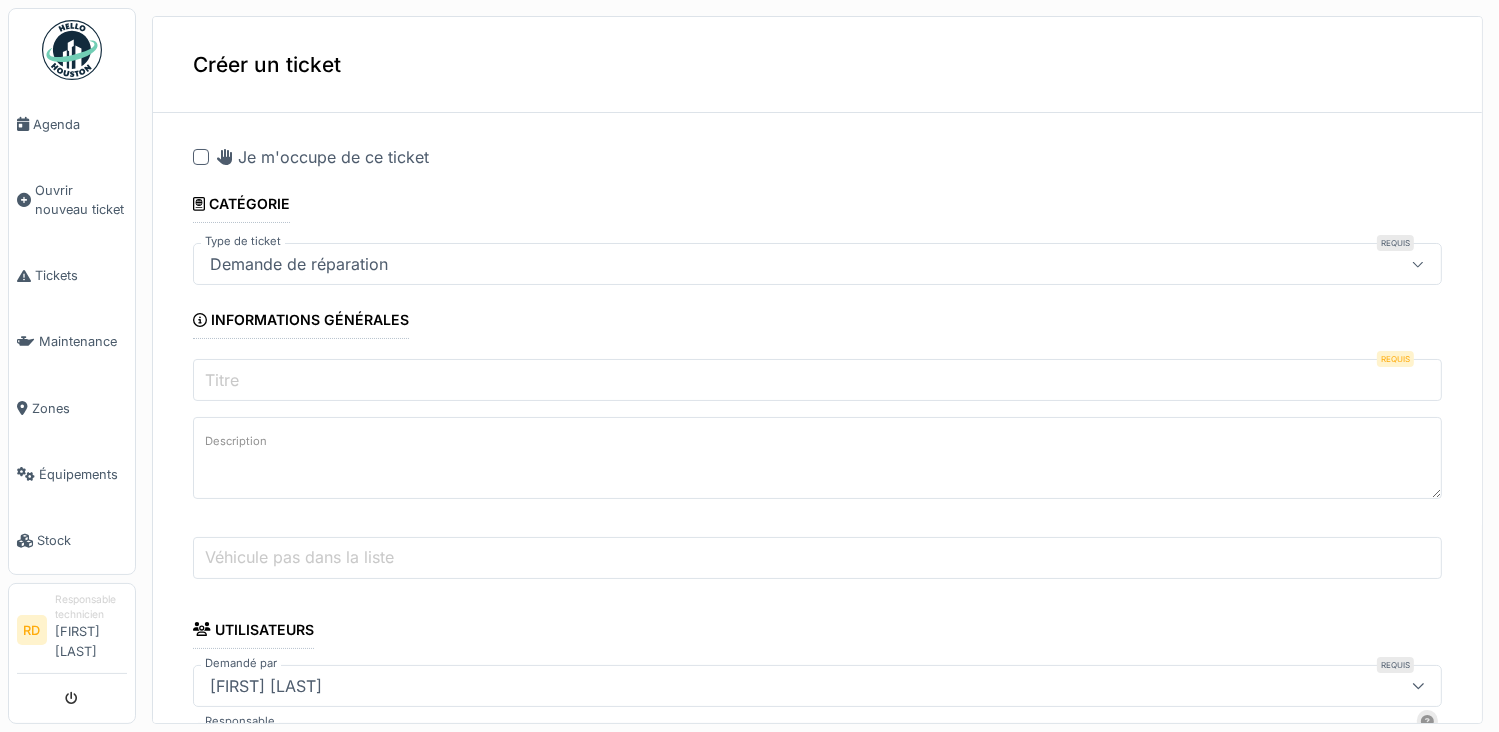 click on "Titre" at bounding box center (817, 380) 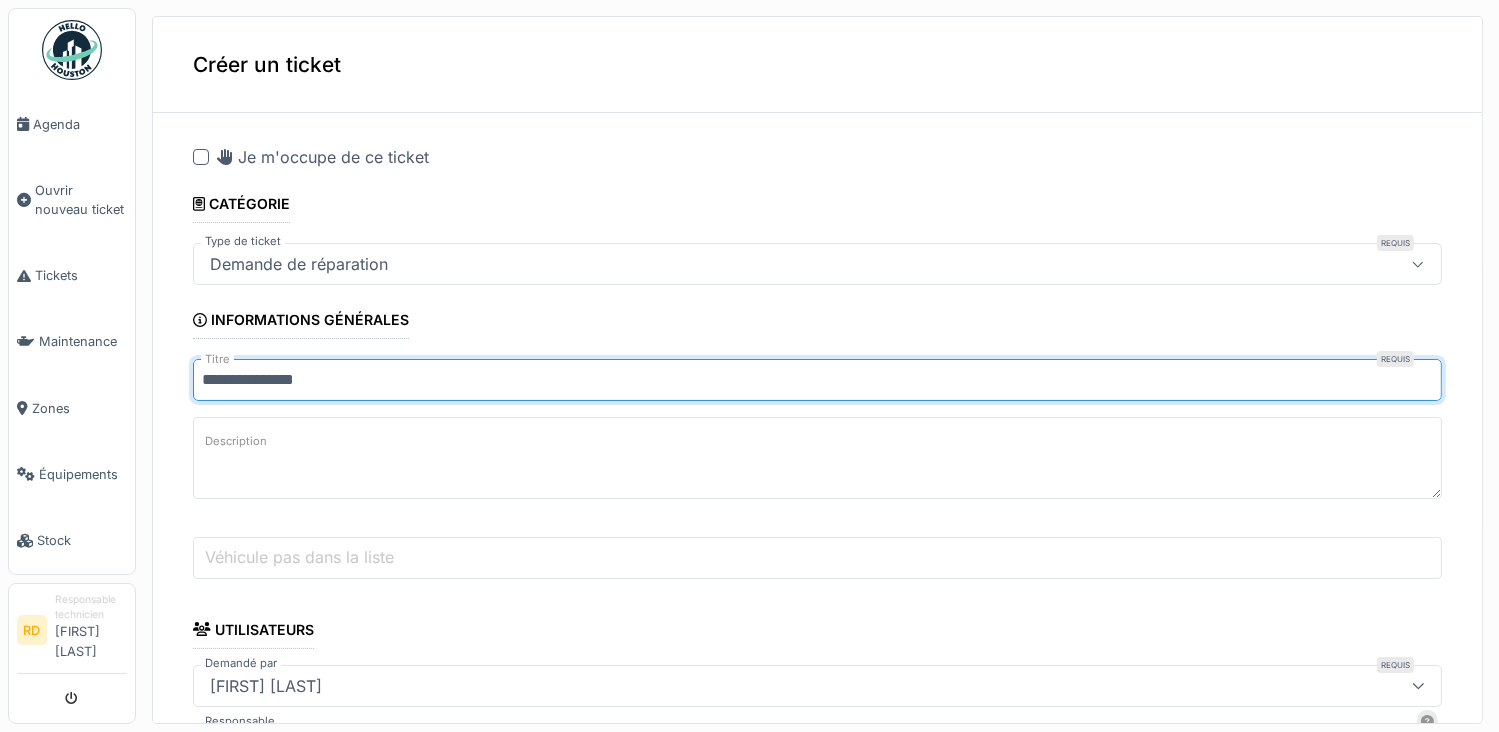 type on "**********" 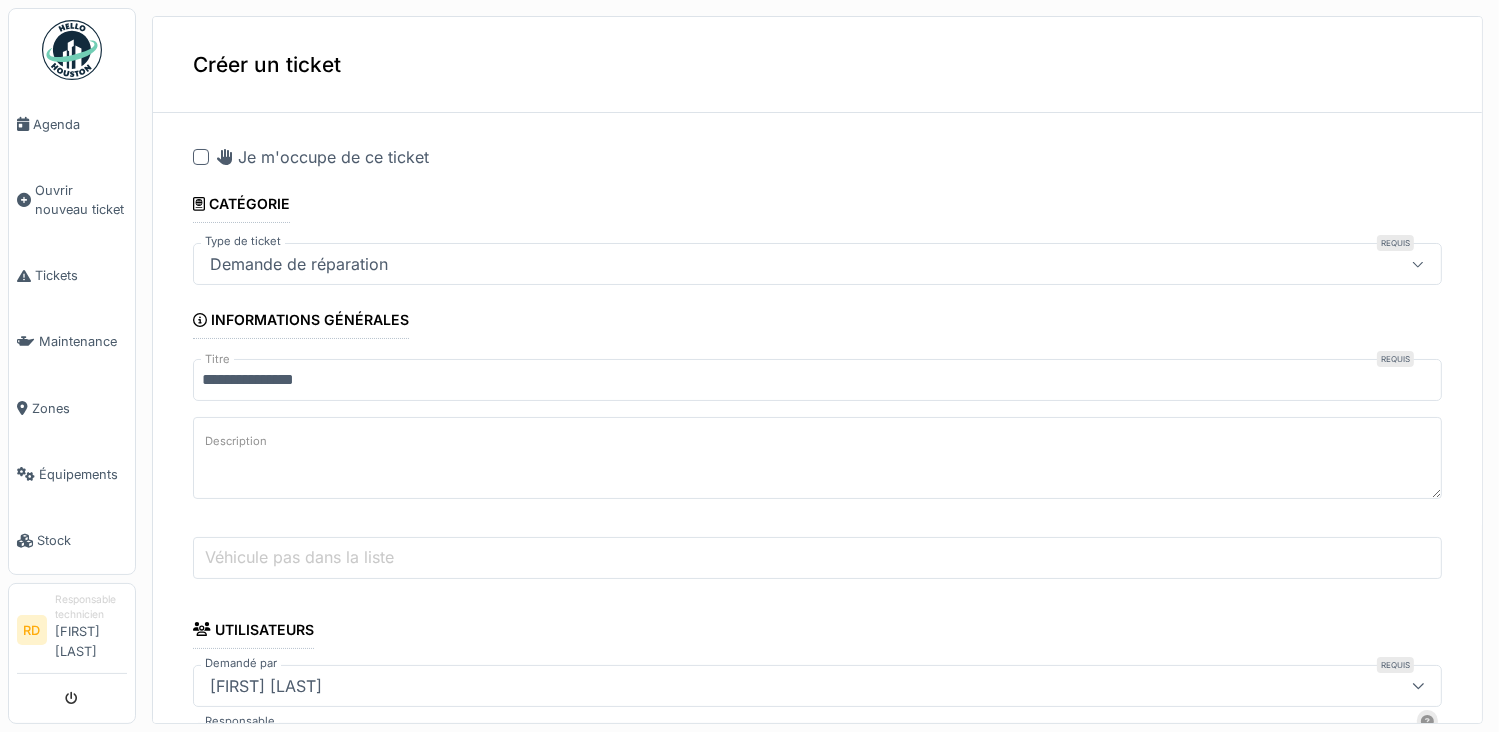 click on "Description" at bounding box center [817, 458] 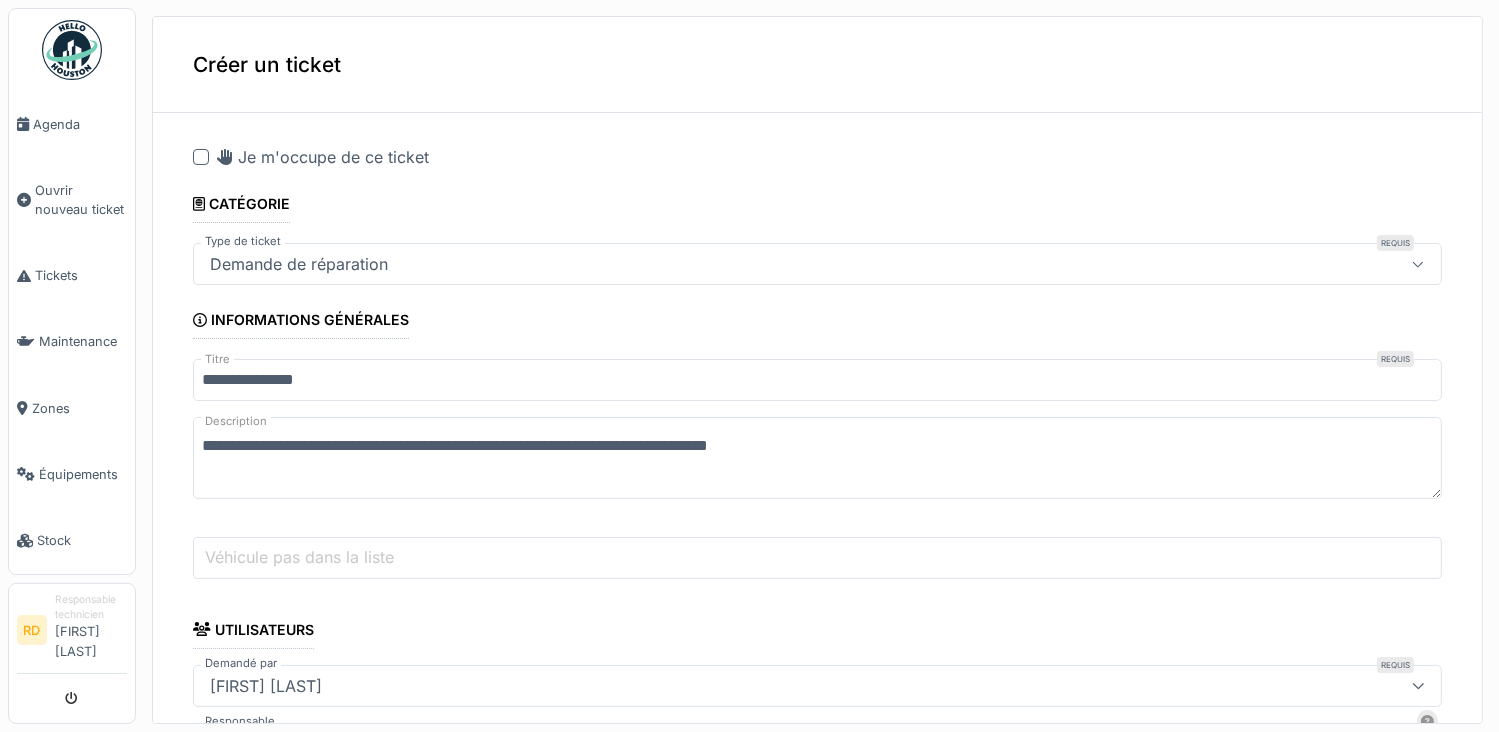 scroll, scrollTop: 100, scrollLeft: 0, axis: vertical 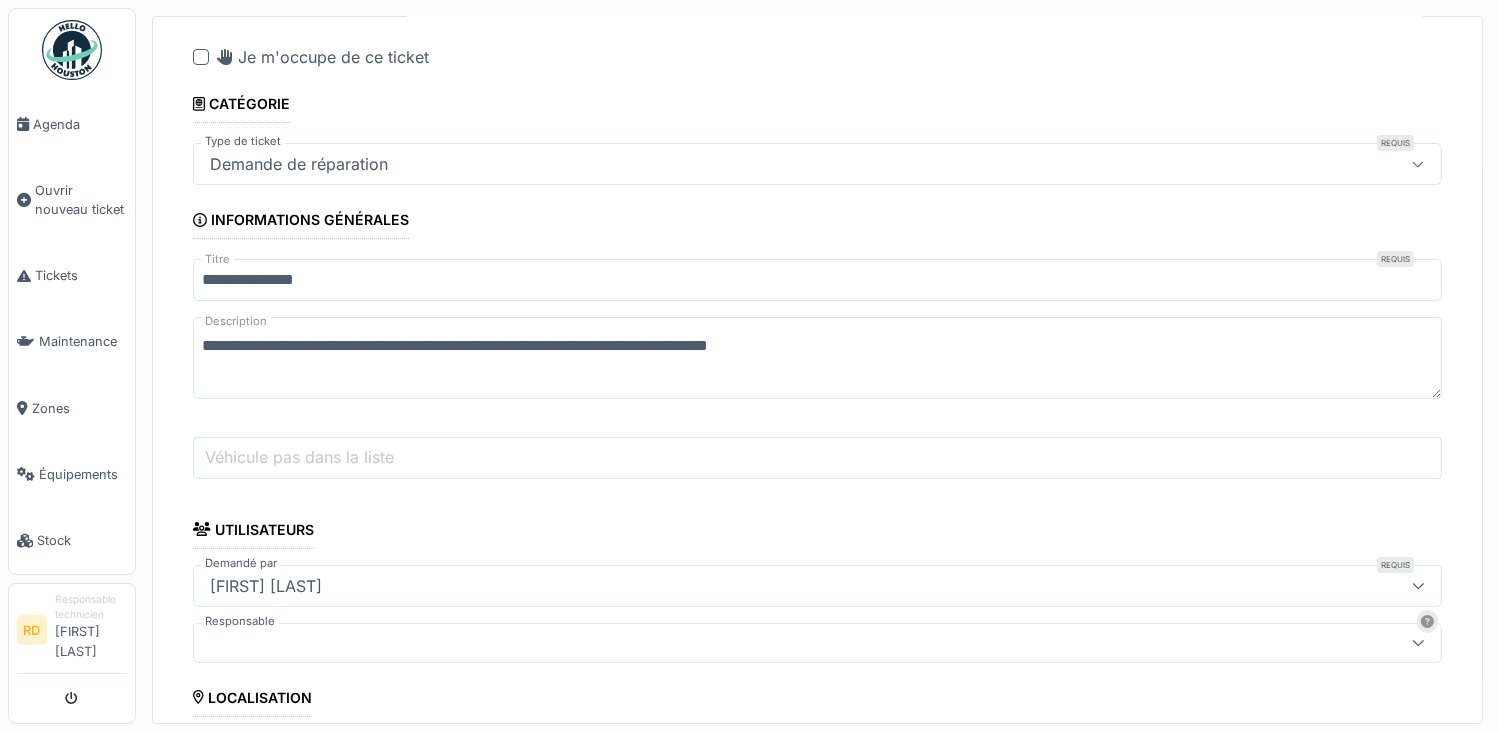 type on "**********" 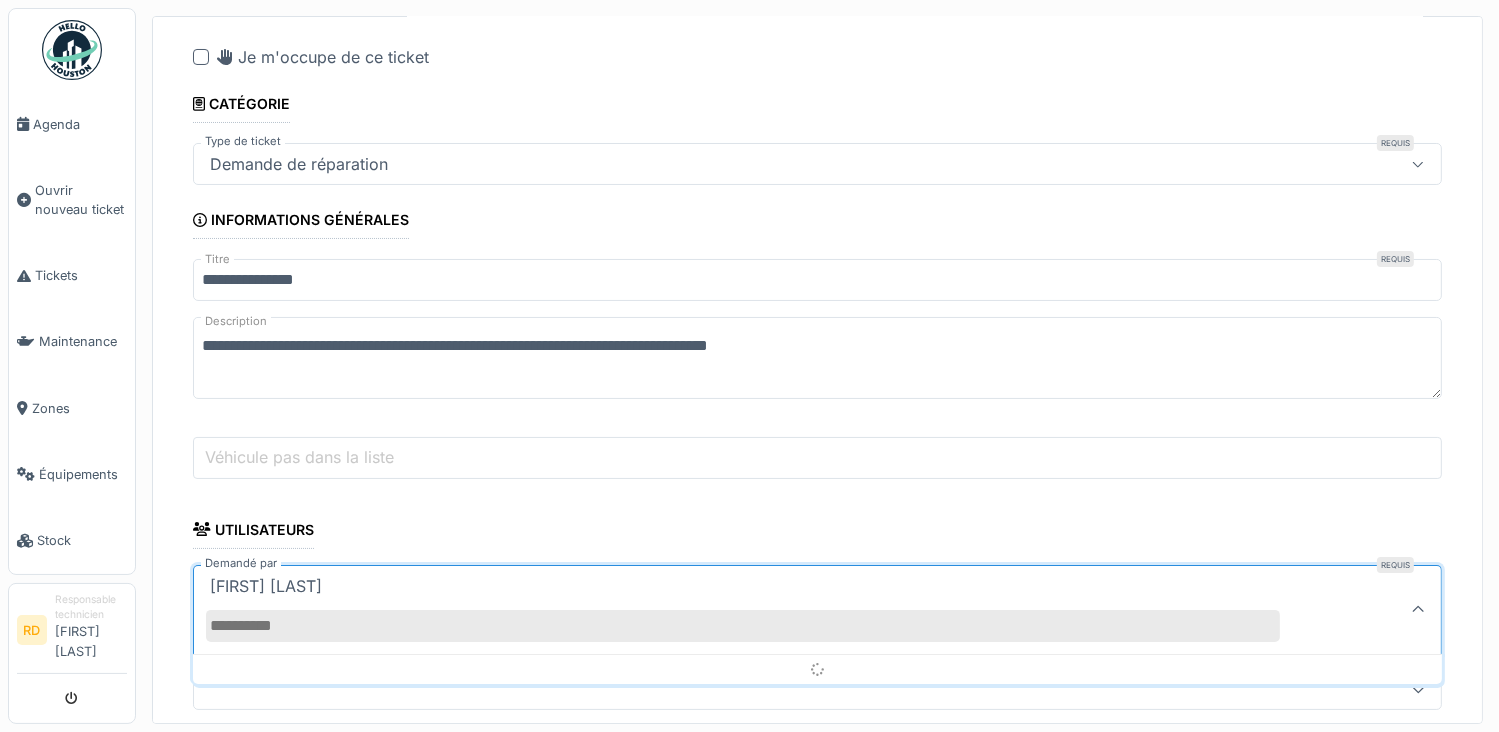 scroll, scrollTop: 336, scrollLeft: 0, axis: vertical 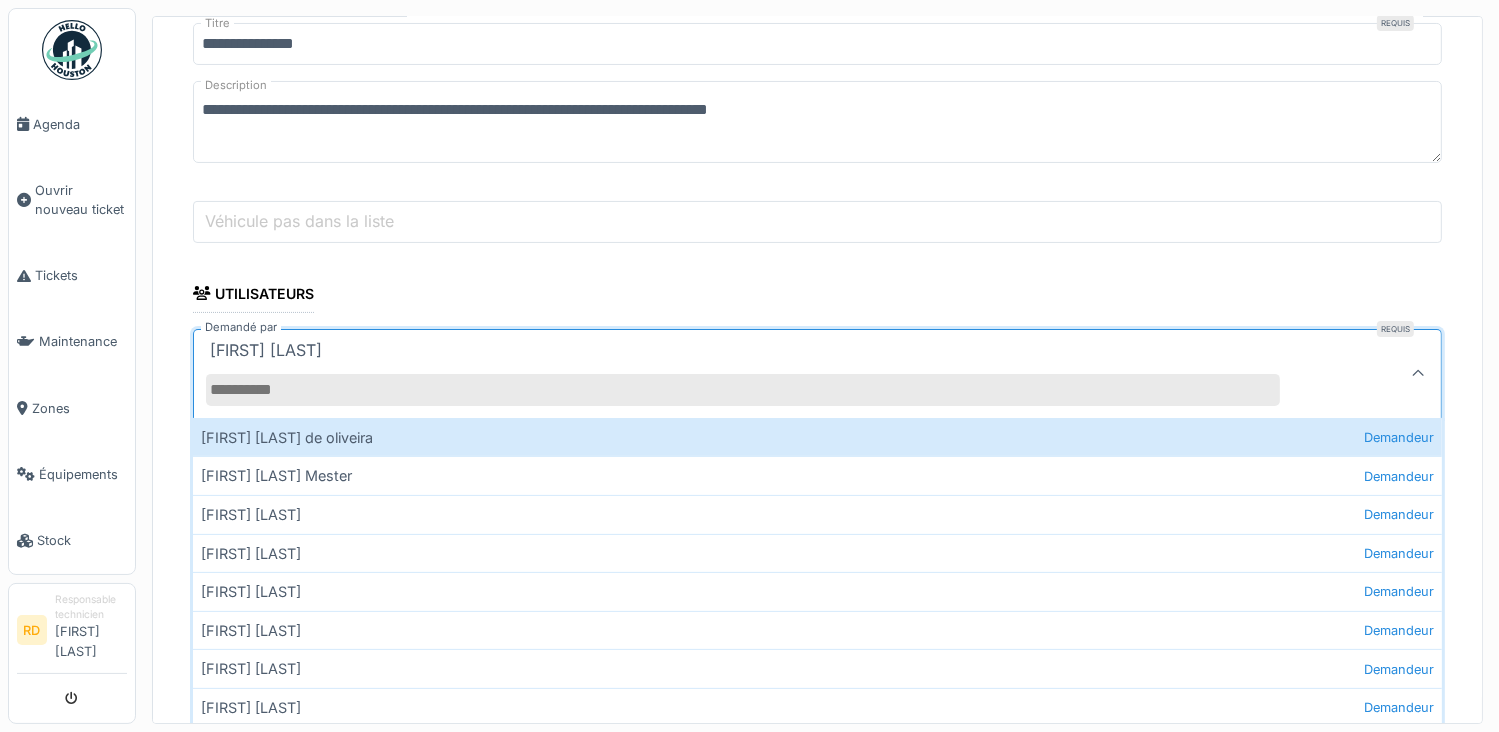 click on "Demandé par" at bounding box center [743, 390] 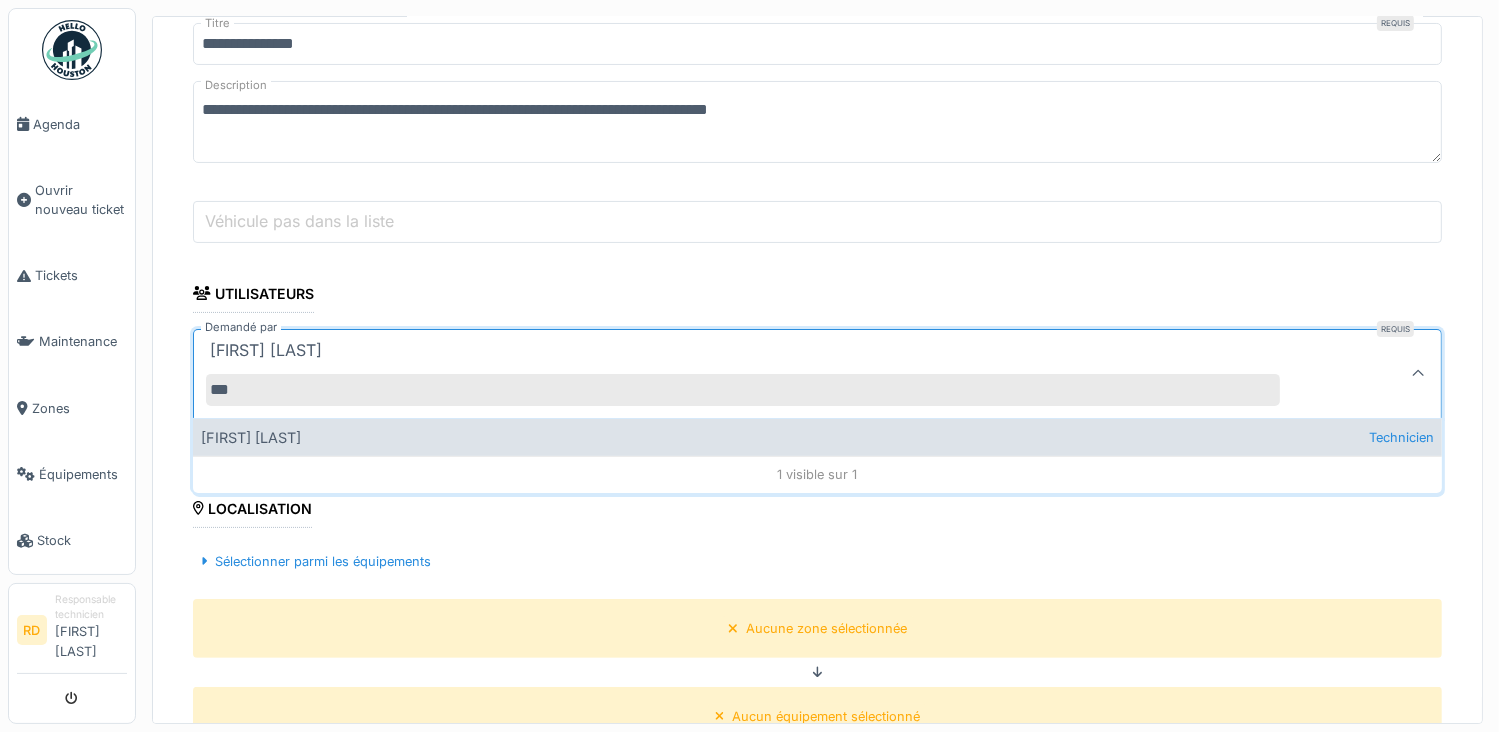 type on "***" 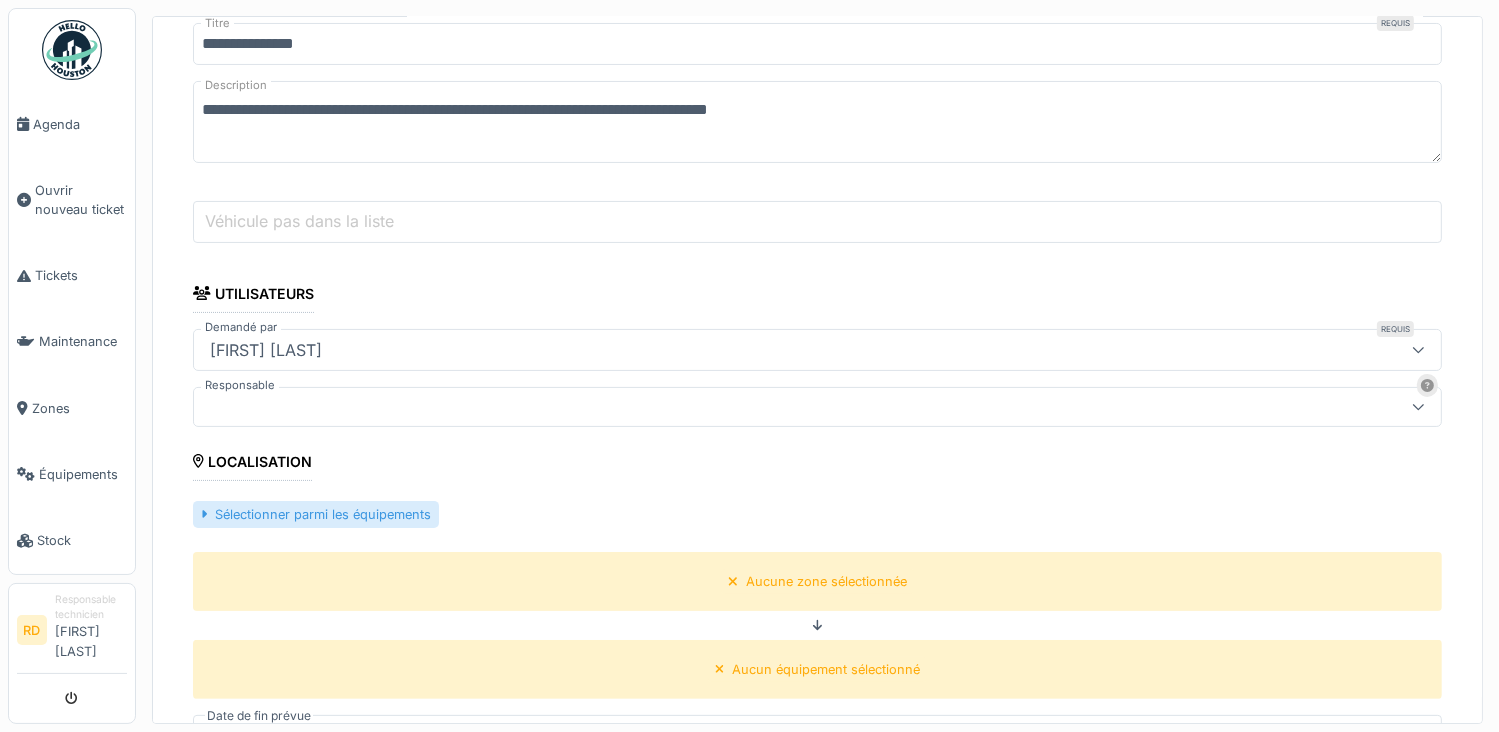 click on "Sélectionner parmi les équipements" at bounding box center (316, 514) 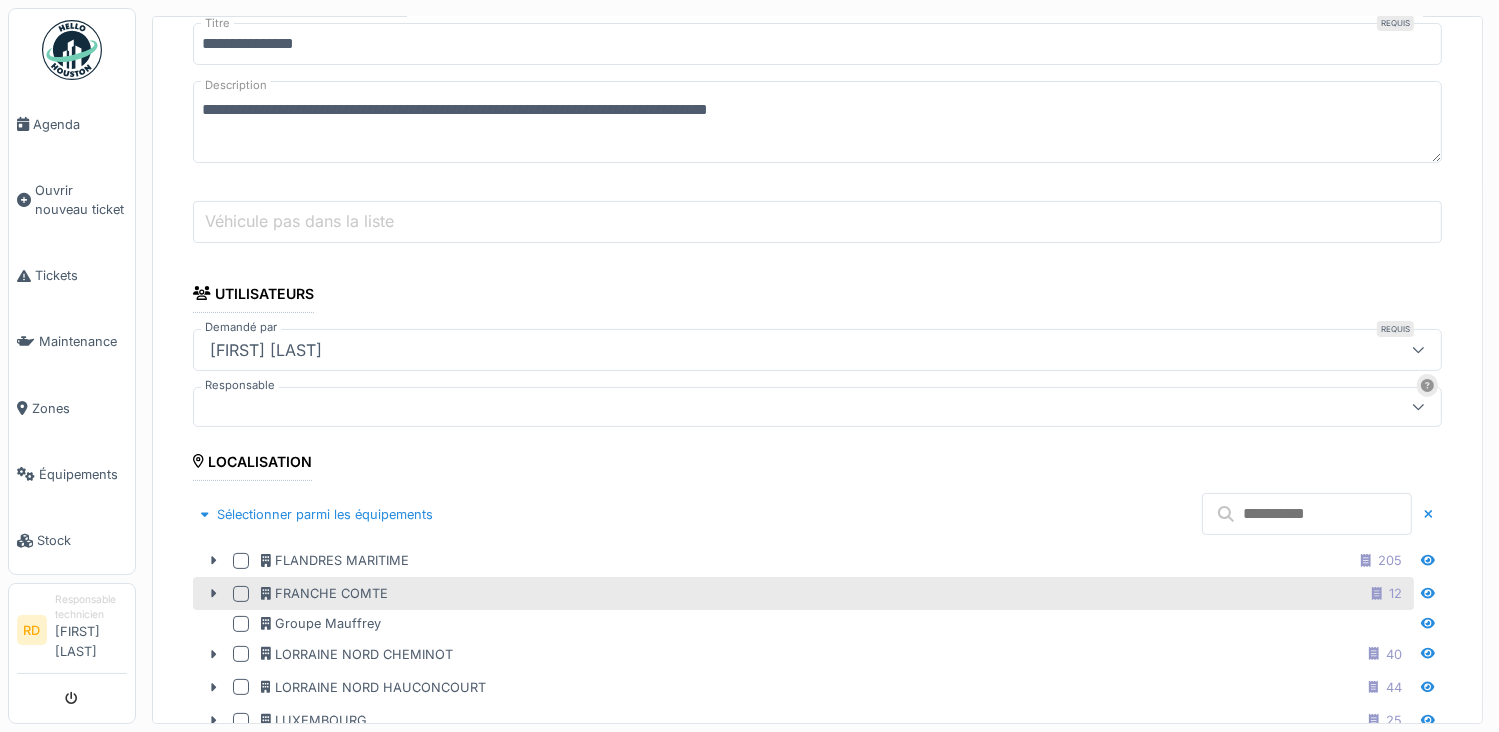 click at bounding box center (241, 594) 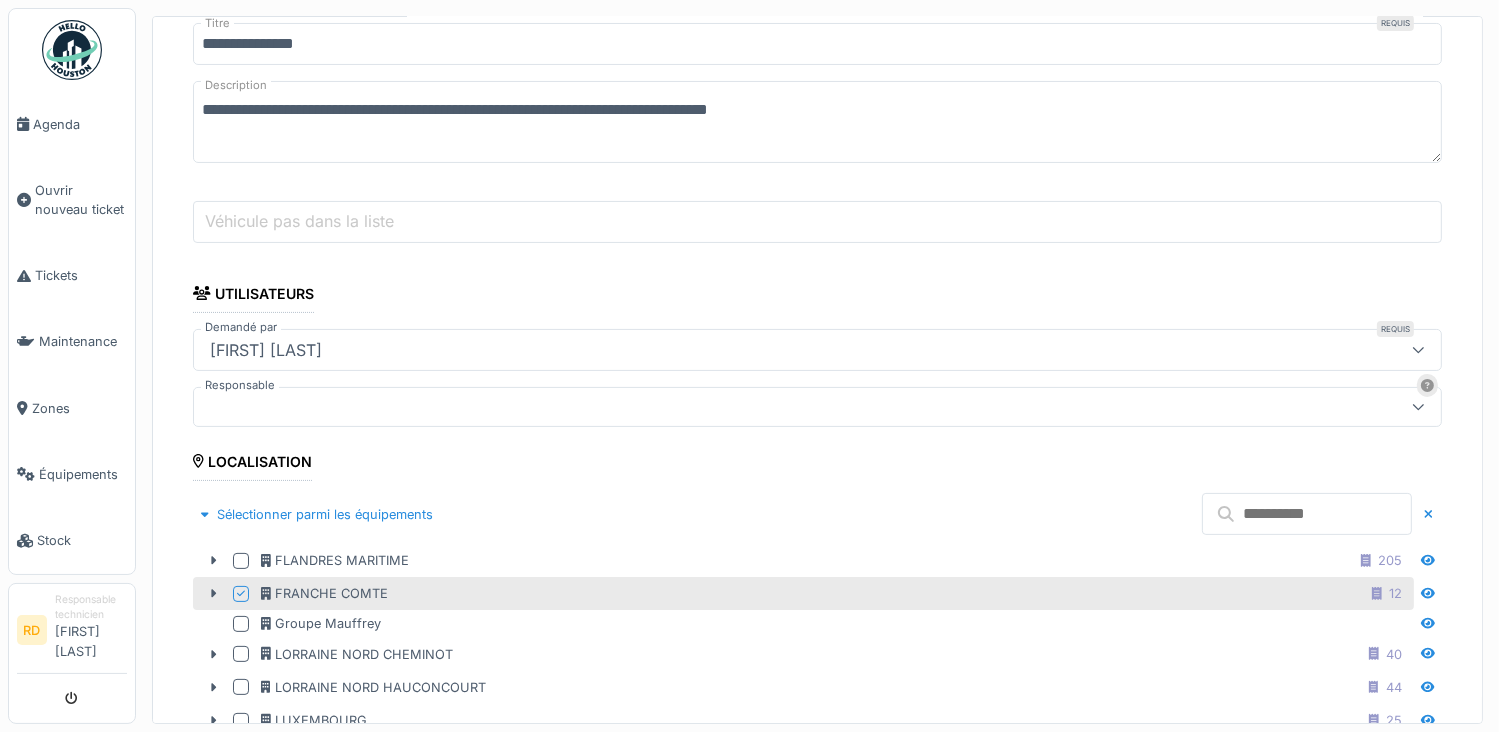 click at bounding box center [1307, 514] 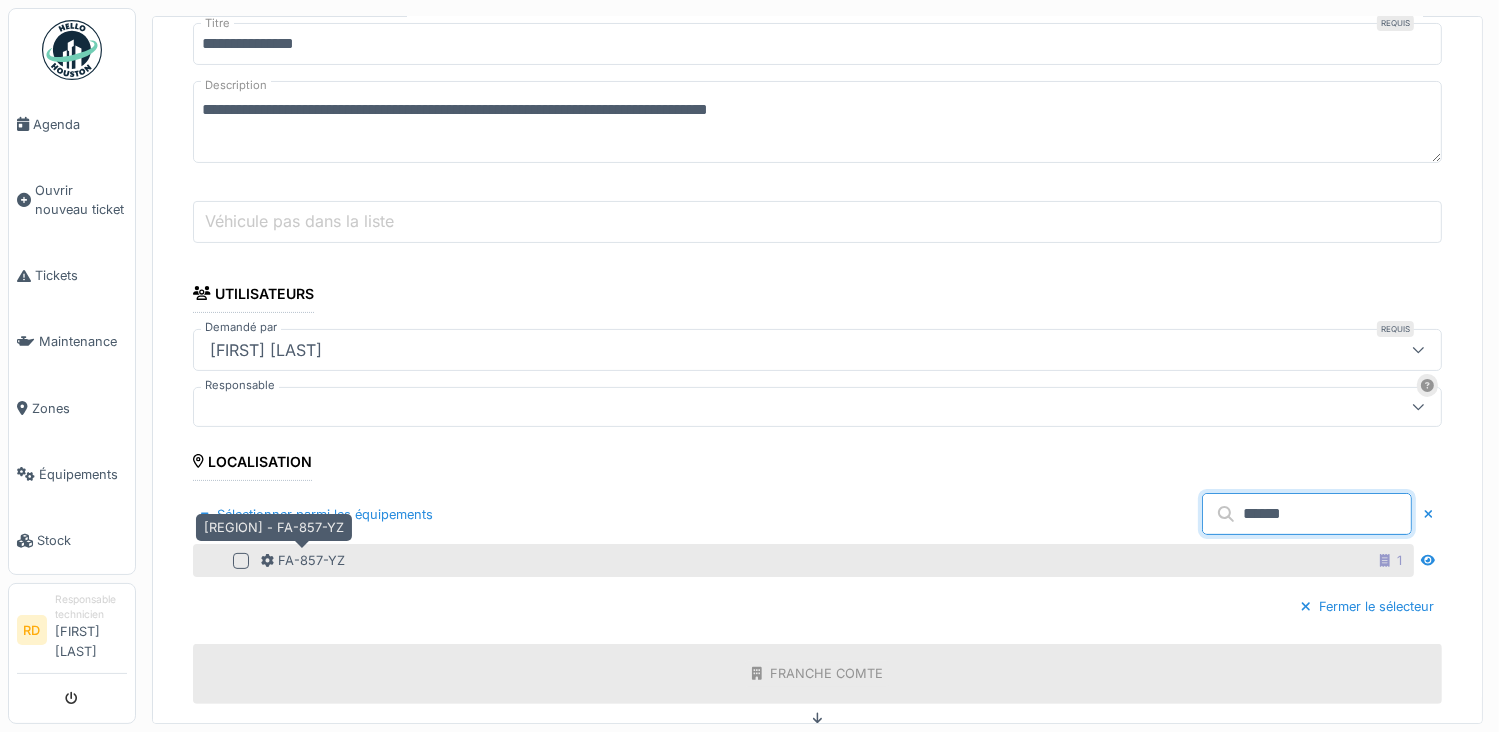 type on "******" 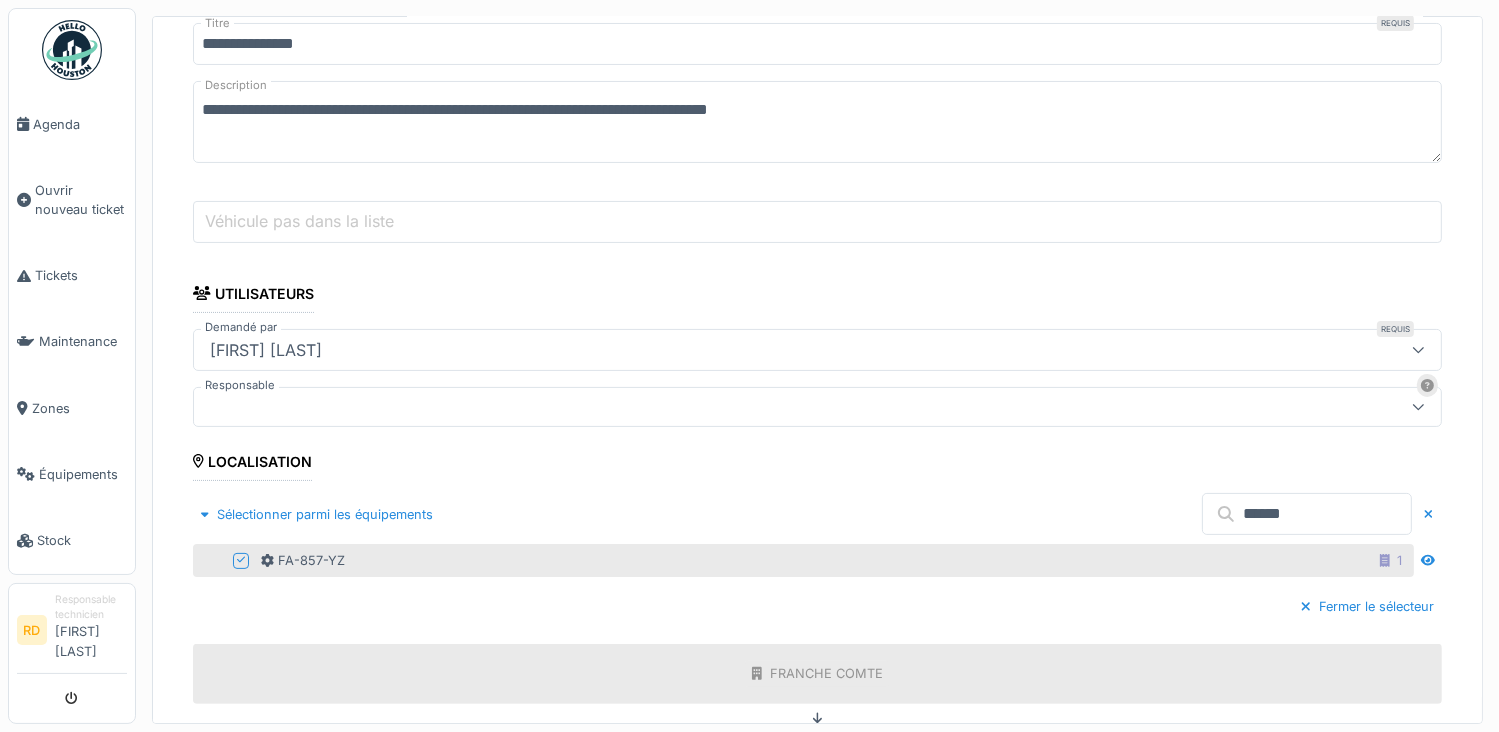 scroll, scrollTop: 936, scrollLeft: 0, axis: vertical 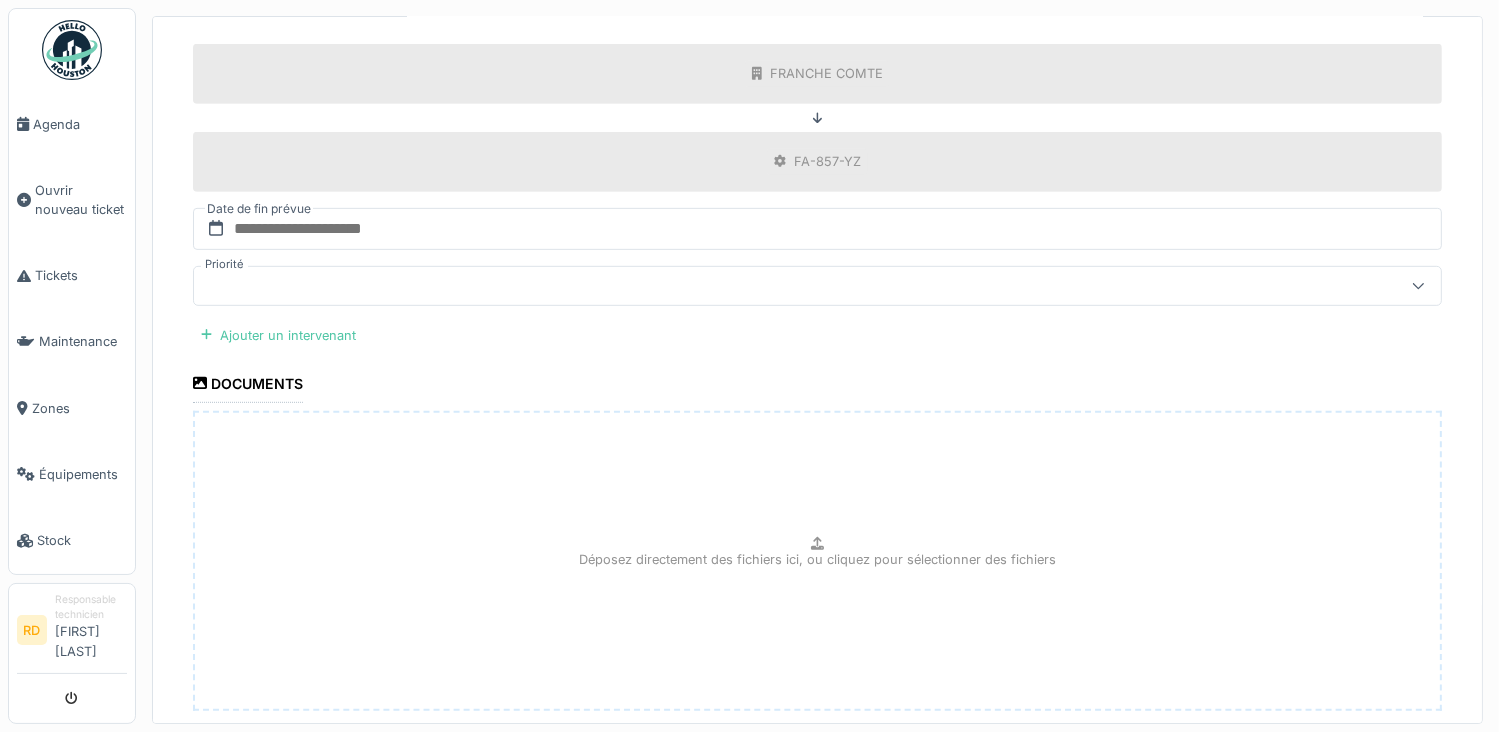 click on "Date de fin prévue" at bounding box center [259, 209] 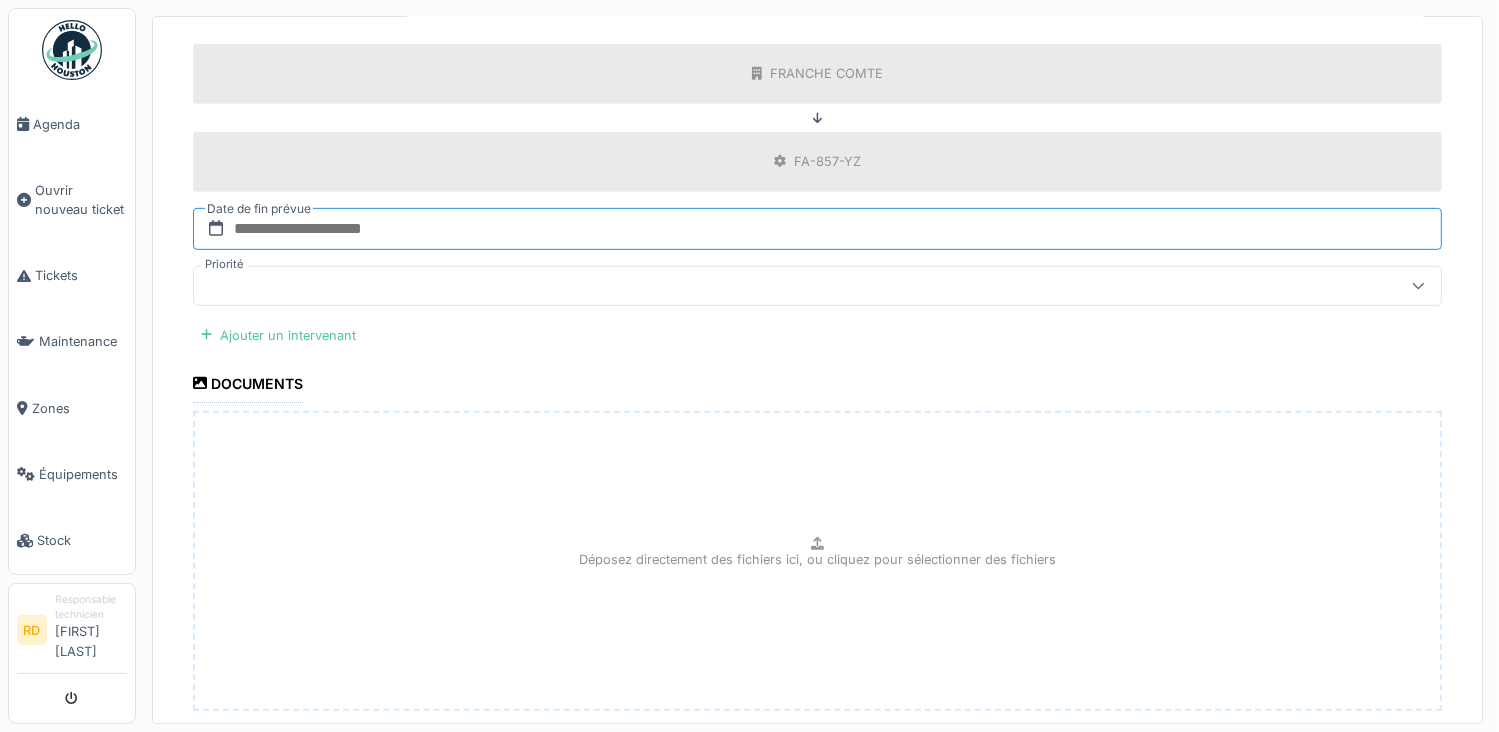 click at bounding box center [817, 229] 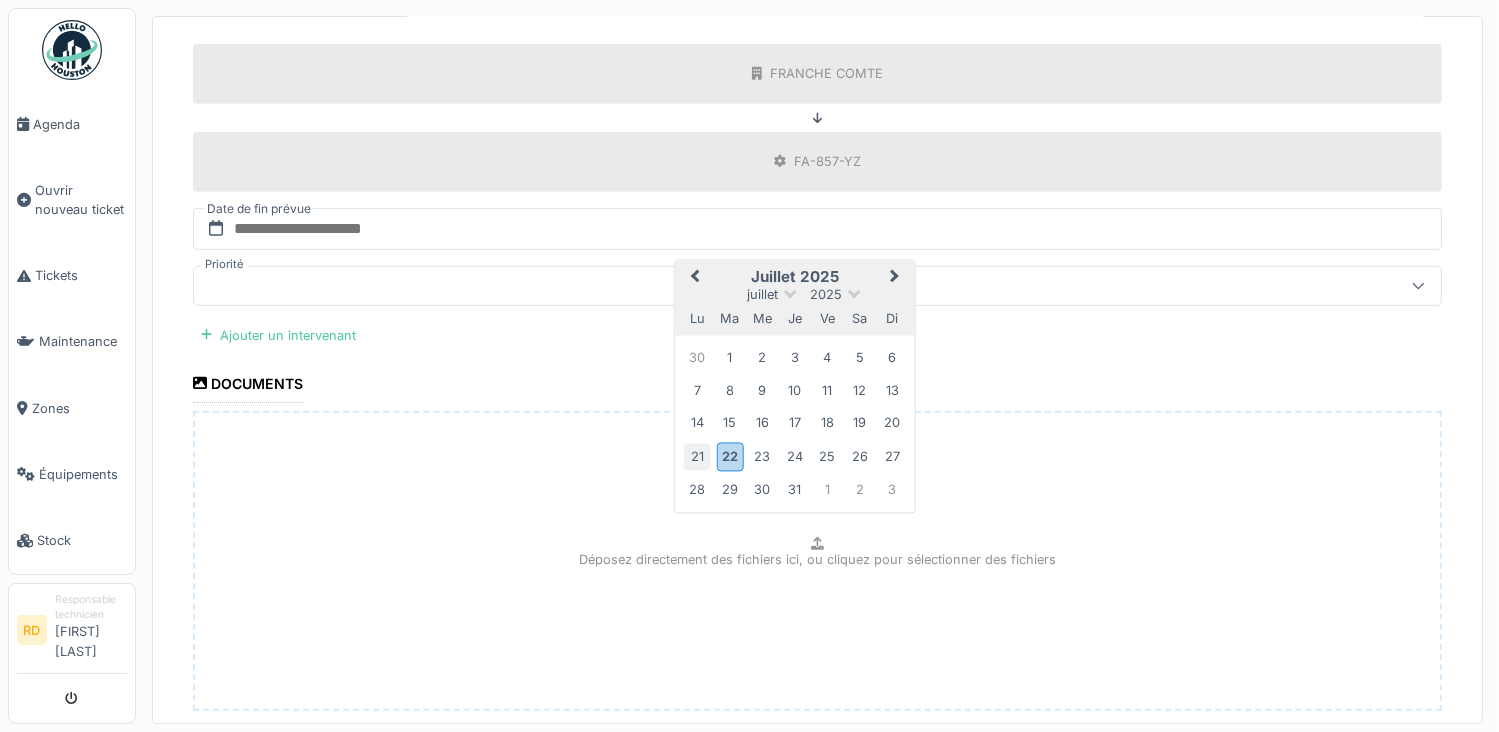 click on "21" at bounding box center [697, 456] 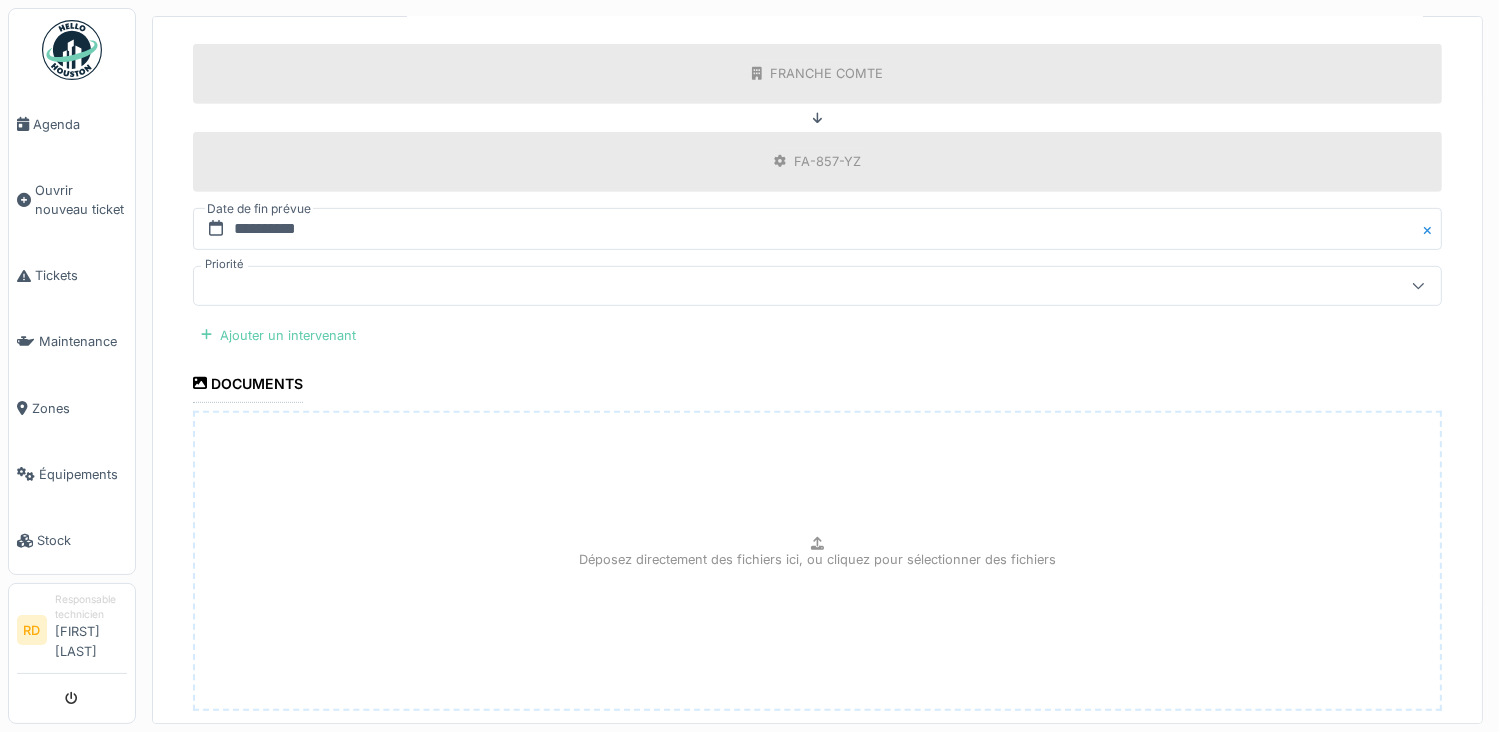 click on "Ajouter un intervenant" at bounding box center (278, 335) 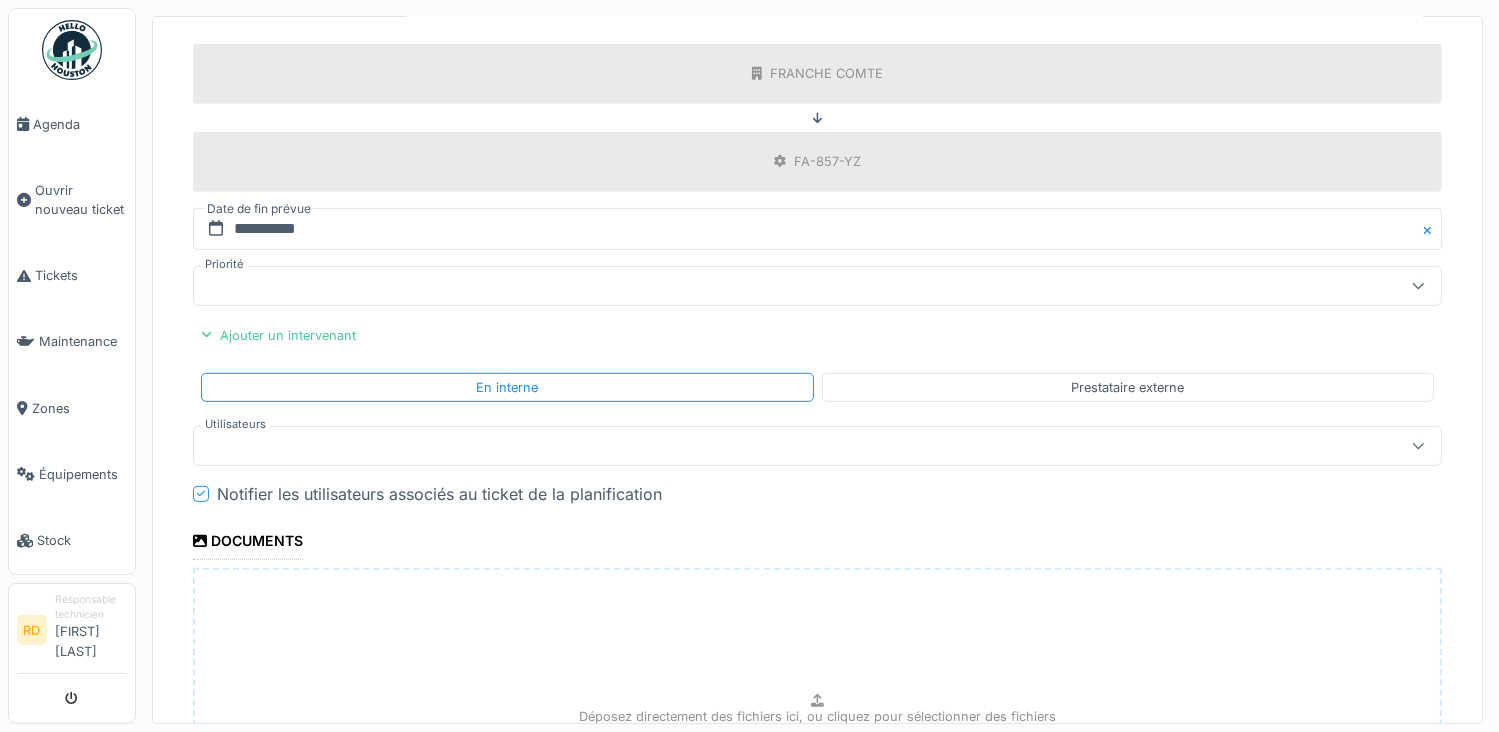 click at bounding box center [755, 446] 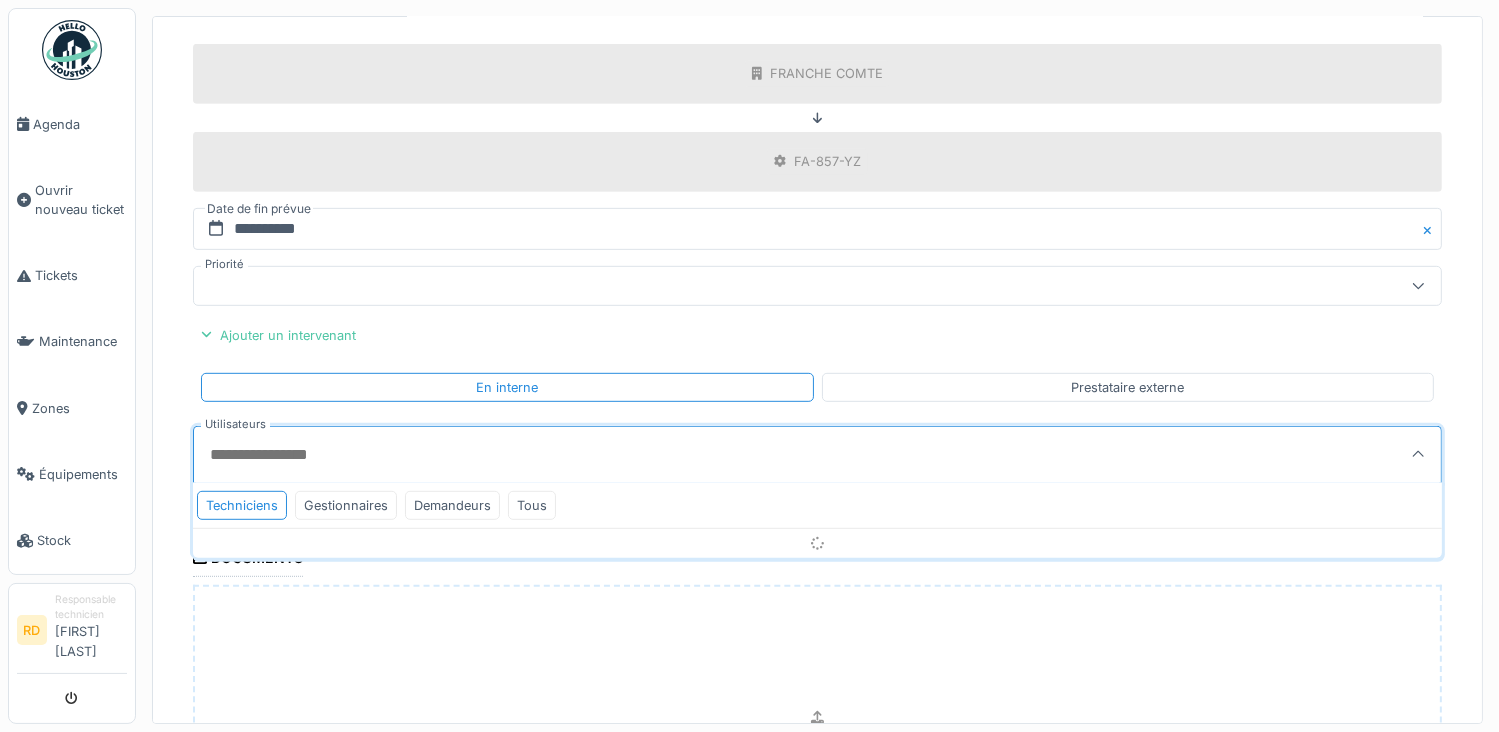 scroll, scrollTop: 1014, scrollLeft: 0, axis: vertical 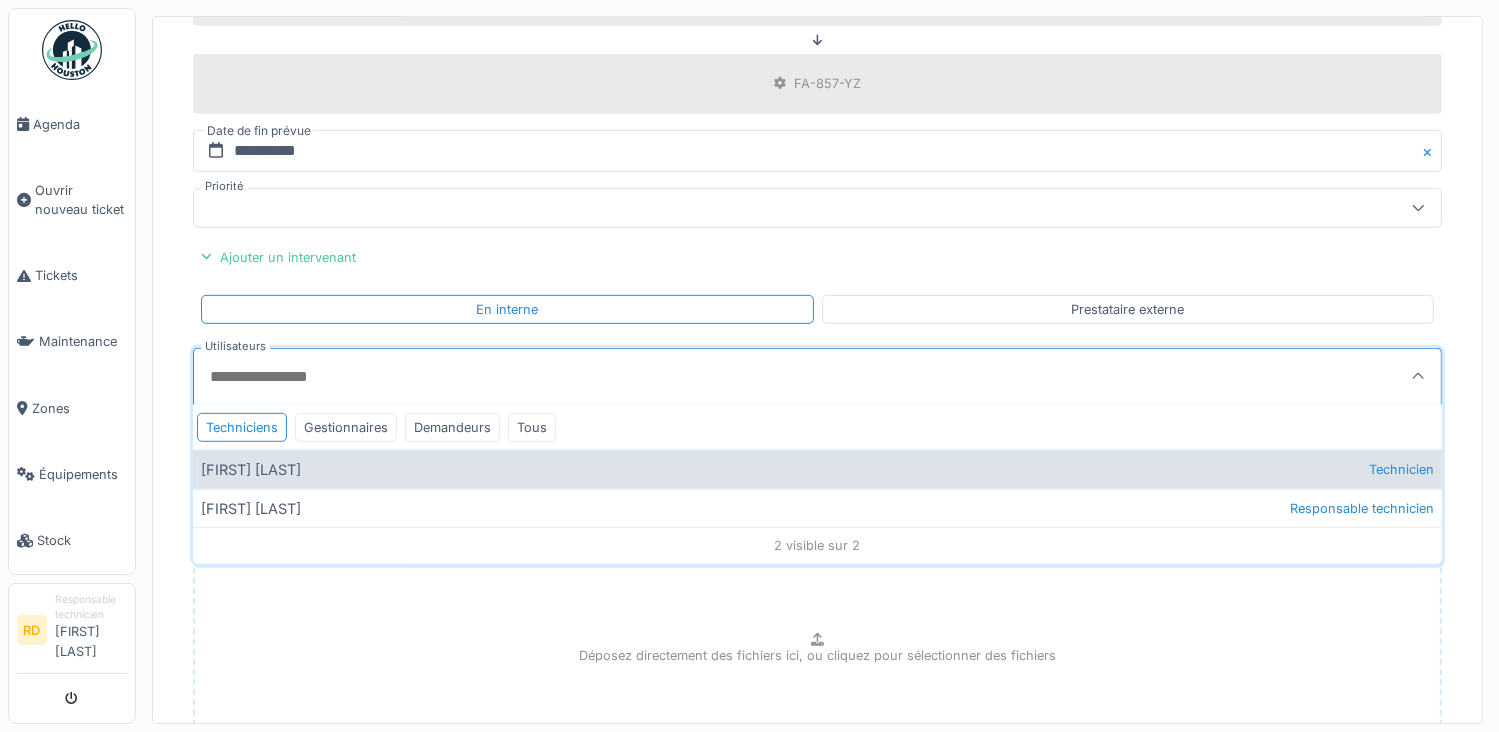 click on "Florian Arbelot   Technicien" at bounding box center [817, 469] 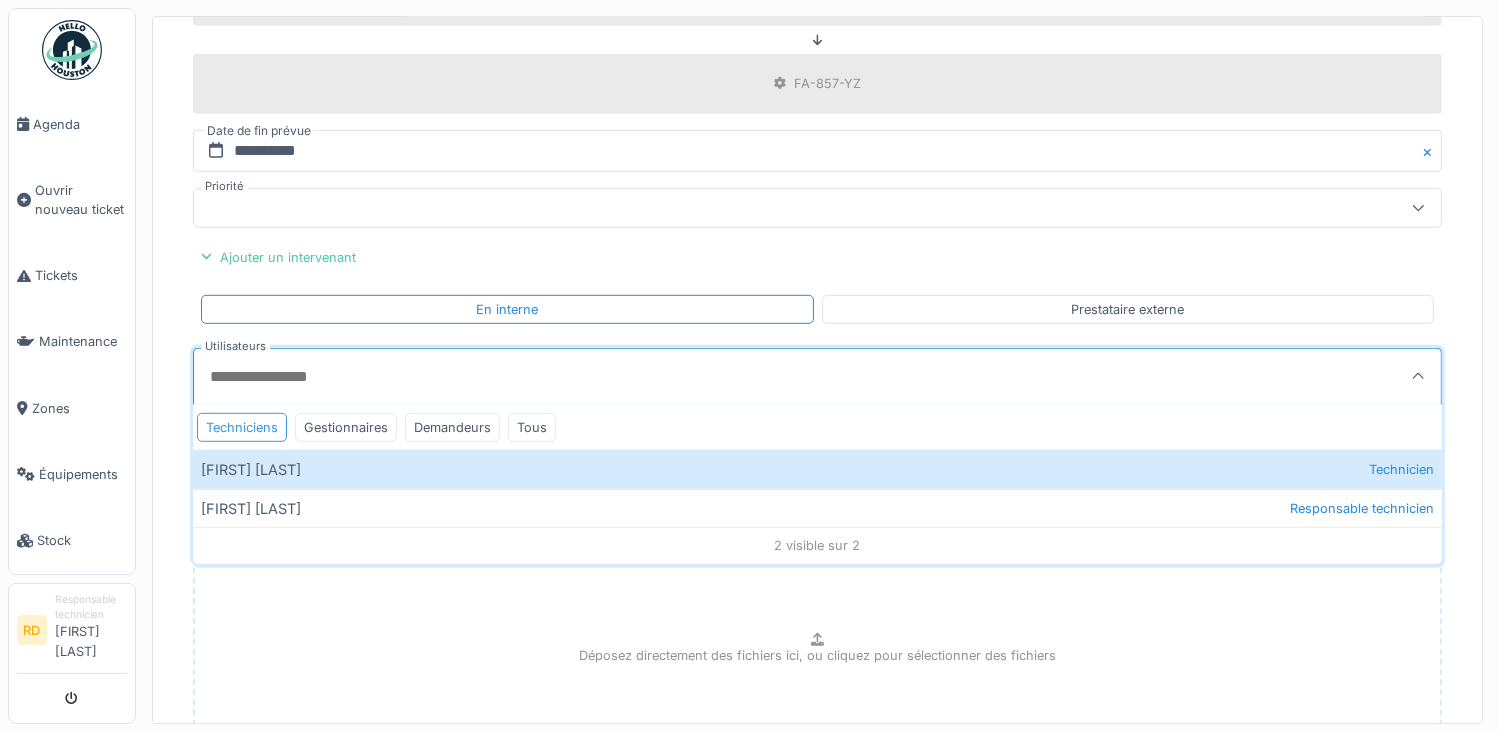 type on "*****" 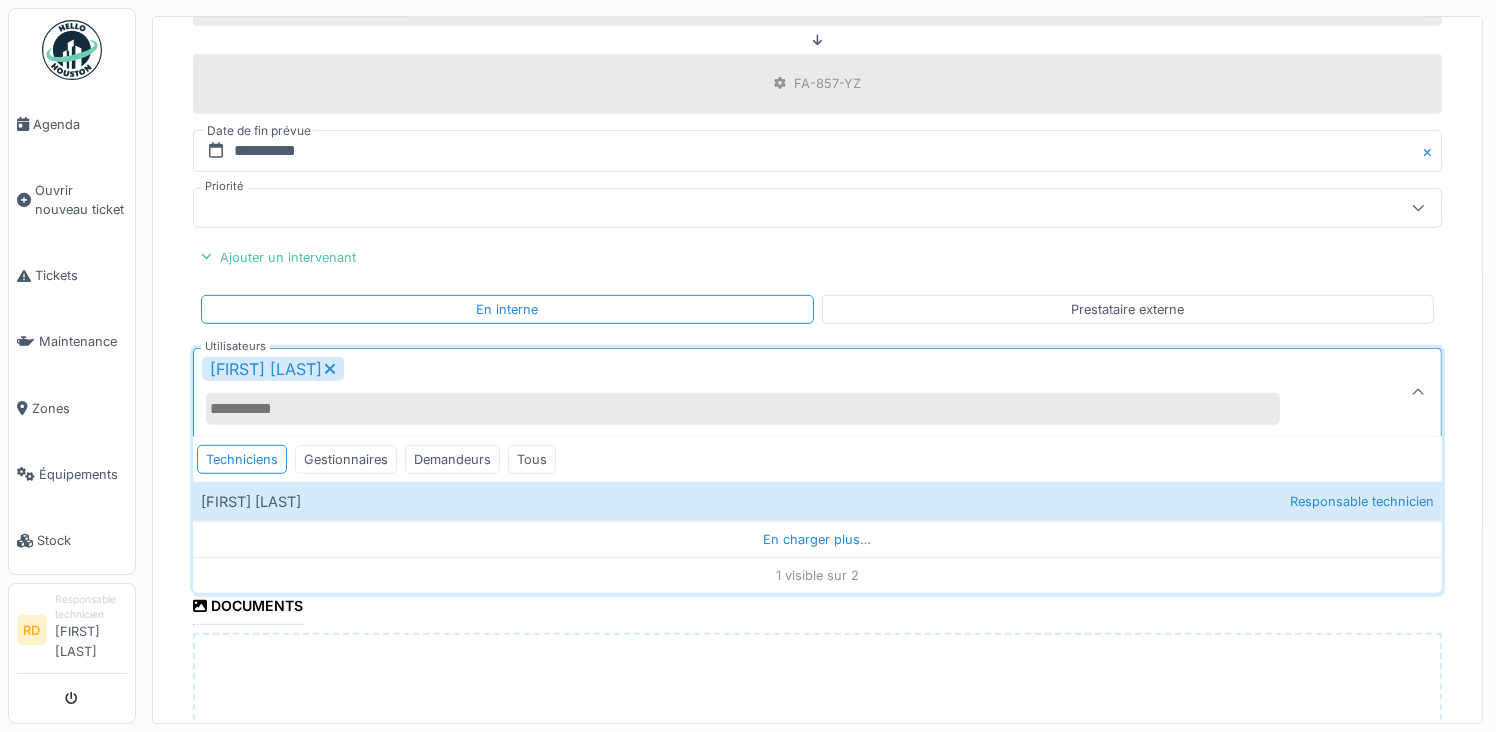 click on "**********" at bounding box center (817, 89) 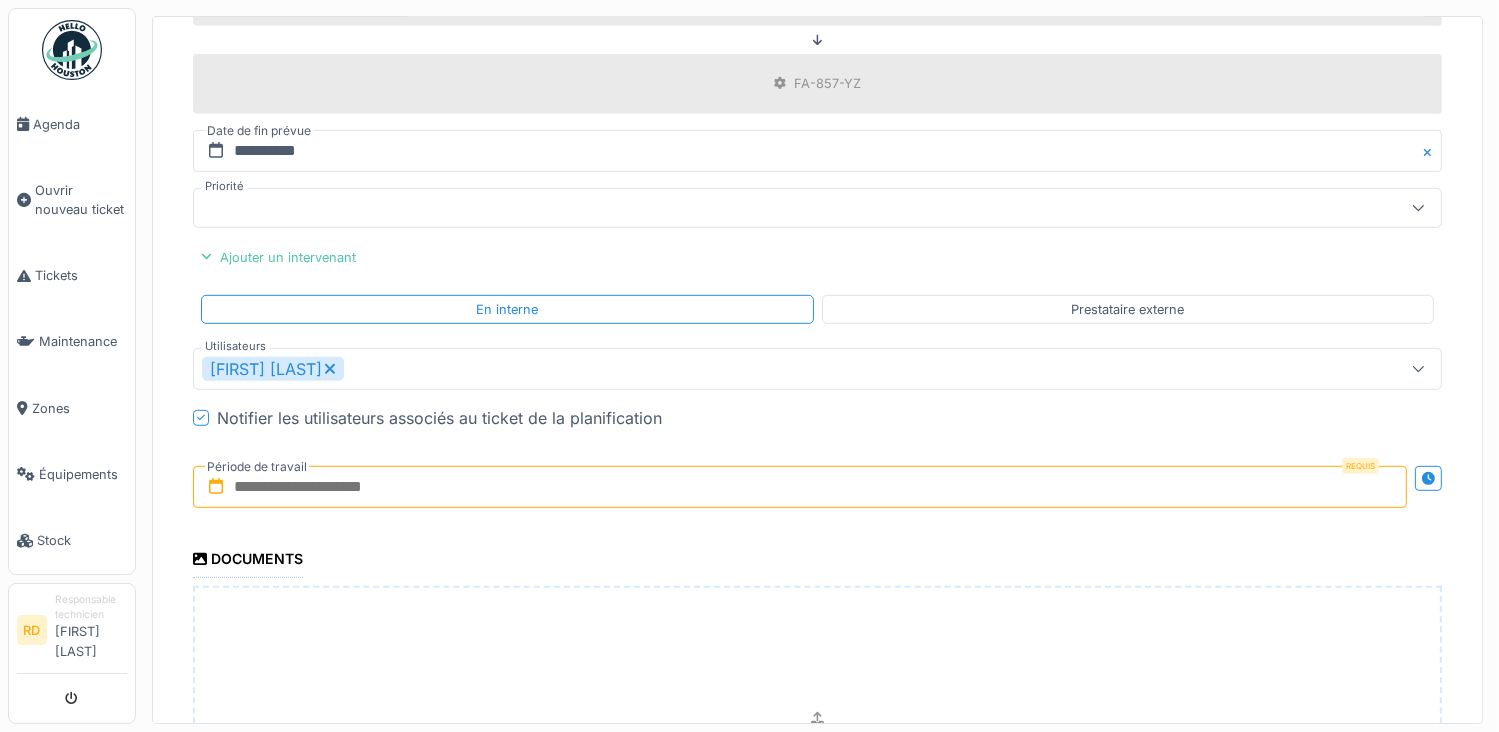 click at bounding box center [800, 487] 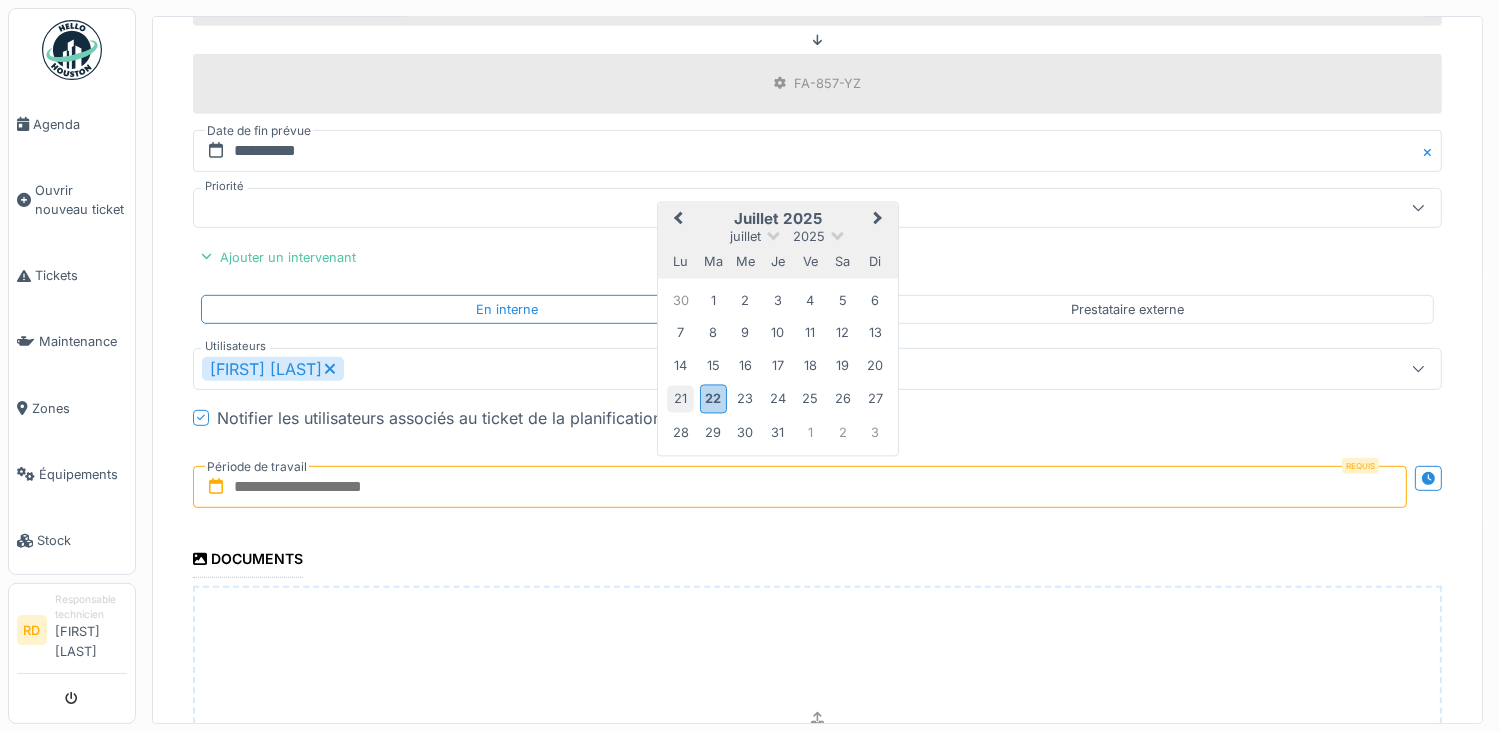 click on "21" at bounding box center (680, 399) 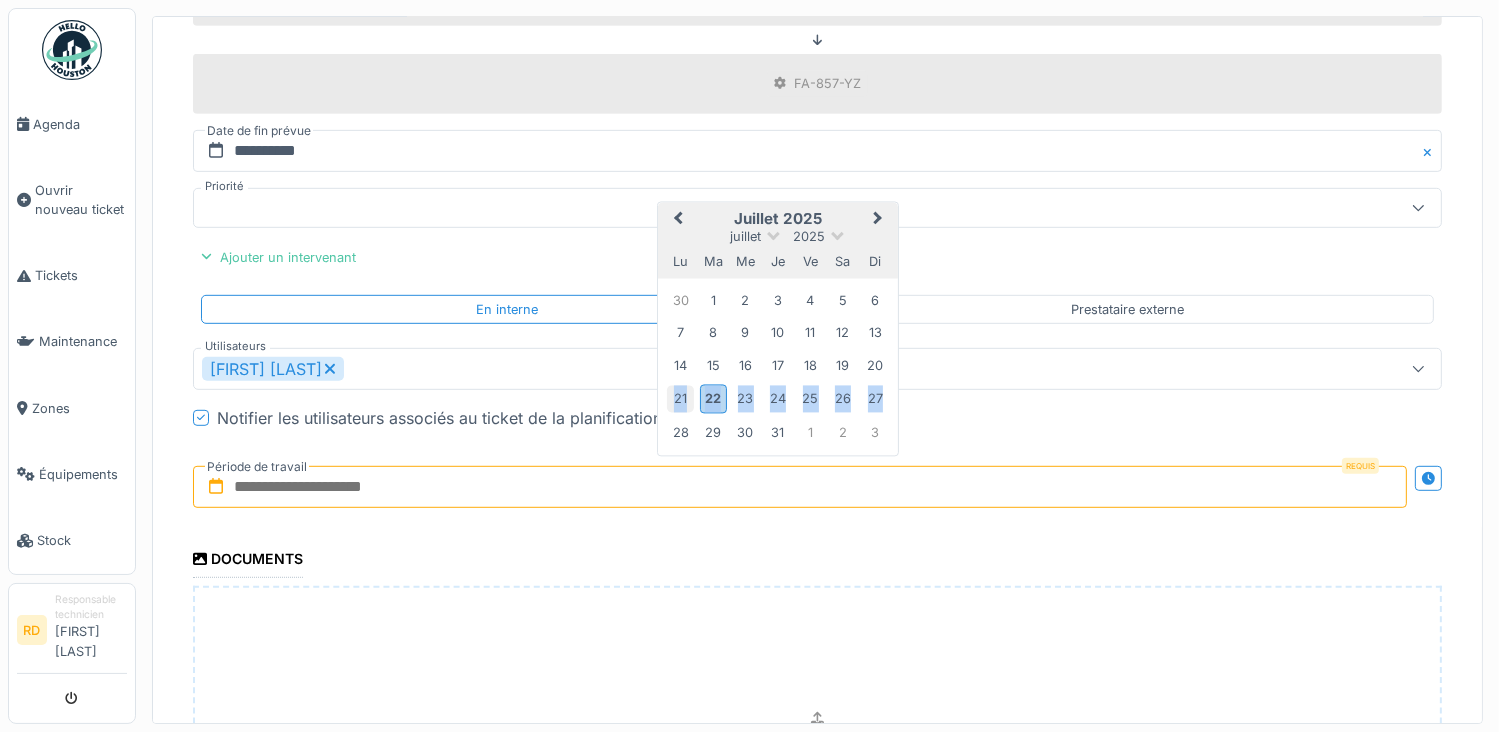 click on "21" at bounding box center [680, 399] 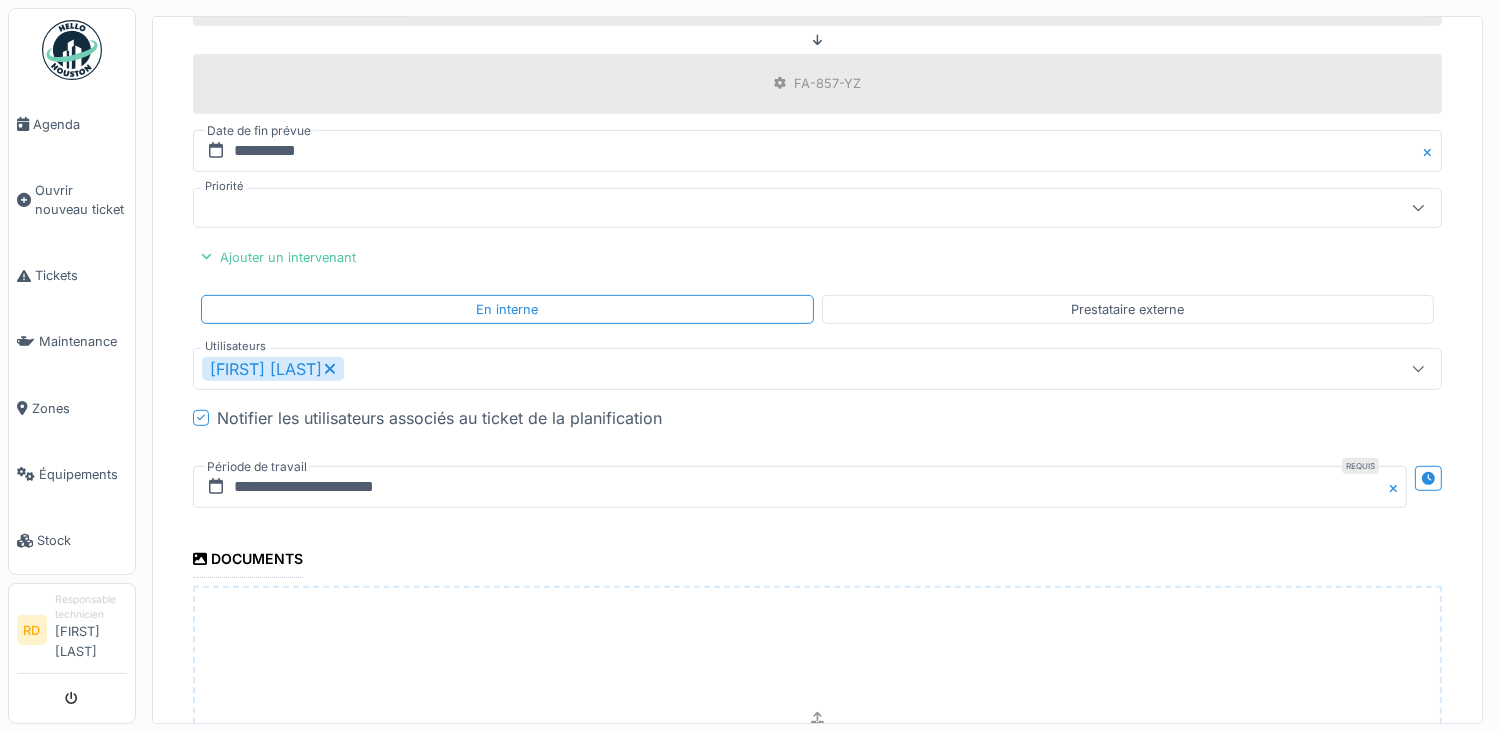 scroll, scrollTop: 1299, scrollLeft: 0, axis: vertical 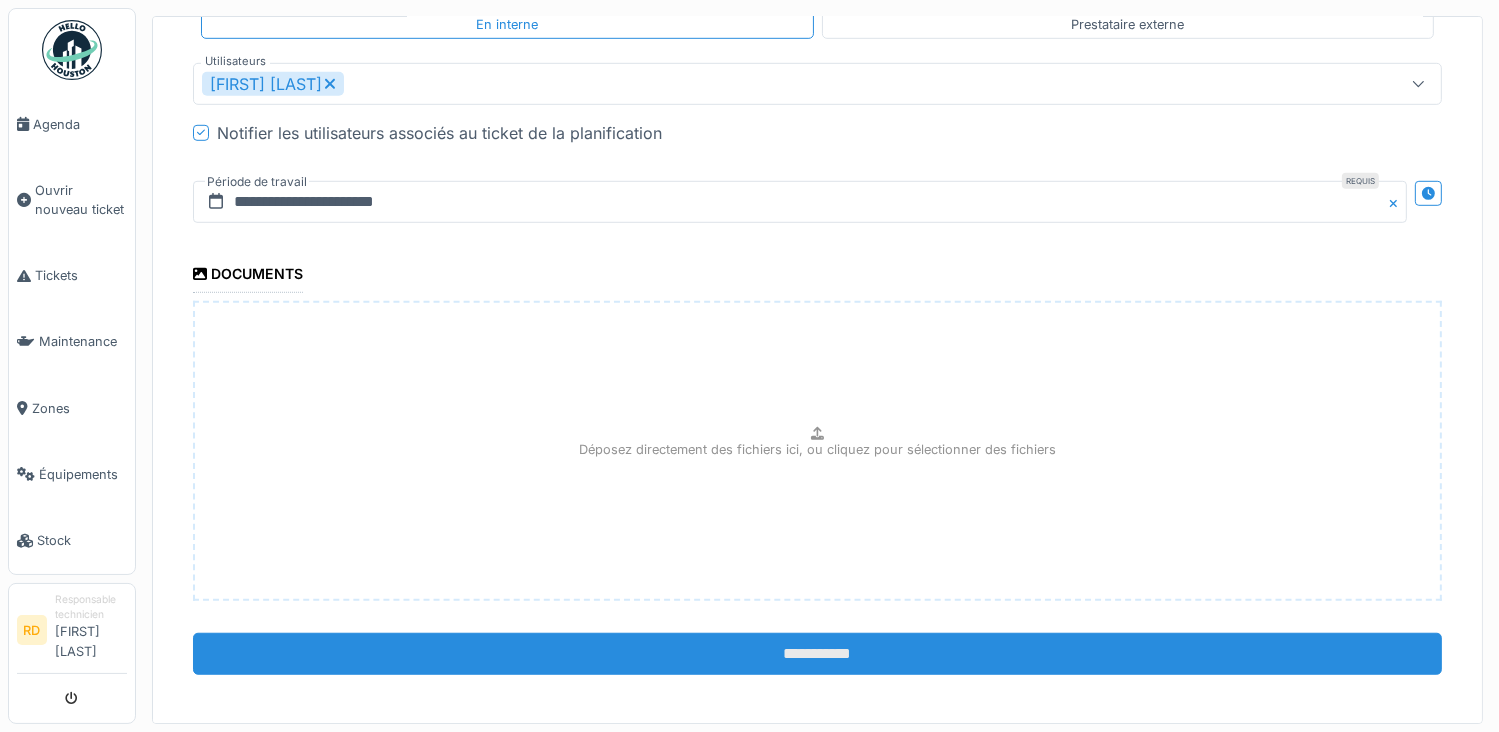 click on "**********" at bounding box center [817, 654] 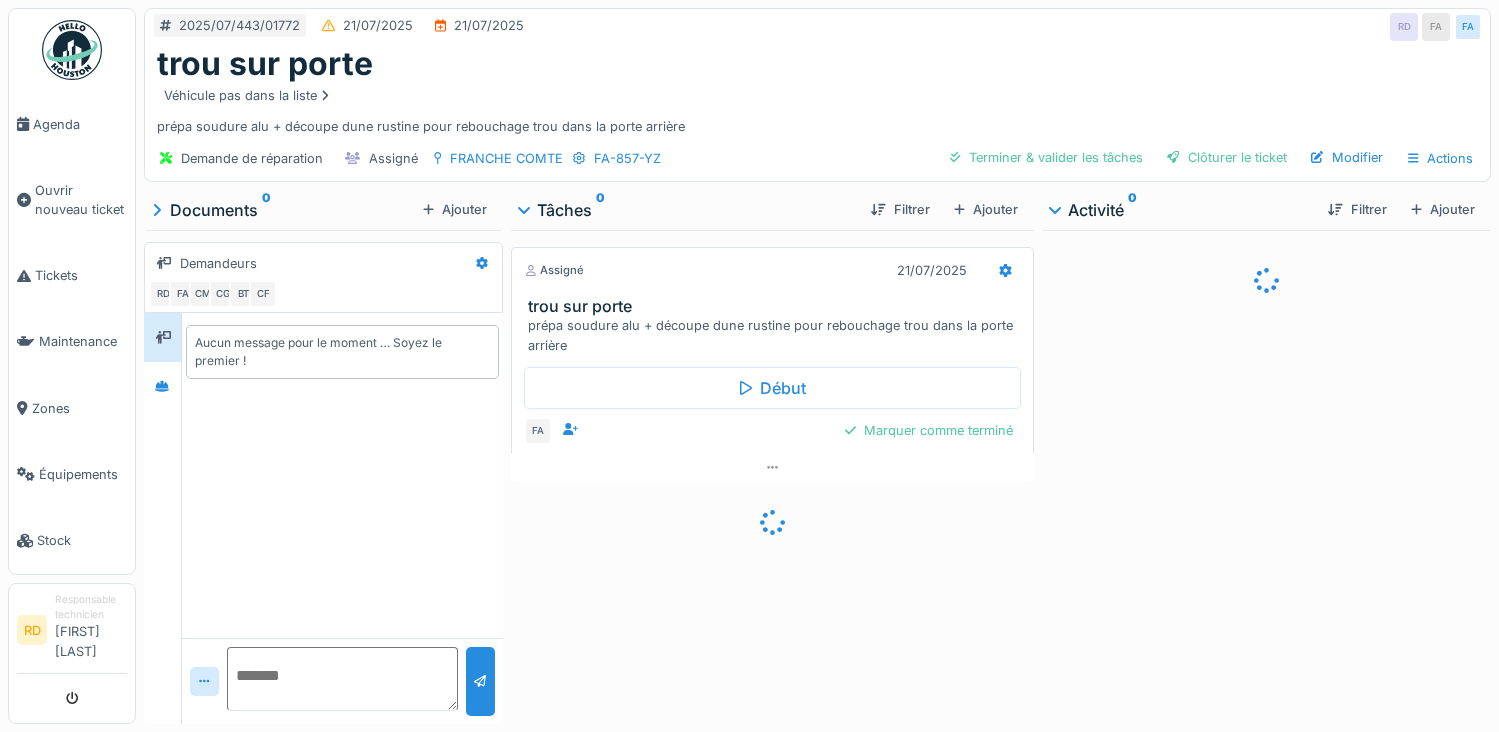 scroll, scrollTop: 0, scrollLeft: 0, axis: both 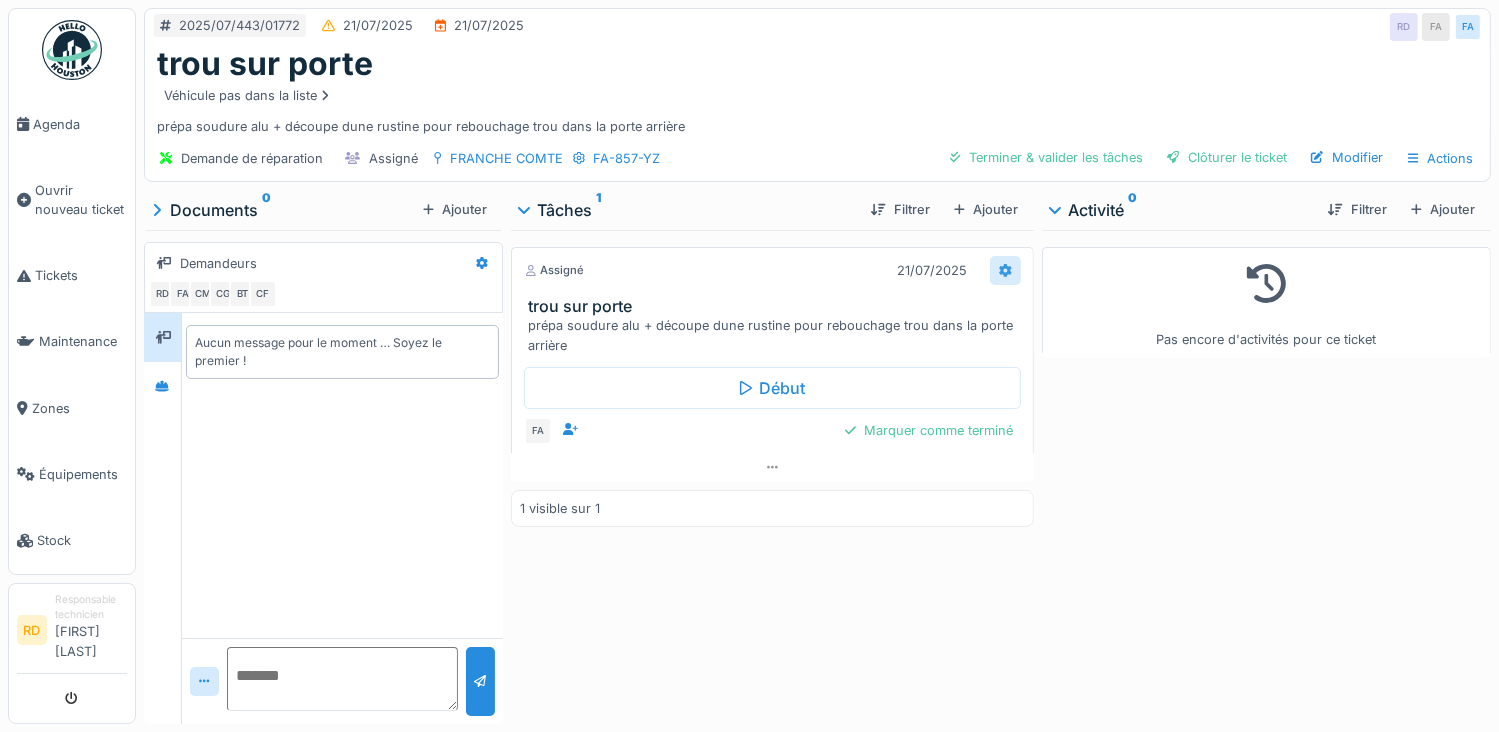 click 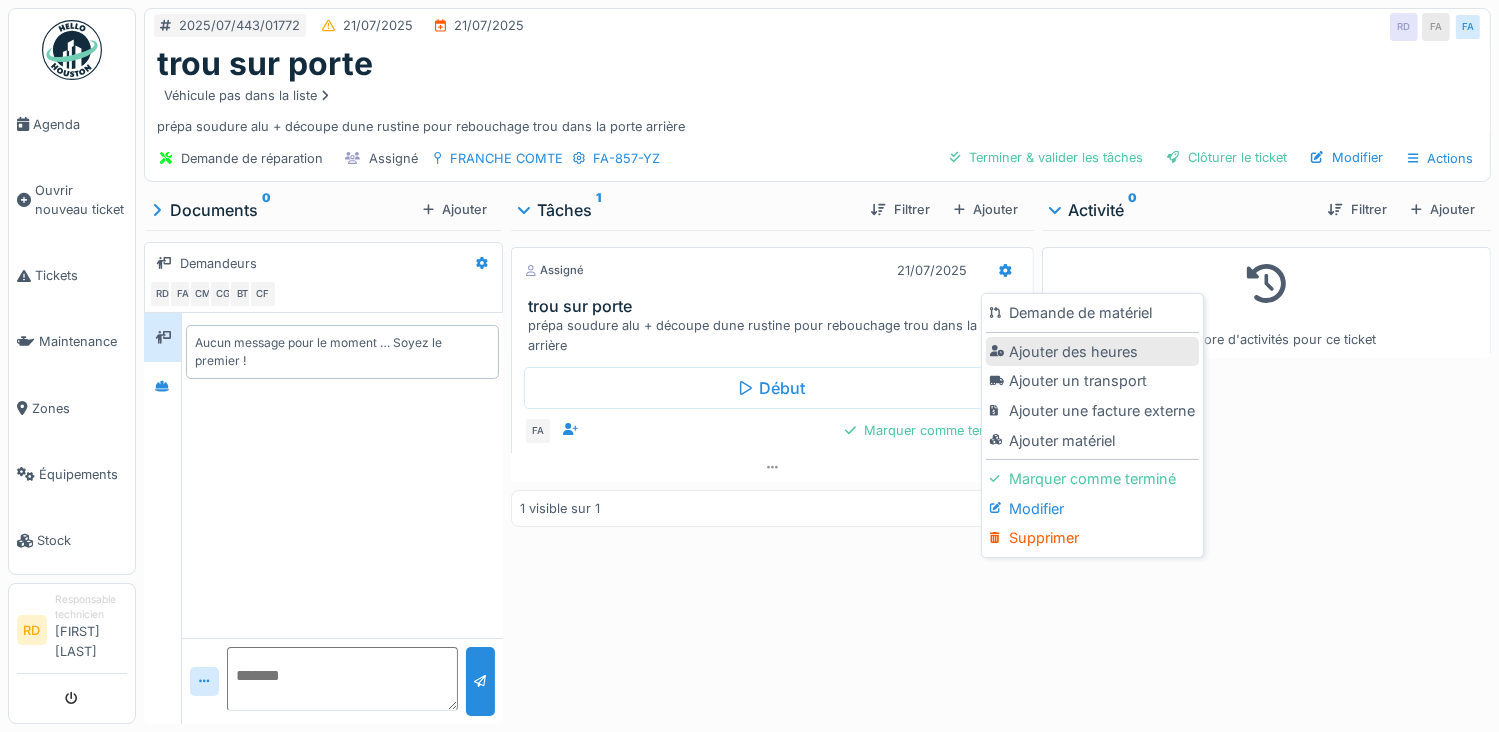 click on "Ajouter des heures" at bounding box center [1092, 352] 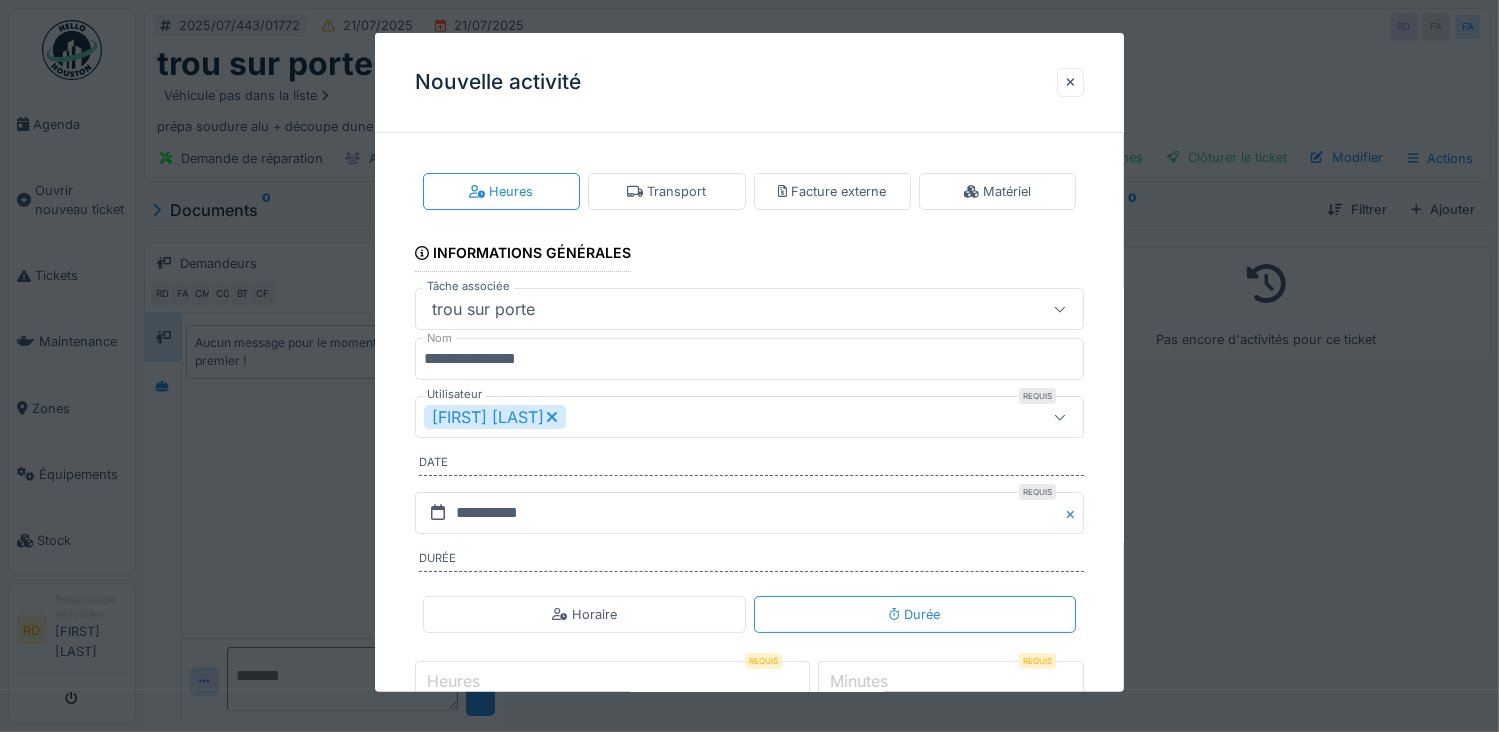 click 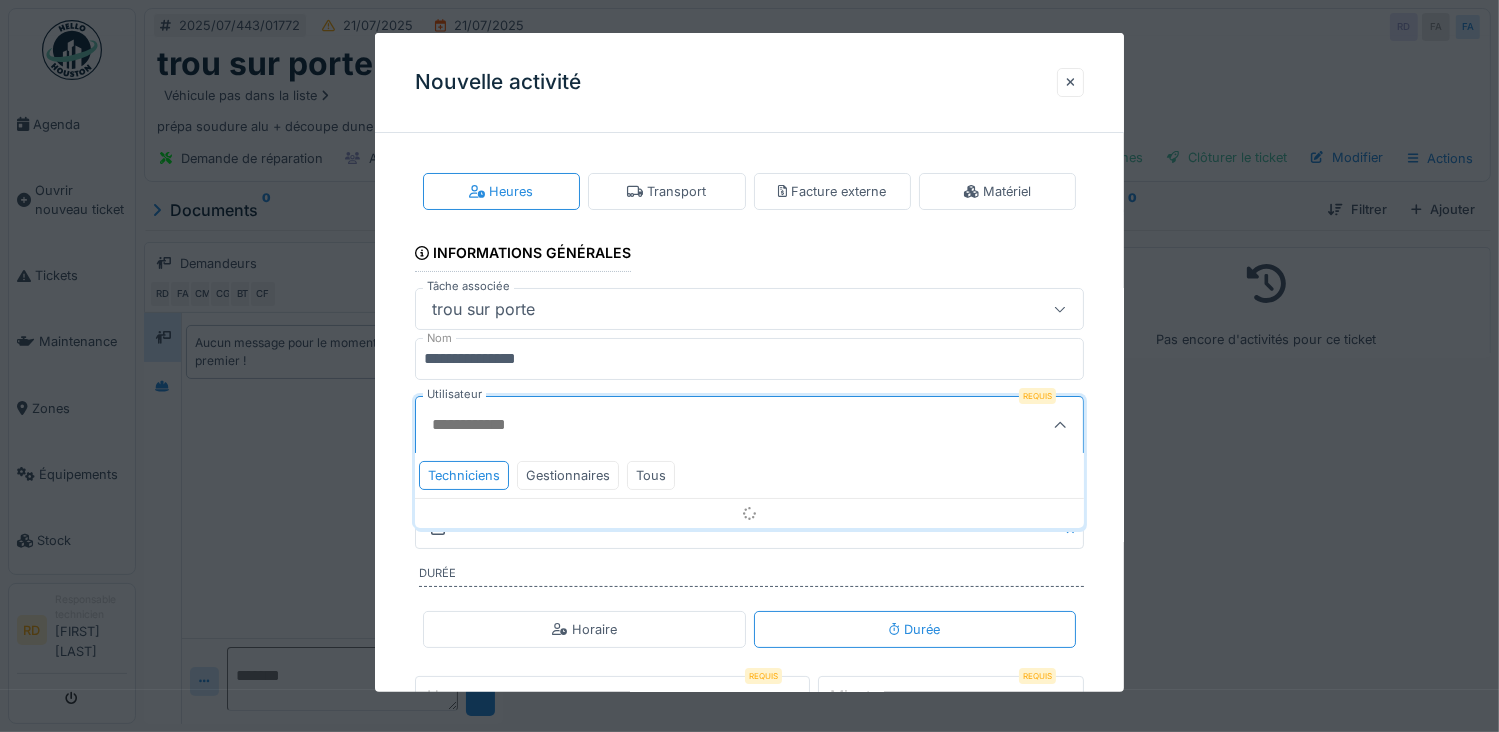 scroll, scrollTop: 60, scrollLeft: 0, axis: vertical 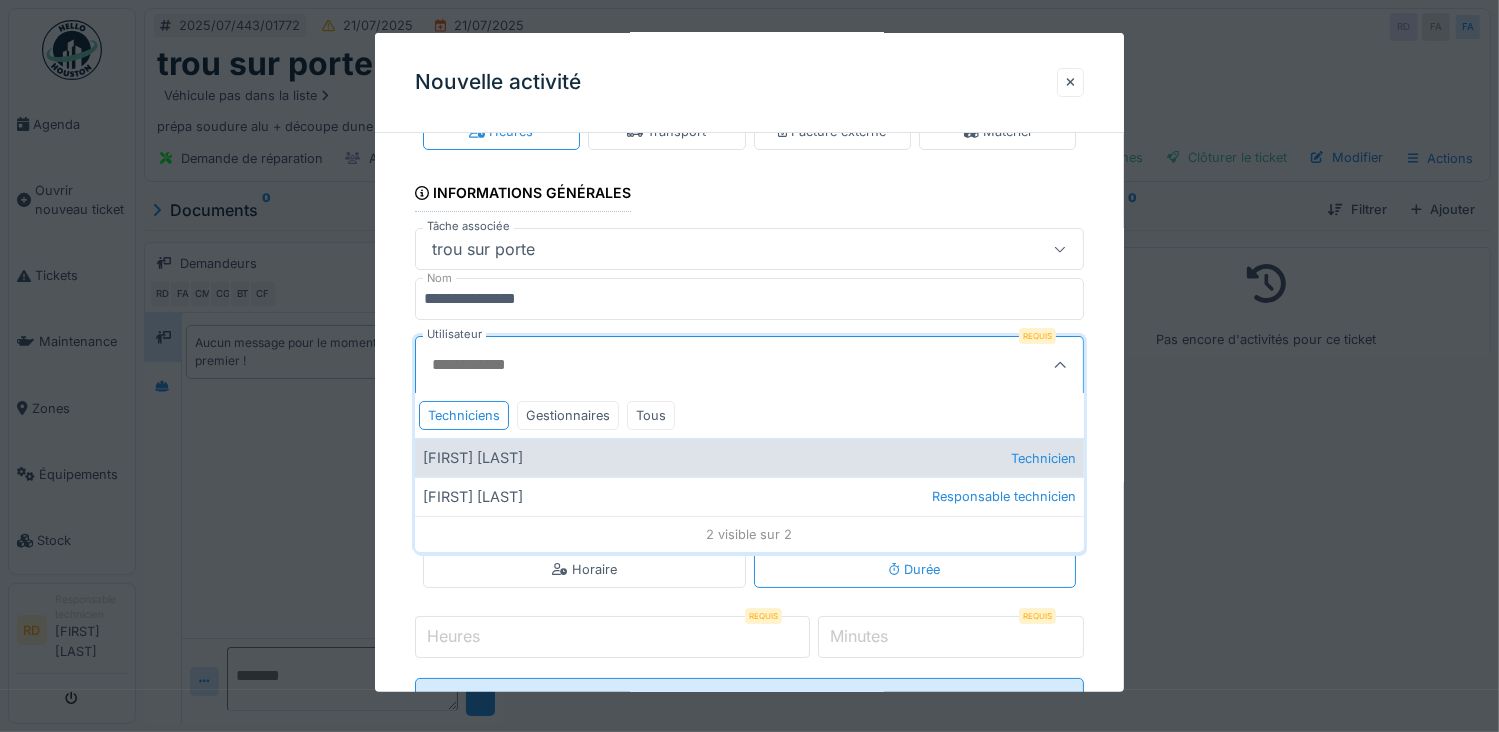 click on "[FIRST] [LAST]   Technicien" at bounding box center (750, 457) 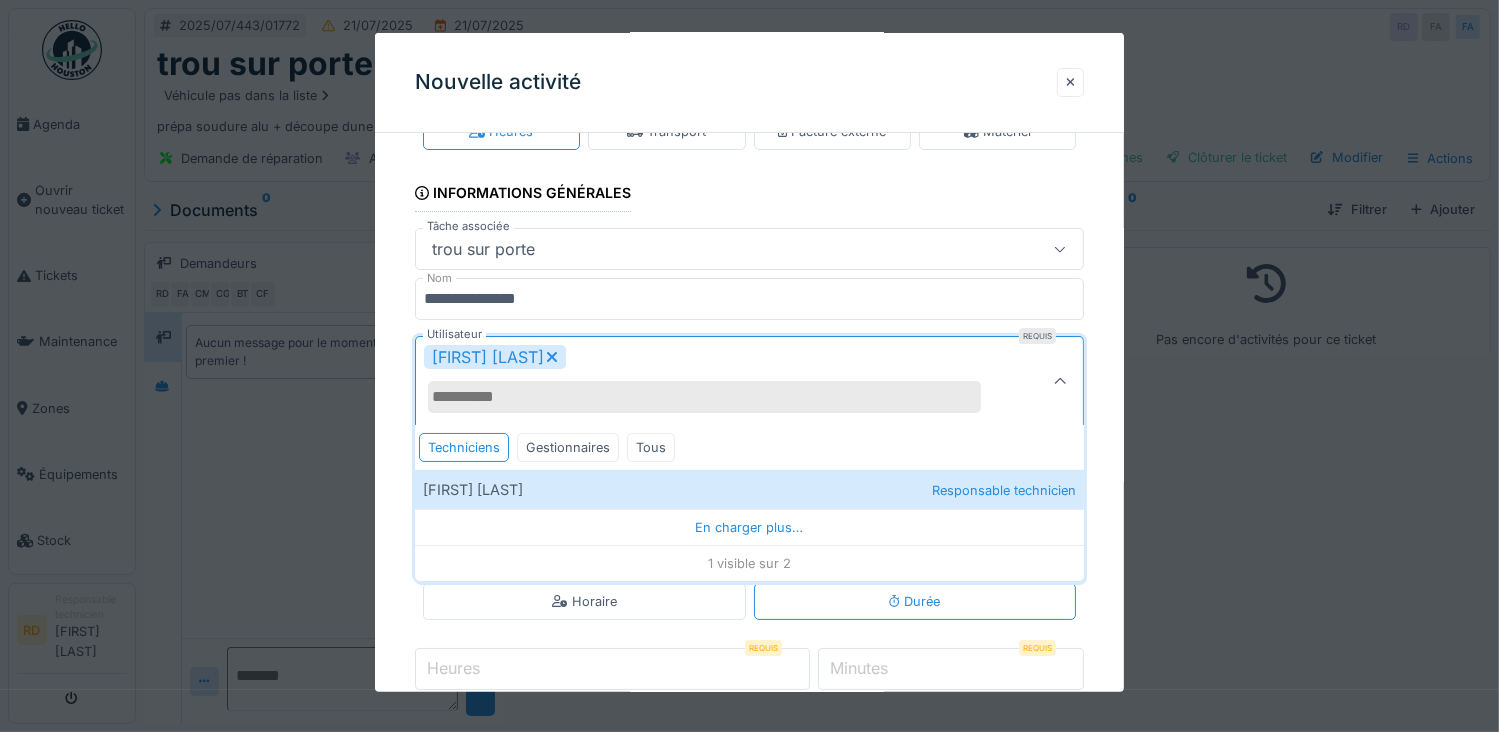 click on "**********" at bounding box center [750, 448] 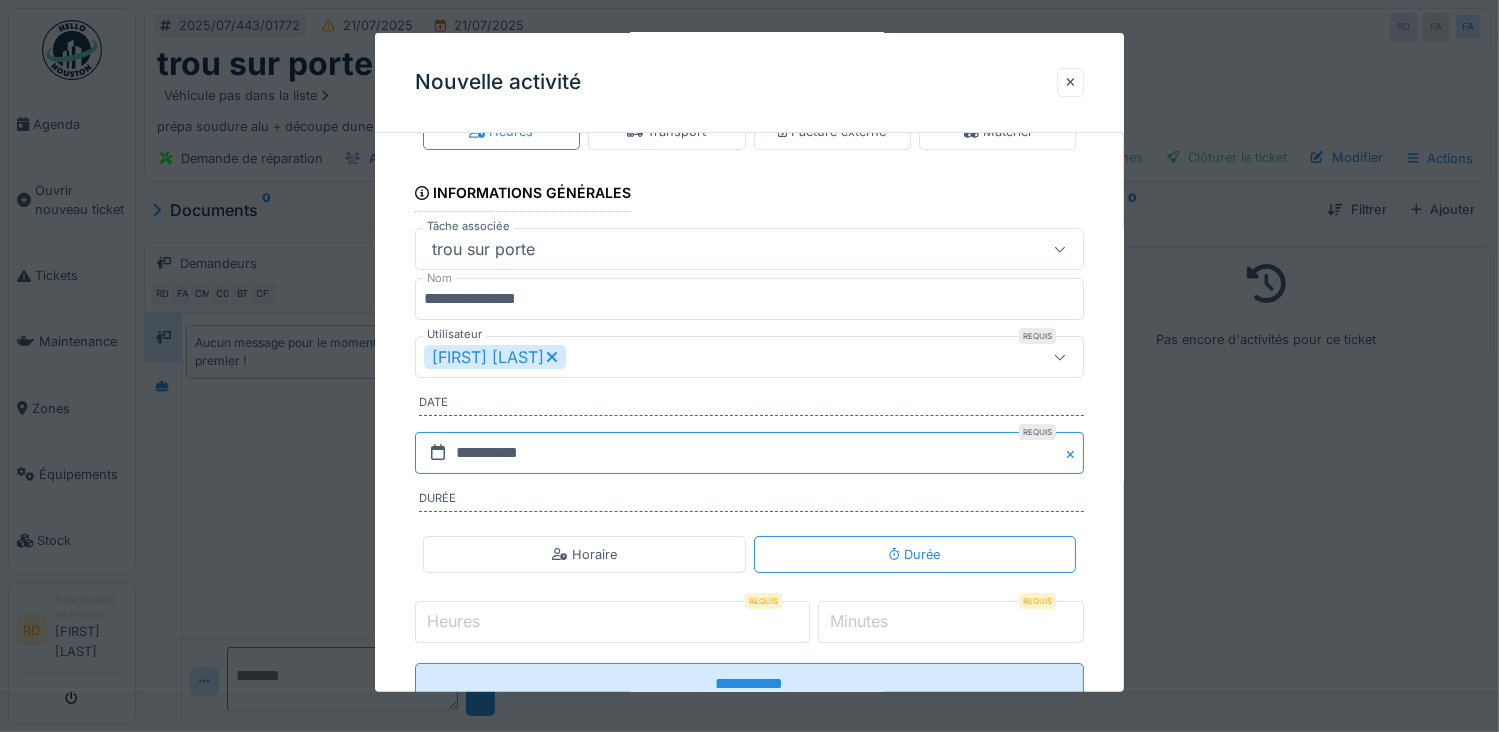 click on "**********" at bounding box center [750, 453] 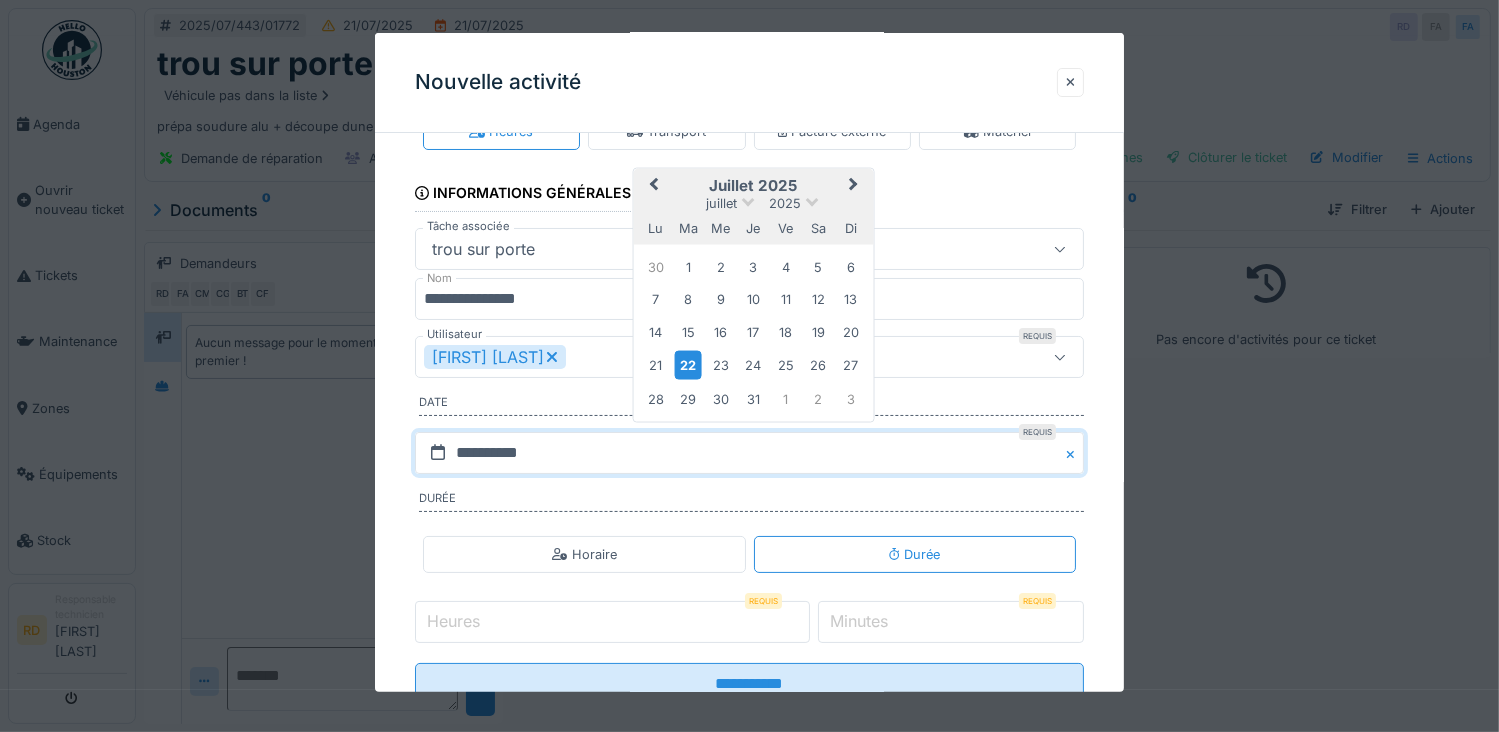 click on "21 22 23 24 25 26 27" at bounding box center [753, 365] 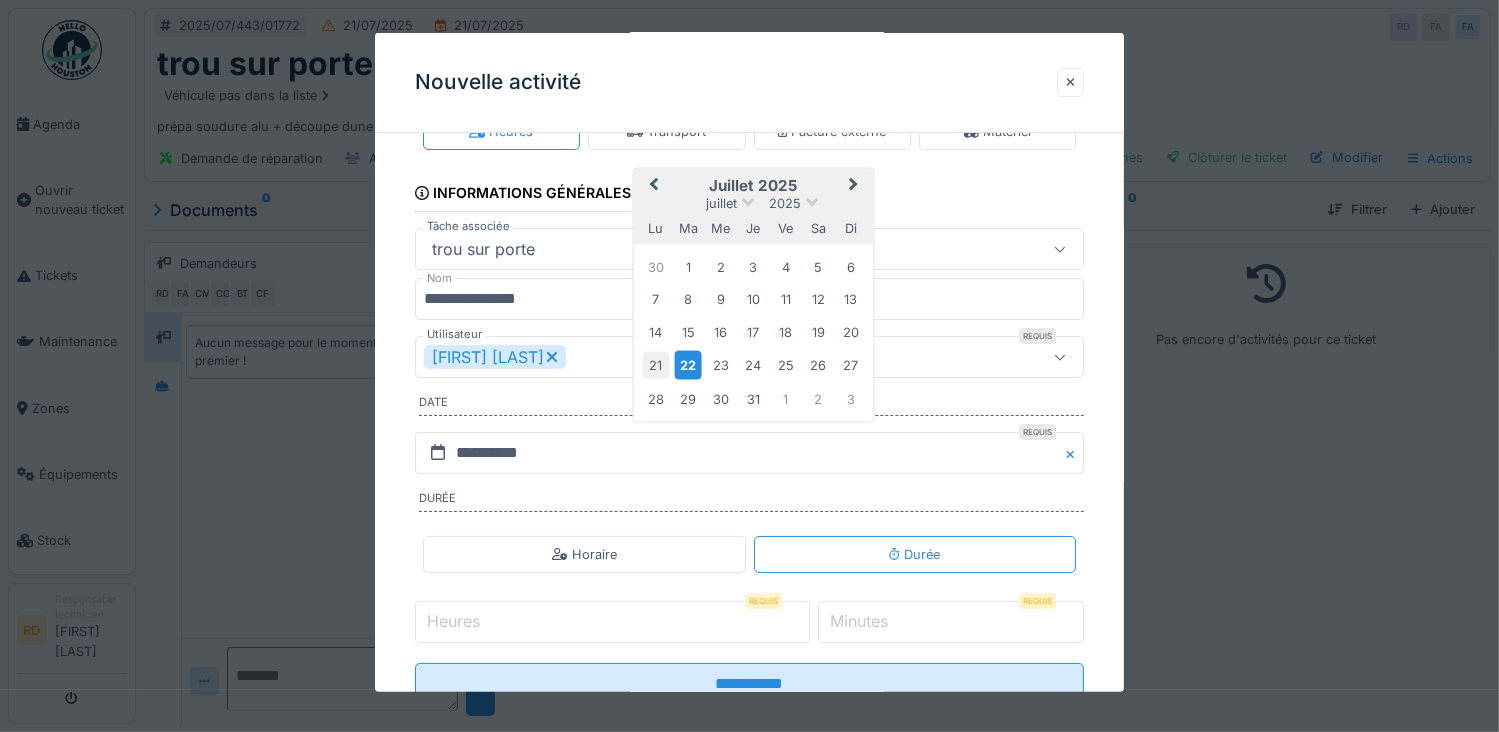 click on "21" at bounding box center [655, 365] 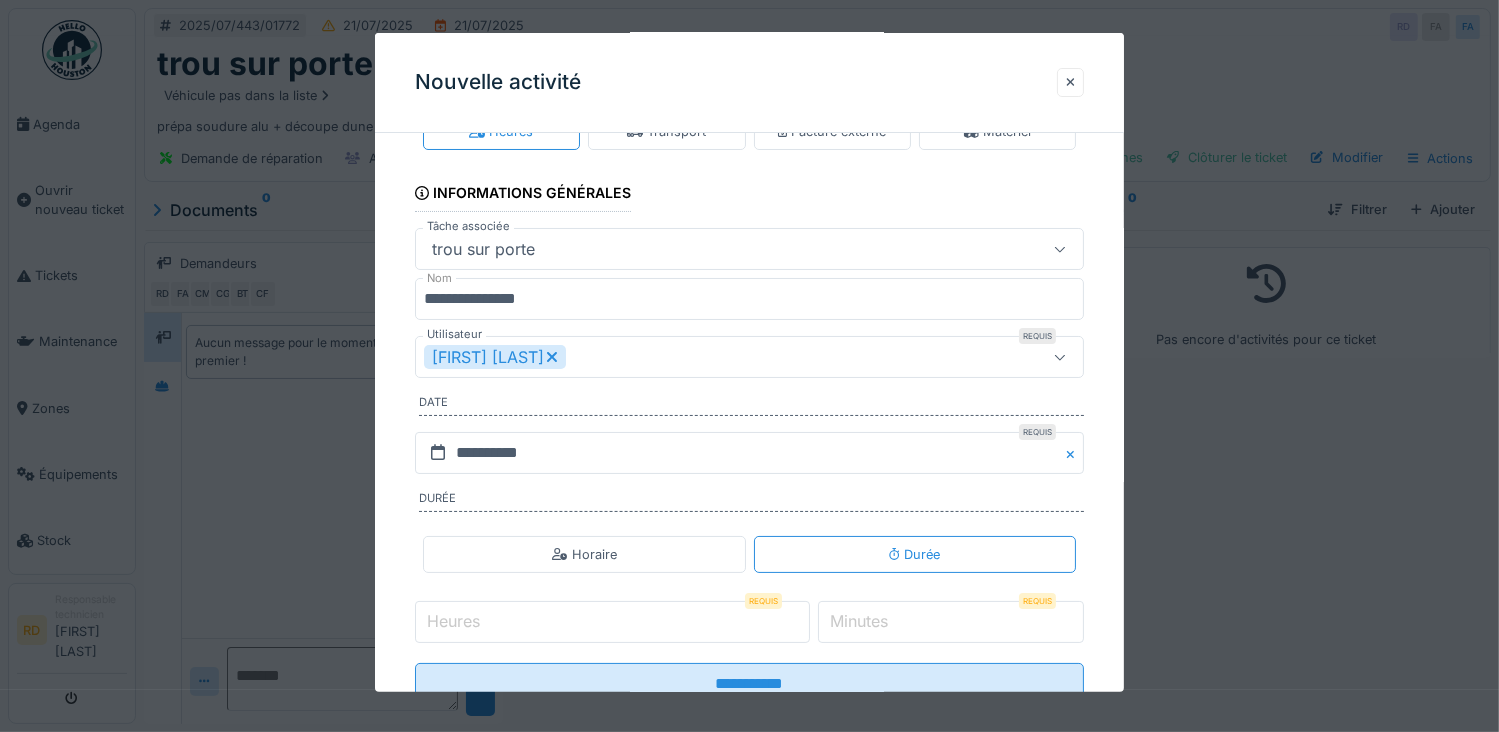 click on "Heures" at bounding box center [612, 622] 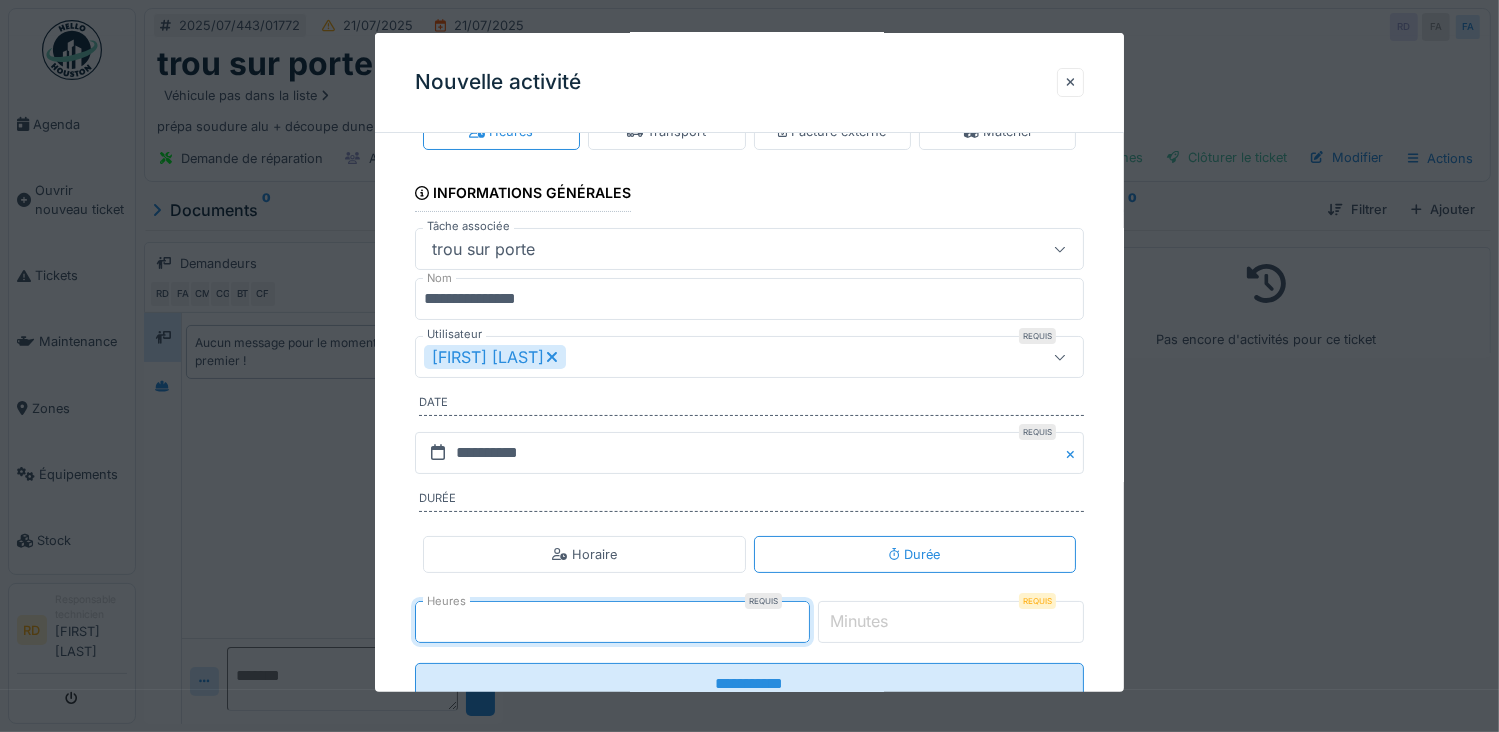 type on "*" 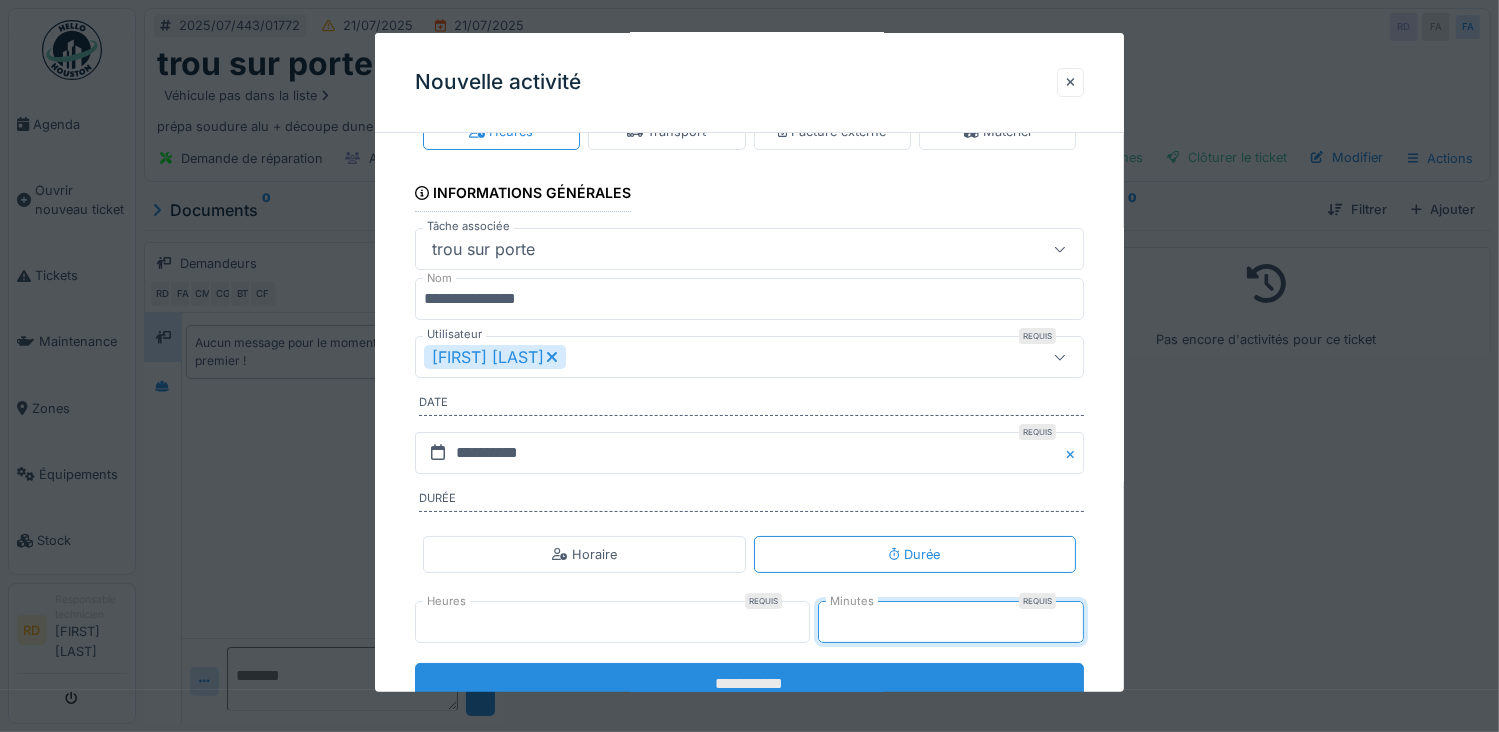type on "**" 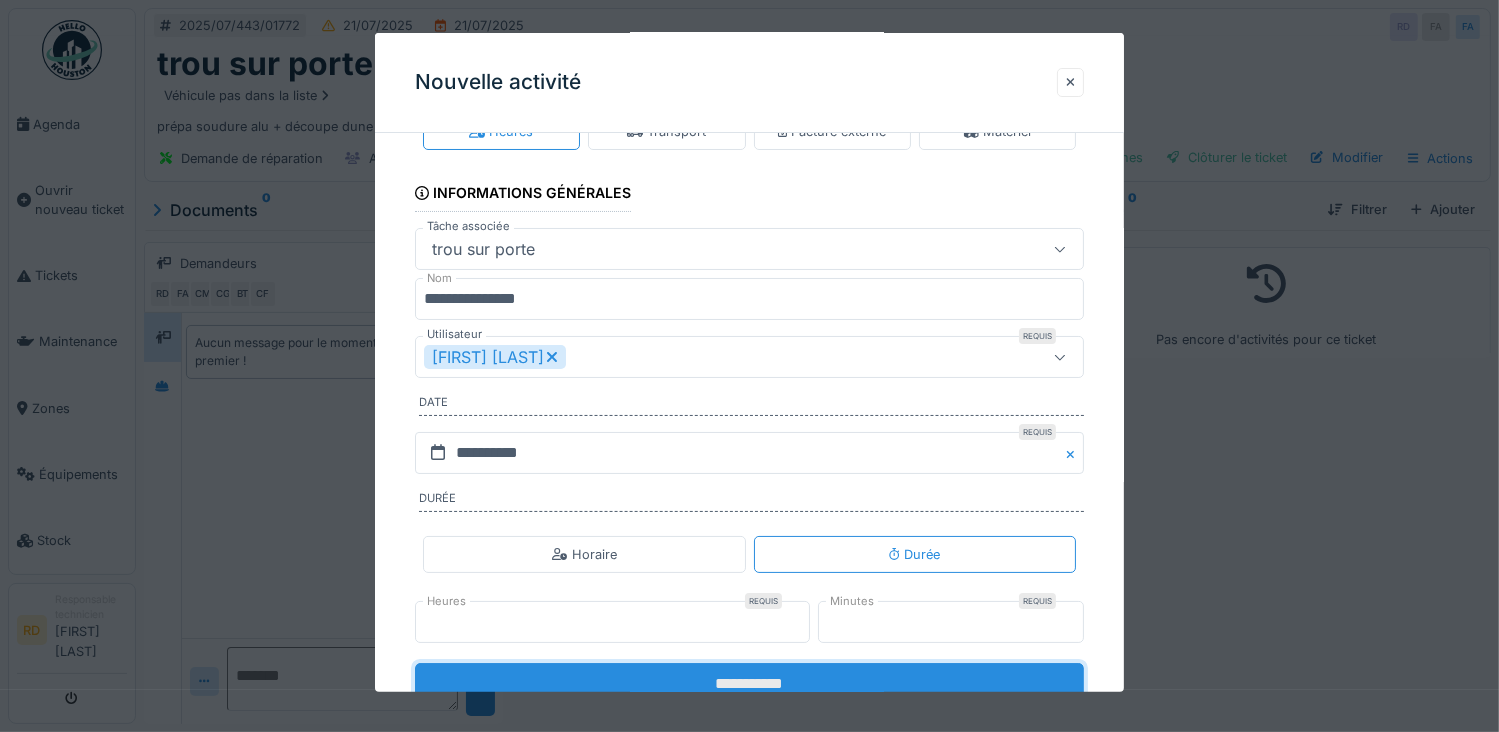 click on "**********" at bounding box center (750, 684) 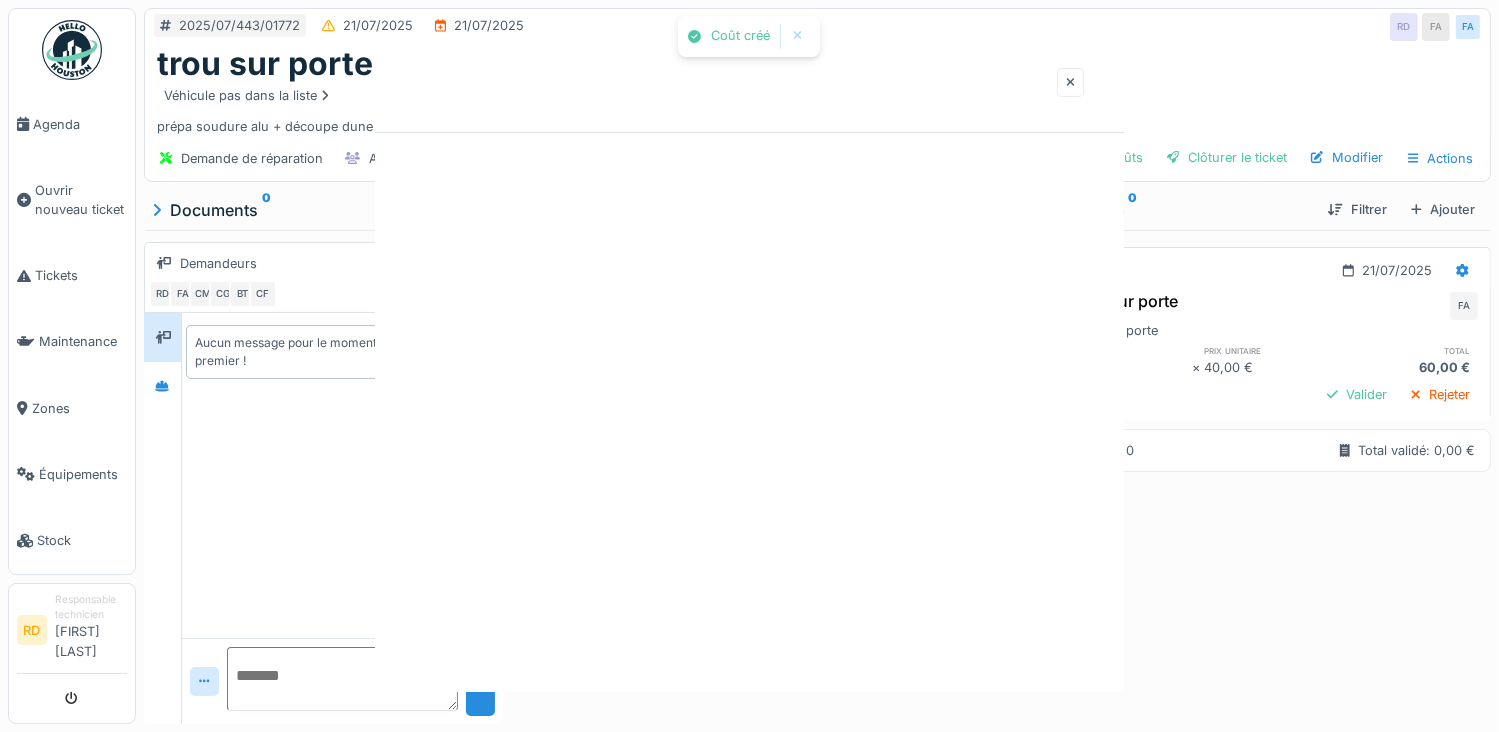 scroll, scrollTop: 0, scrollLeft: 0, axis: both 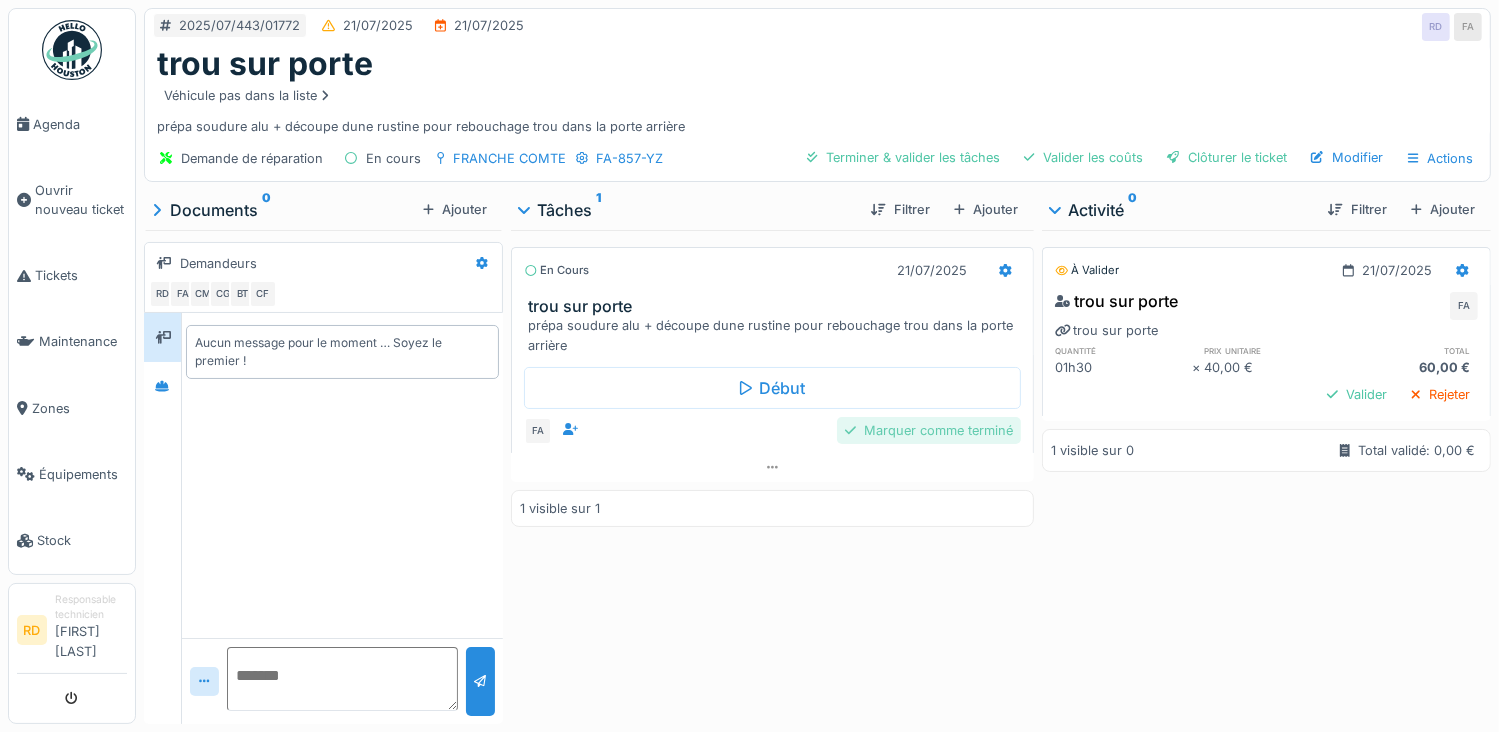 click on "Marquer comme terminé" at bounding box center [929, 430] 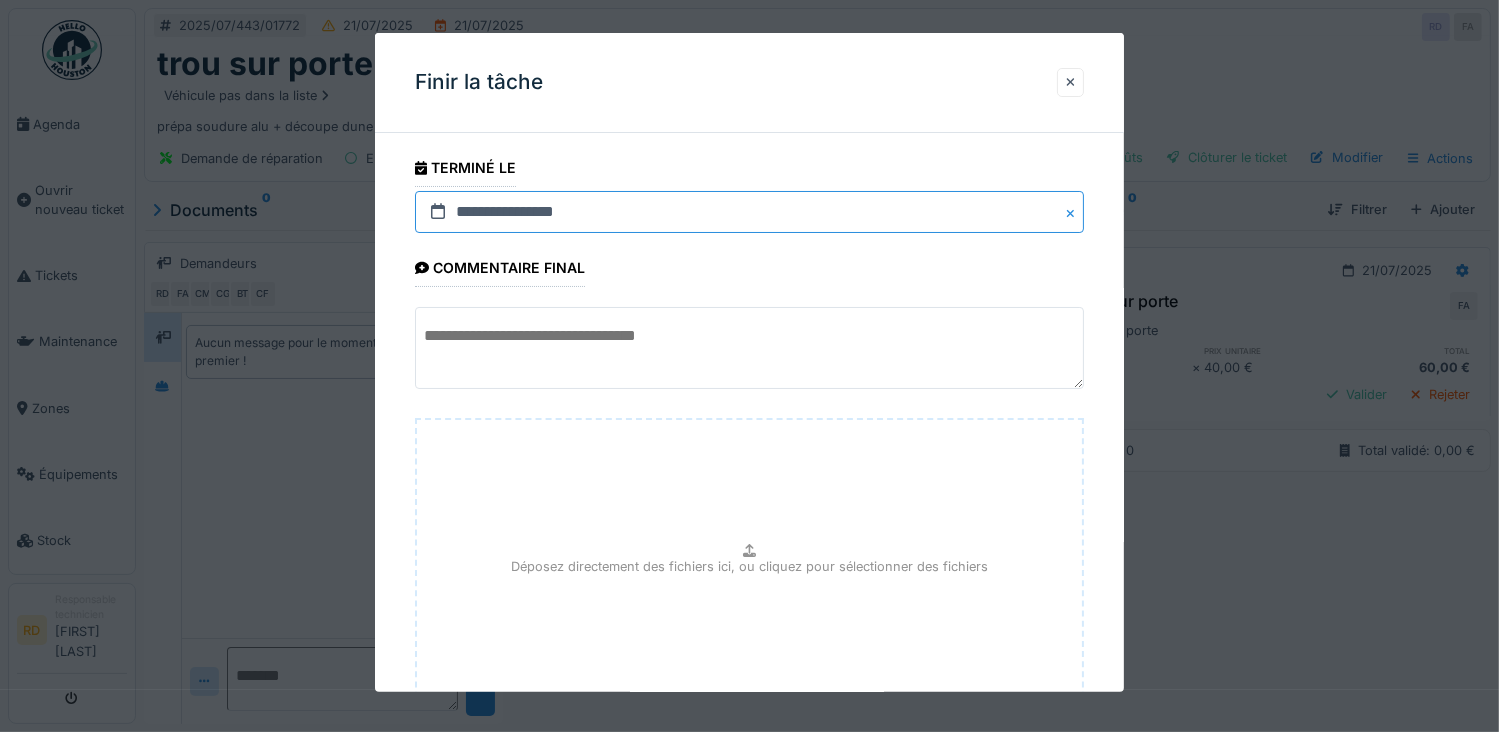 click on "**********" at bounding box center (750, 212) 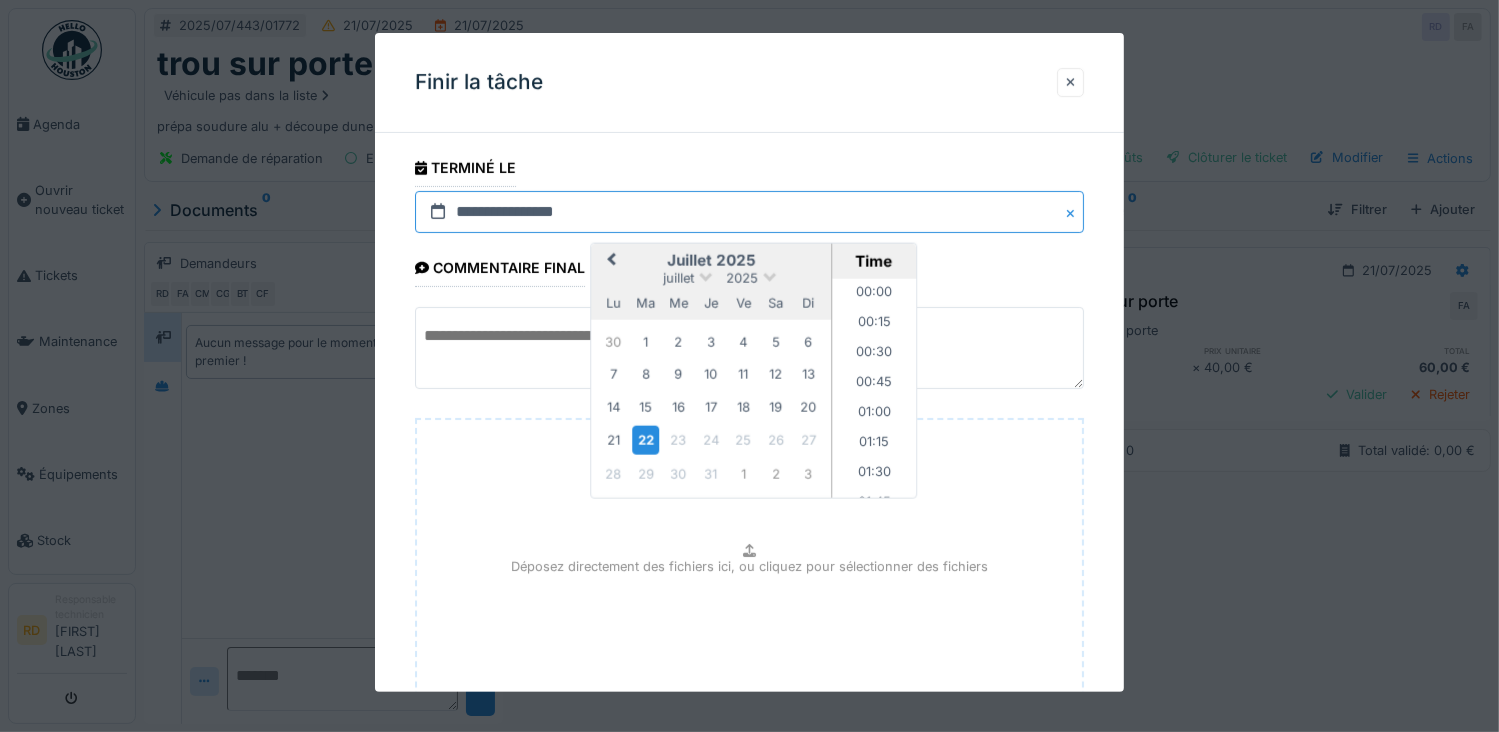 scroll, scrollTop: 655, scrollLeft: 0, axis: vertical 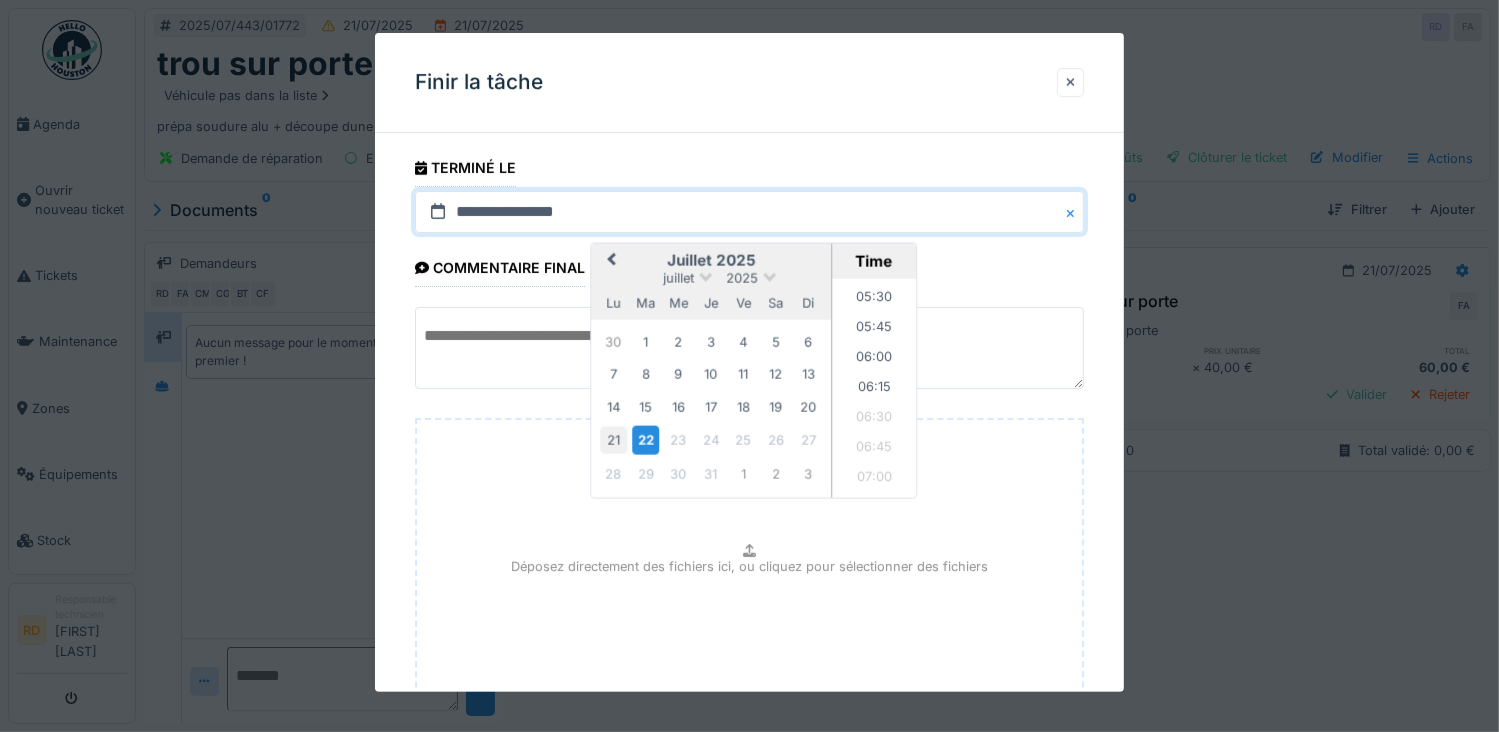 click on "21" at bounding box center [613, 440] 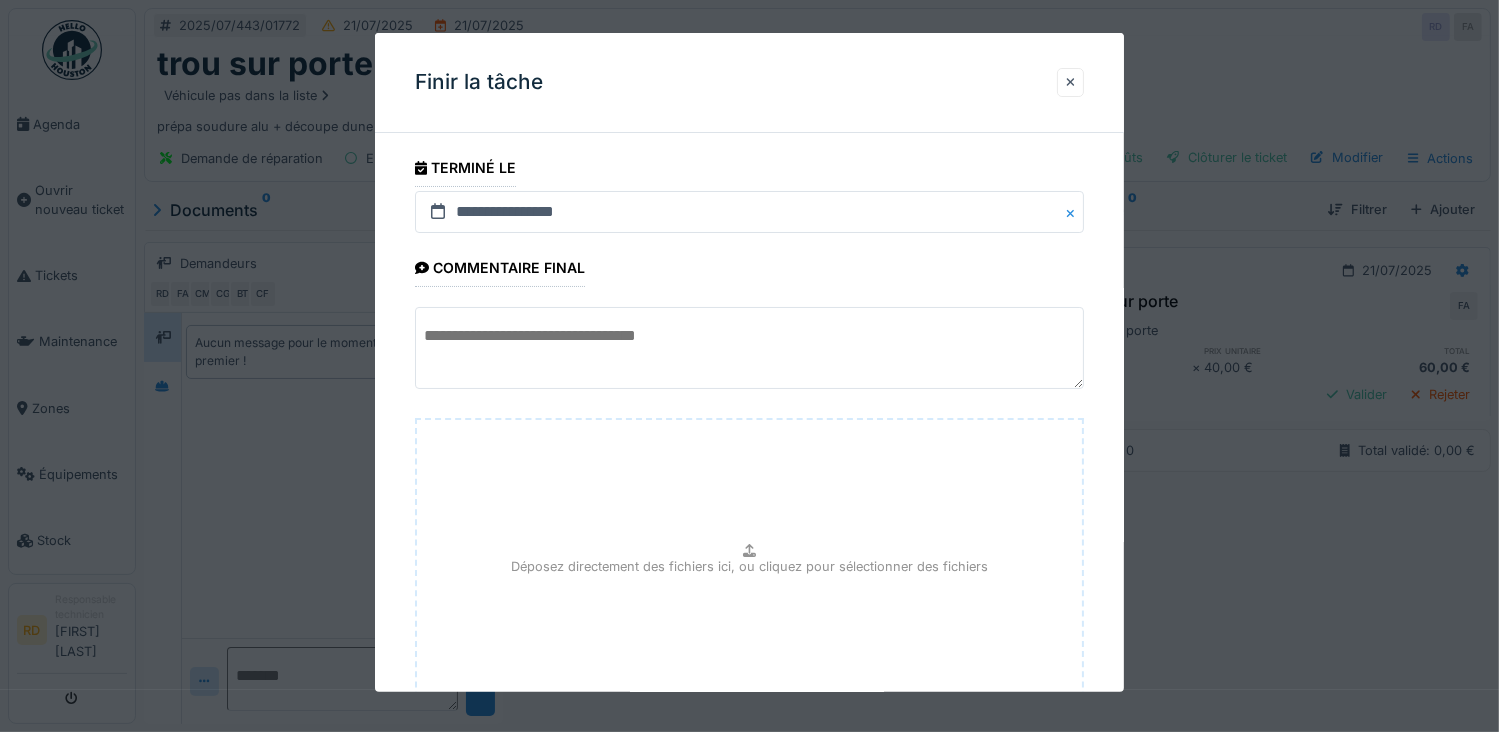 click at bounding box center (750, 348) 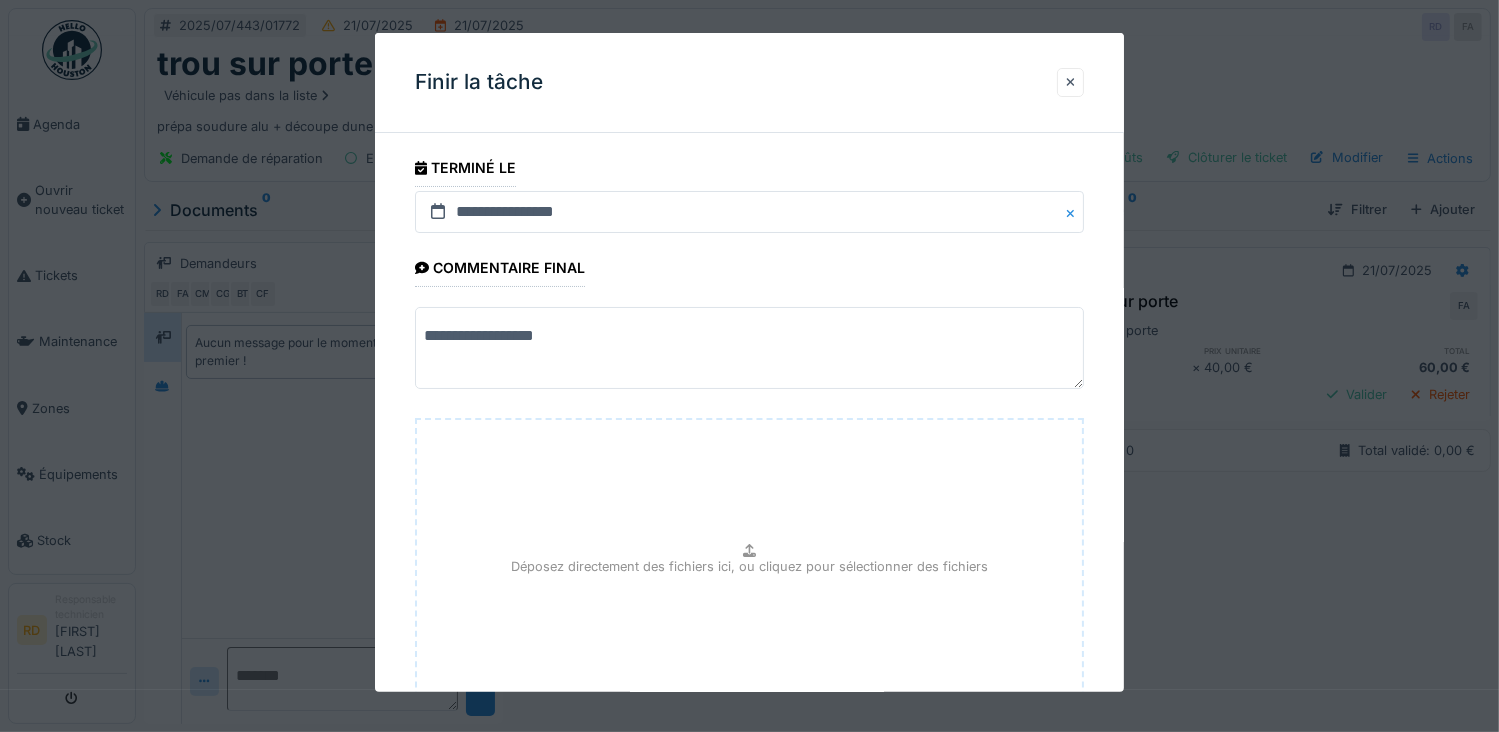 scroll, scrollTop: 154, scrollLeft: 0, axis: vertical 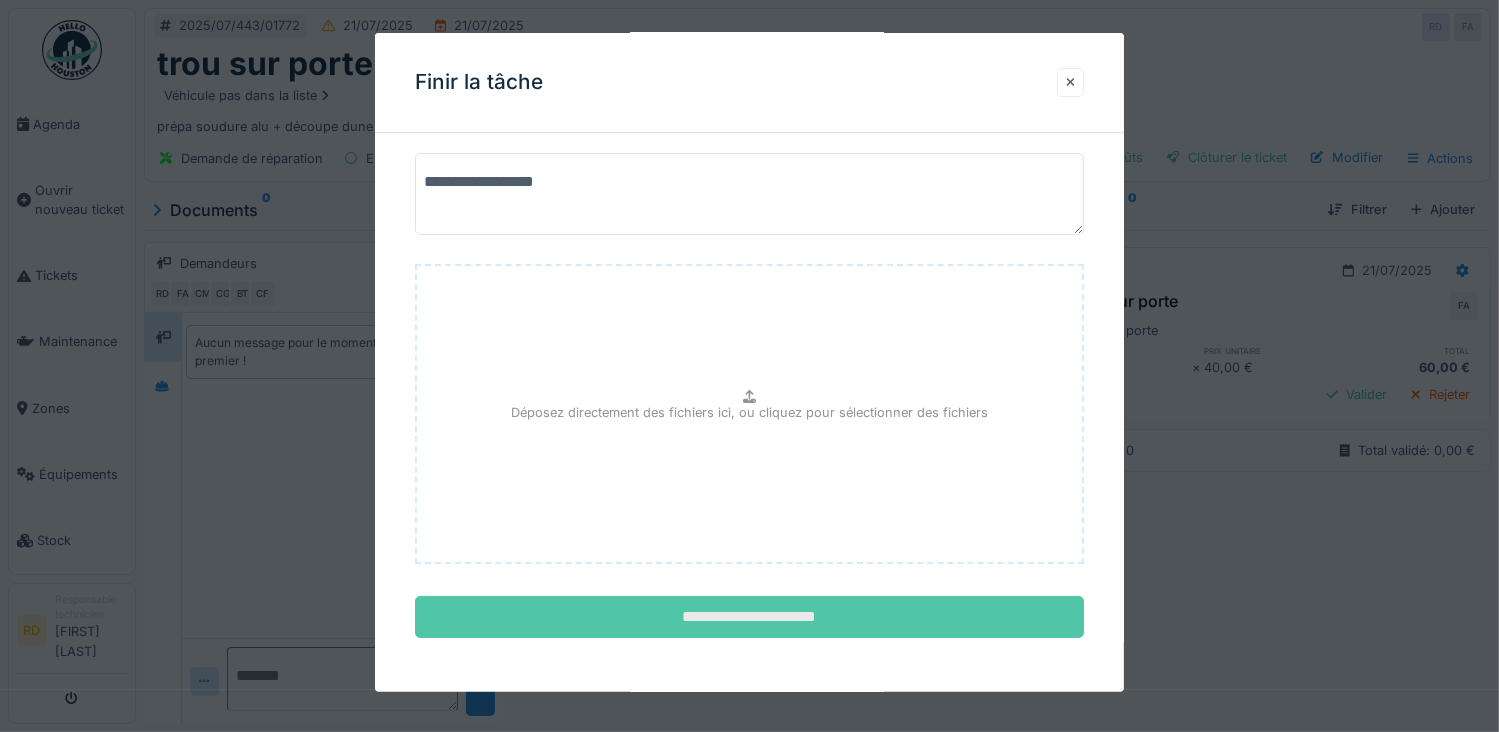 type on "**********" 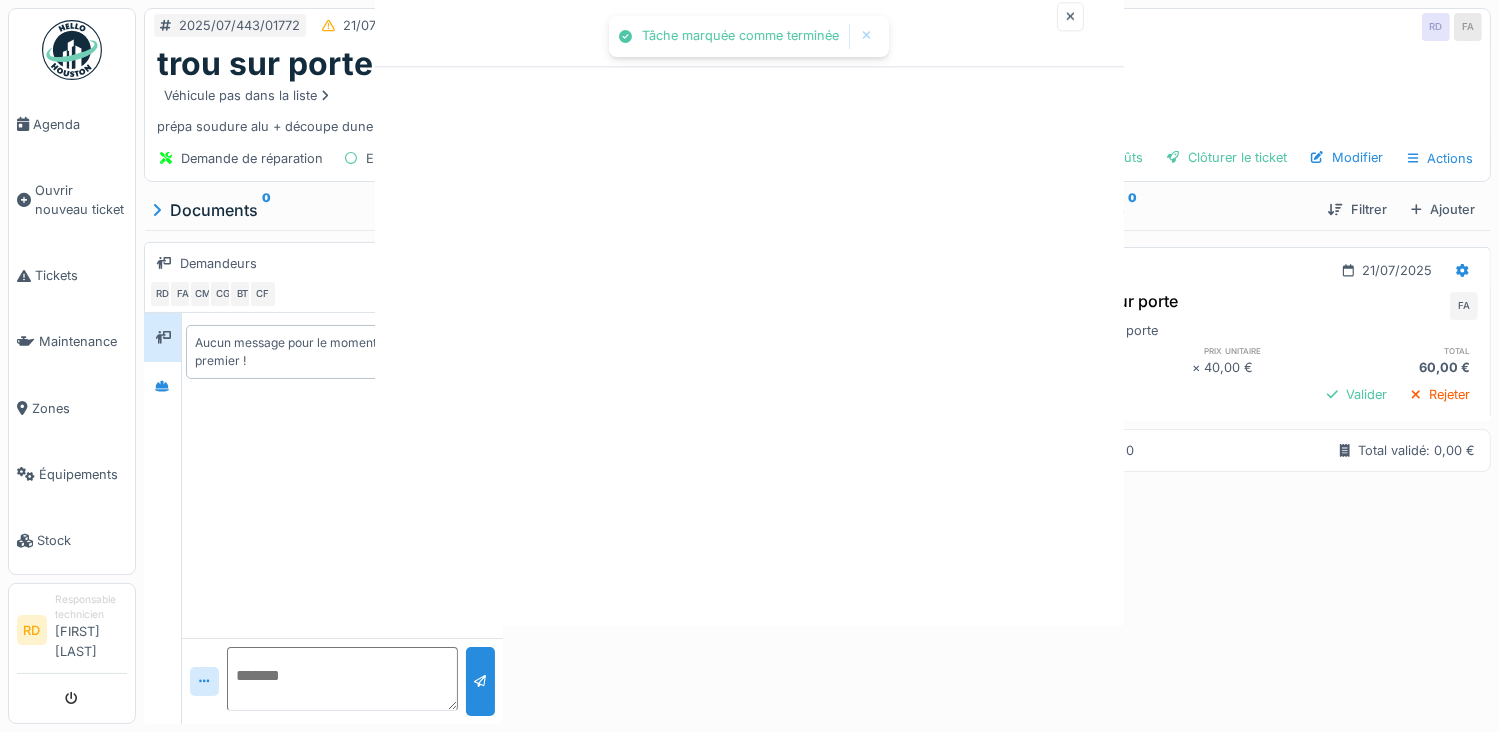 scroll, scrollTop: 0, scrollLeft: 0, axis: both 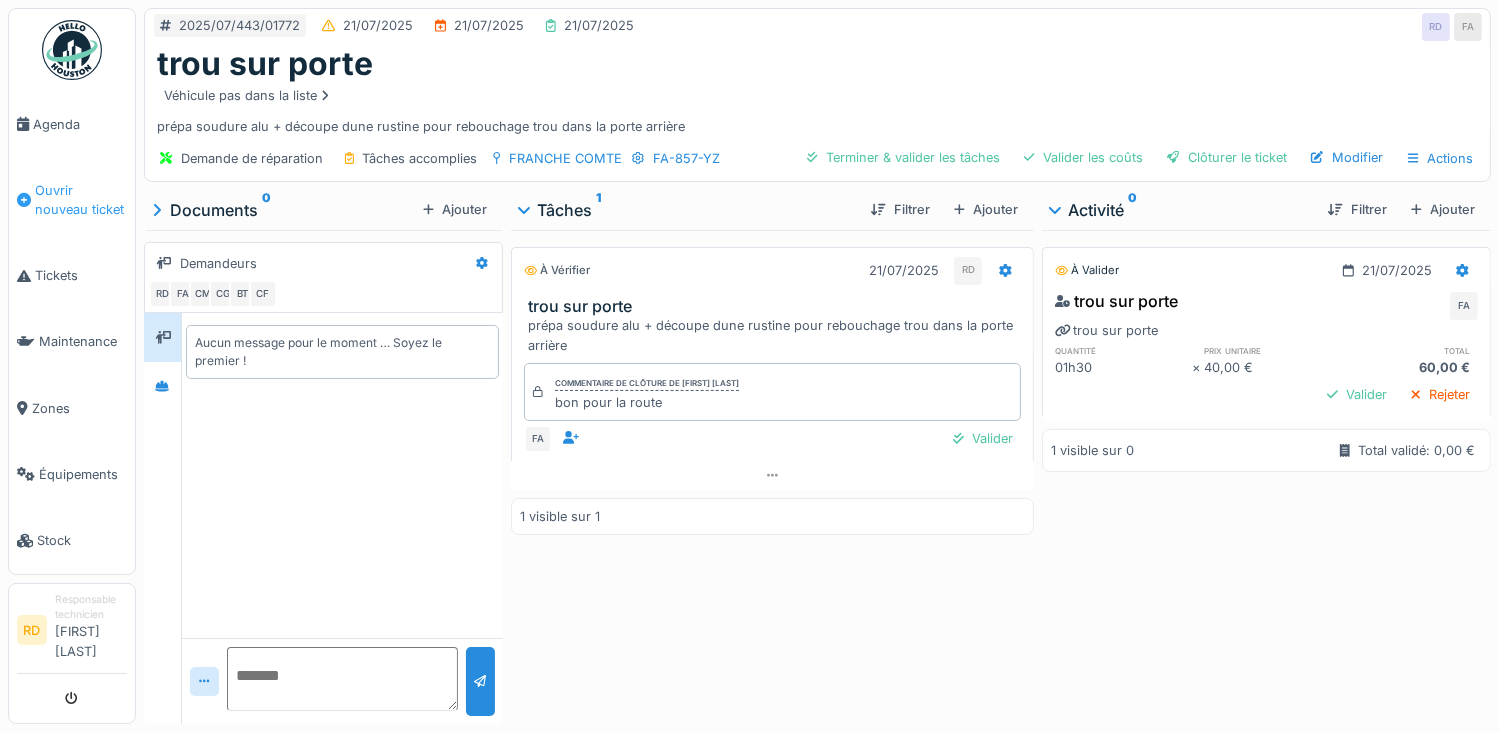 click on "Ouvrir nouveau ticket" at bounding box center (81, 200) 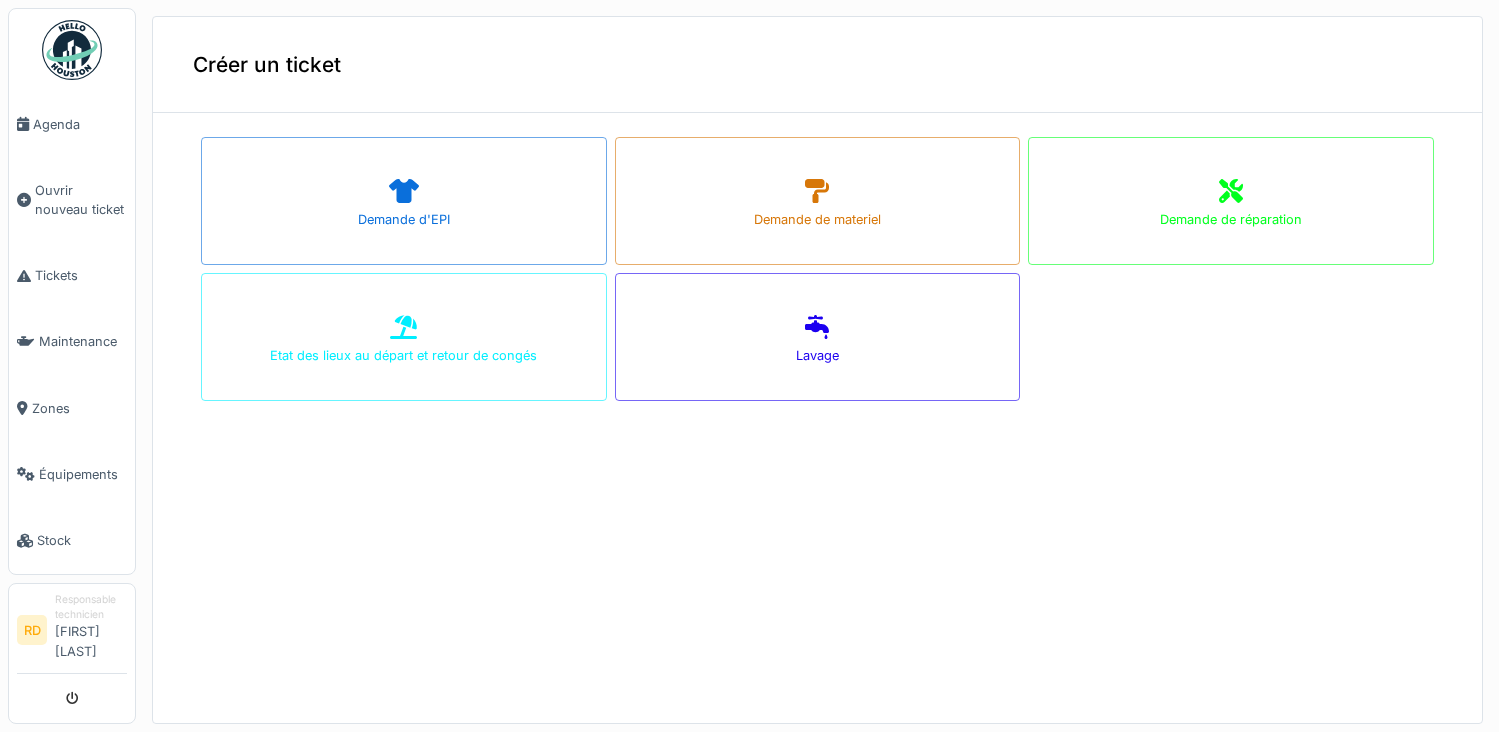 scroll, scrollTop: 0, scrollLeft: 0, axis: both 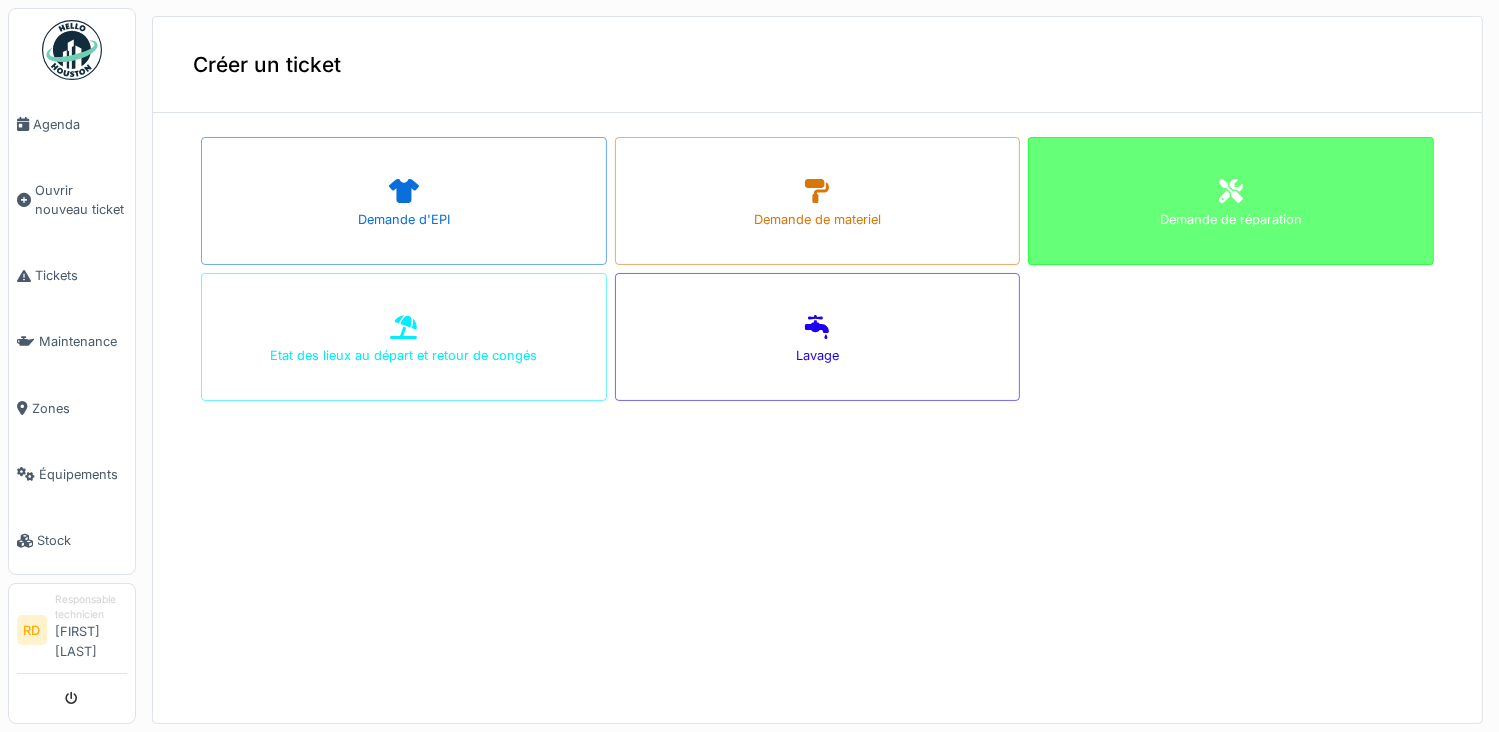 click on "Demande de réparation" at bounding box center (1231, 219) 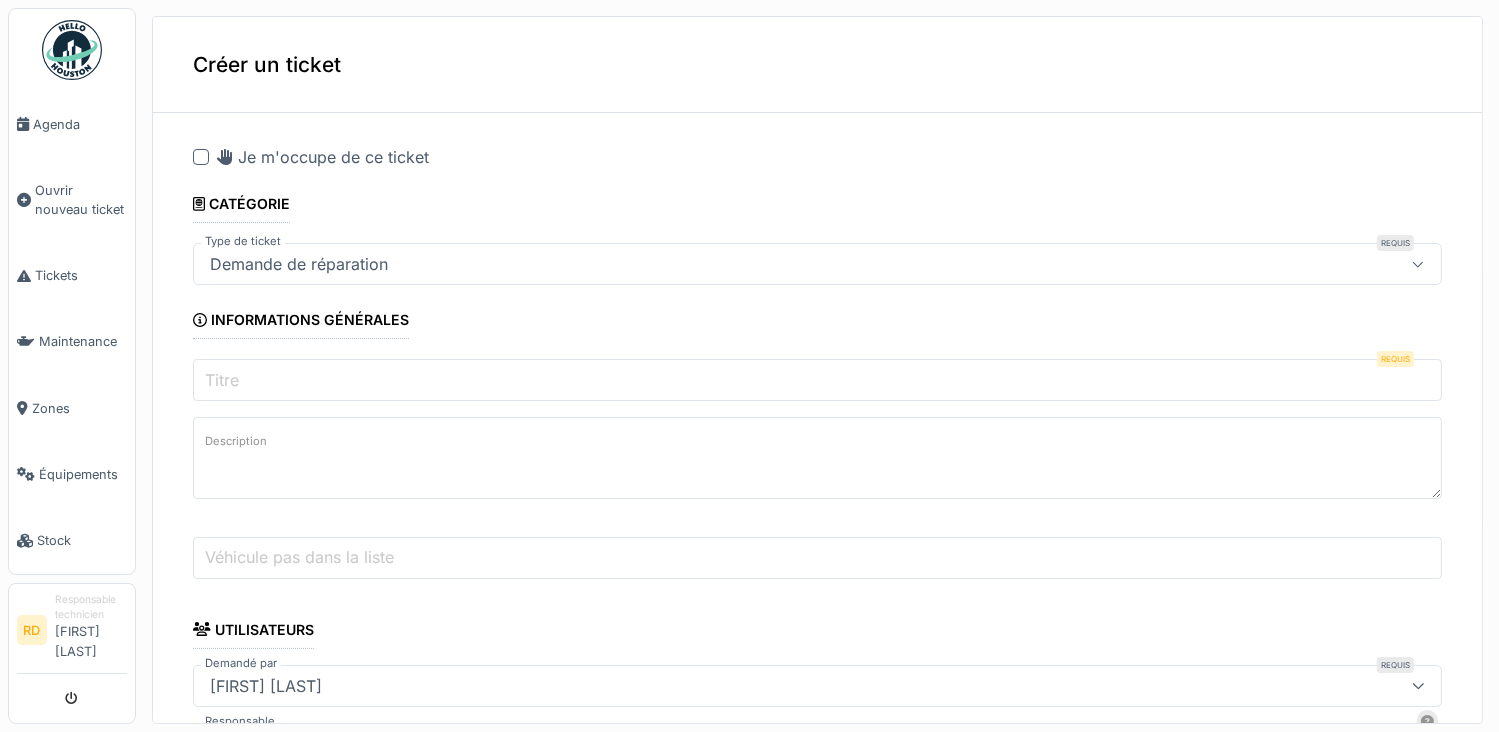 click on "Titre" at bounding box center [817, 380] 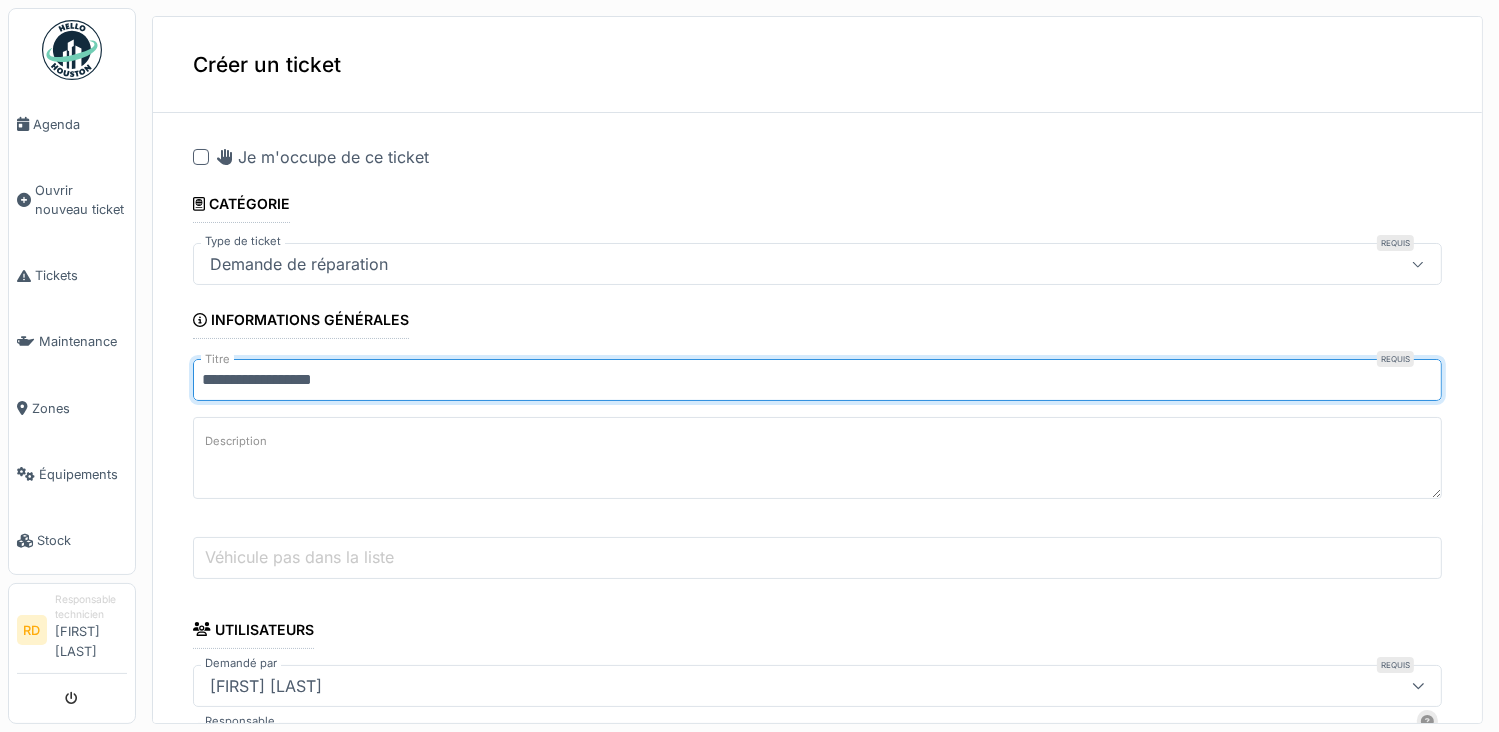 type on "**********" 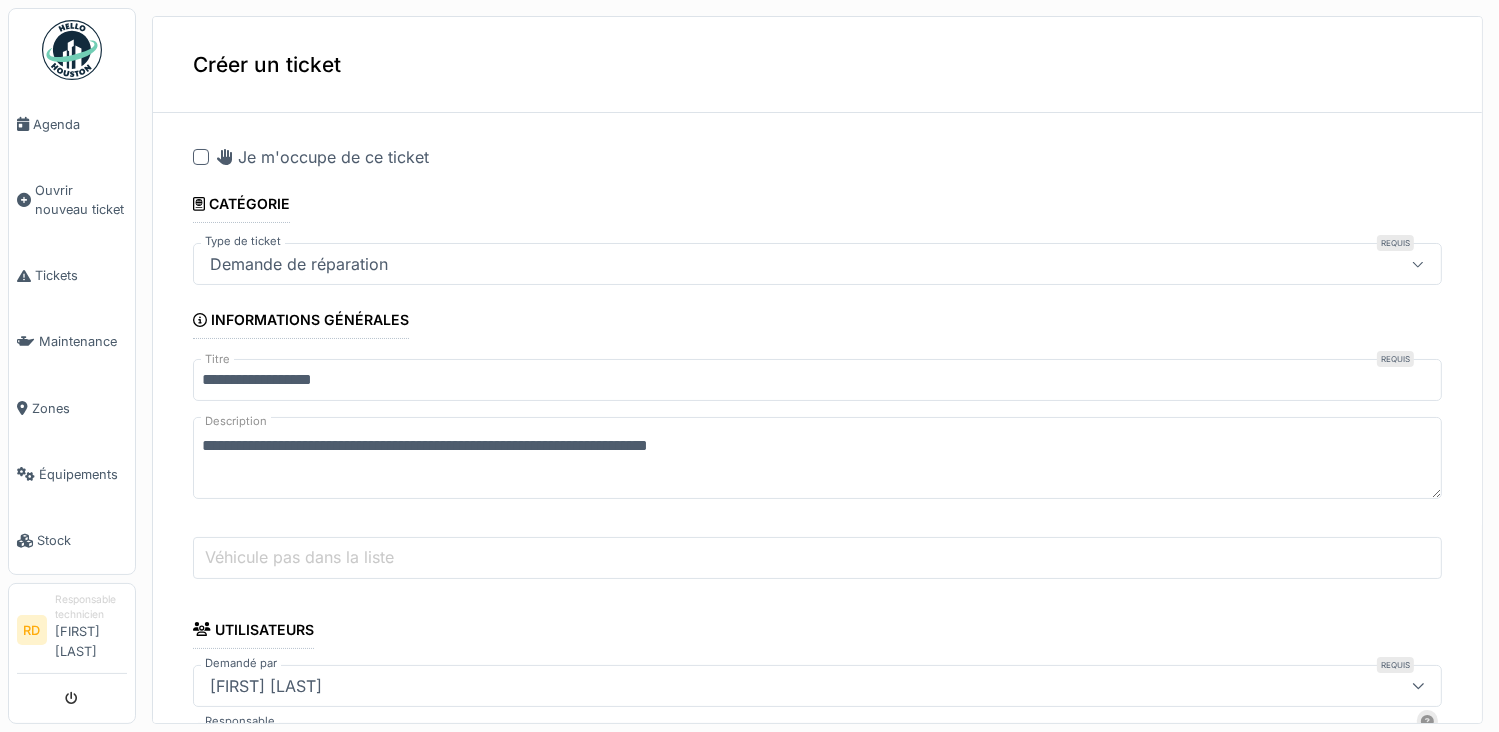 click on "**********" at bounding box center (817, 458) 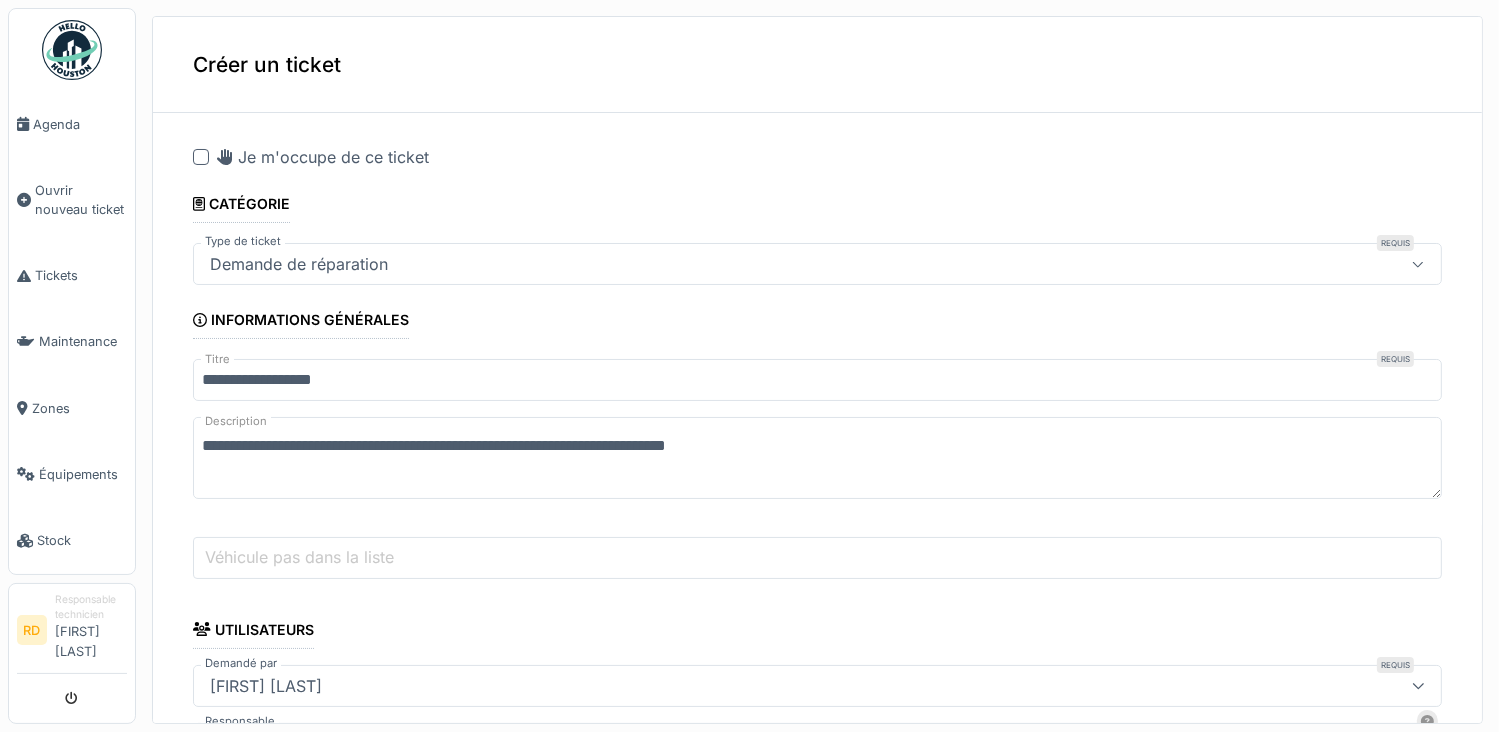 click on "**********" at bounding box center [817, 458] 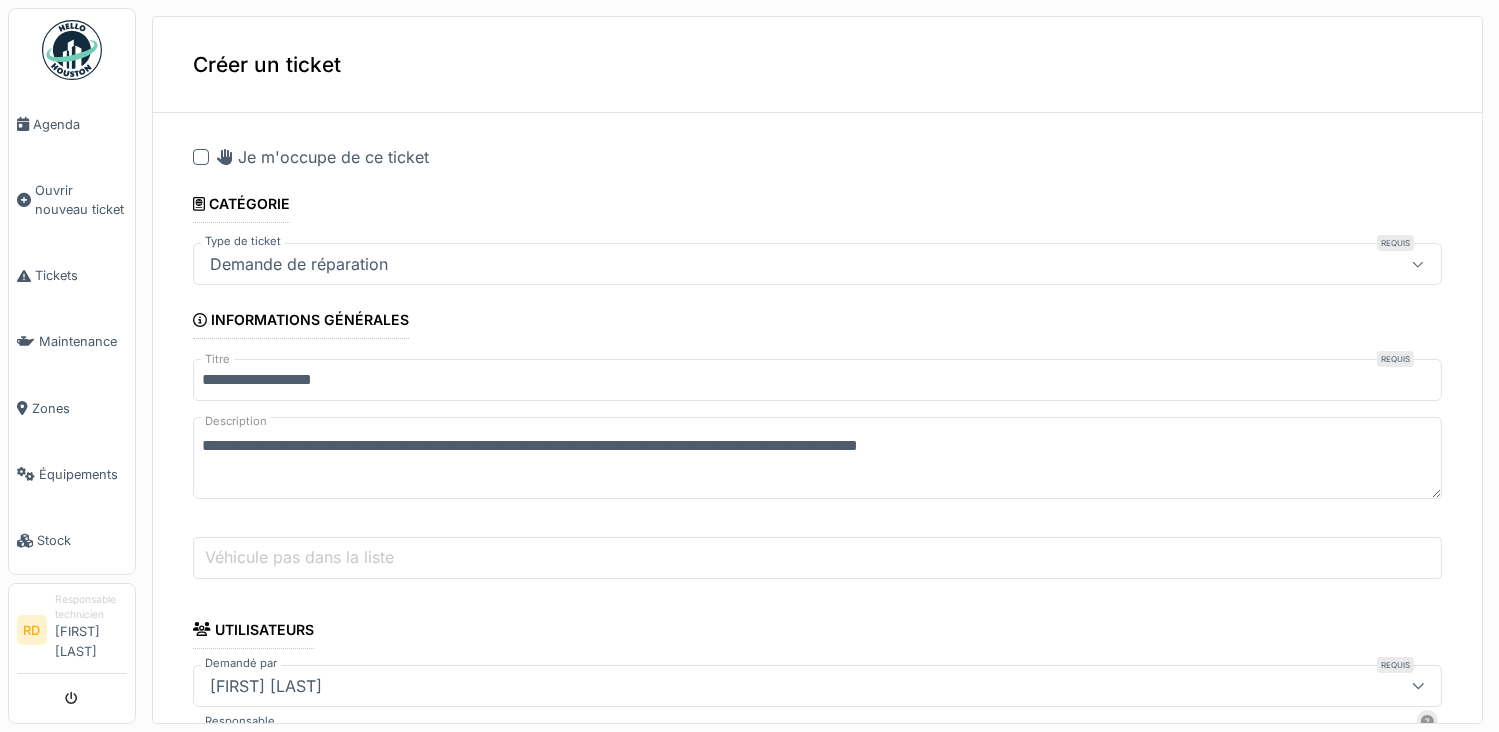 type on "**********" 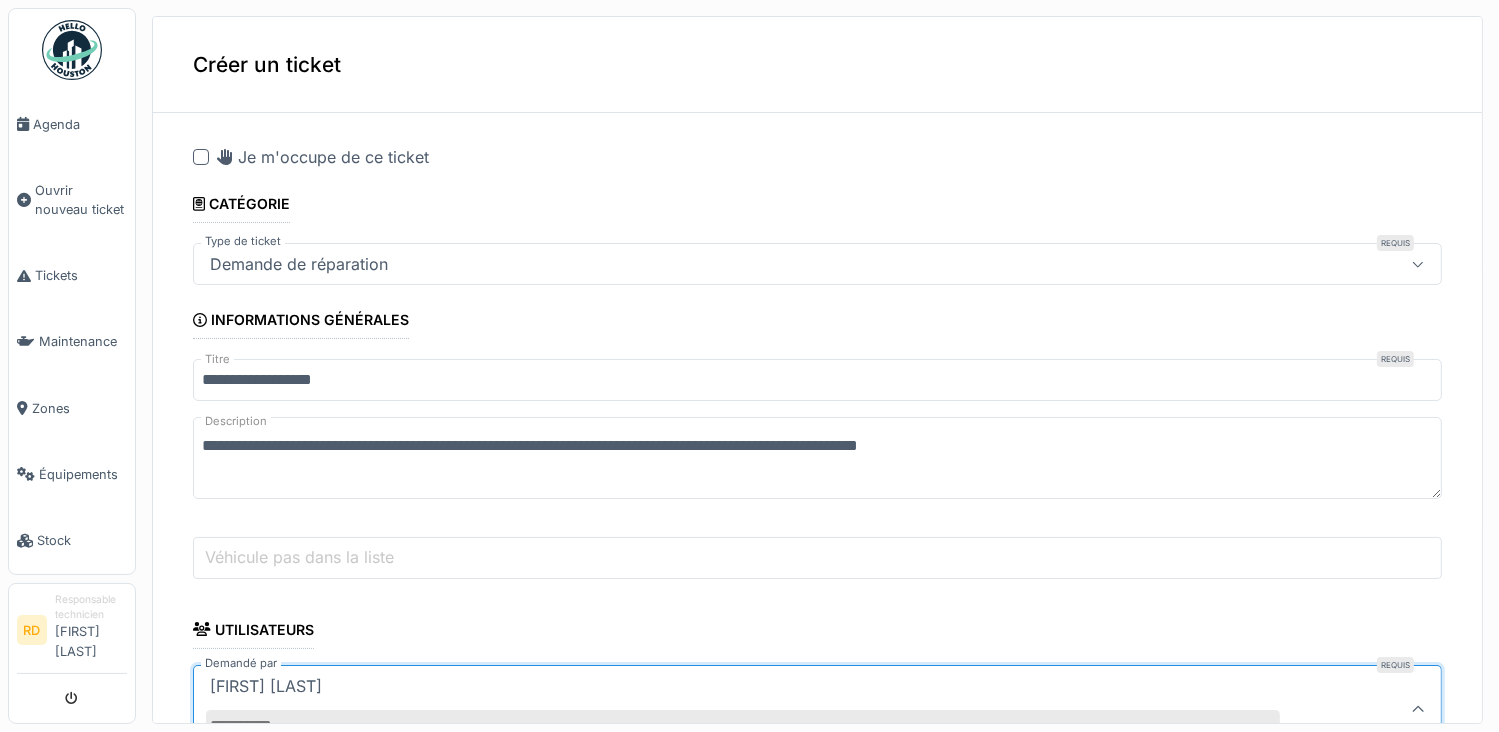 scroll, scrollTop: 336, scrollLeft: 0, axis: vertical 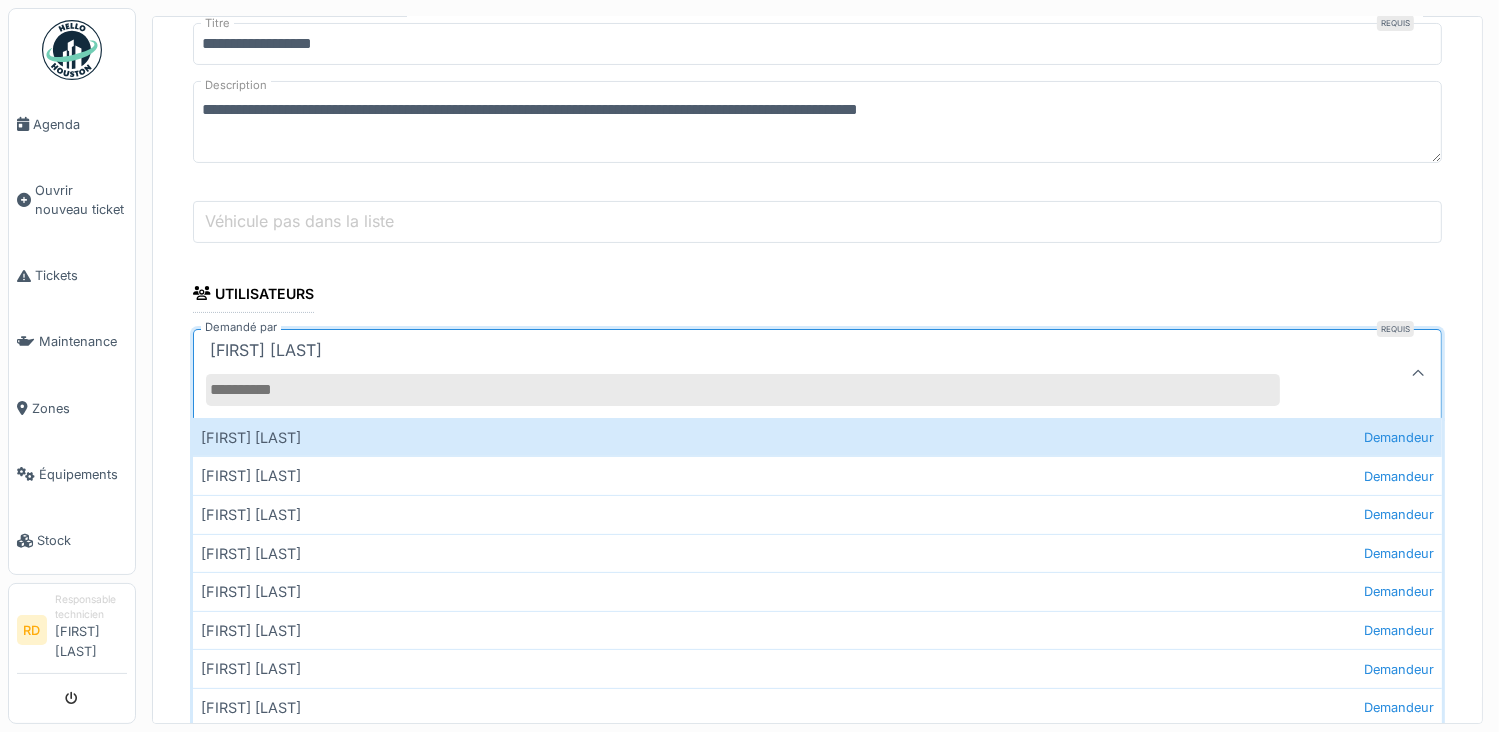 click on "Demandé par" at bounding box center (743, 390) 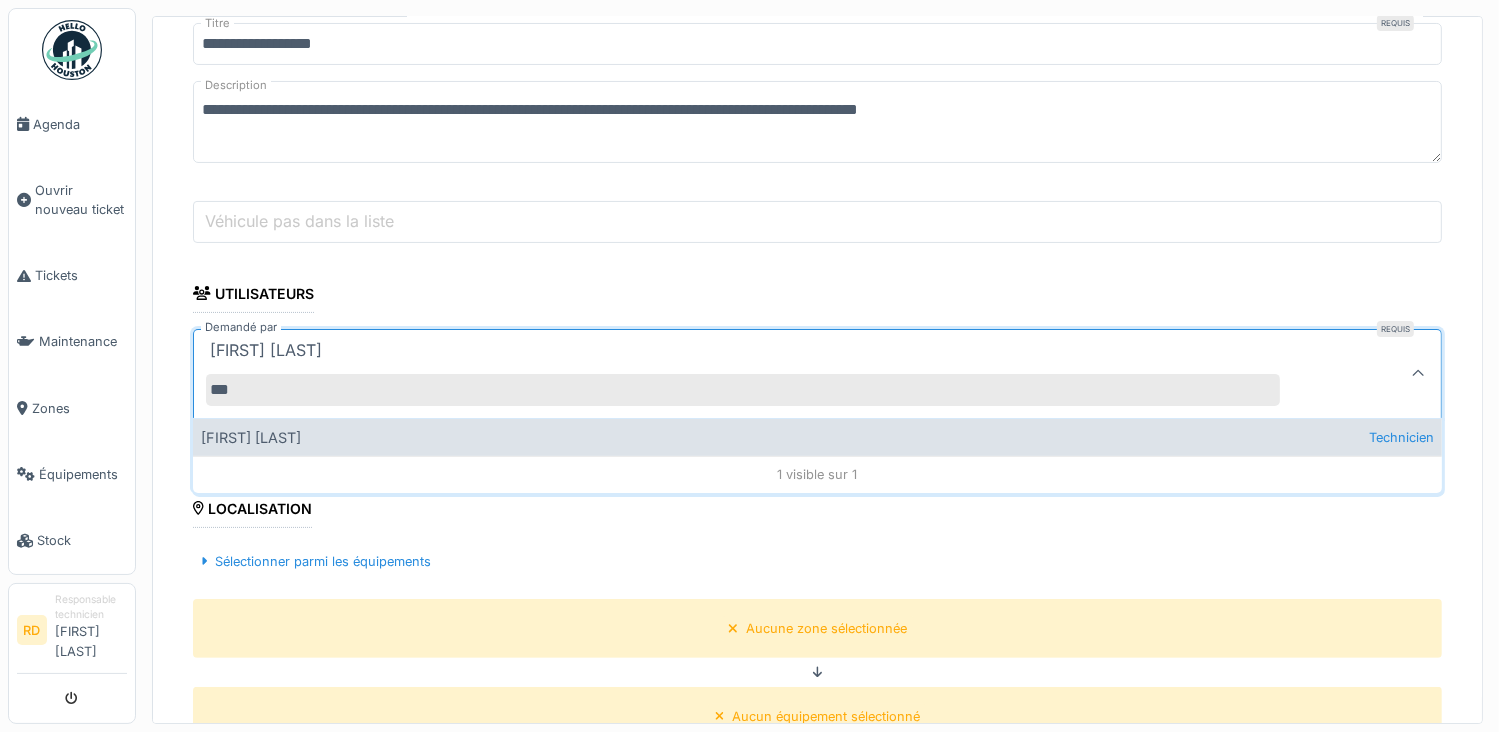 type on "***" 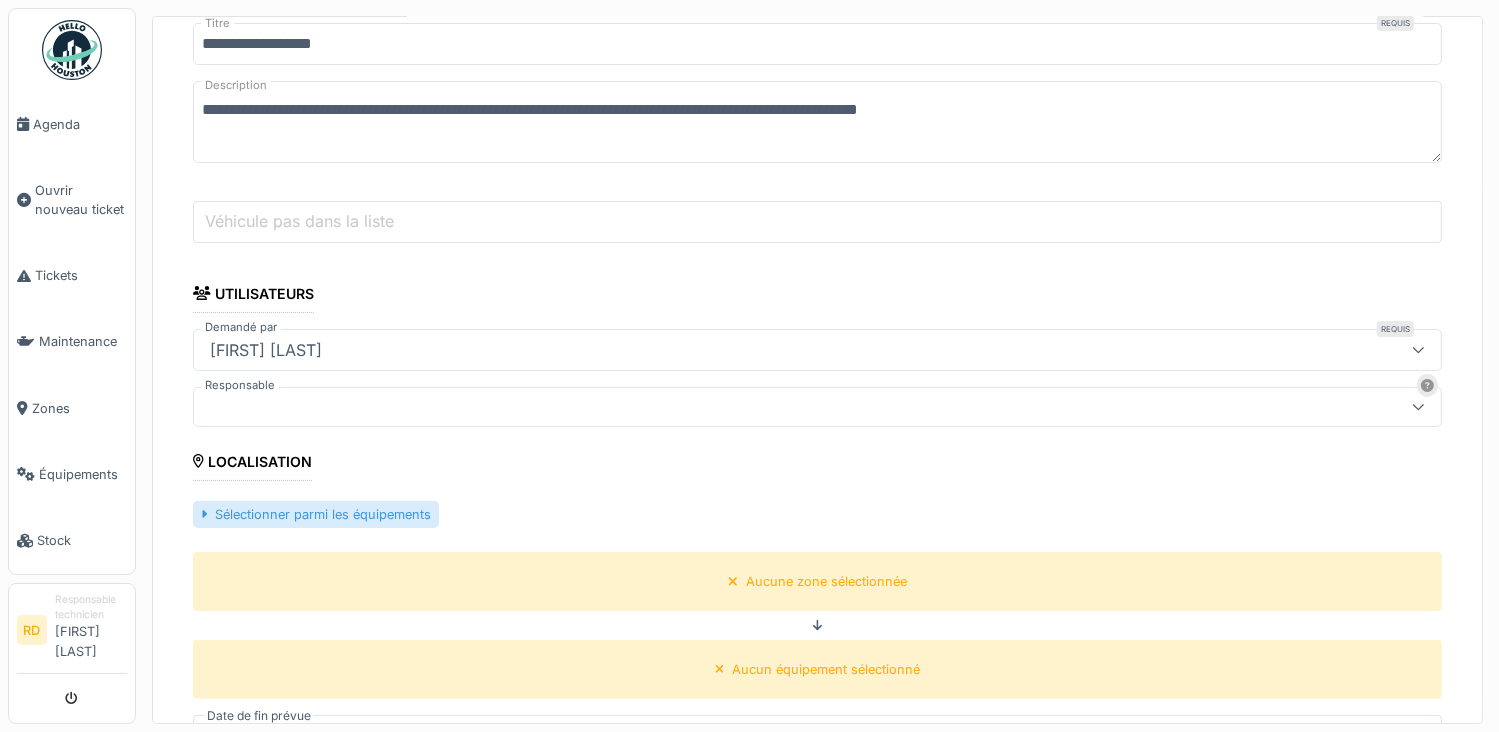 click on "Sélectionner parmi les équipements" at bounding box center [316, 514] 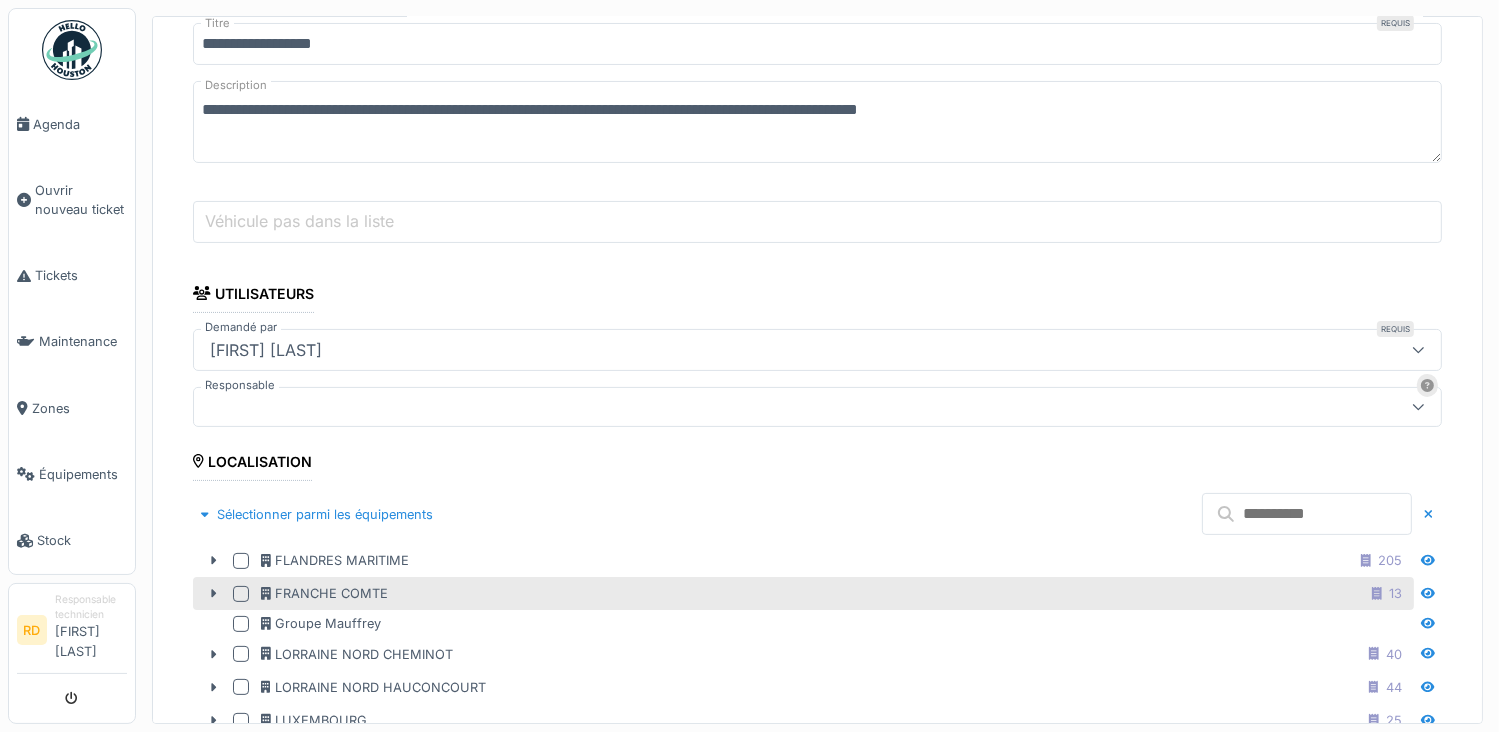 click at bounding box center [241, 594] 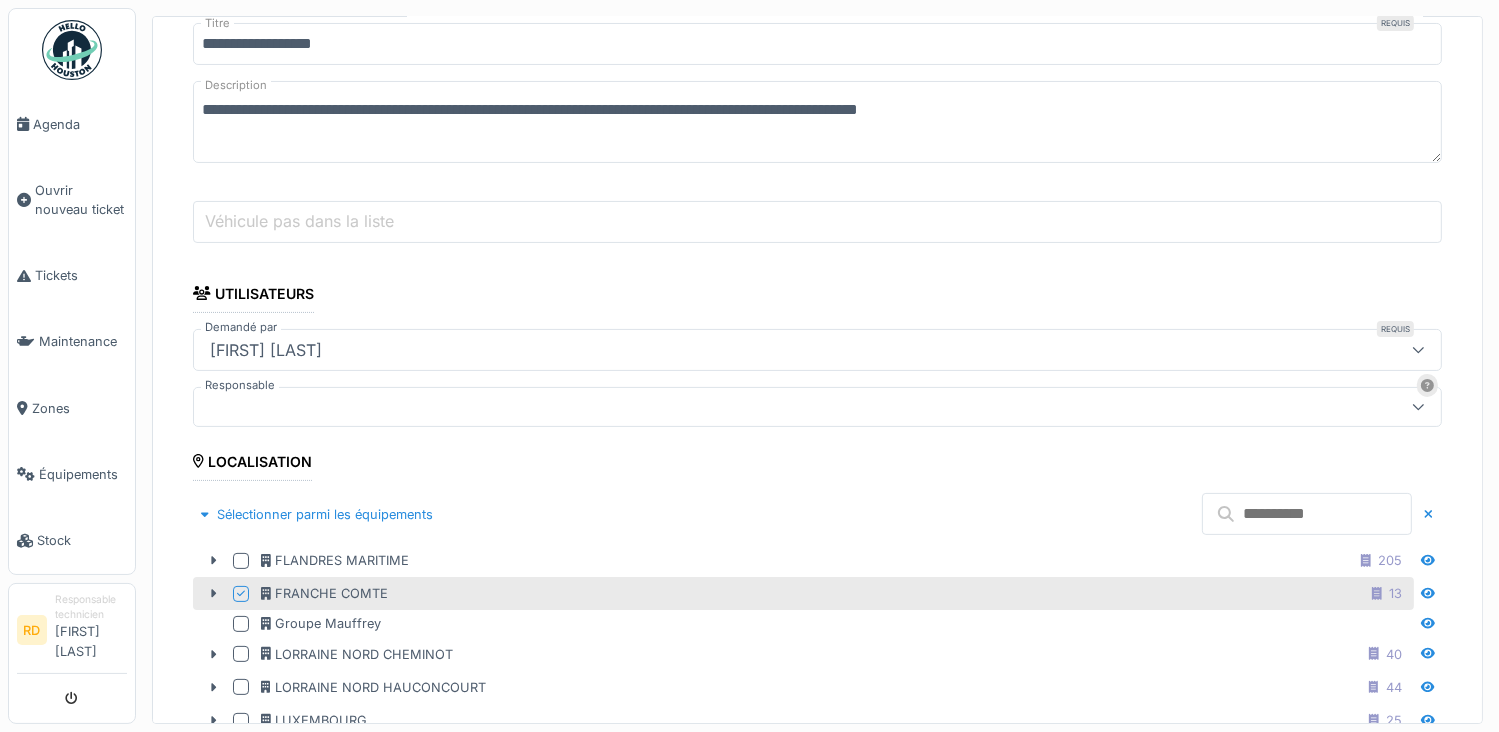 click at bounding box center (1307, 514) 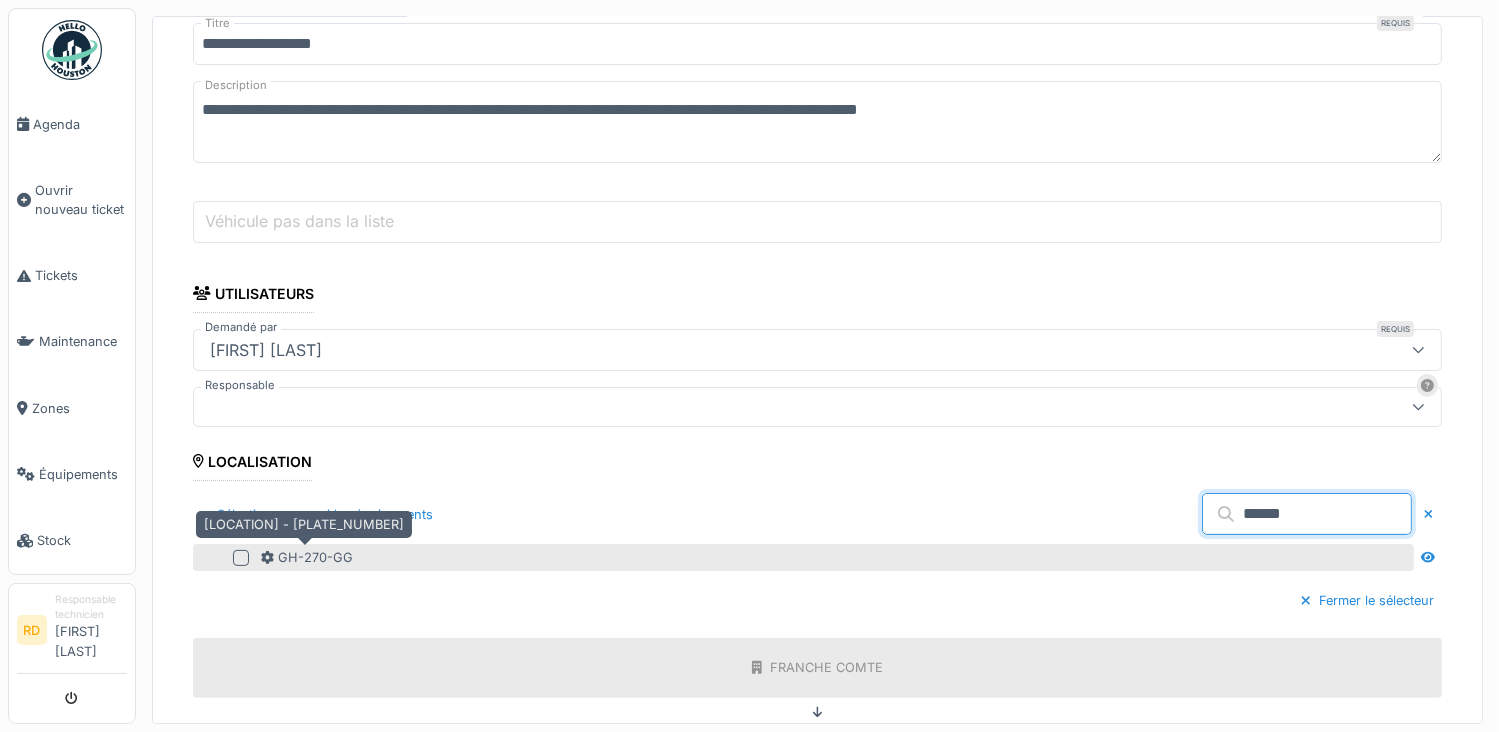 type on "******" 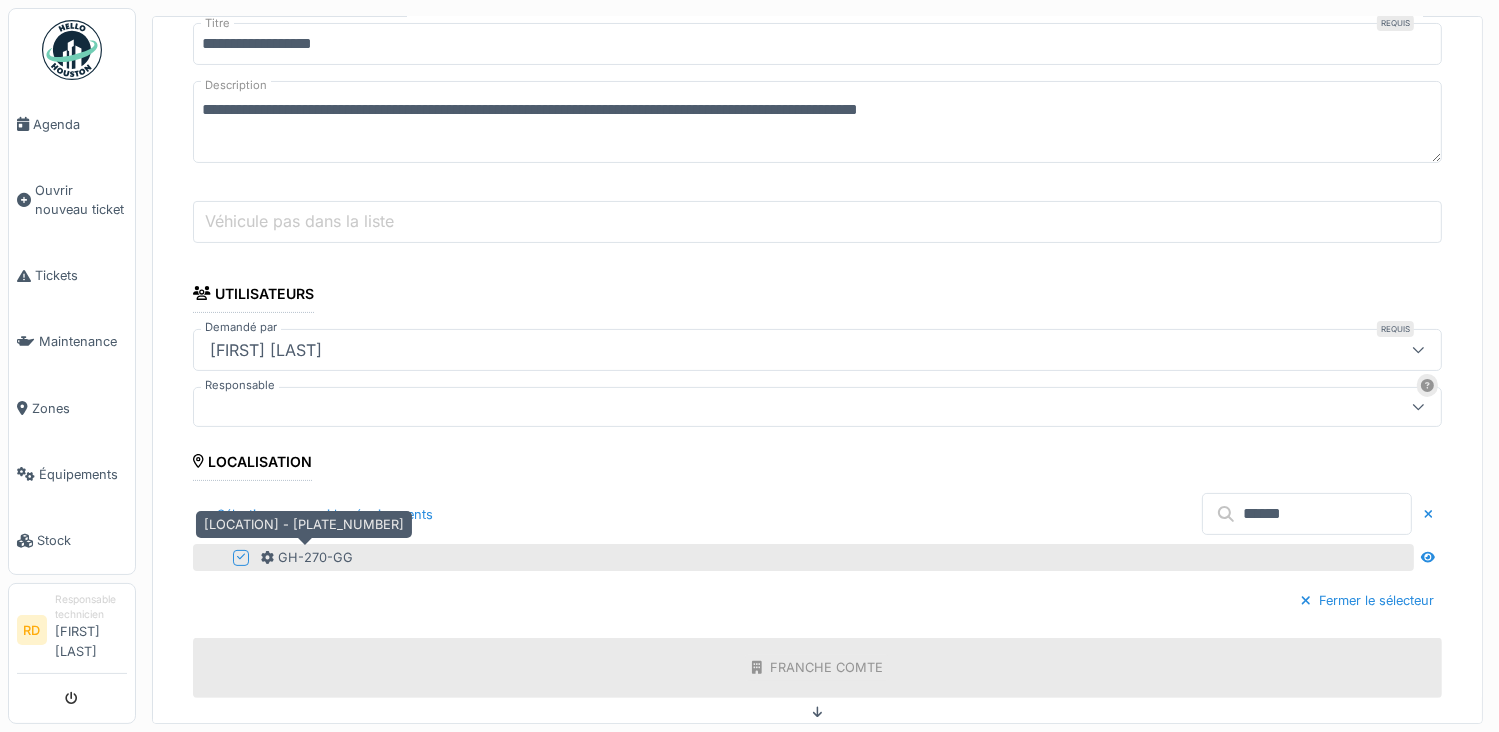click on "GH-270-GG" at bounding box center (307, 557) 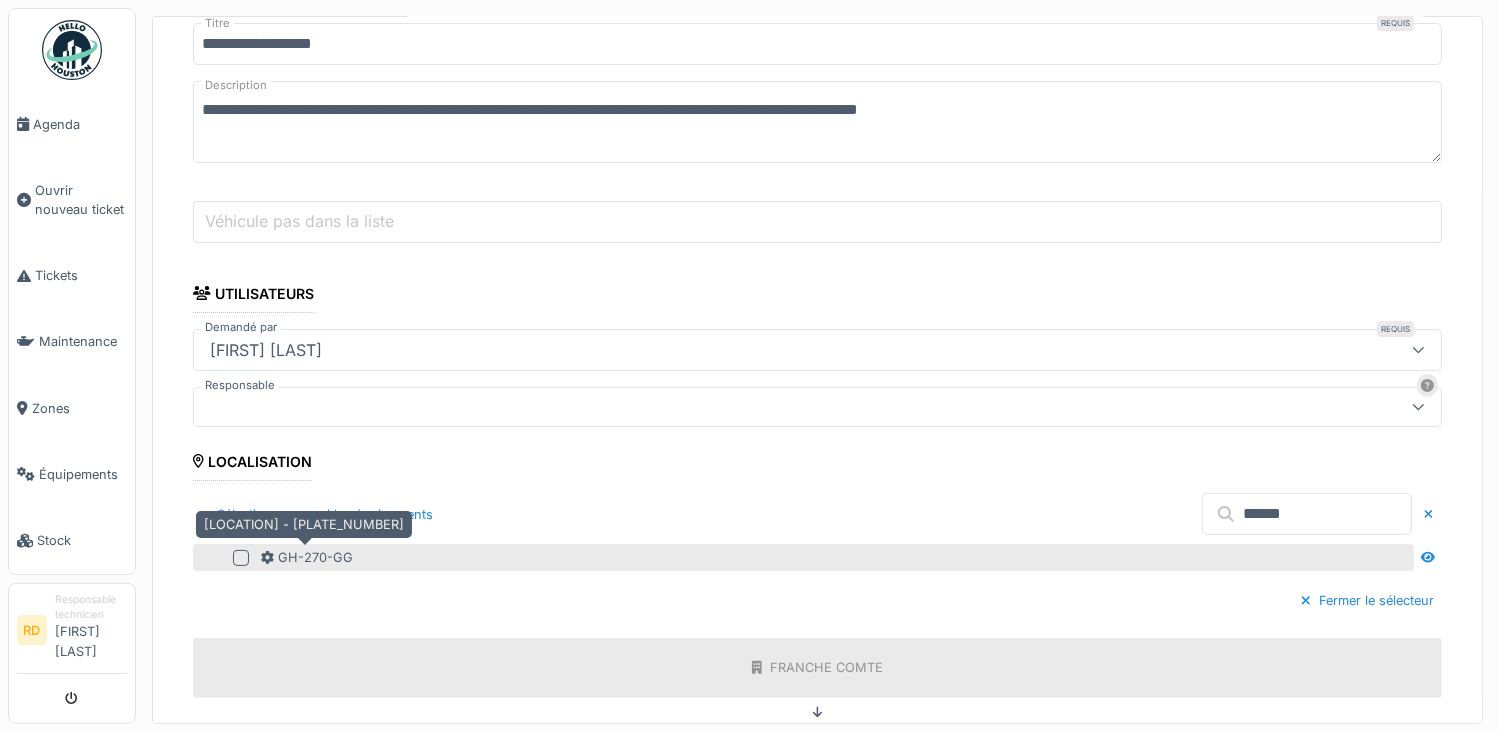 click on "GH-270-GG" at bounding box center (307, 557) 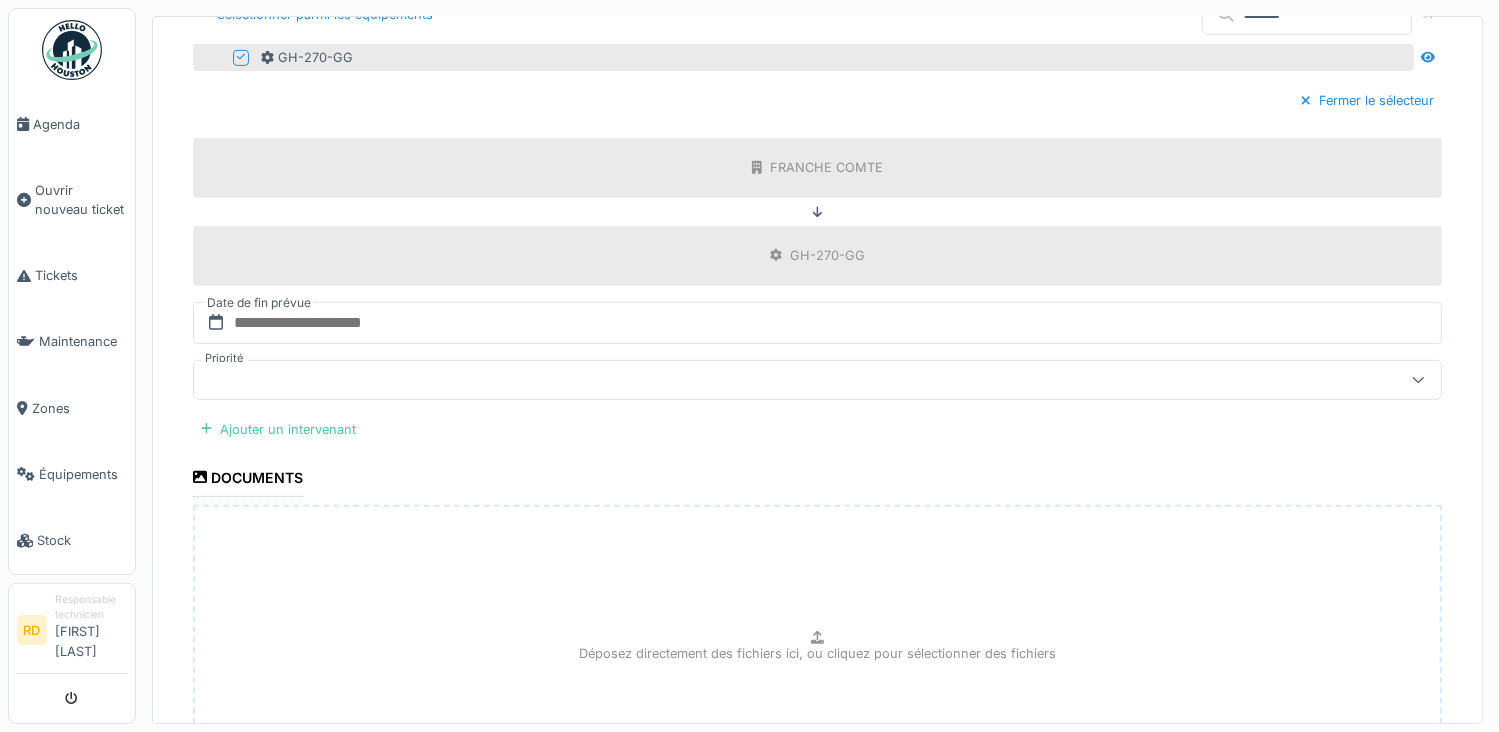 scroll, scrollTop: 936, scrollLeft: 0, axis: vertical 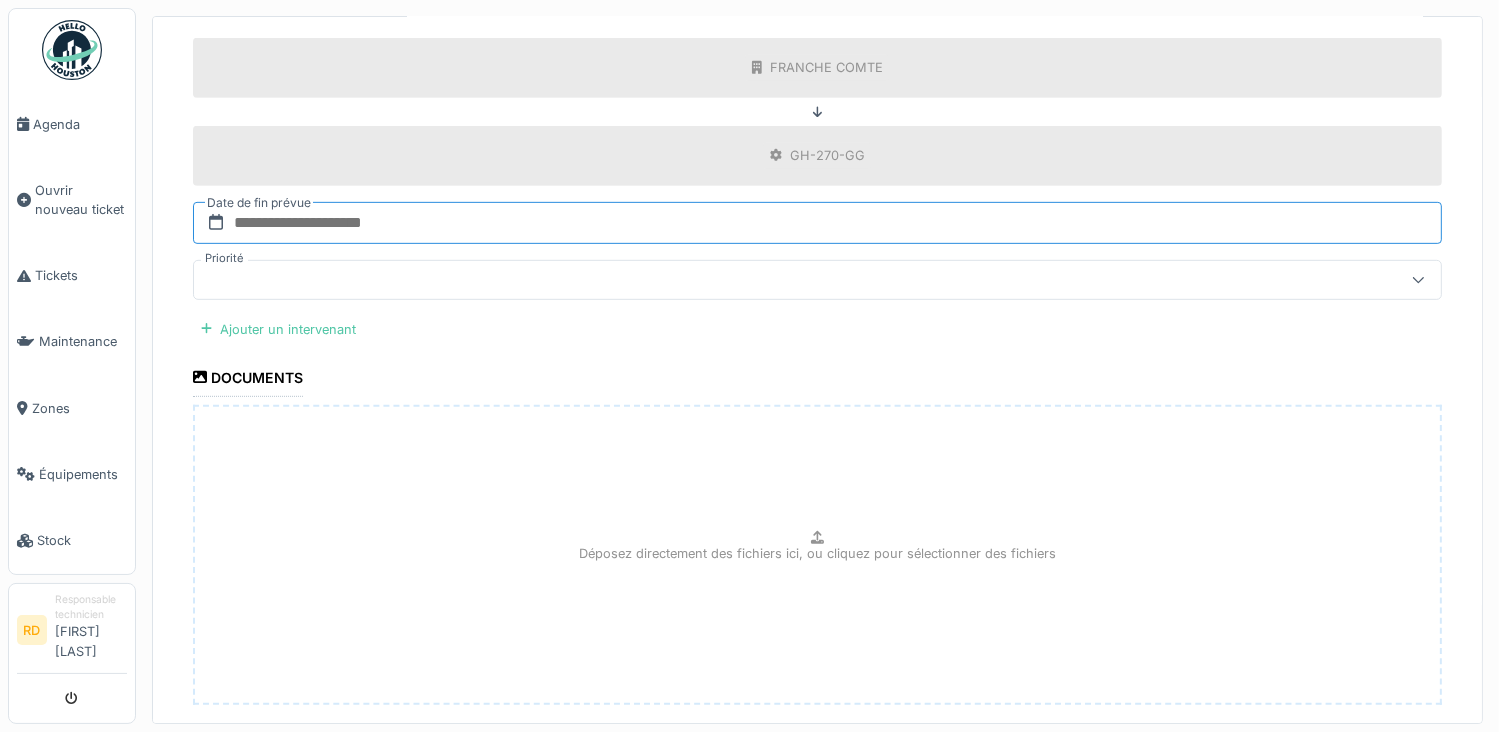 click at bounding box center [817, 223] 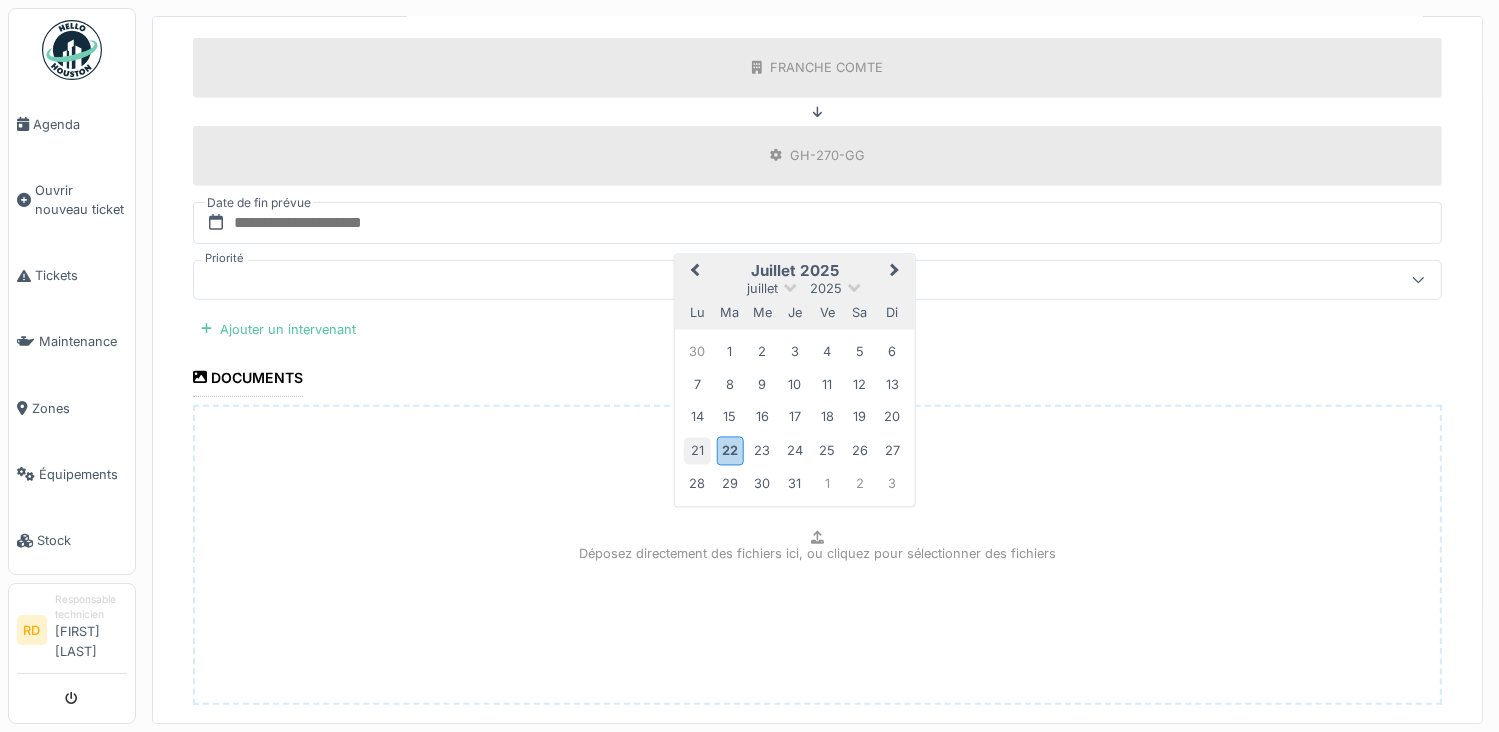click on "21" at bounding box center (697, 450) 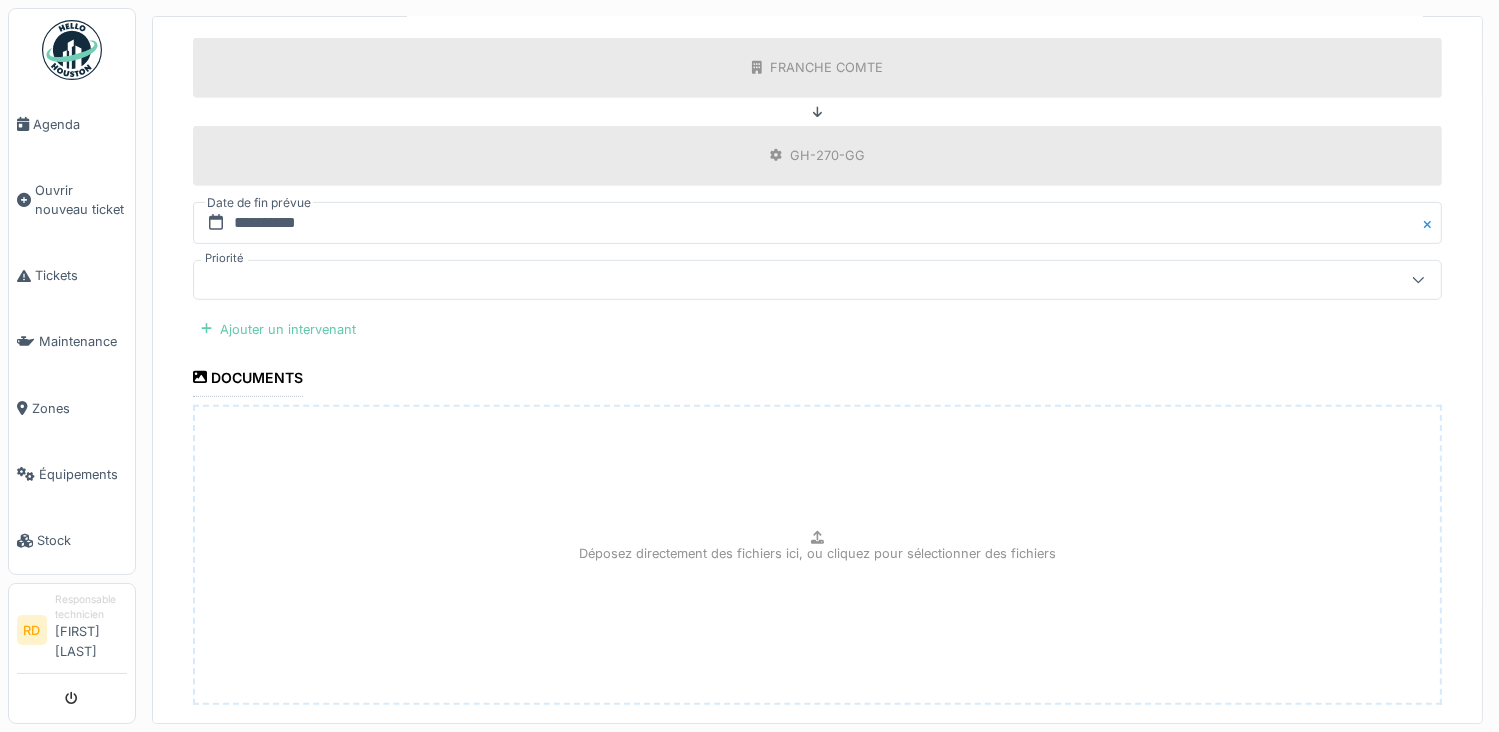 click on "Ajouter un intervenant" at bounding box center (278, 329) 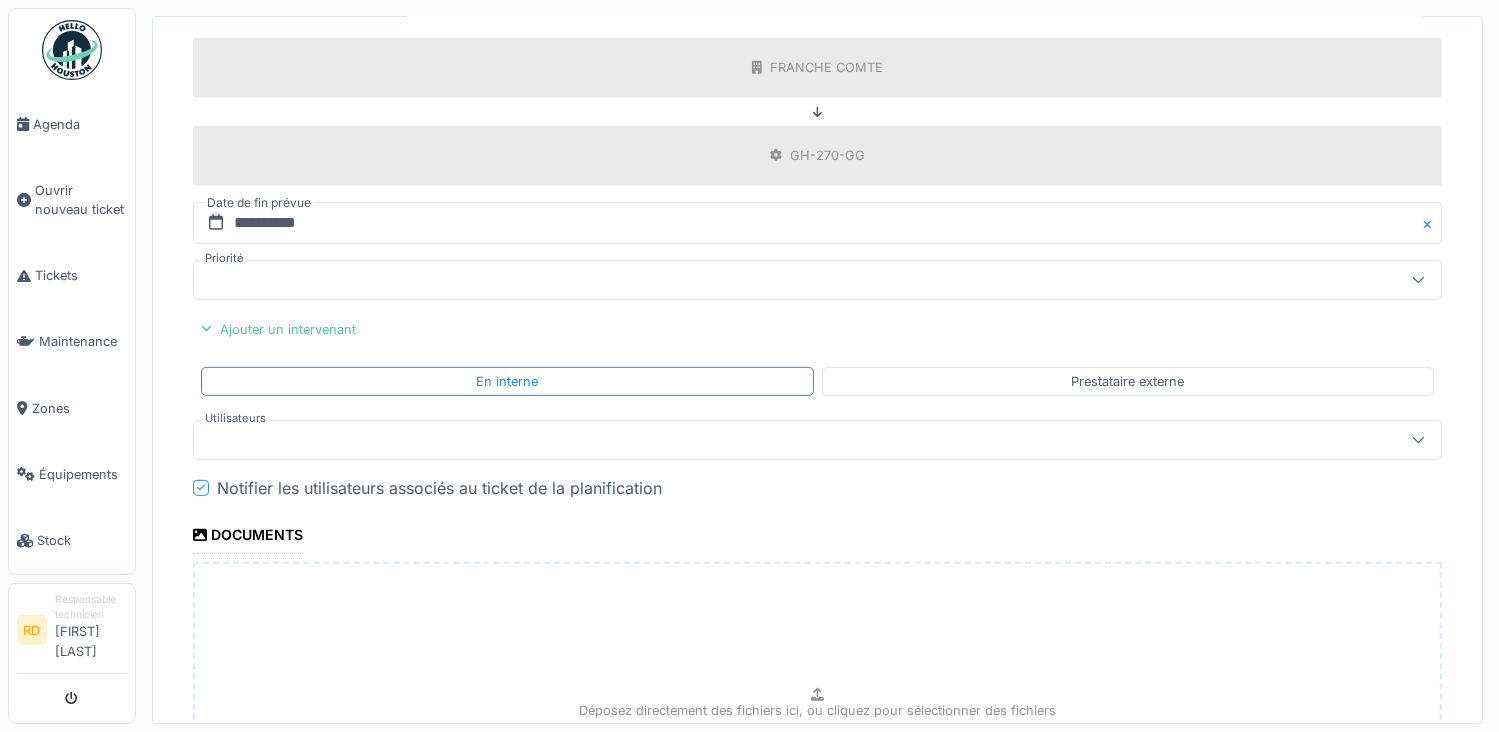 click at bounding box center [755, 440] 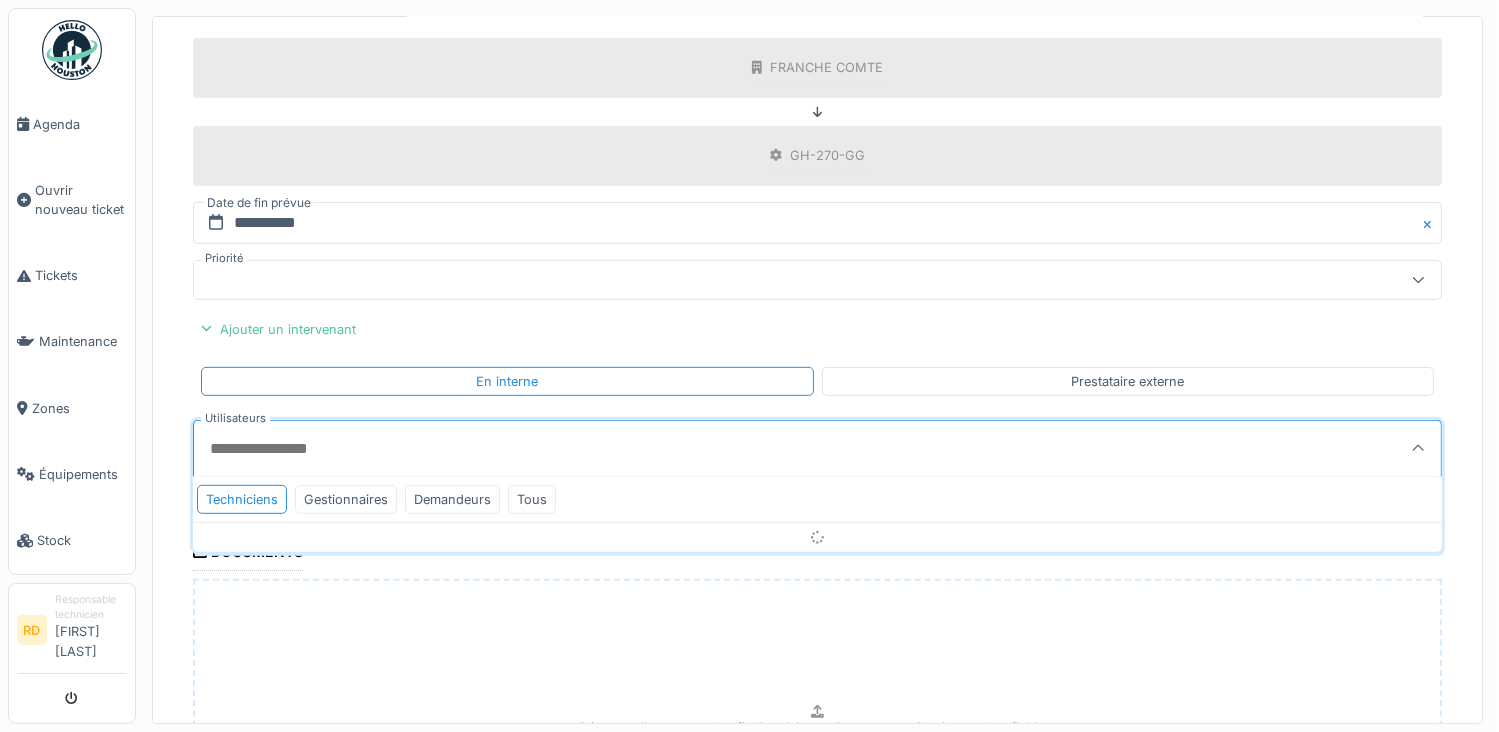 scroll, scrollTop: 1008, scrollLeft: 0, axis: vertical 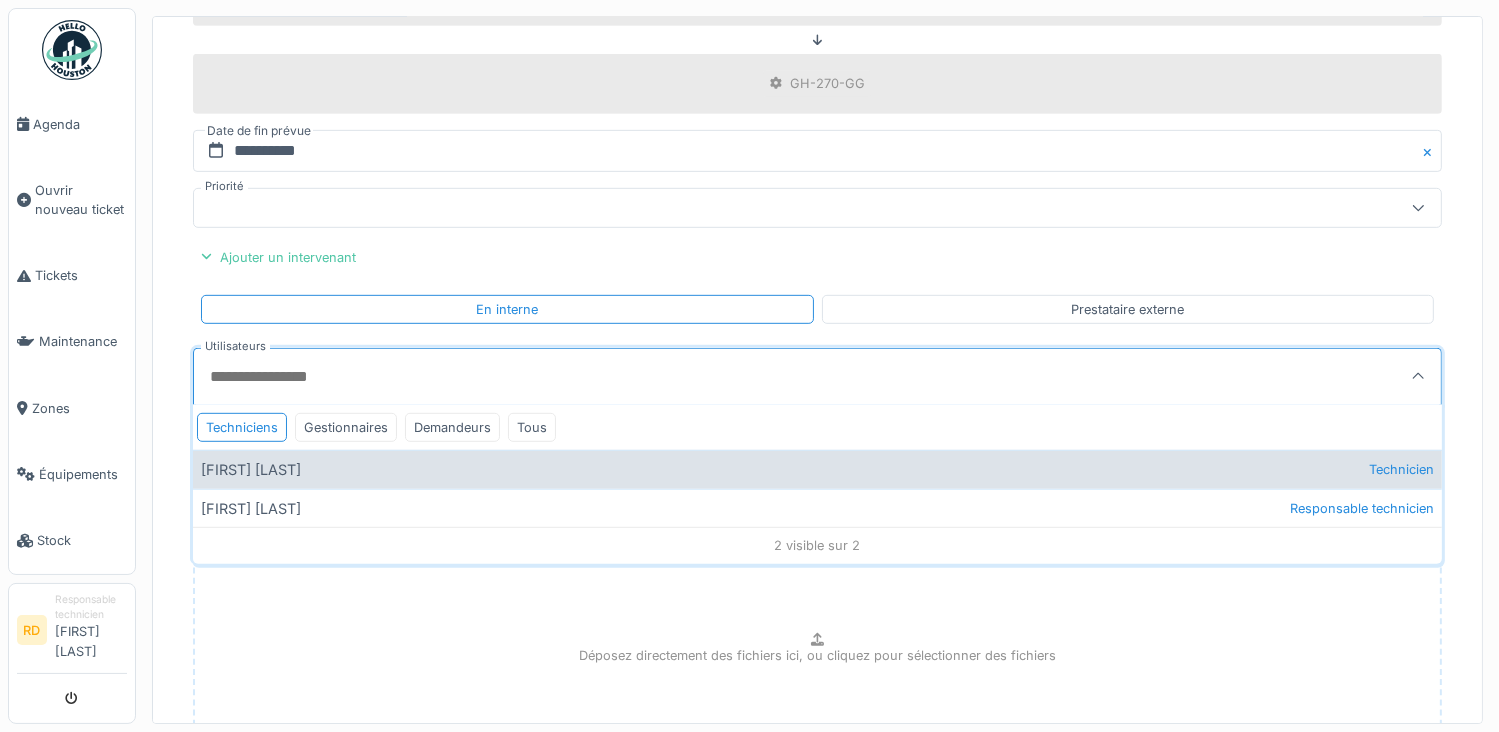click on "[FIRST] [LAST]   Technicien" at bounding box center (817, 469) 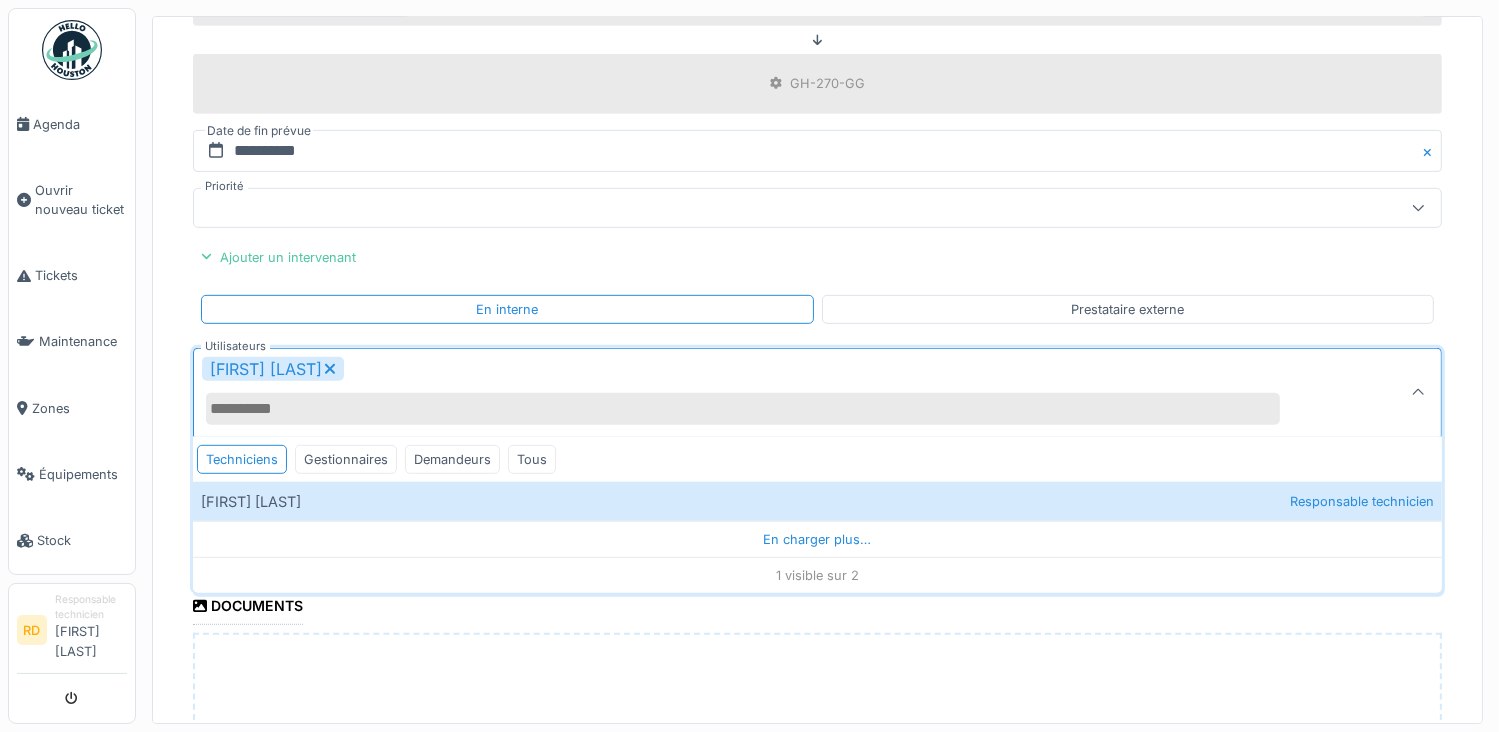 click on "**********" at bounding box center (817, 92) 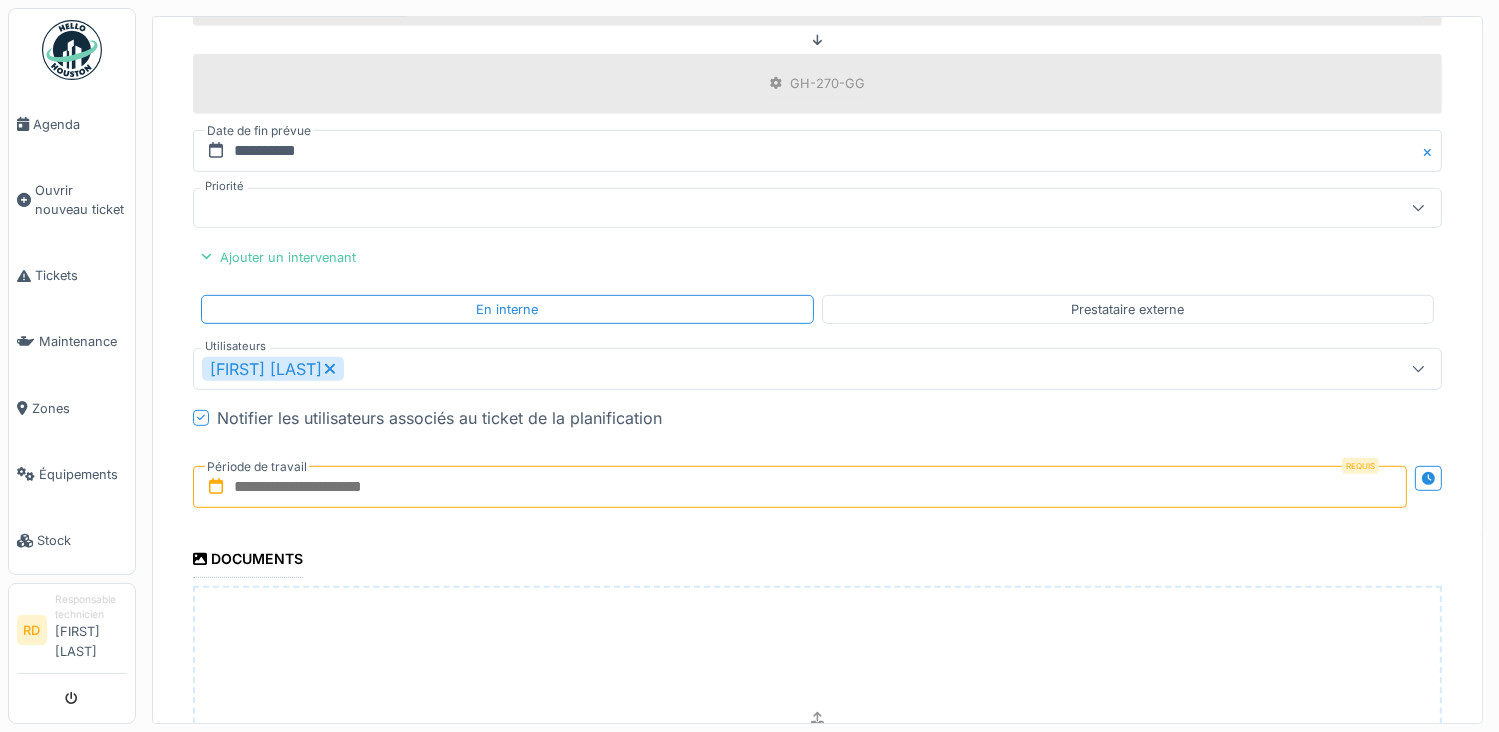 click at bounding box center [800, 487] 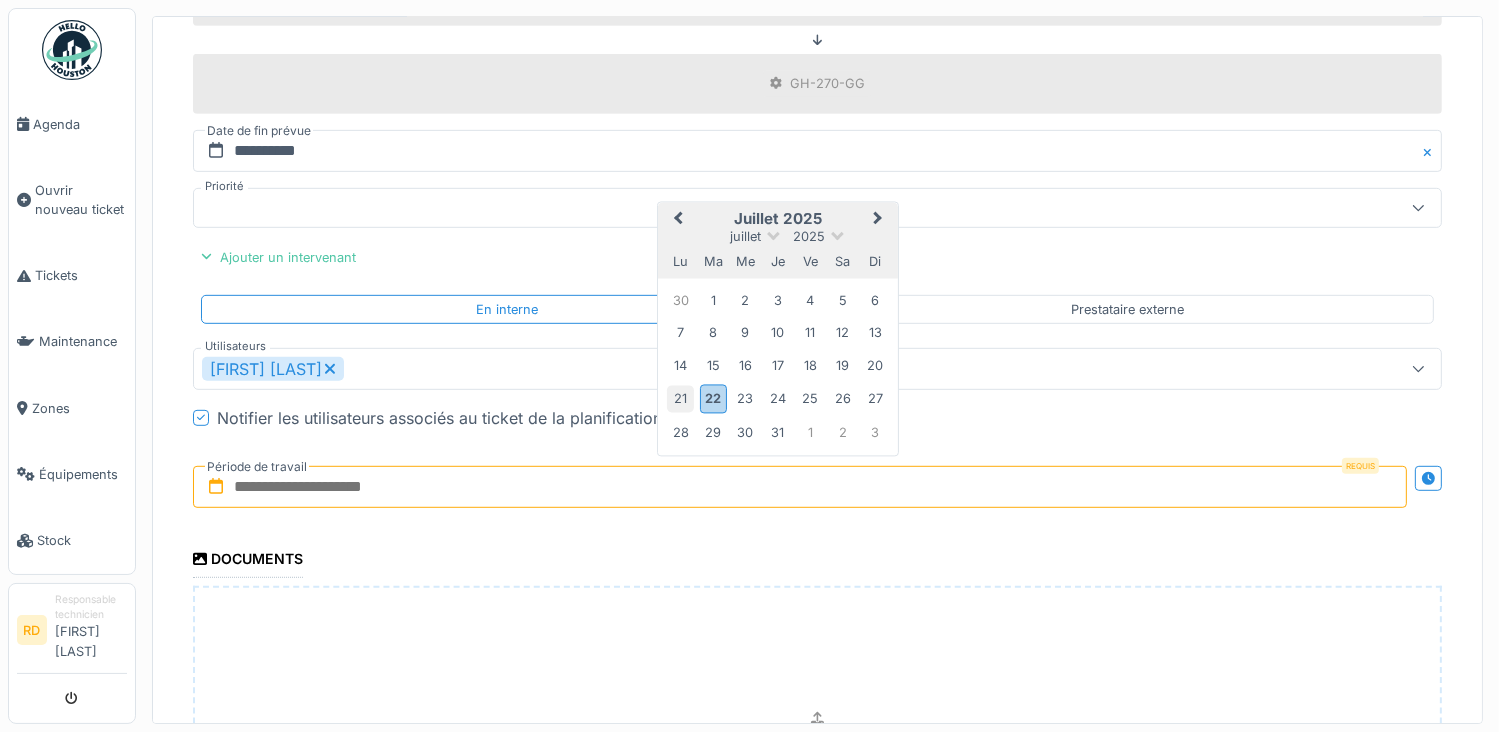 click on "21" at bounding box center [680, 399] 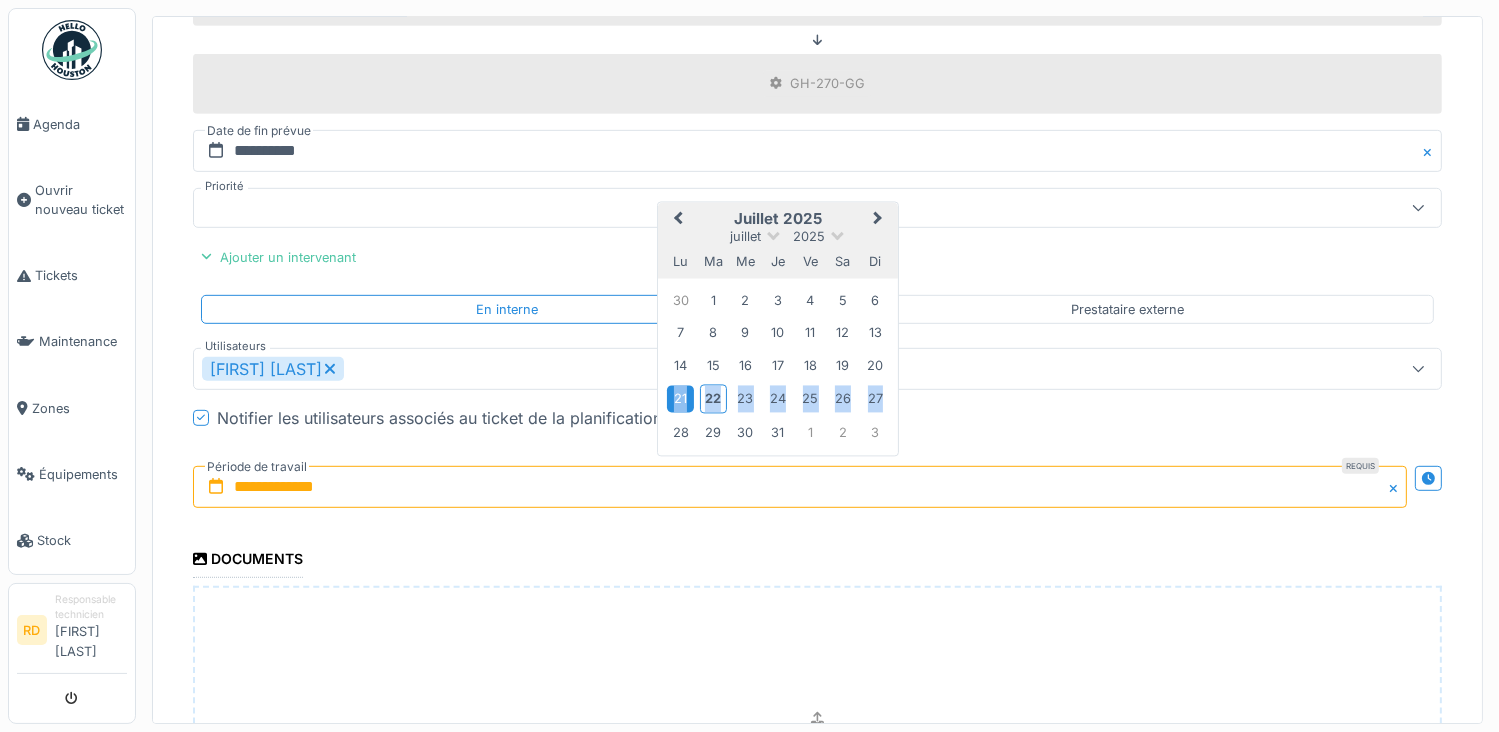 click on "21" at bounding box center (680, 399) 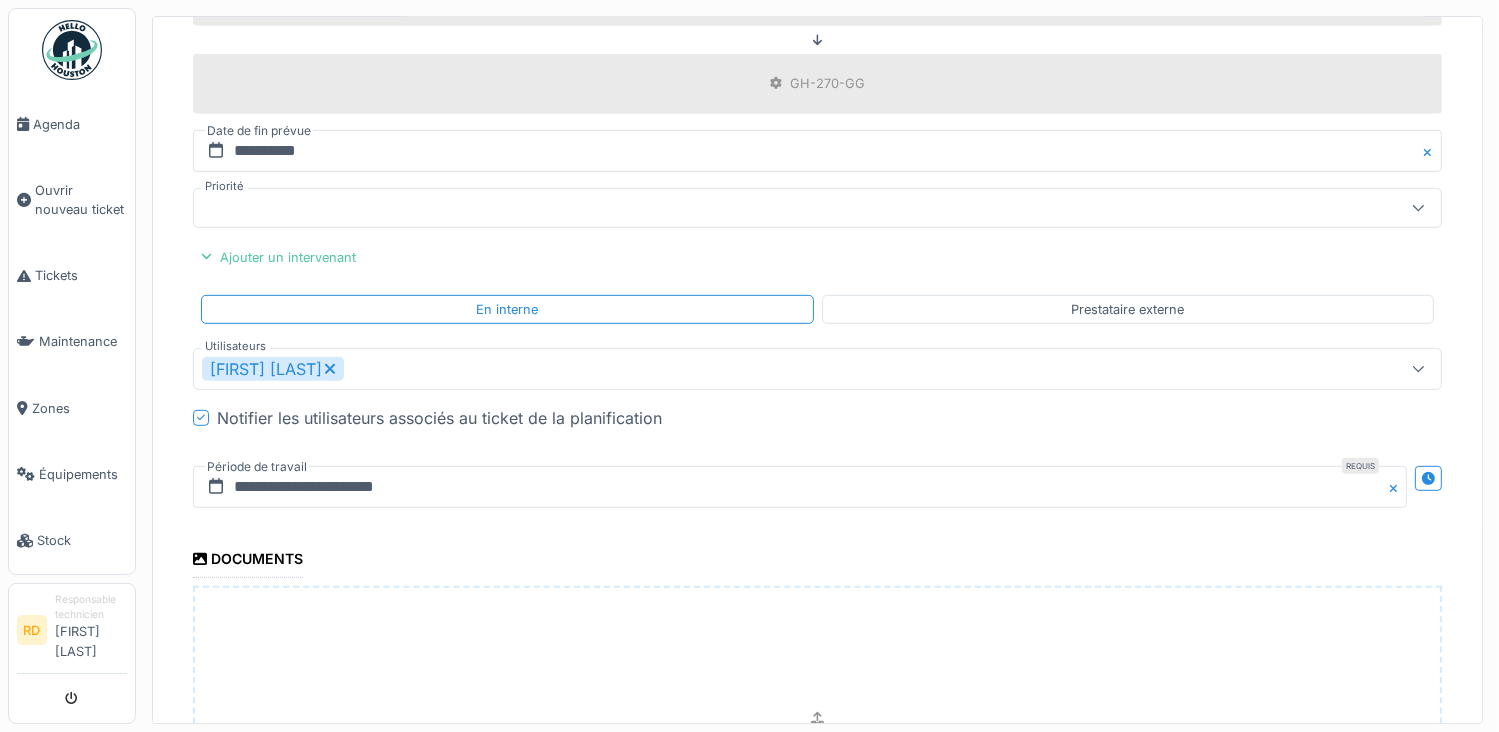 scroll, scrollTop: 1293, scrollLeft: 0, axis: vertical 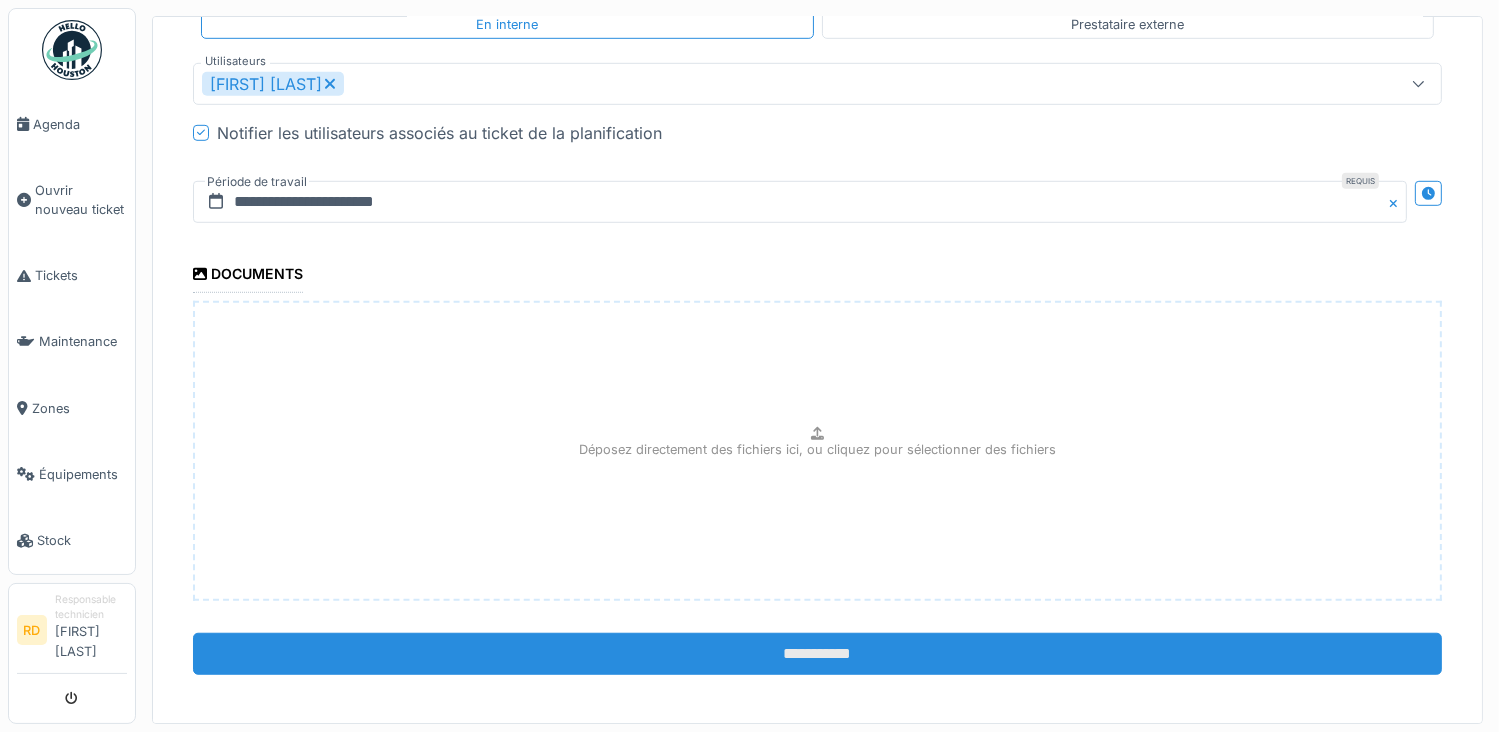 click on "**********" at bounding box center (817, 654) 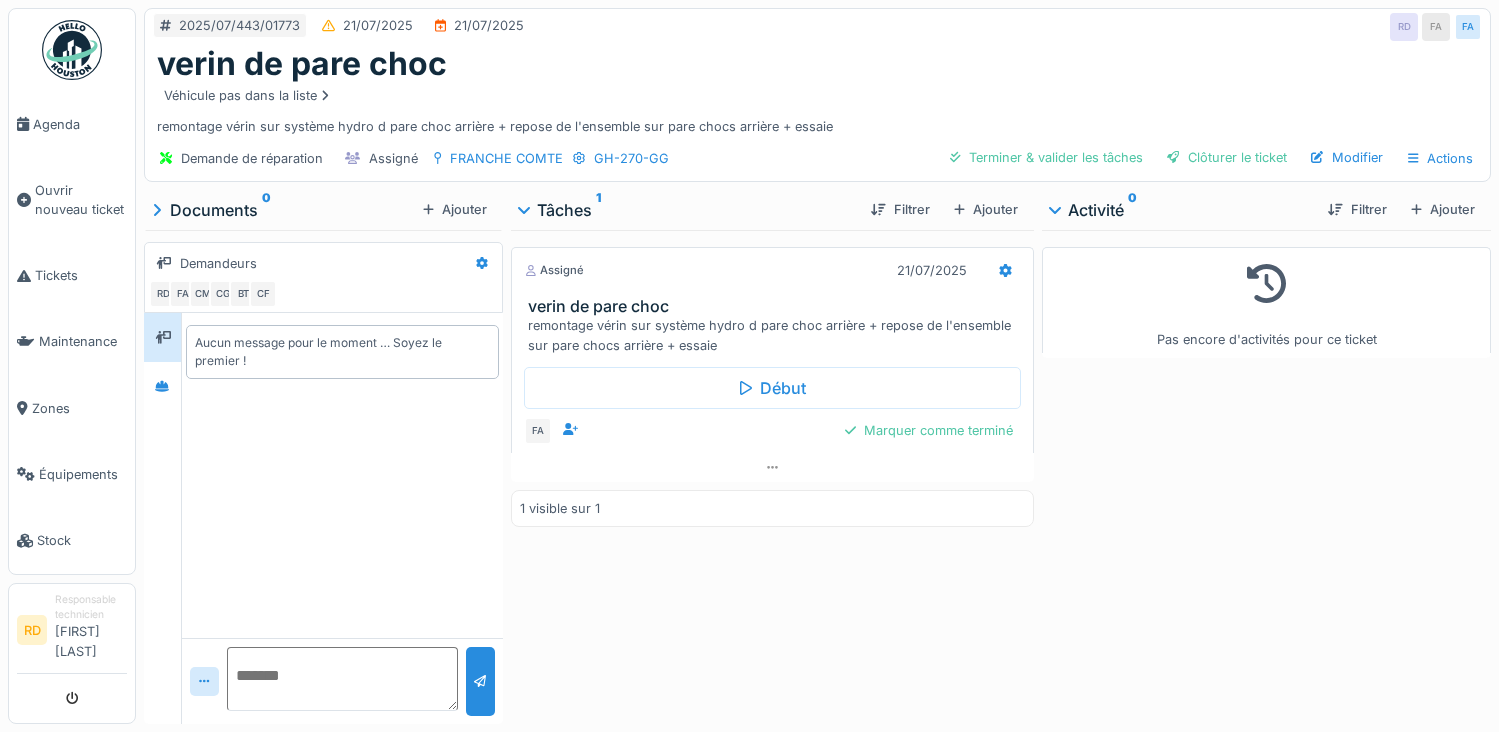 scroll, scrollTop: 0, scrollLeft: 0, axis: both 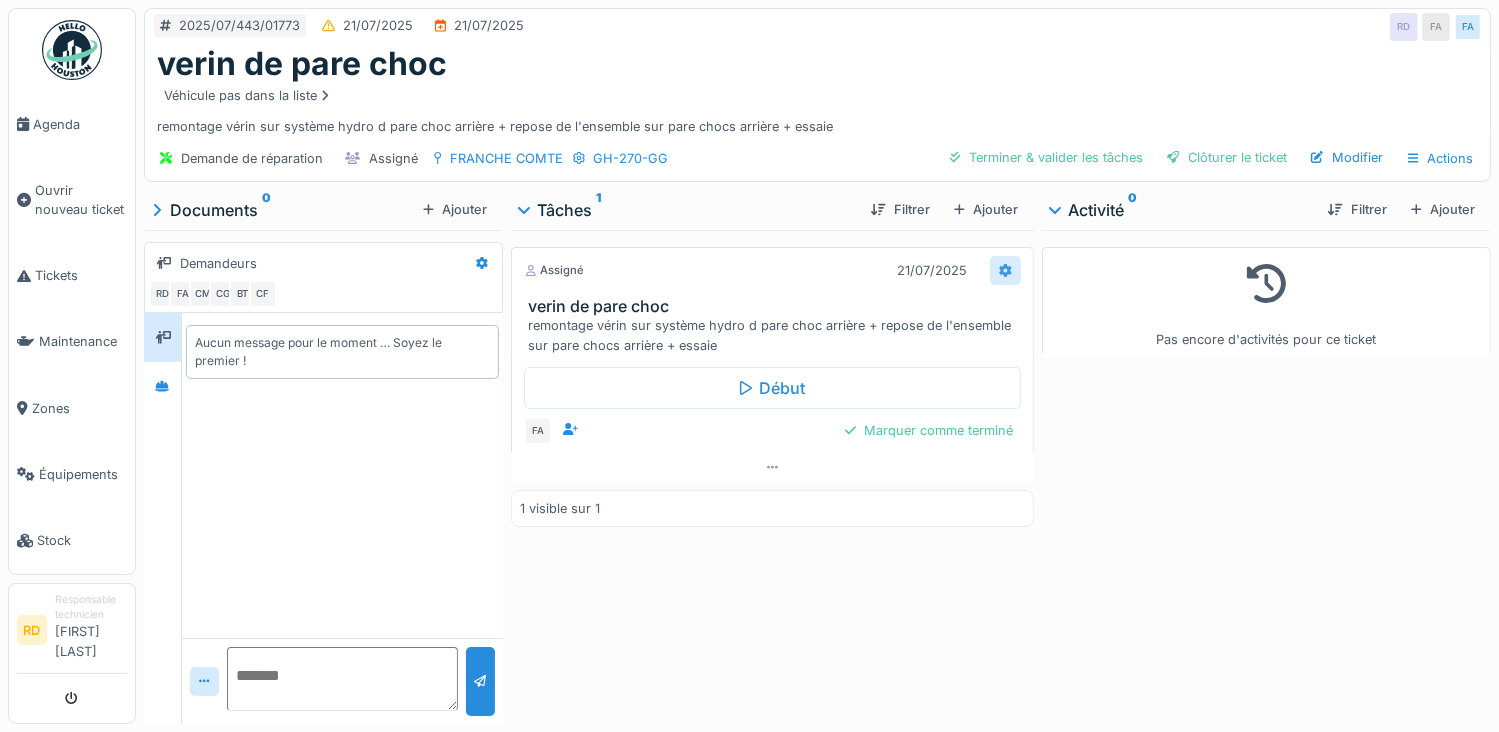 click 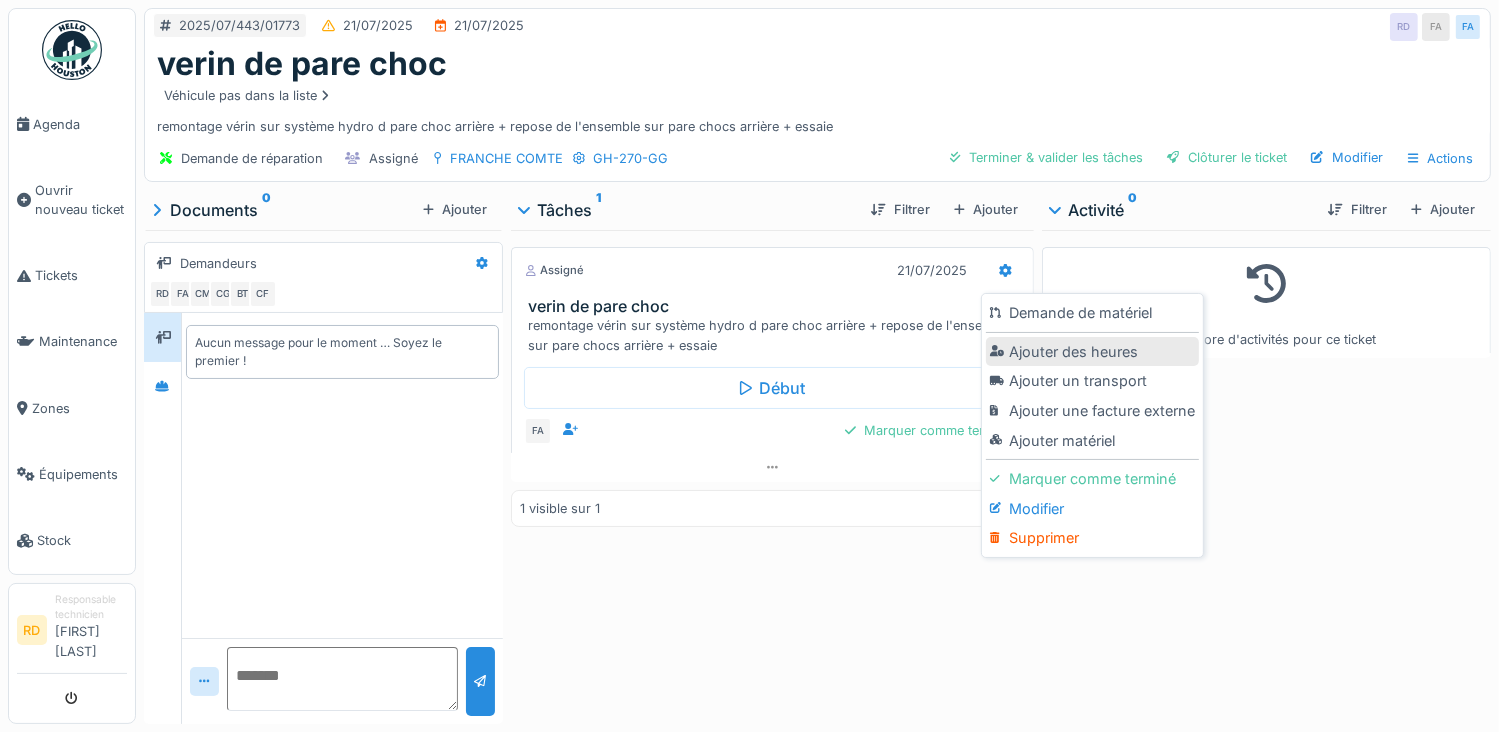 click on "Ajouter des heures" at bounding box center (1092, 352) 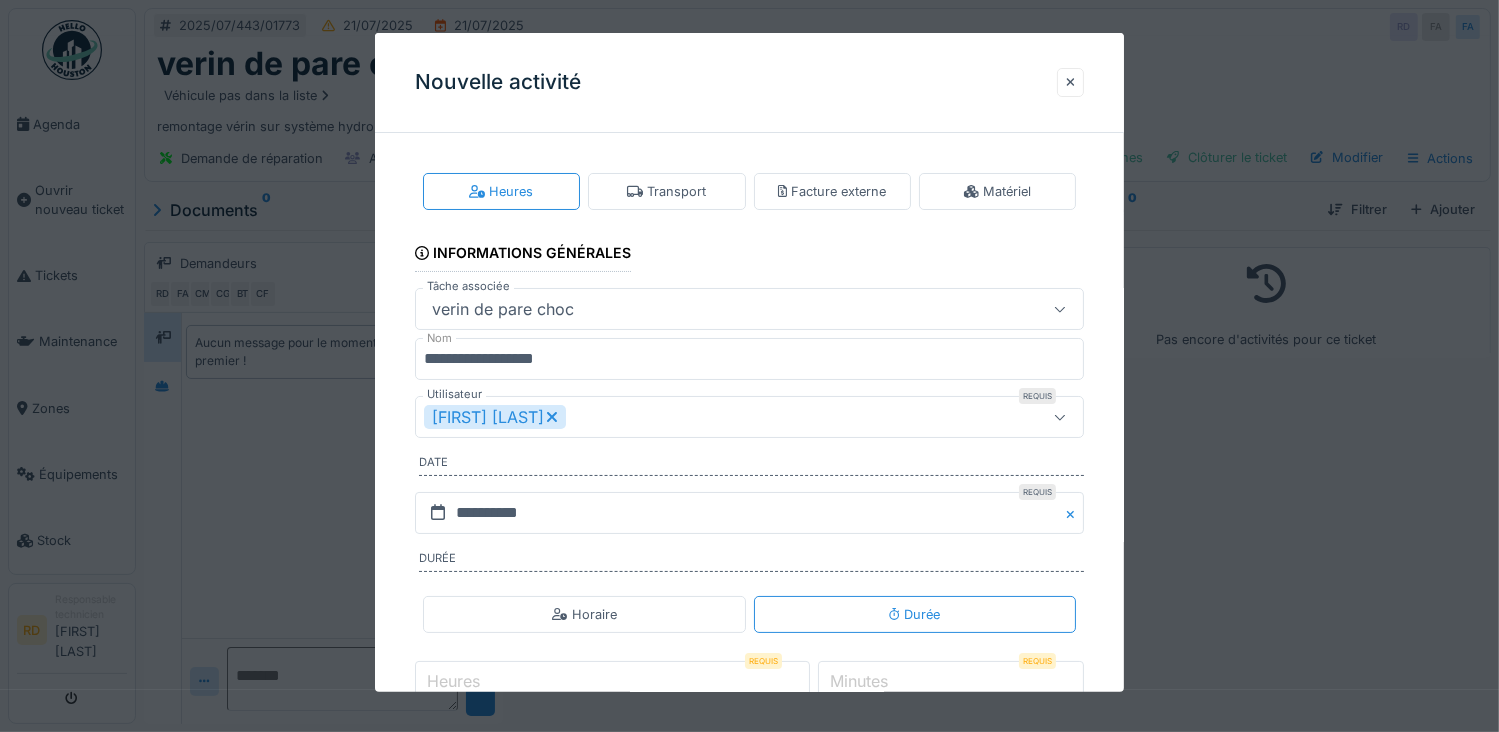 click 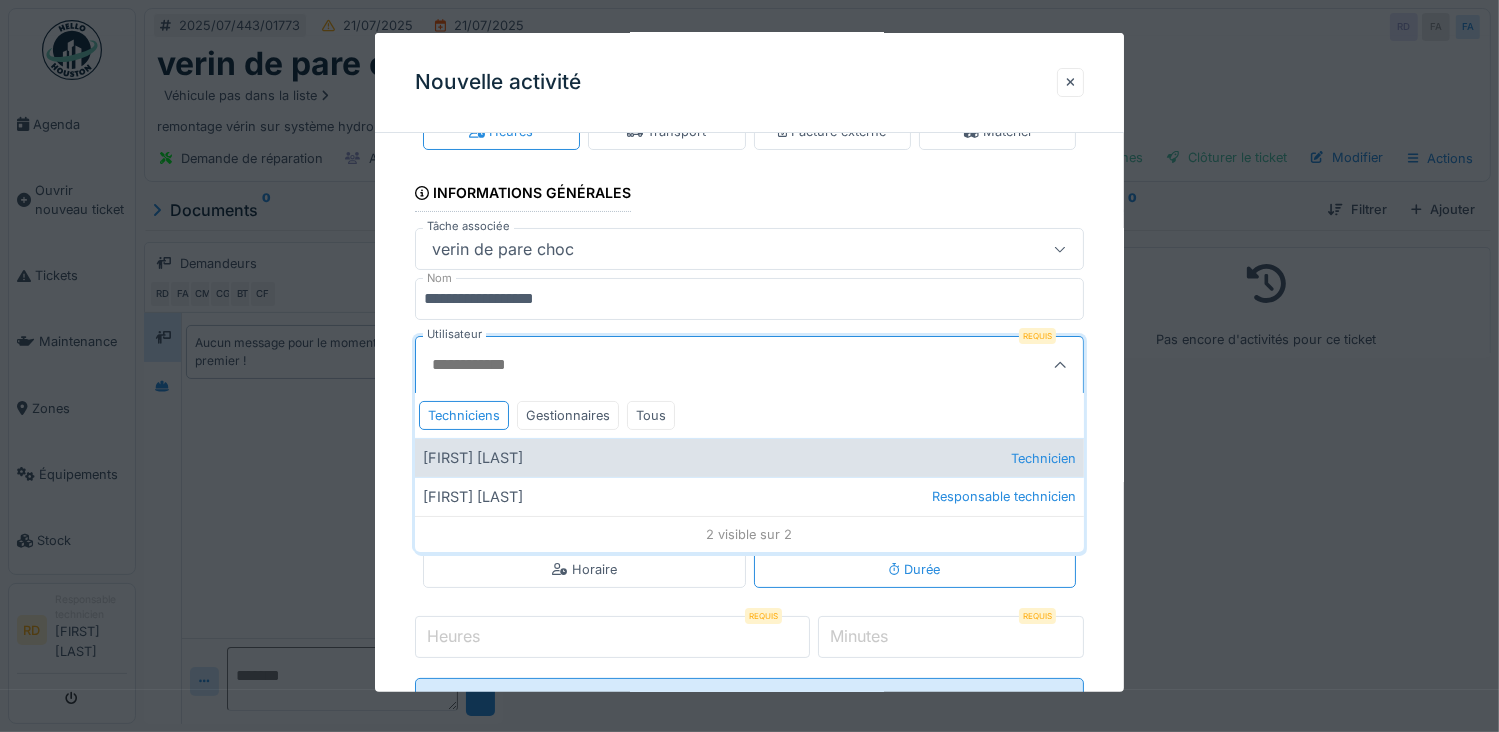 click on "[FIRST] [LAST]   Technicien" at bounding box center [750, 457] 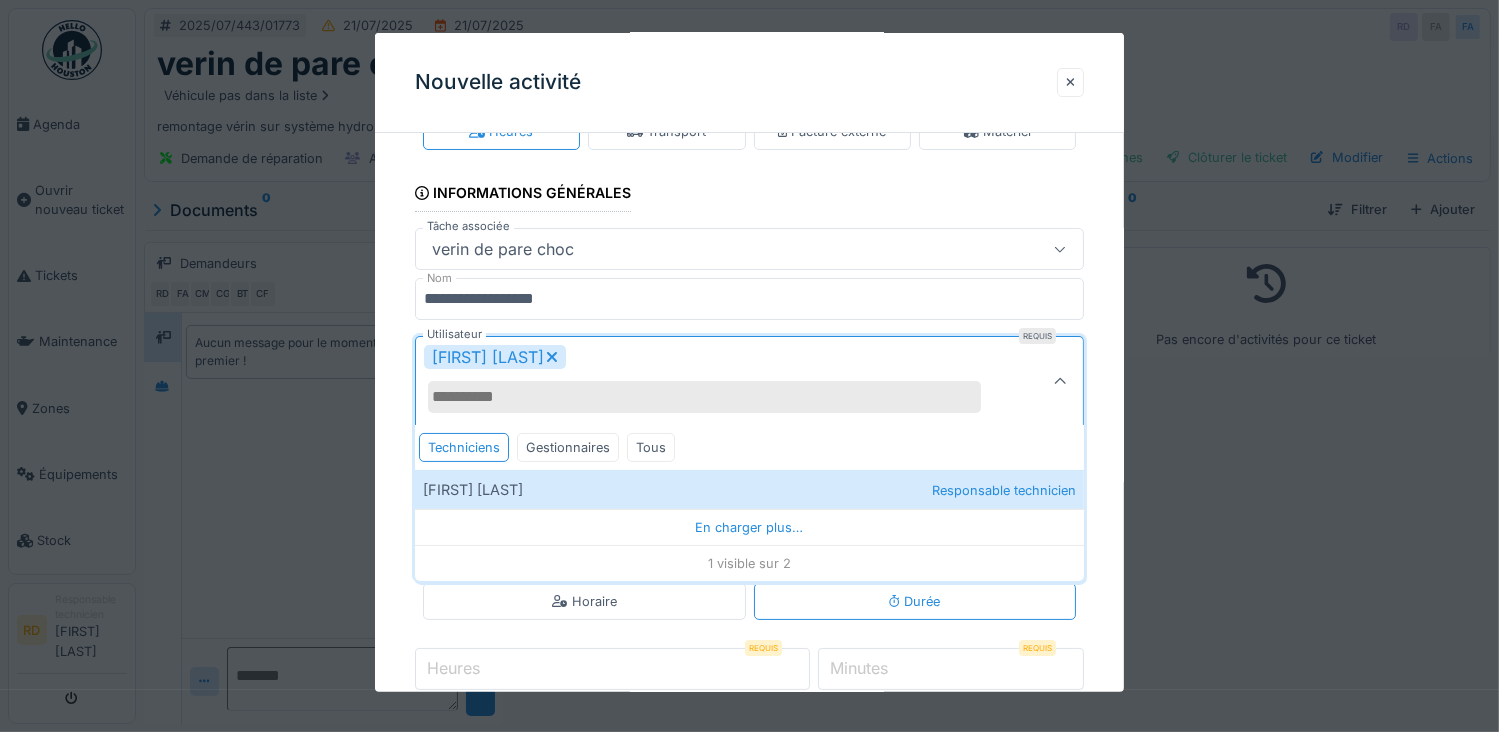 click on "**********" at bounding box center [750, 448] 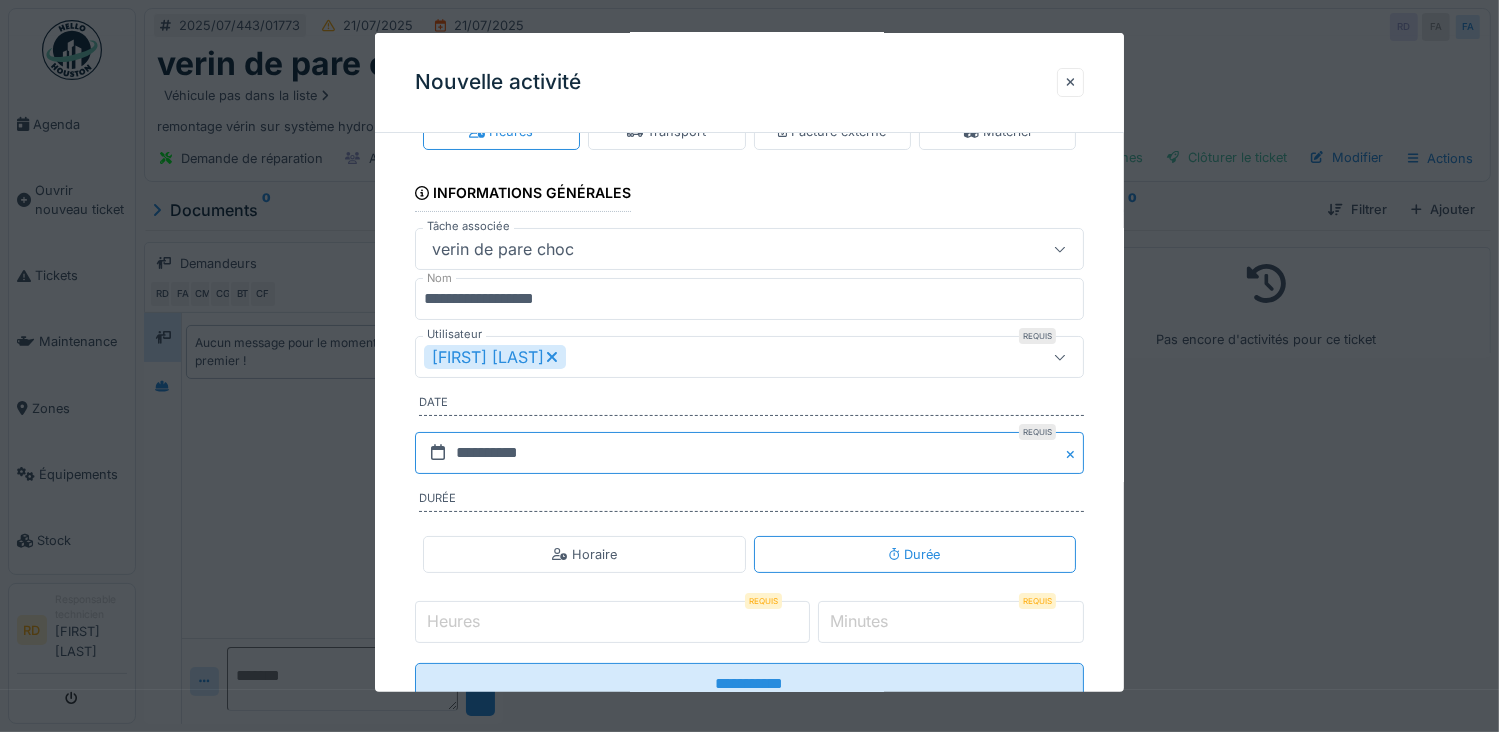 click on "**********" at bounding box center (750, 453) 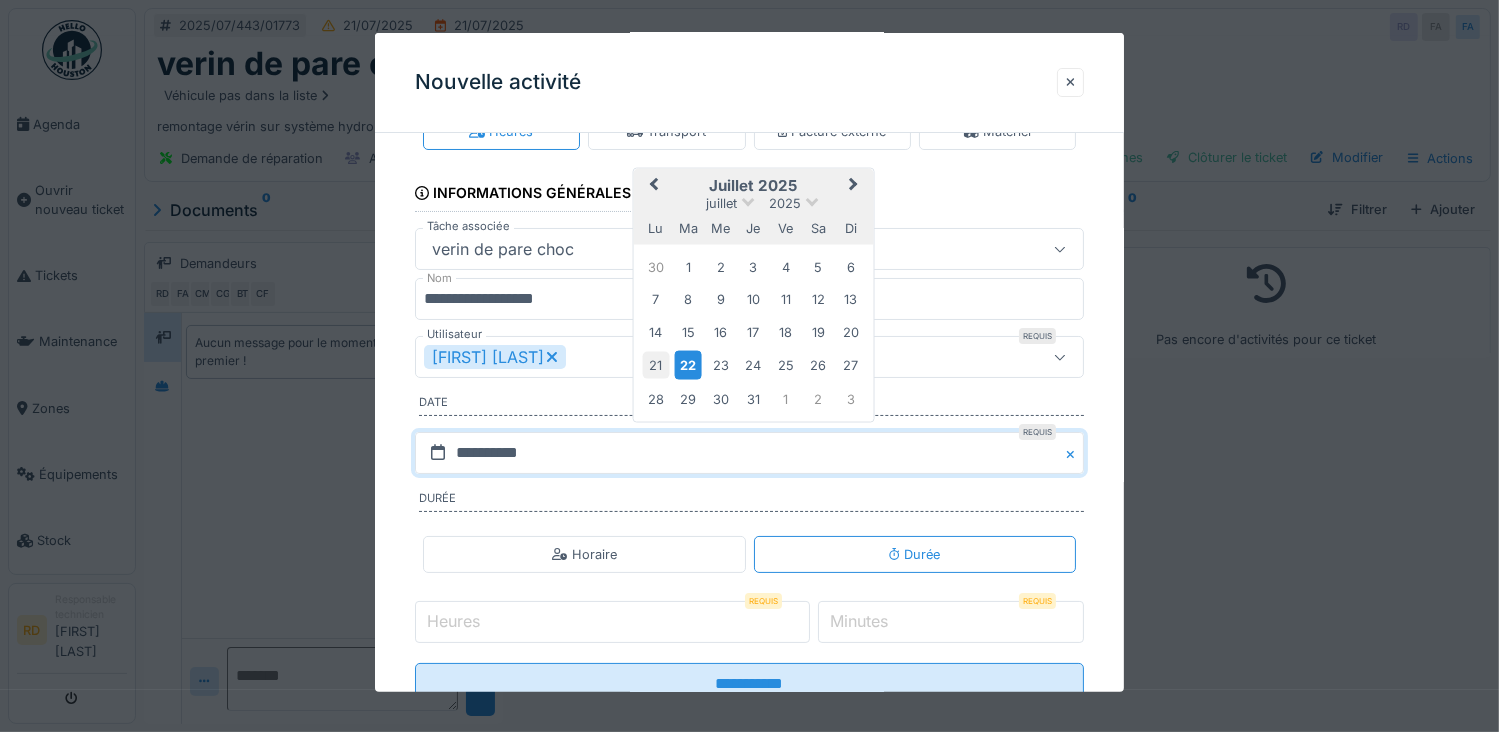 click on "21" at bounding box center [655, 365] 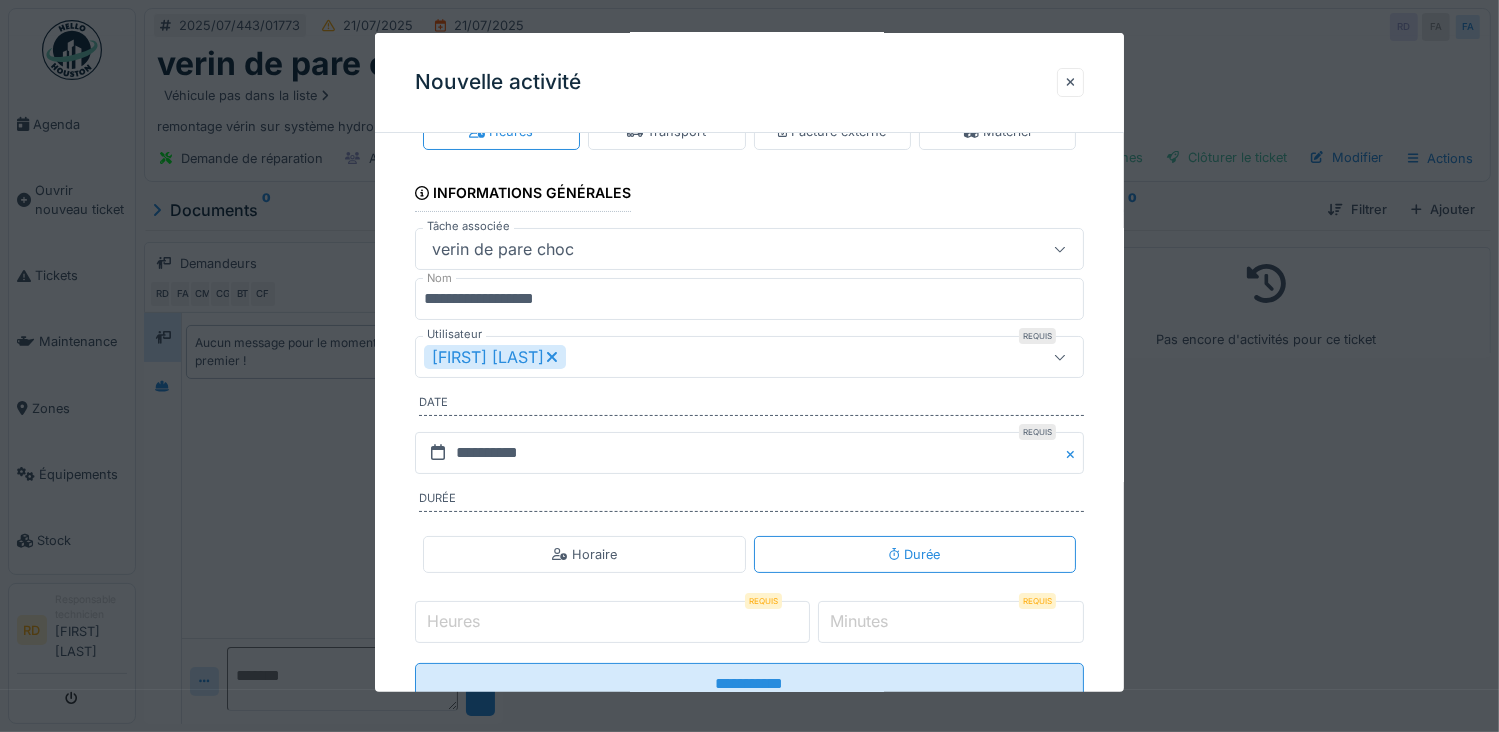 click on "Heures" at bounding box center (612, 622) 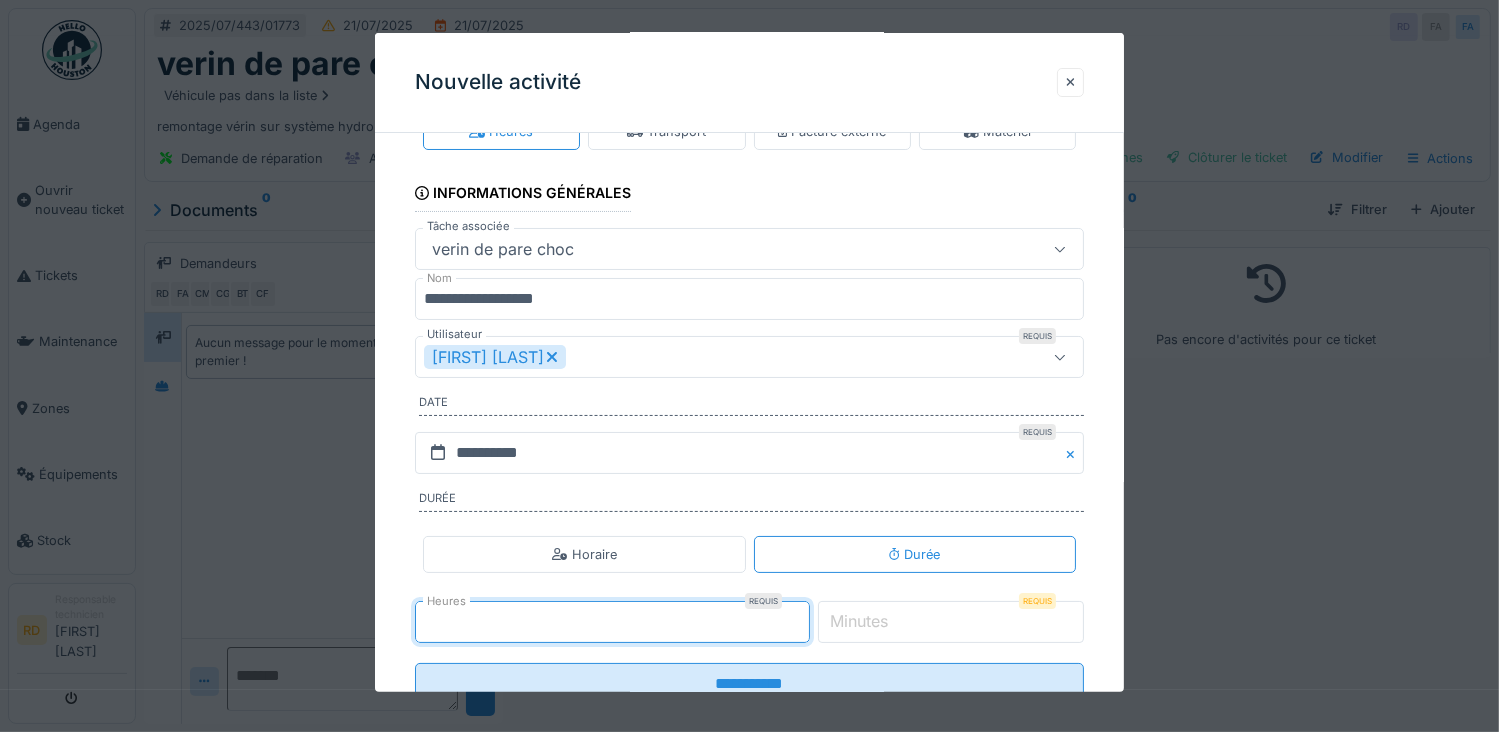 type on "*" 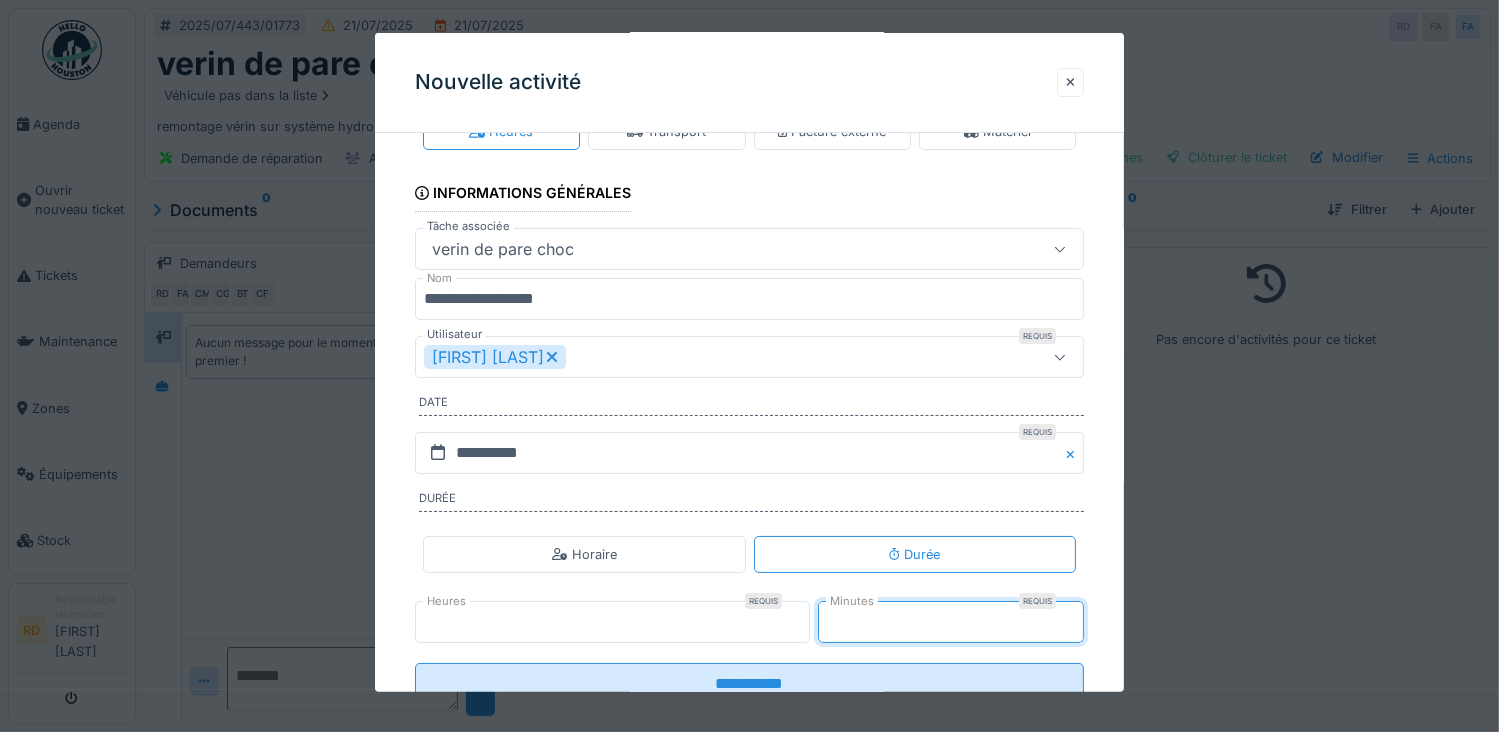type on "**" 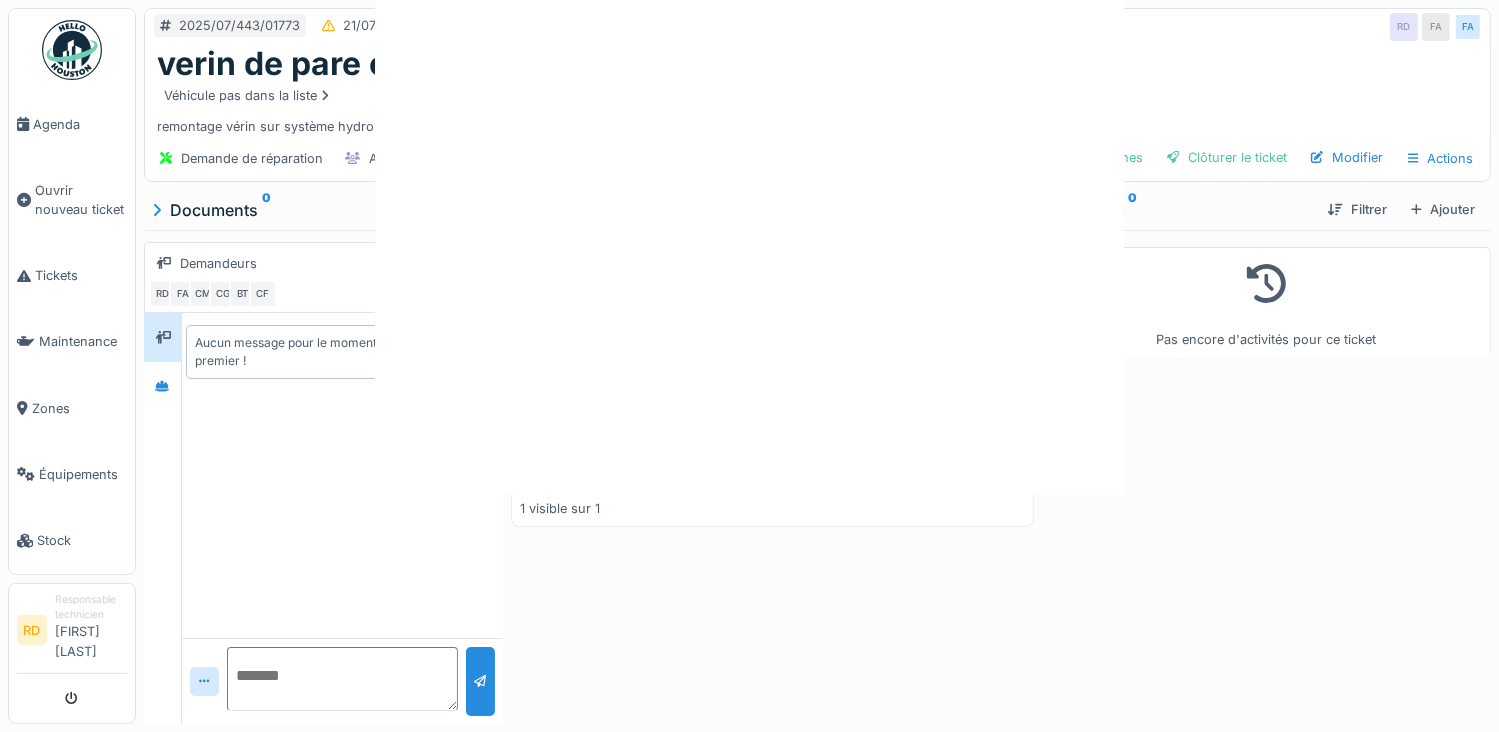 scroll, scrollTop: 0, scrollLeft: 0, axis: both 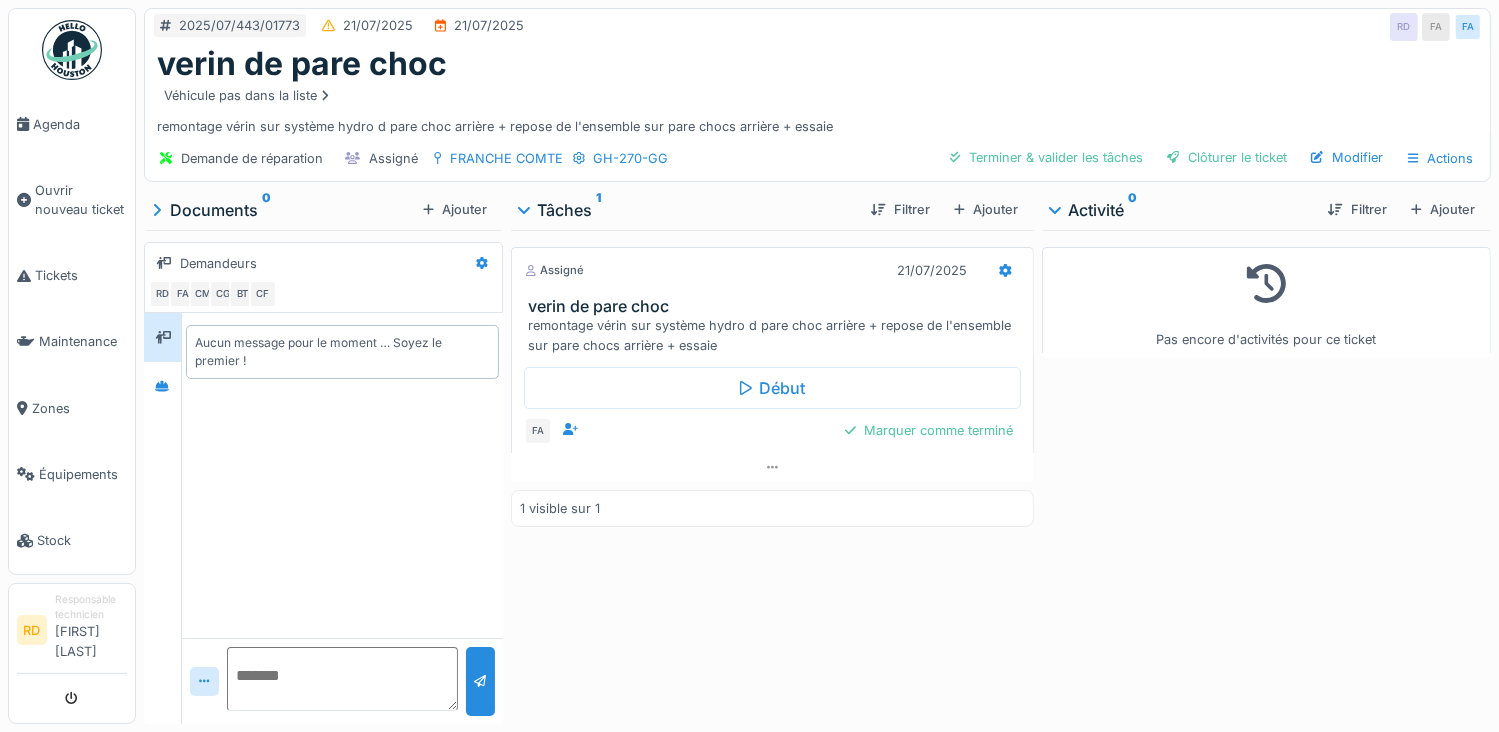 click on "Annuler [DATE]/[NUMBER]/[NUMBER] [DATE]/[DATE] [DATE]/[DATE] RD FA FA verin de pare choc Véhicule pas dans la liste     remontage vérin sur système hydro d pare choc arrière + repose de l'ensemble sur pare chocs arrière + essaie  Demande de réparation Assigné [REGION] GH-270-GG   Terminer & valider les tâches Clôturer le ticket Modifier Actions Documents 0 Ajouter Demandeurs RD FA CM CG BT CF Aucun message pour le moment … Soyez le premier ! Tâches 1 Filtrer Ajouter Assigné [DATE]/[DATE] verin de pare choc remontage vérin sur système hydro d pare choc arrière + repose de l'ensemble sur pare chocs arrière + essaie  Début FA Marquer comme terminé 1 visible sur 1 Activité 0 Filtrer Ajouter Pas encore d'activités pour ce ticket" at bounding box center (817, 366) 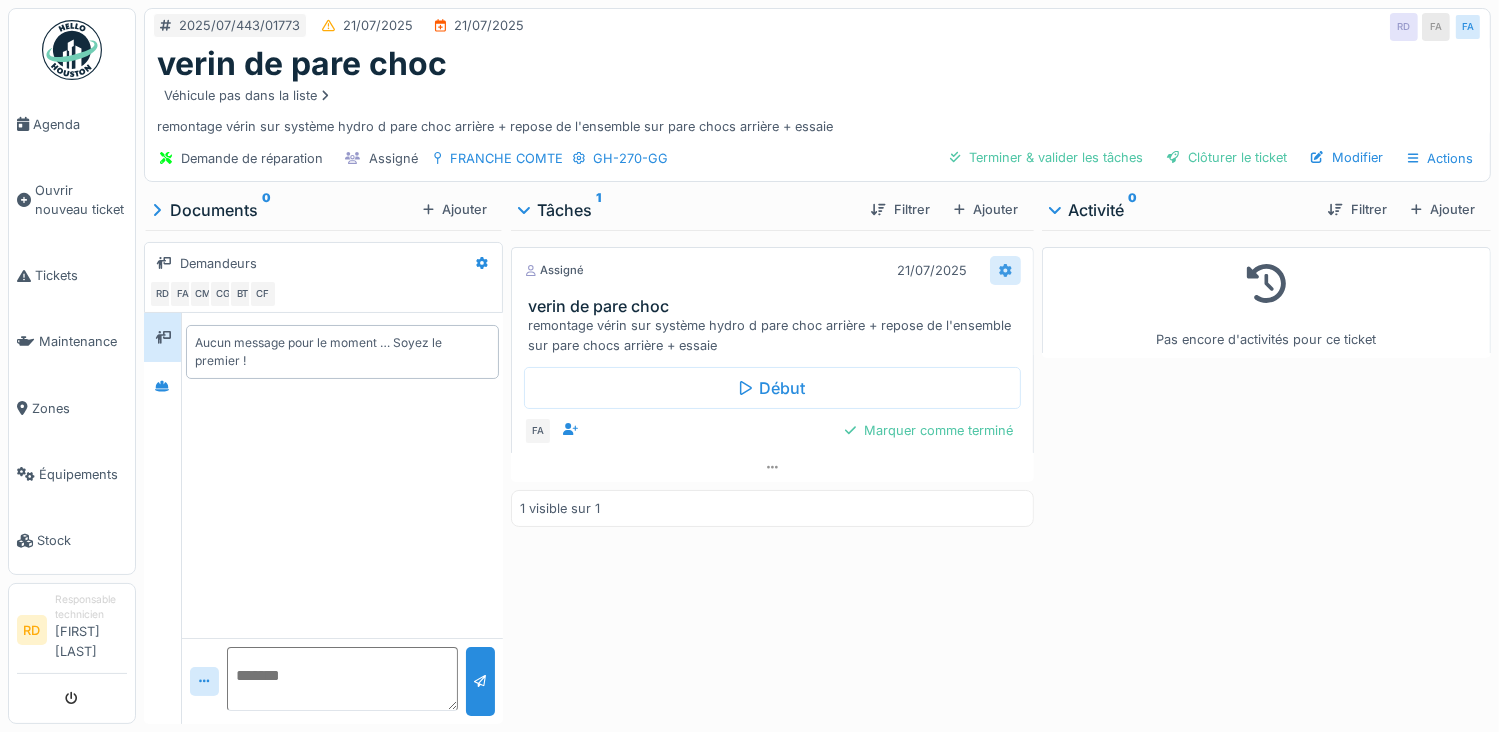click at bounding box center (1005, 270) 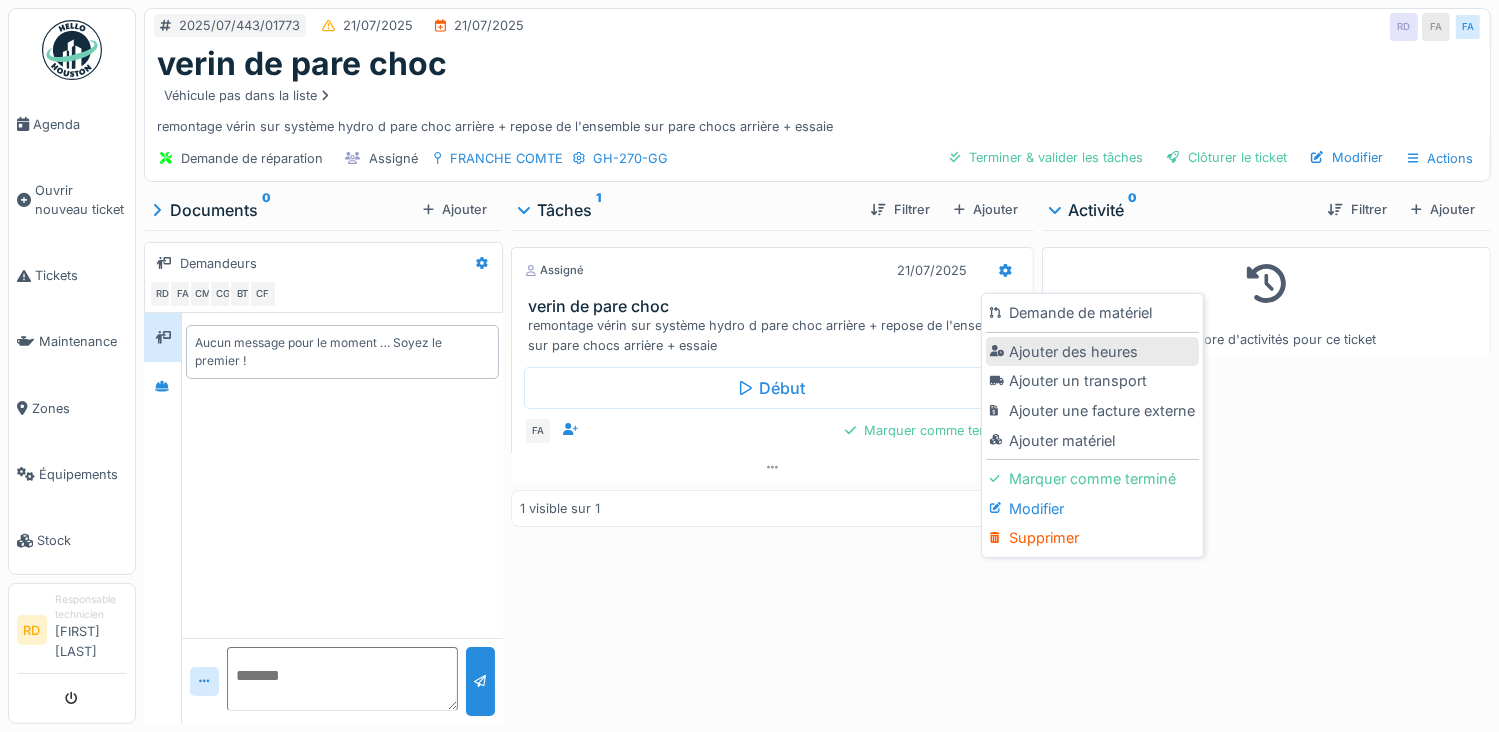 click on "Ajouter des heures" at bounding box center (1092, 352) 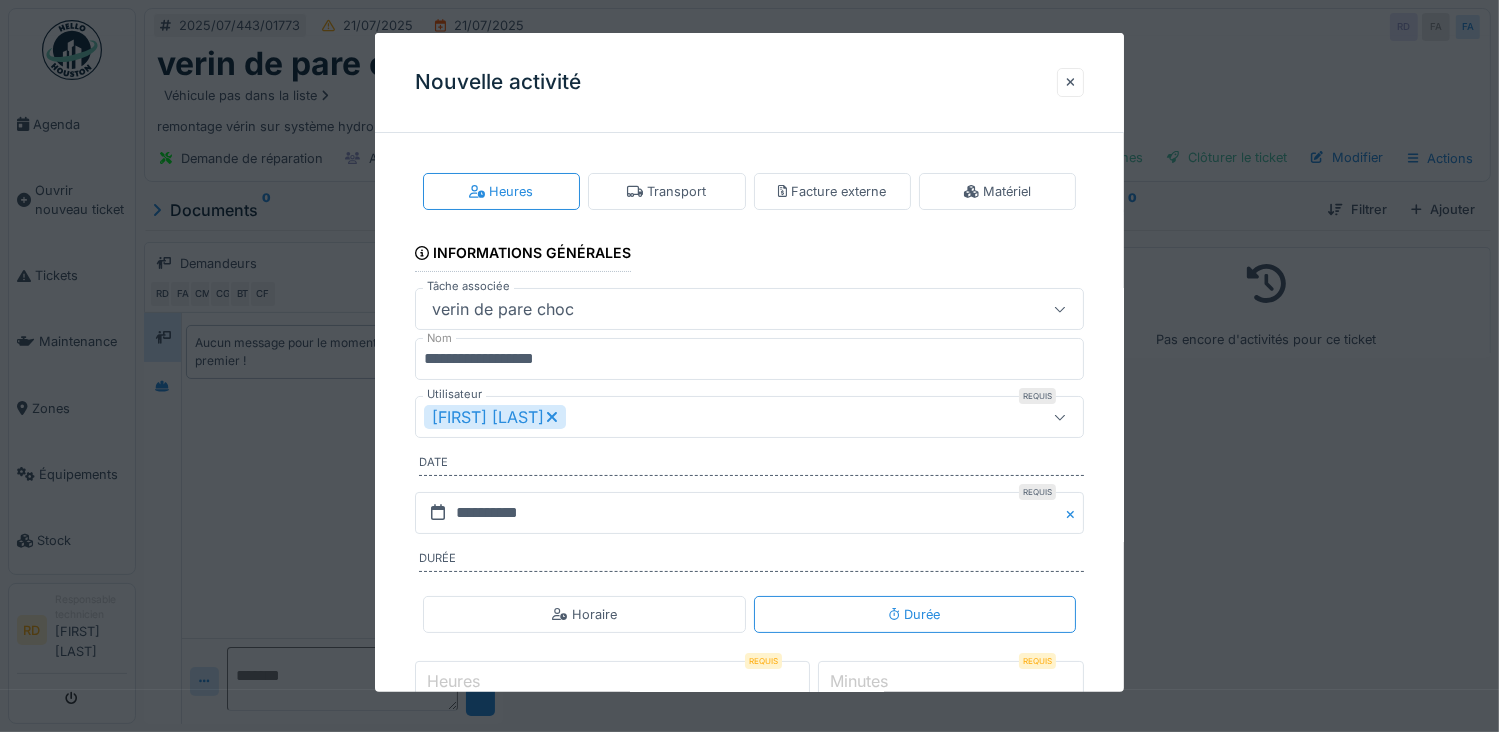 click 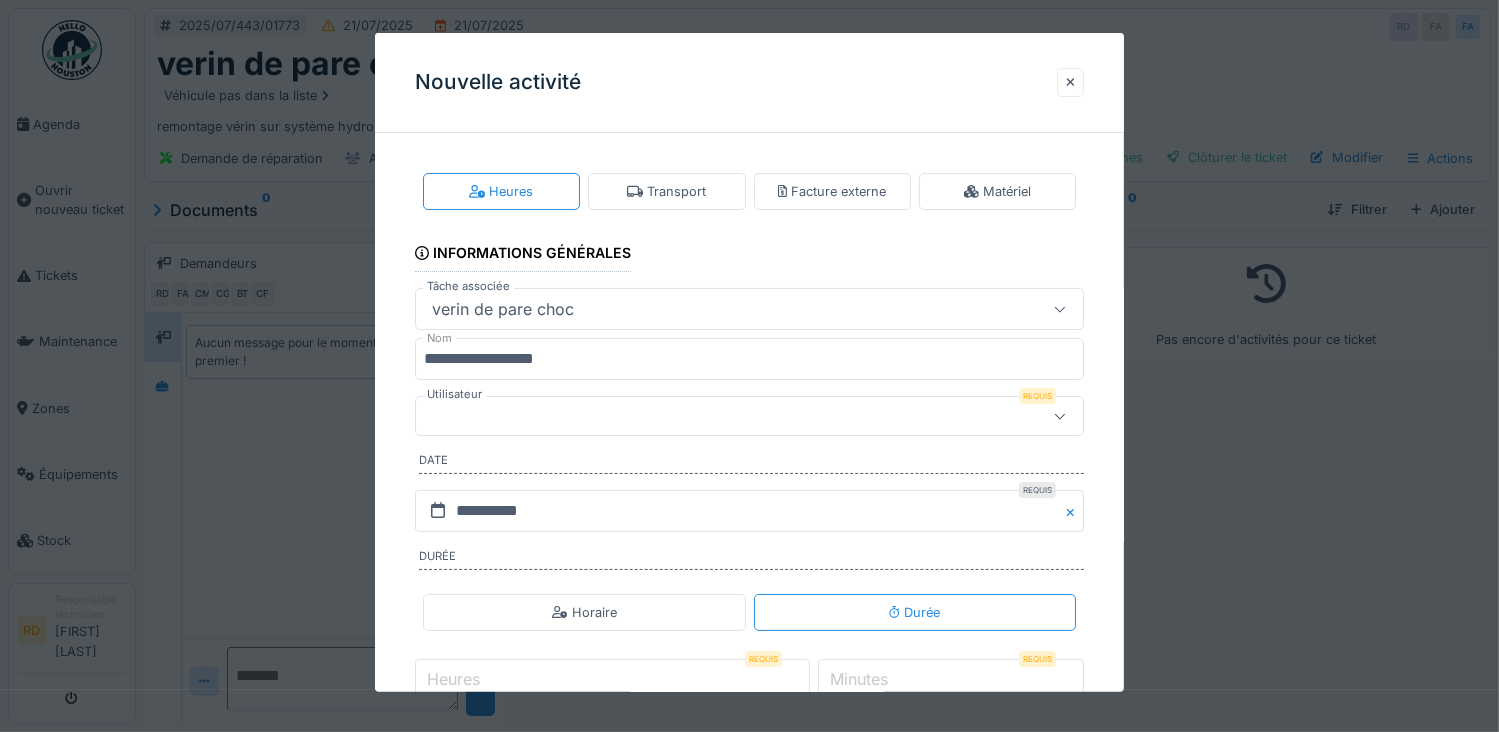 click at bounding box center (716, 416) 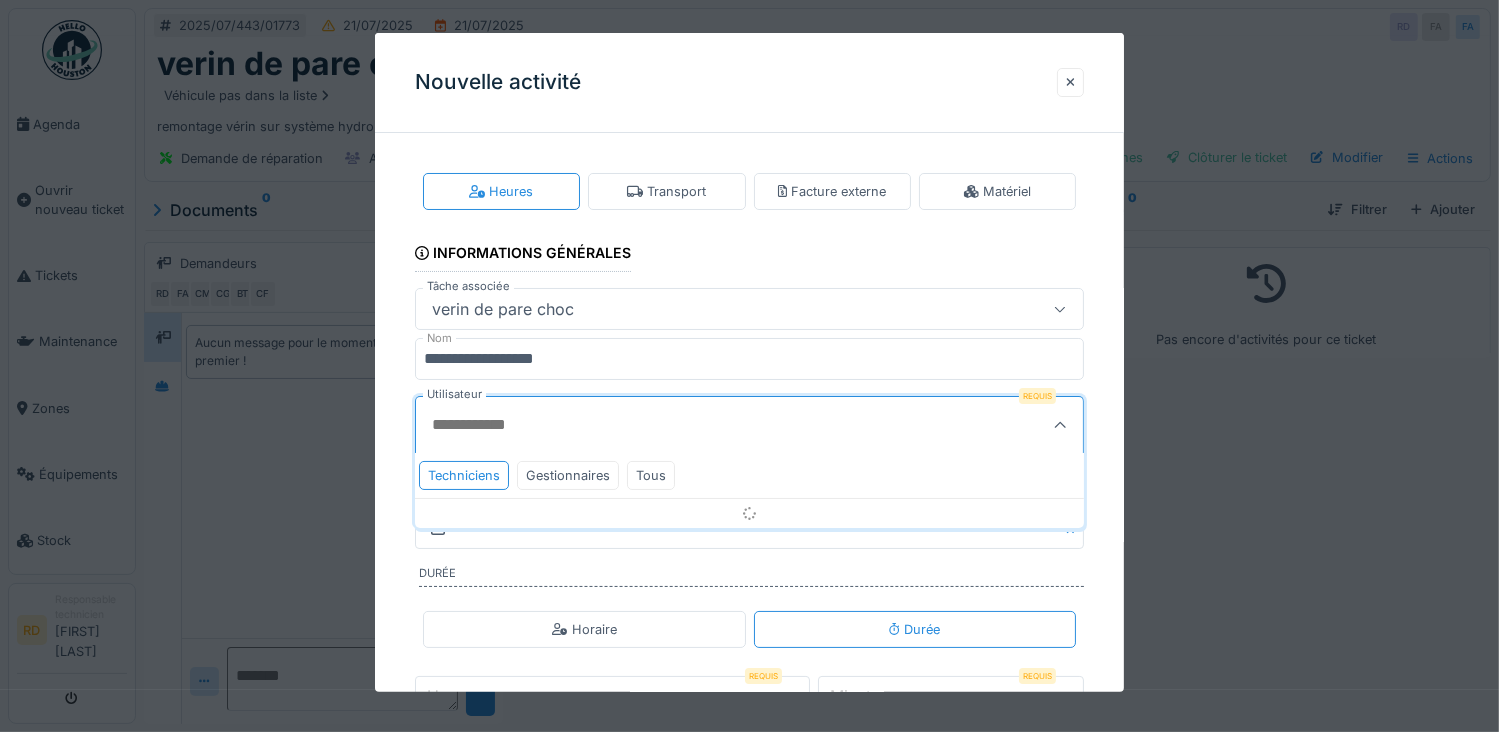 scroll, scrollTop: 60, scrollLeft: 0, axis: vertical 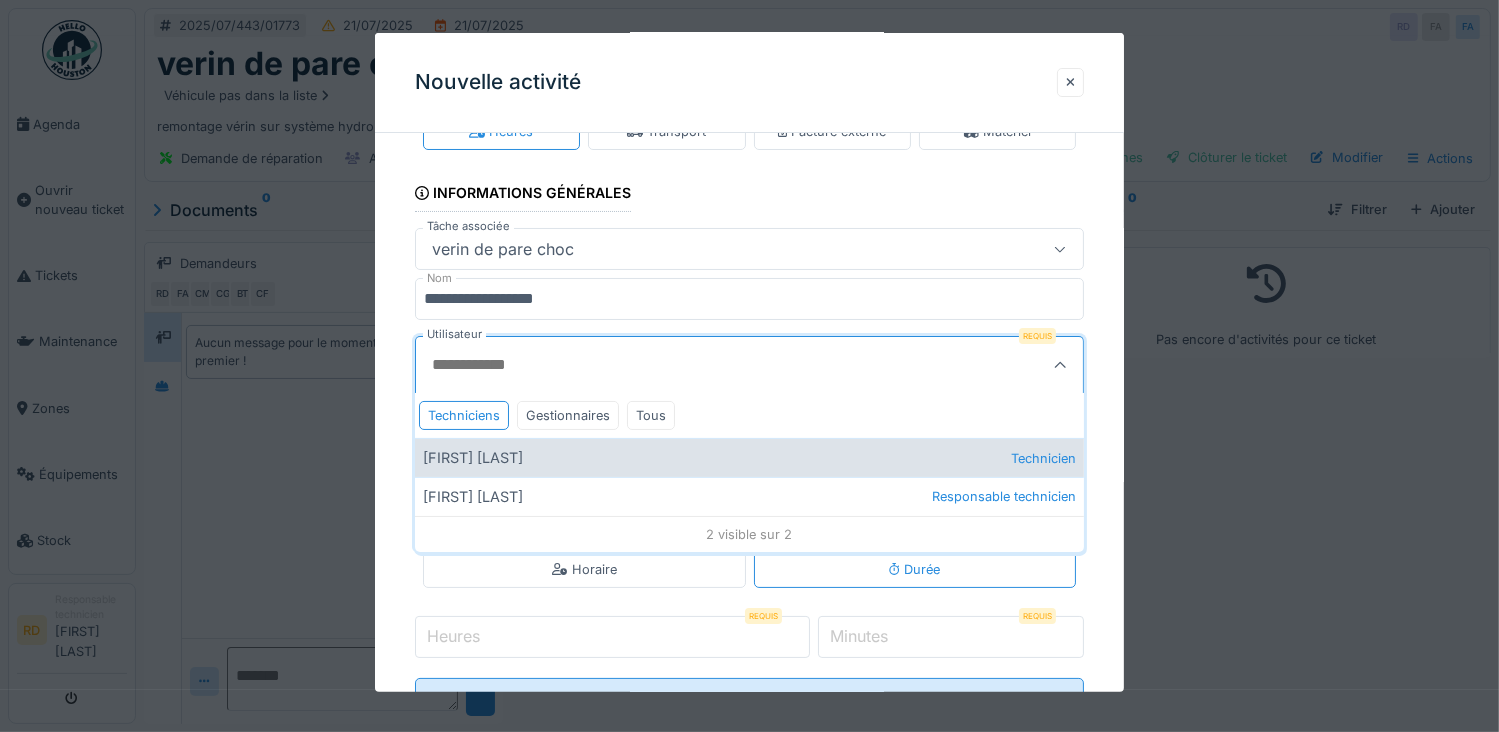 click on "[FIRST] [LAST]   Technicien" at bounding box center (750, 457) 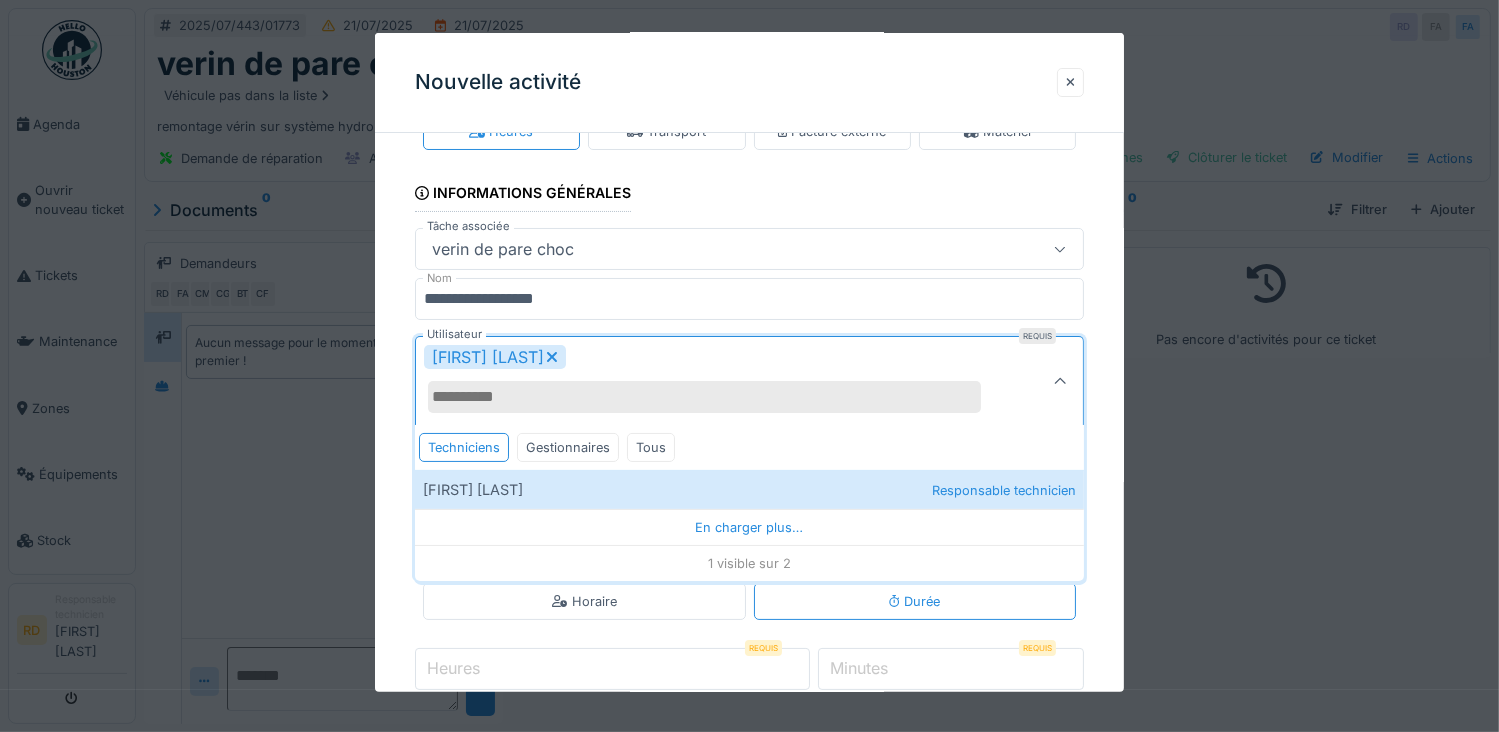 click on "**********" at bounding box center (750, 448) 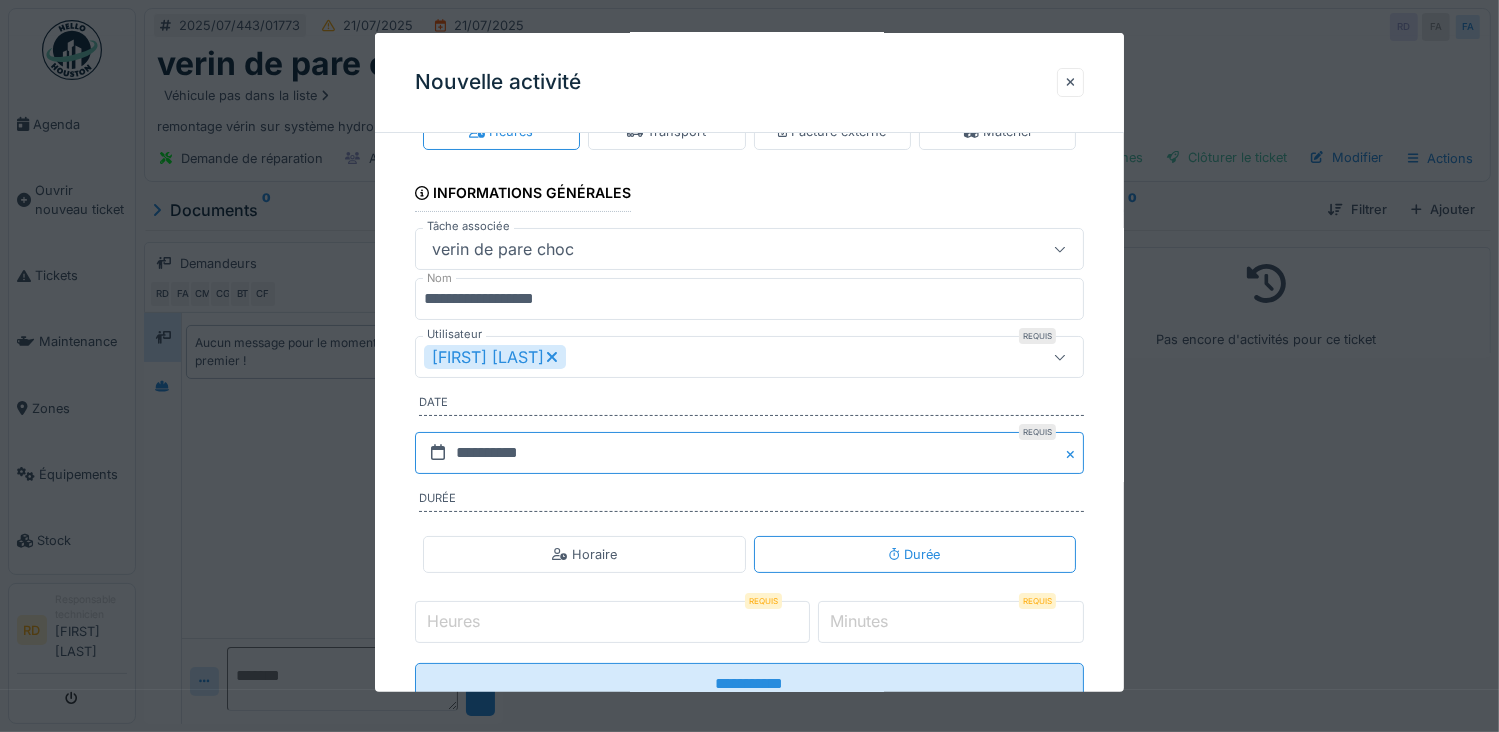 click on "**********" at bounding box center [750, 453] 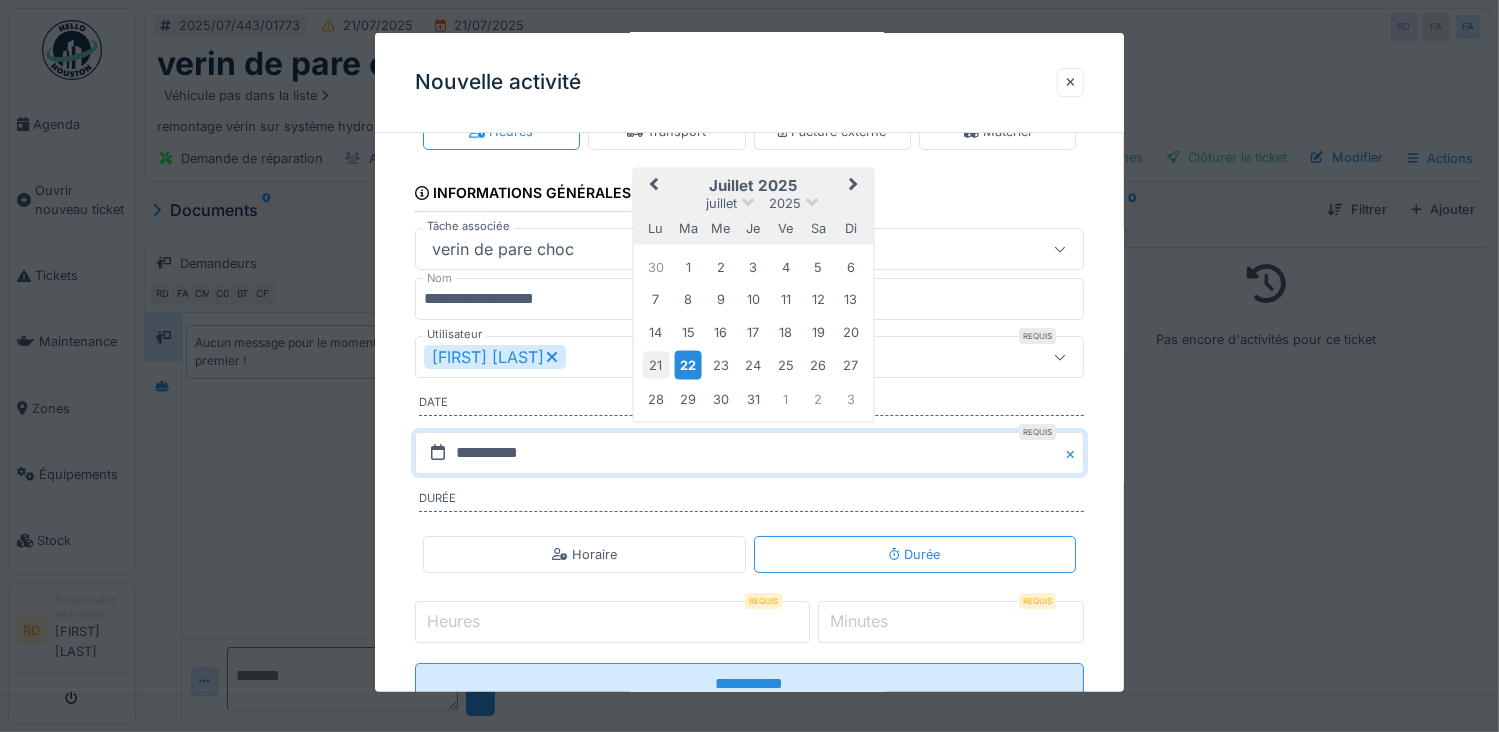 click on "21" at bounding box center [655, 365] 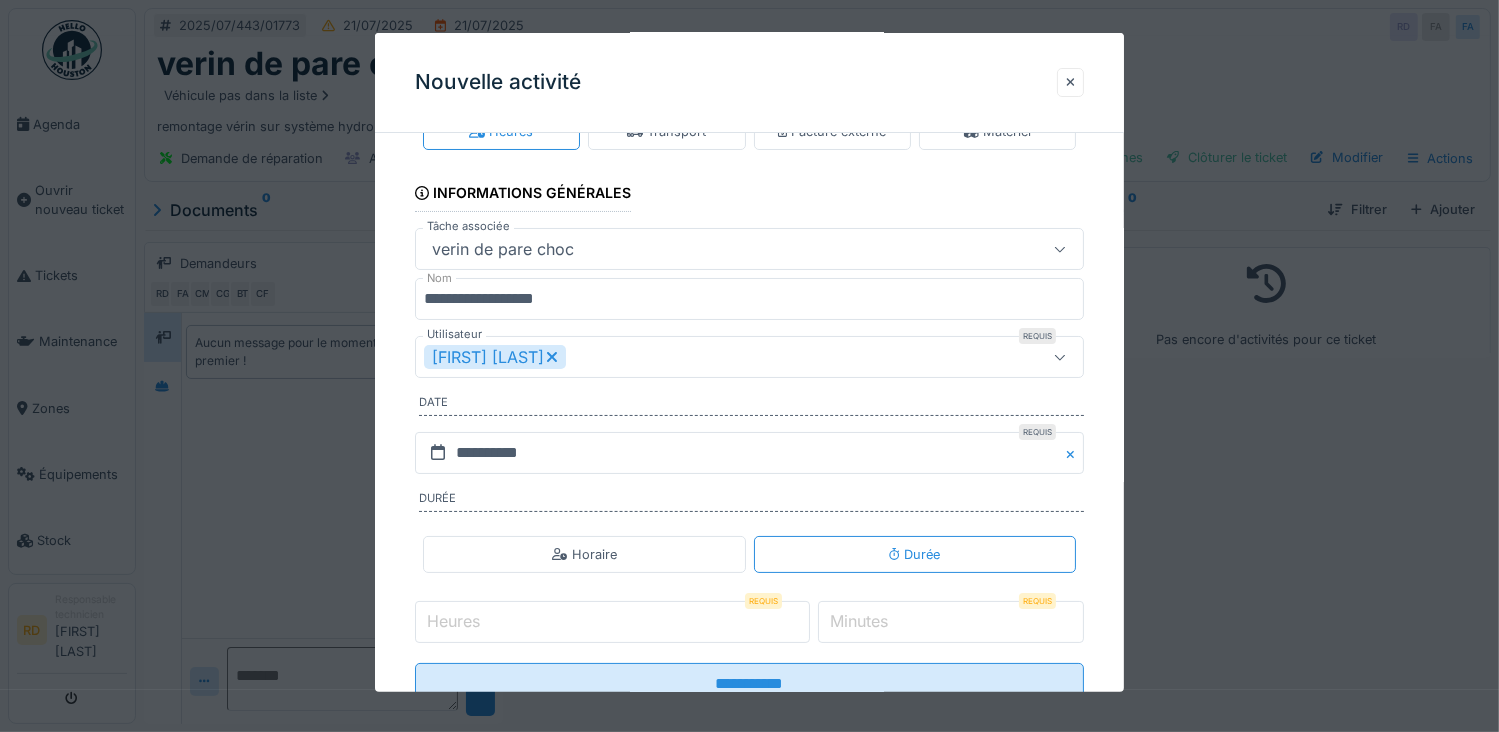 click on "Heures" at bounding box center (612, 622) 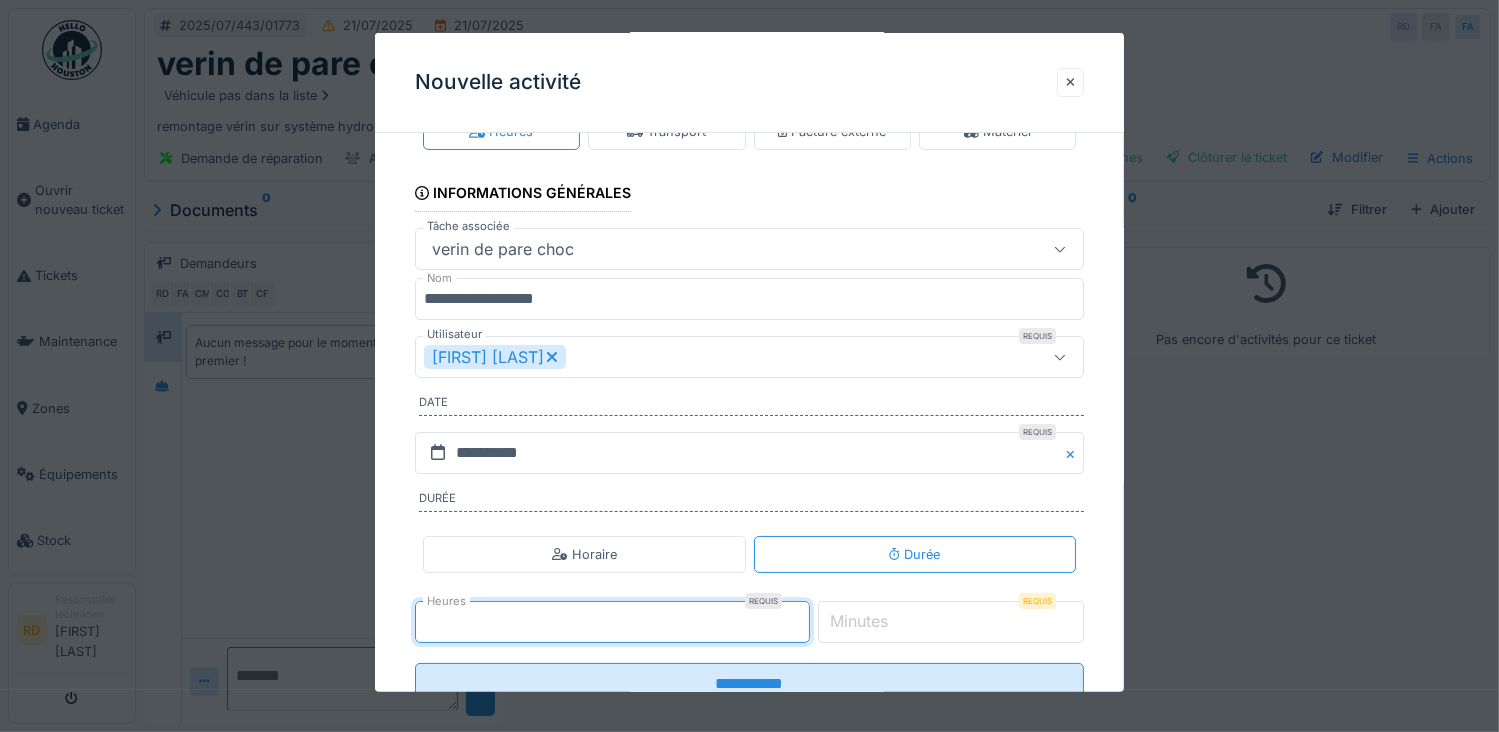 type on "*" 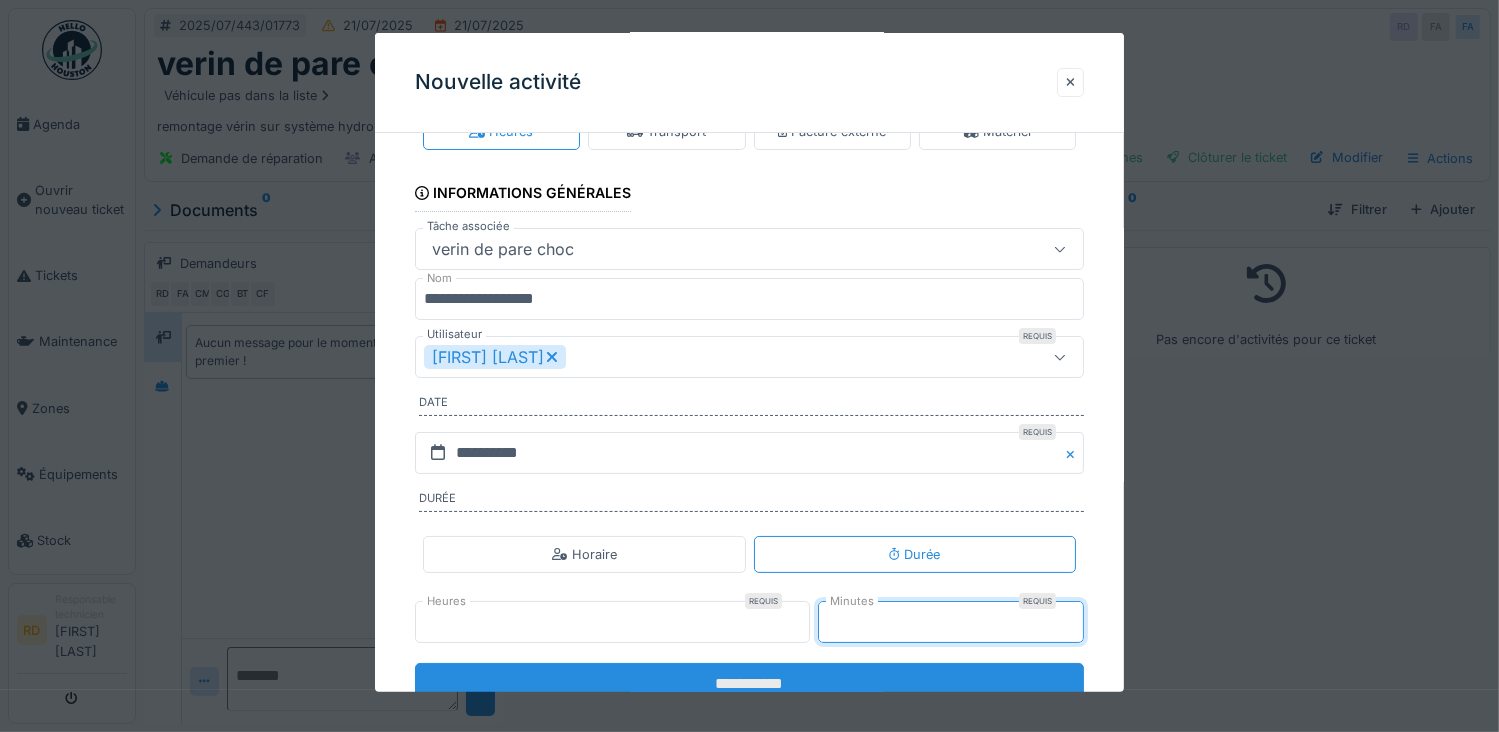 type on "**" 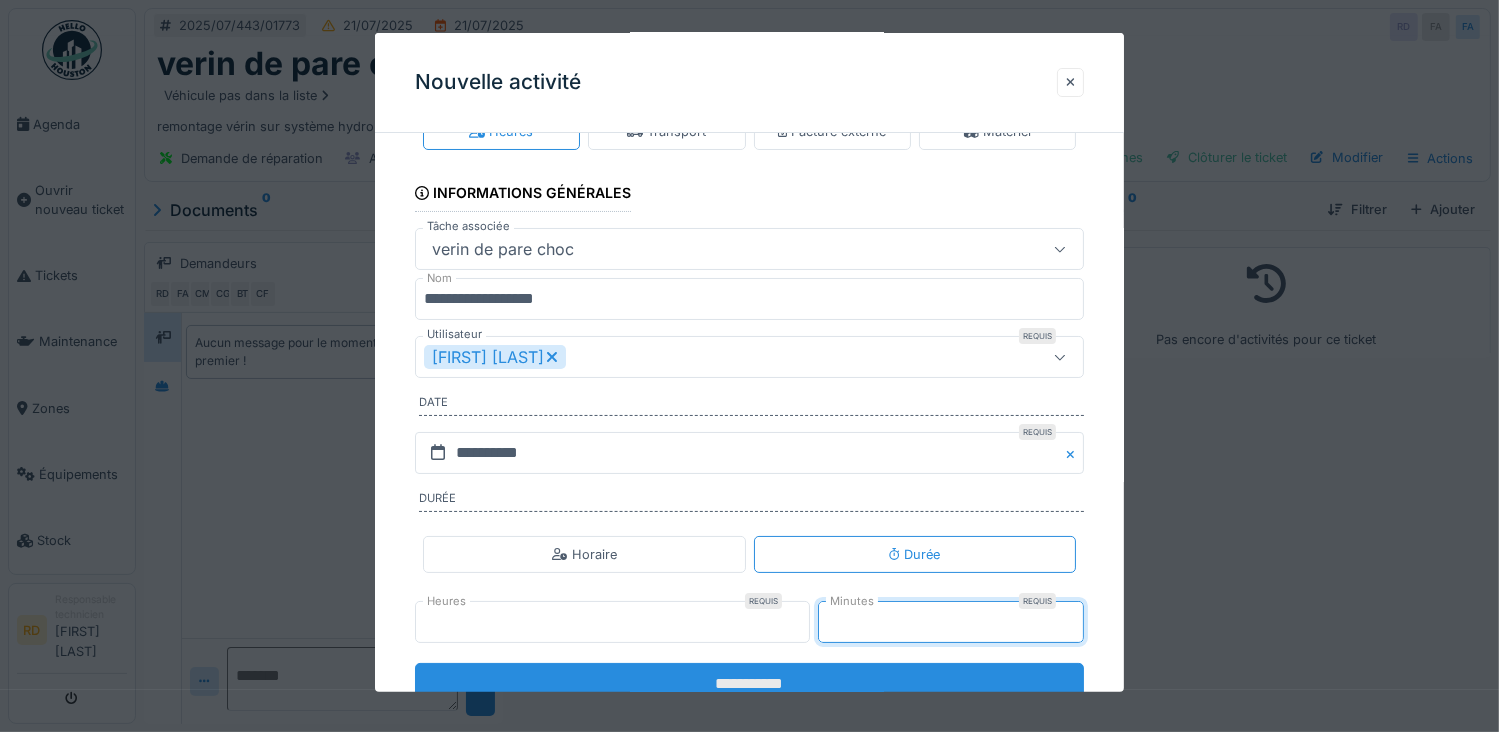click on "**********" at bounding box center [750, 684] 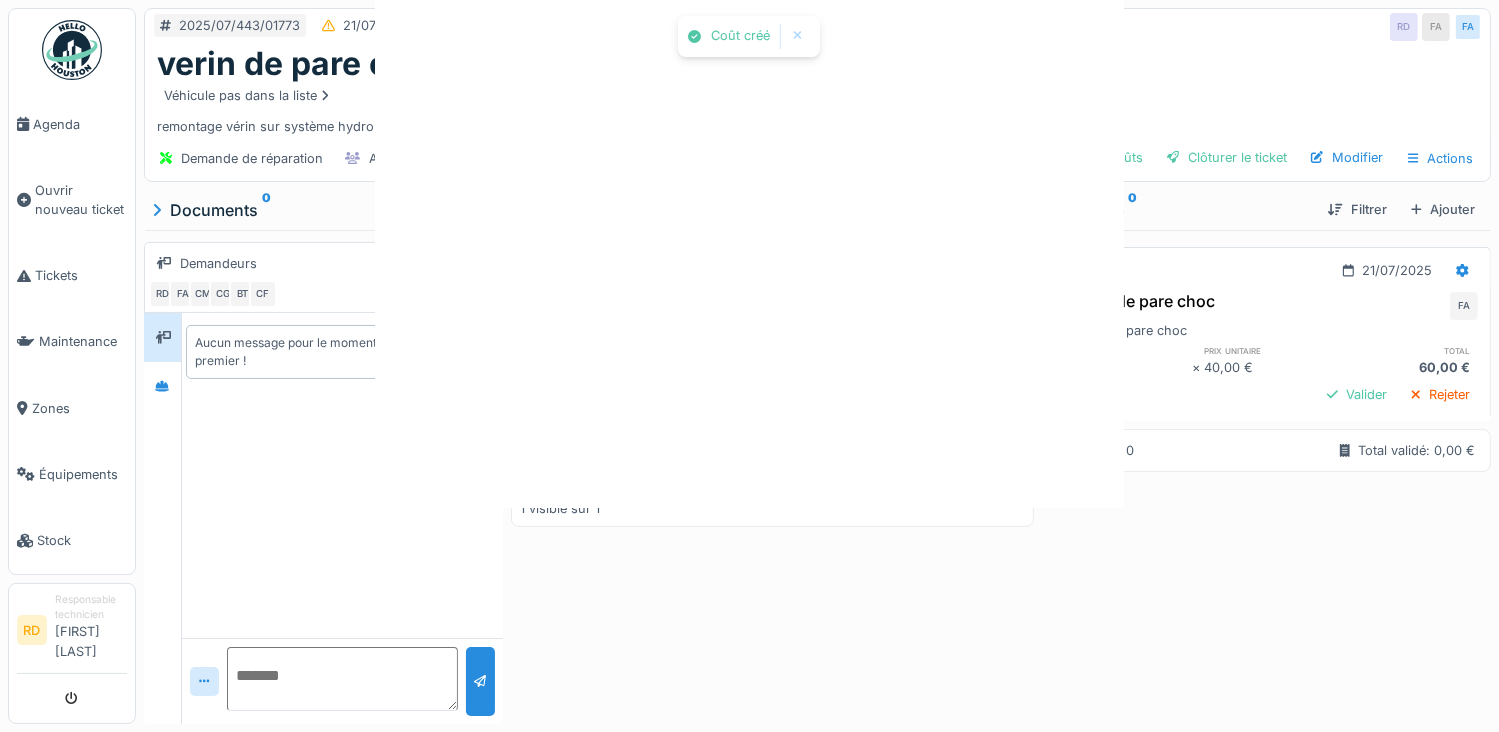 scroll, scrollTop: 0, scrollLeft: 0, axis: both 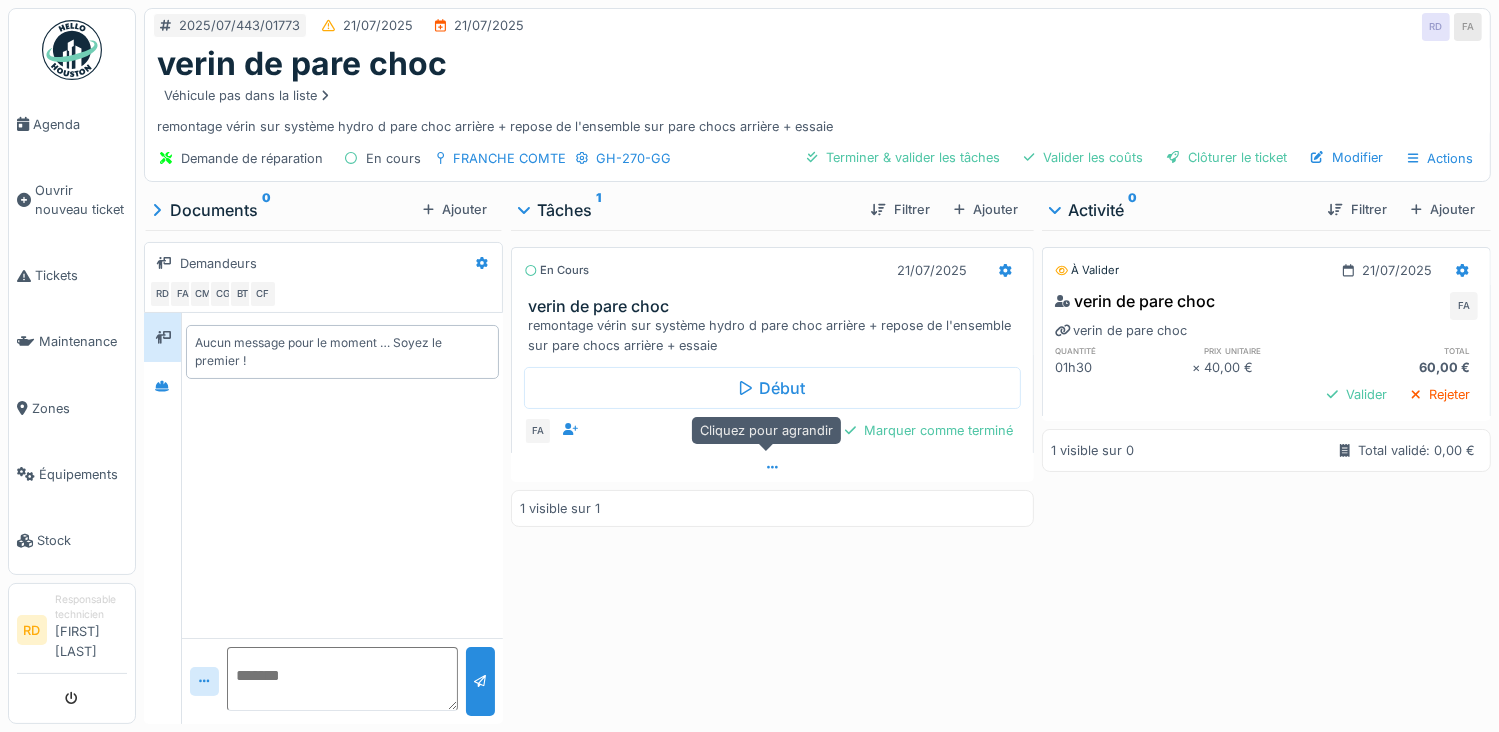 click 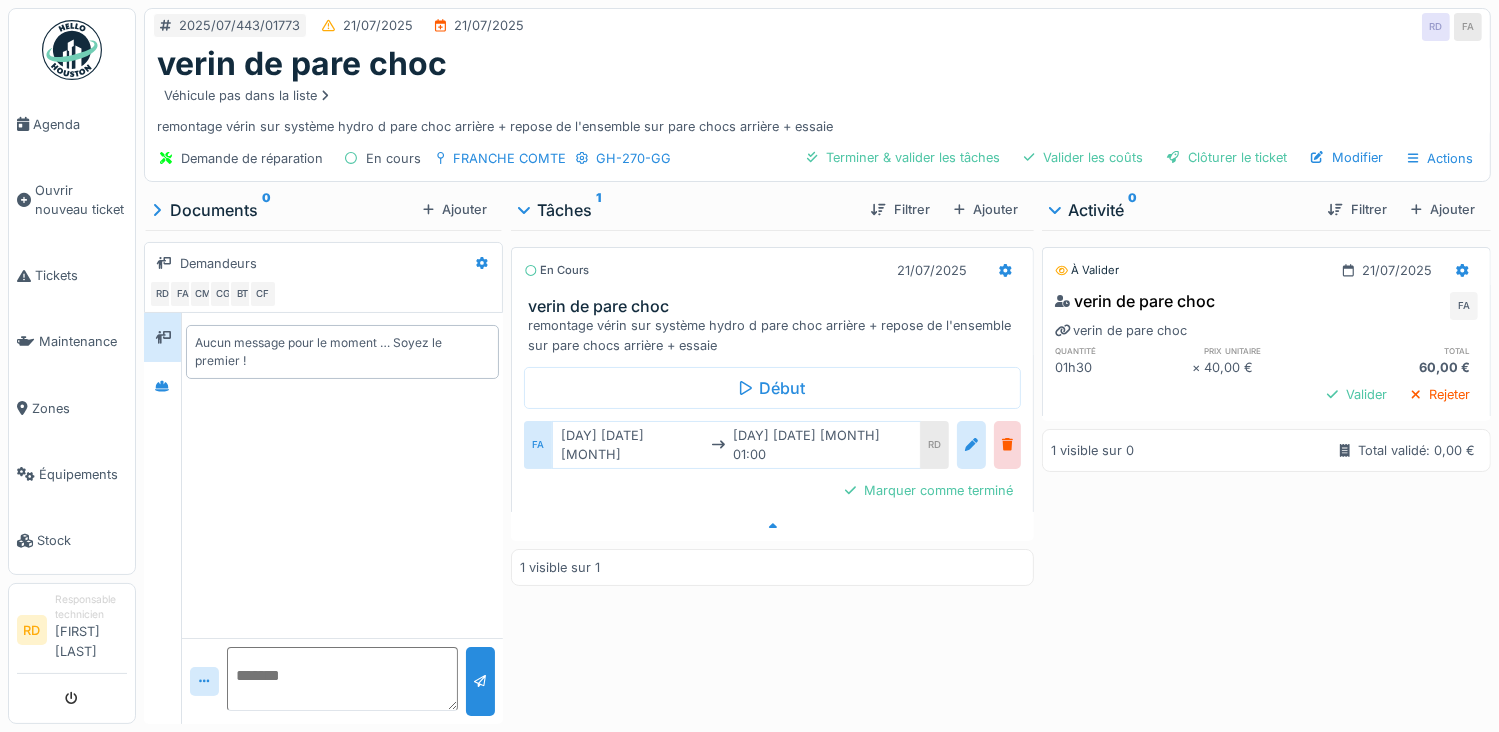 scroll, scrollTop: 15, scrollLeft: 0, axis: vertical 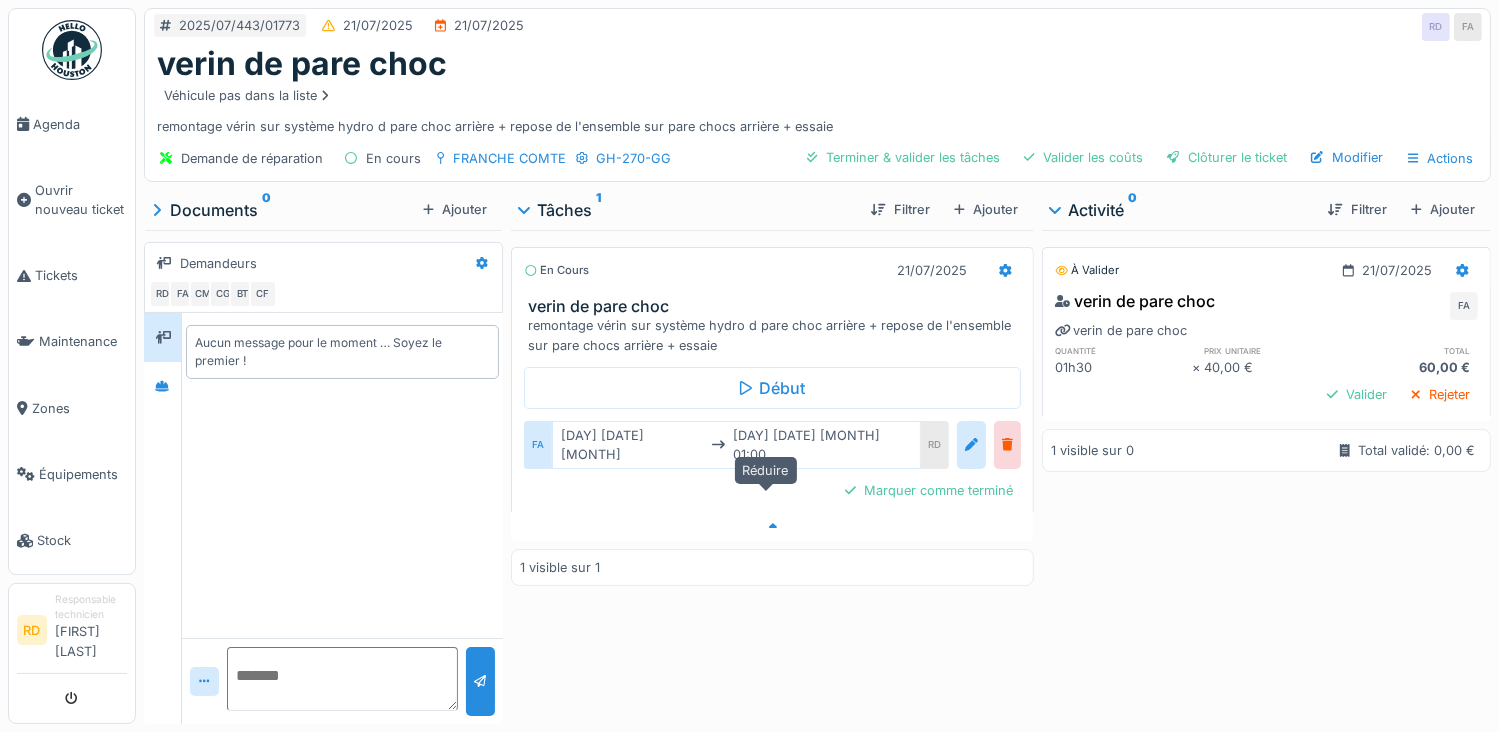 click 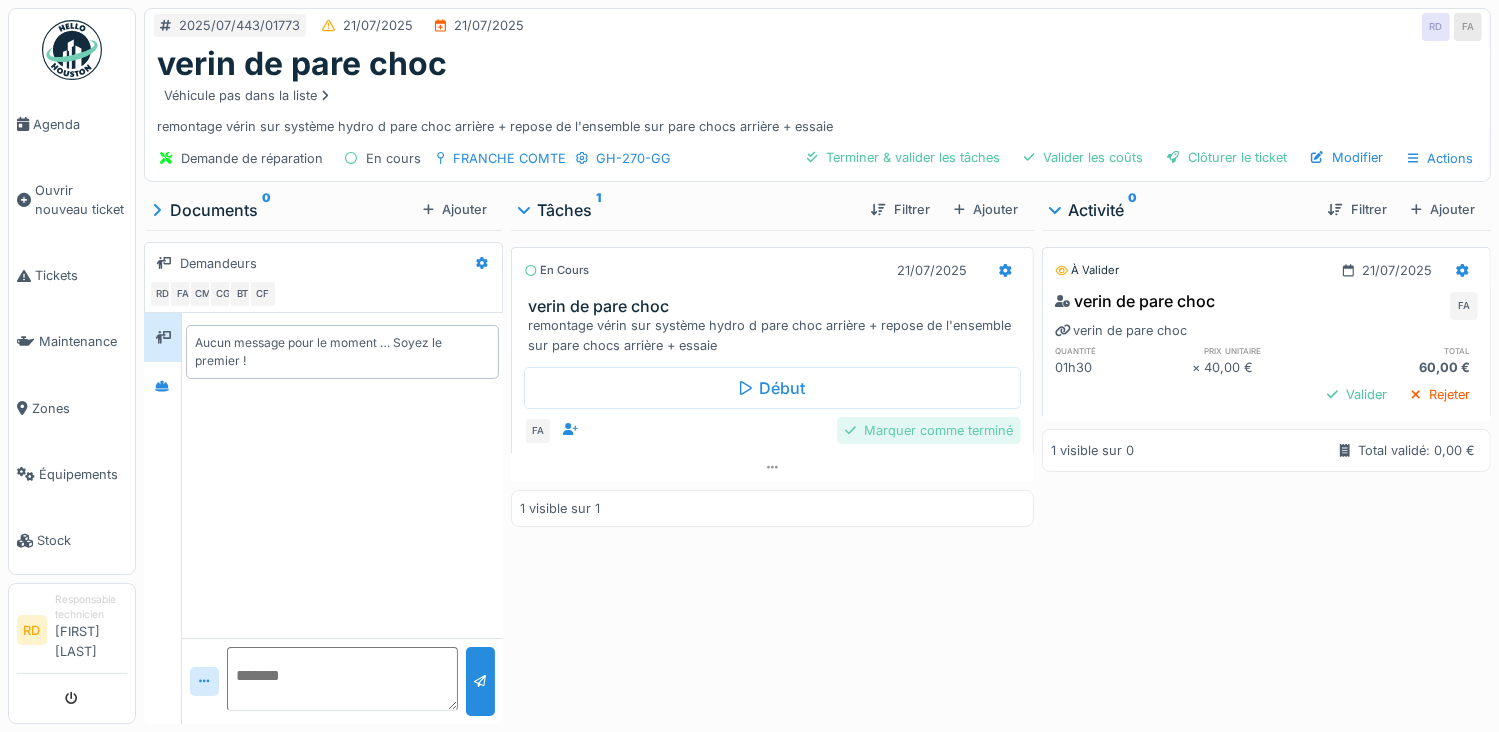 click on "Marquer comme terminé" at bounding box center (929, 430) 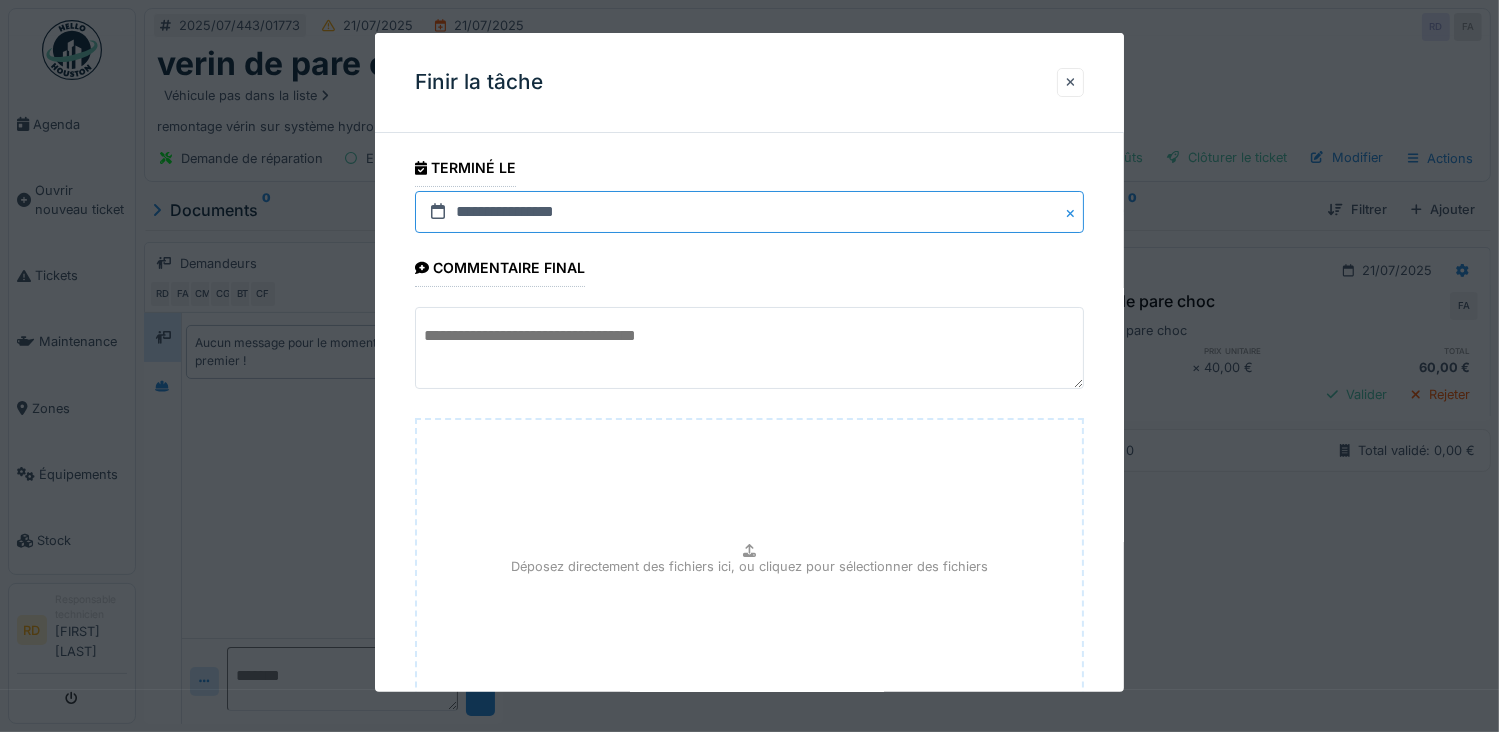 click on "**********" at bounding box center [750, 212] 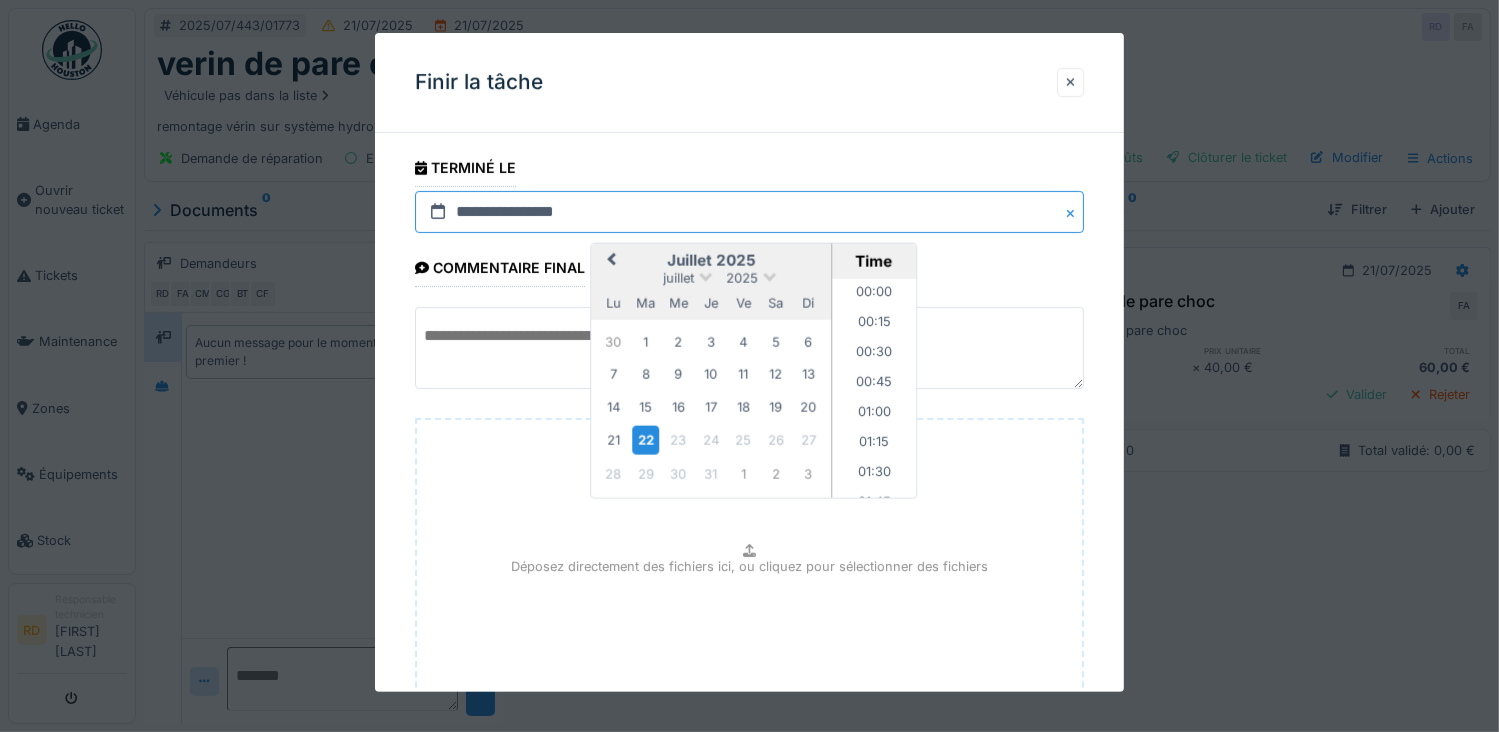 scroll, scrollTop: 685, scrollLeft: 0, axis: vertical 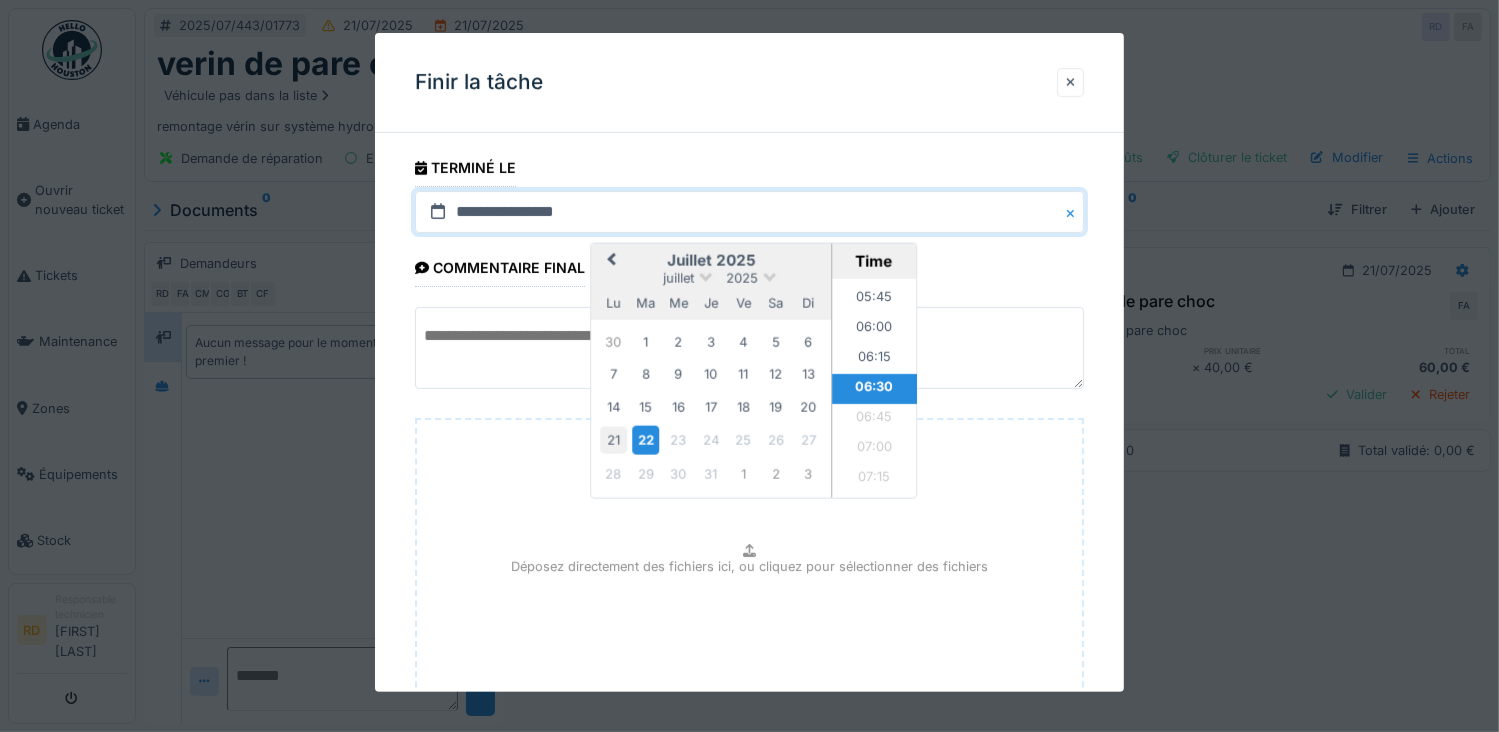 click on "21" at bounding box center [613, 440] 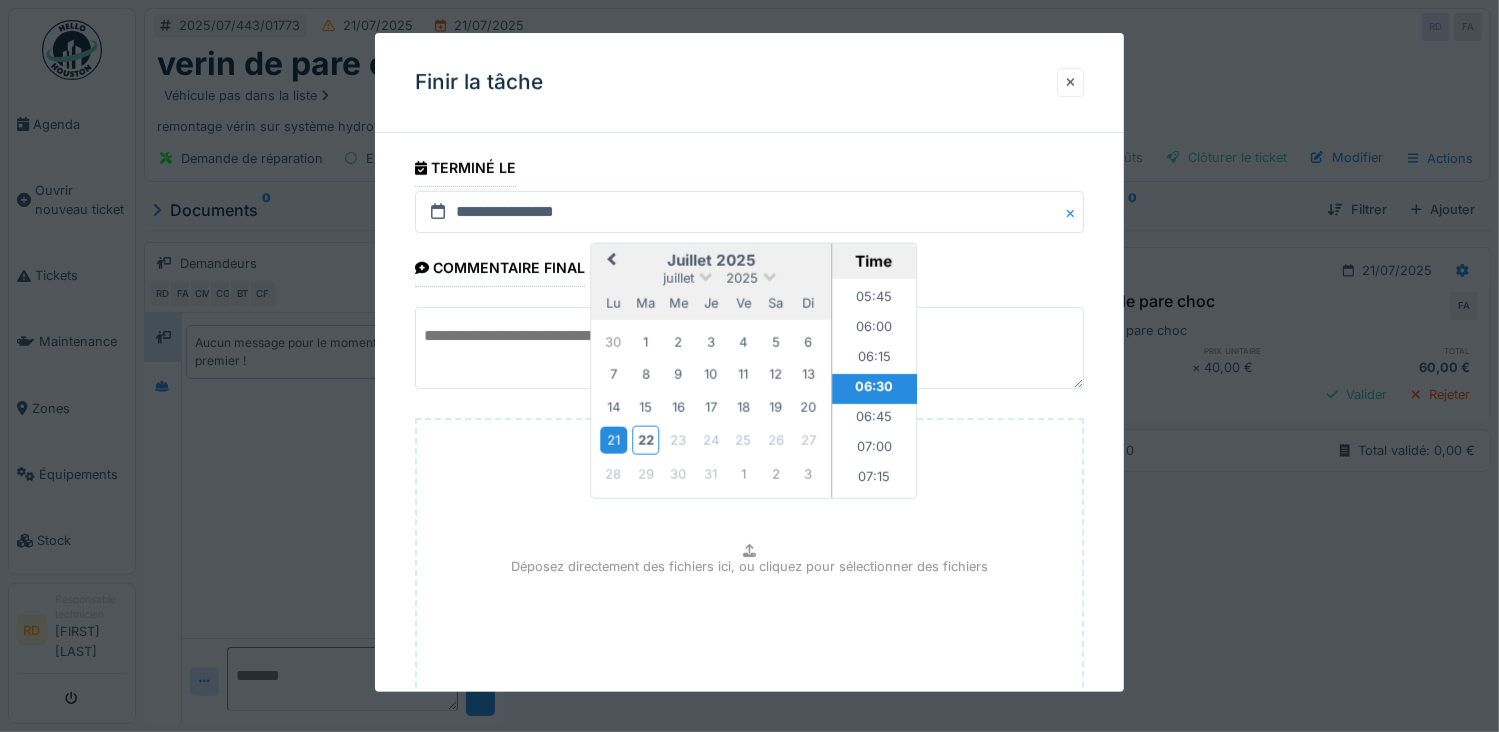 click at bounding box center [750, 348] 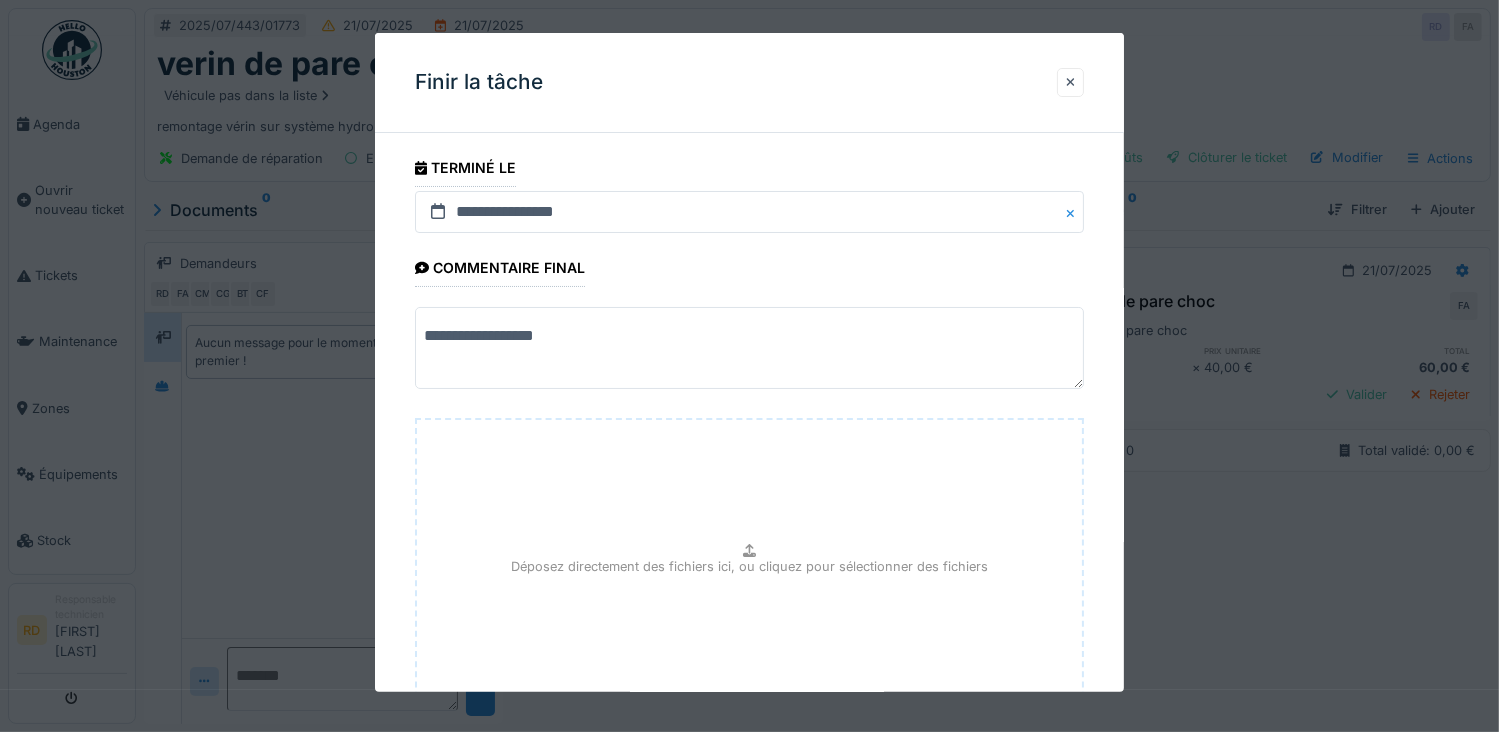 scroll, scrollTop: 154, scrollLeft: 0, axis: vertical 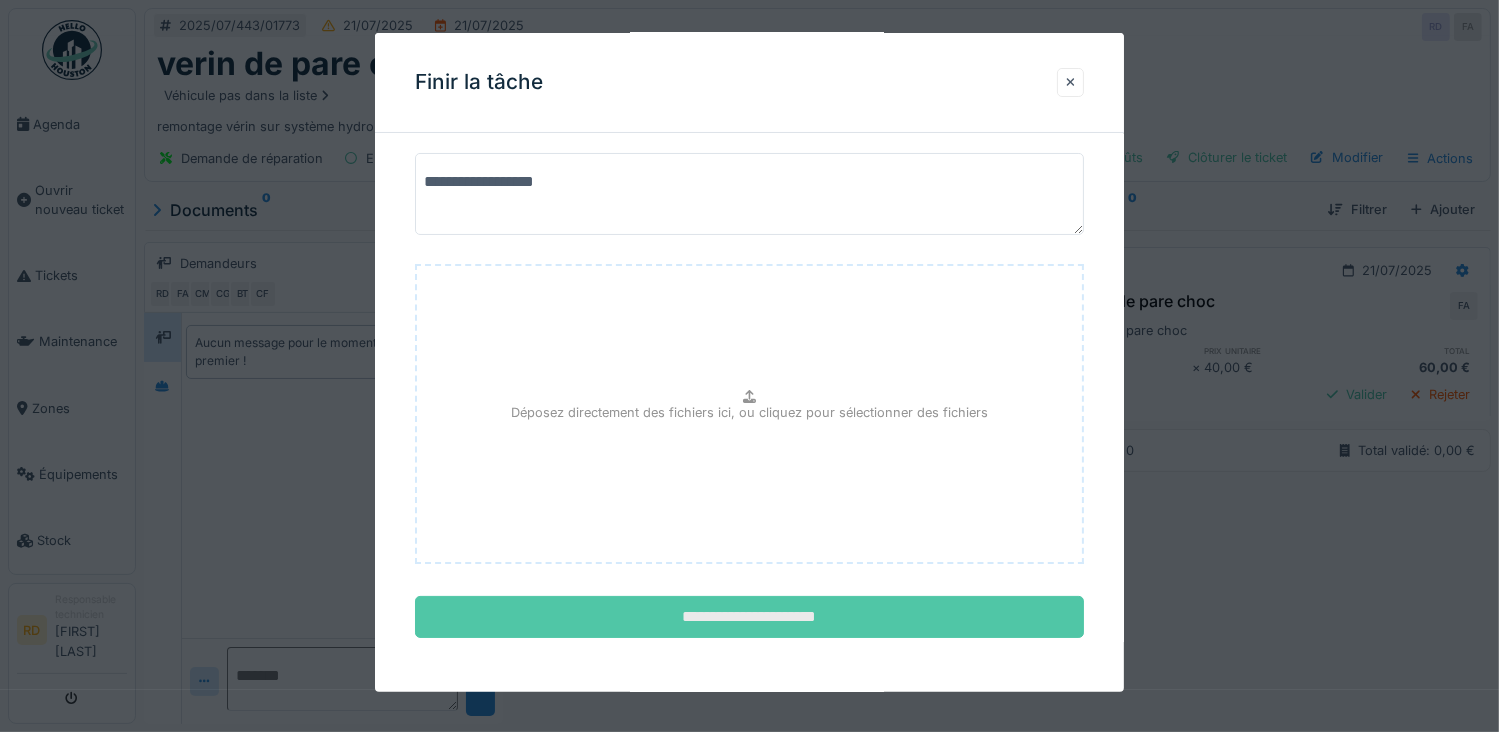 type on "**********" 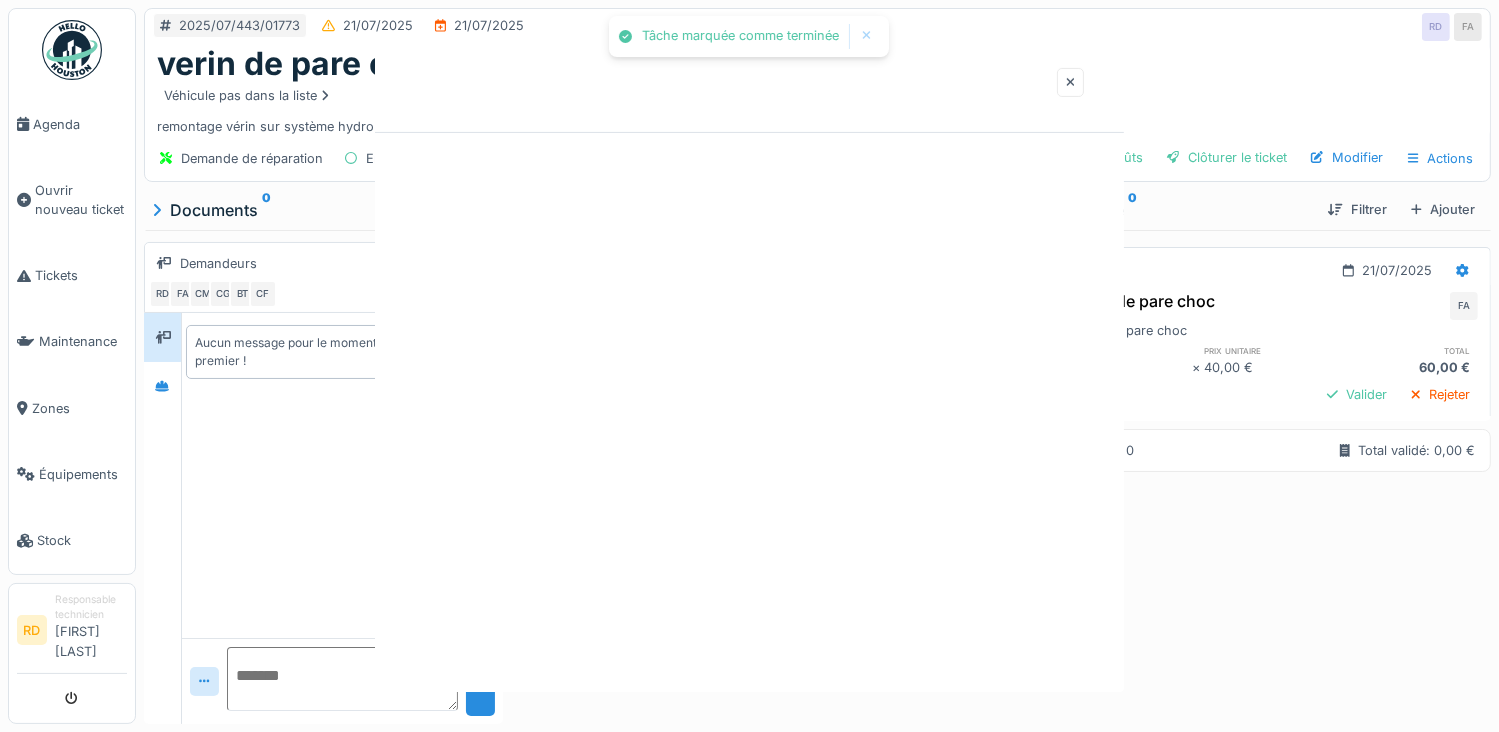 scroll, scrollTop: 0, scrollLeft: 0, axis: both 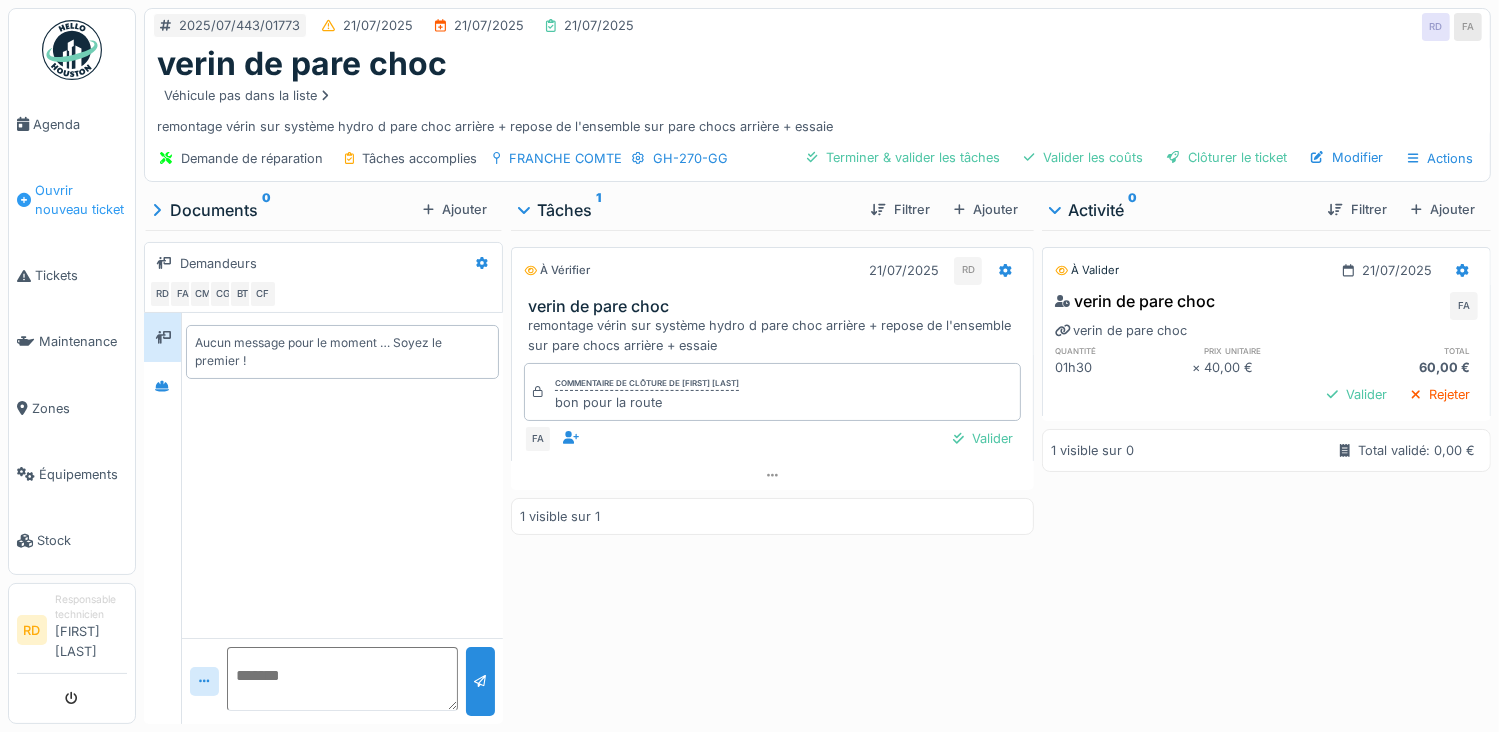 click on "Ouvrir nouveau ticket" at bounding box center (81, 200) 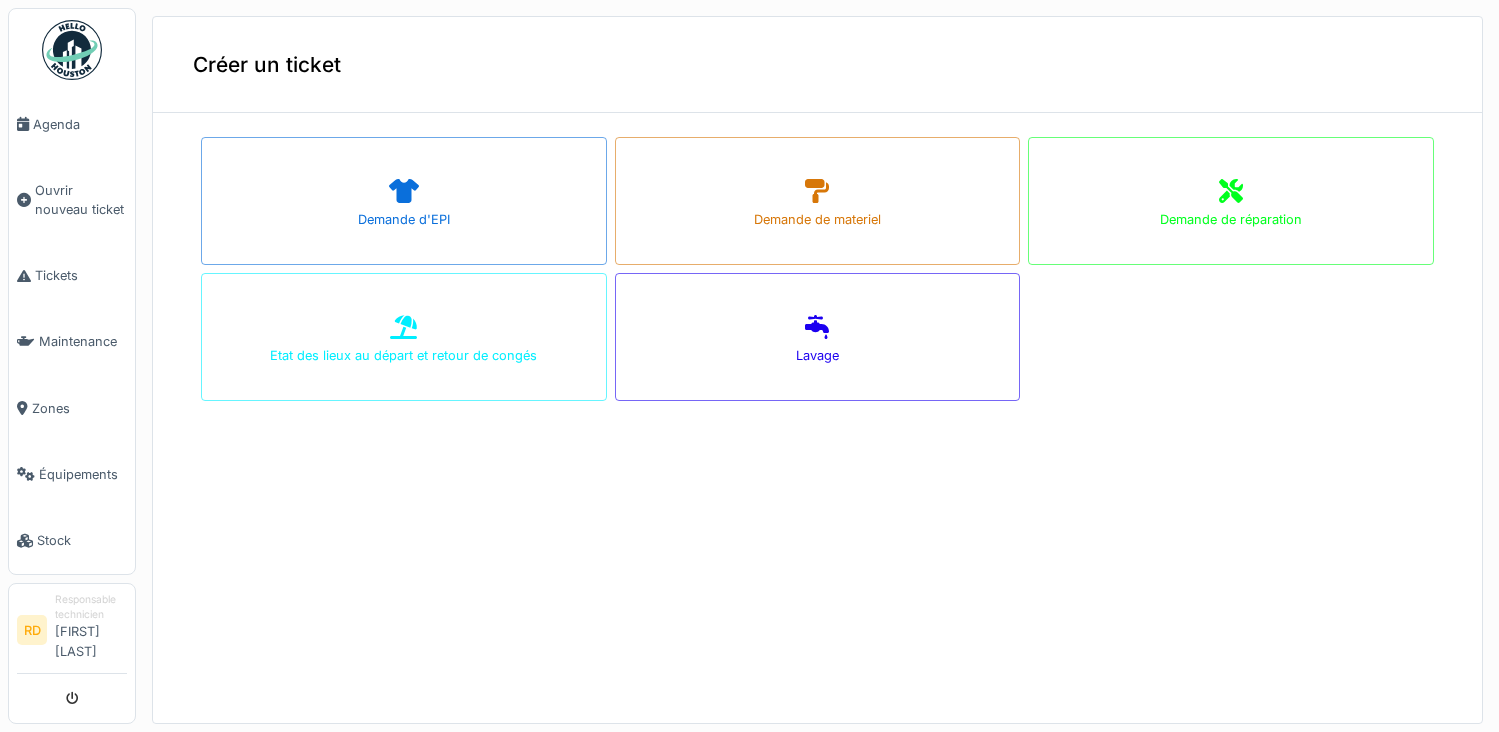 scroll, scrollTop: 0, scrollLeft: 0, axis: both 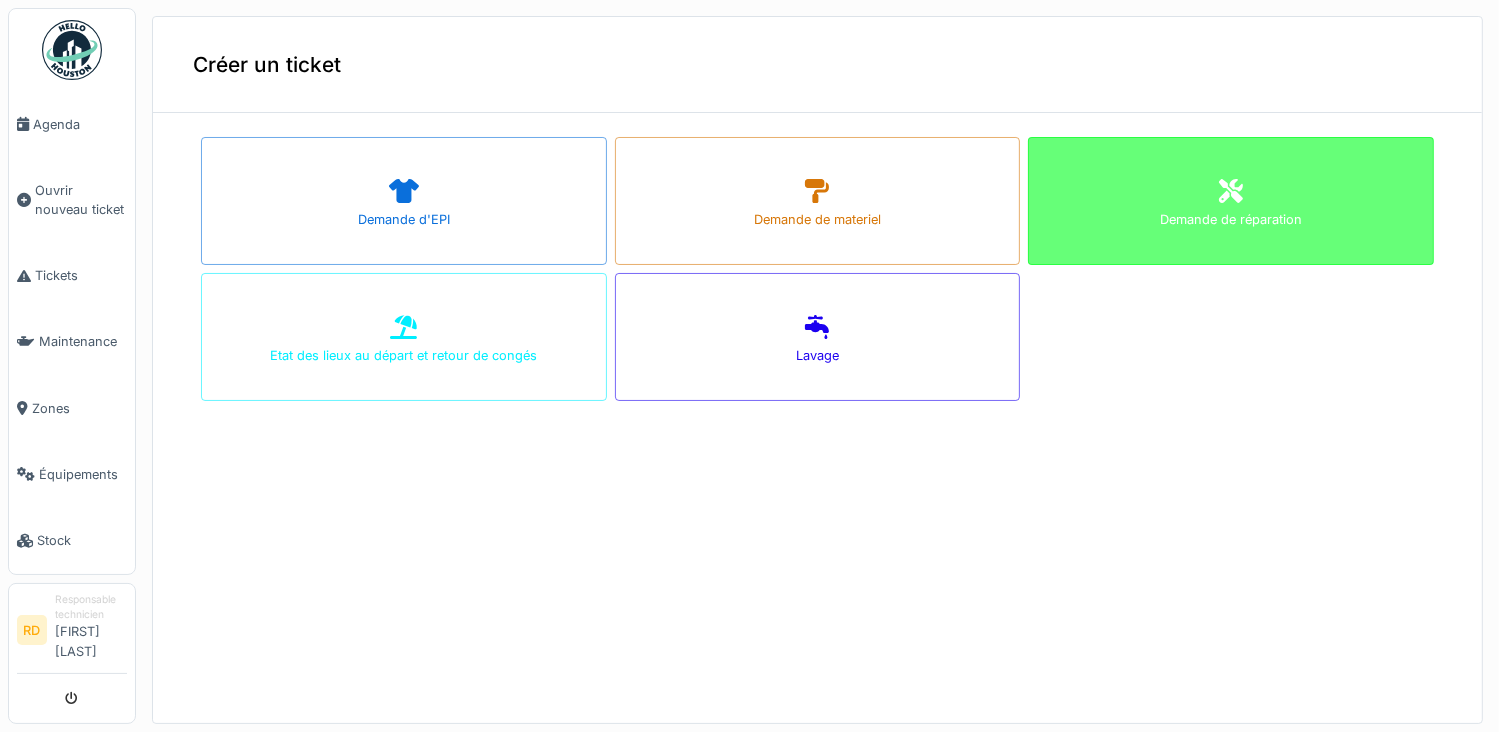 click on "Demande de réparation" at bounding box center [1231, 201] 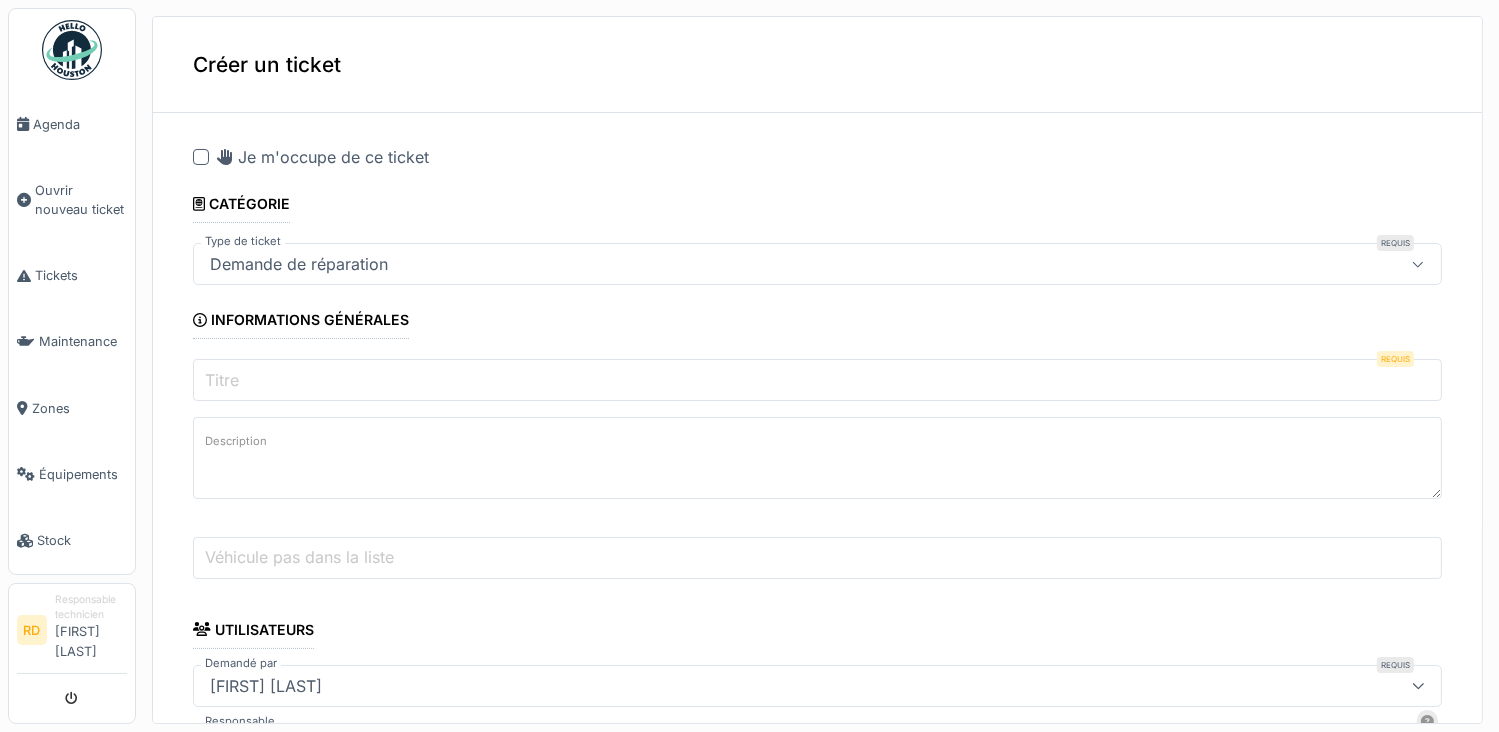 click on "Titre" at bounding box center [817, 380] 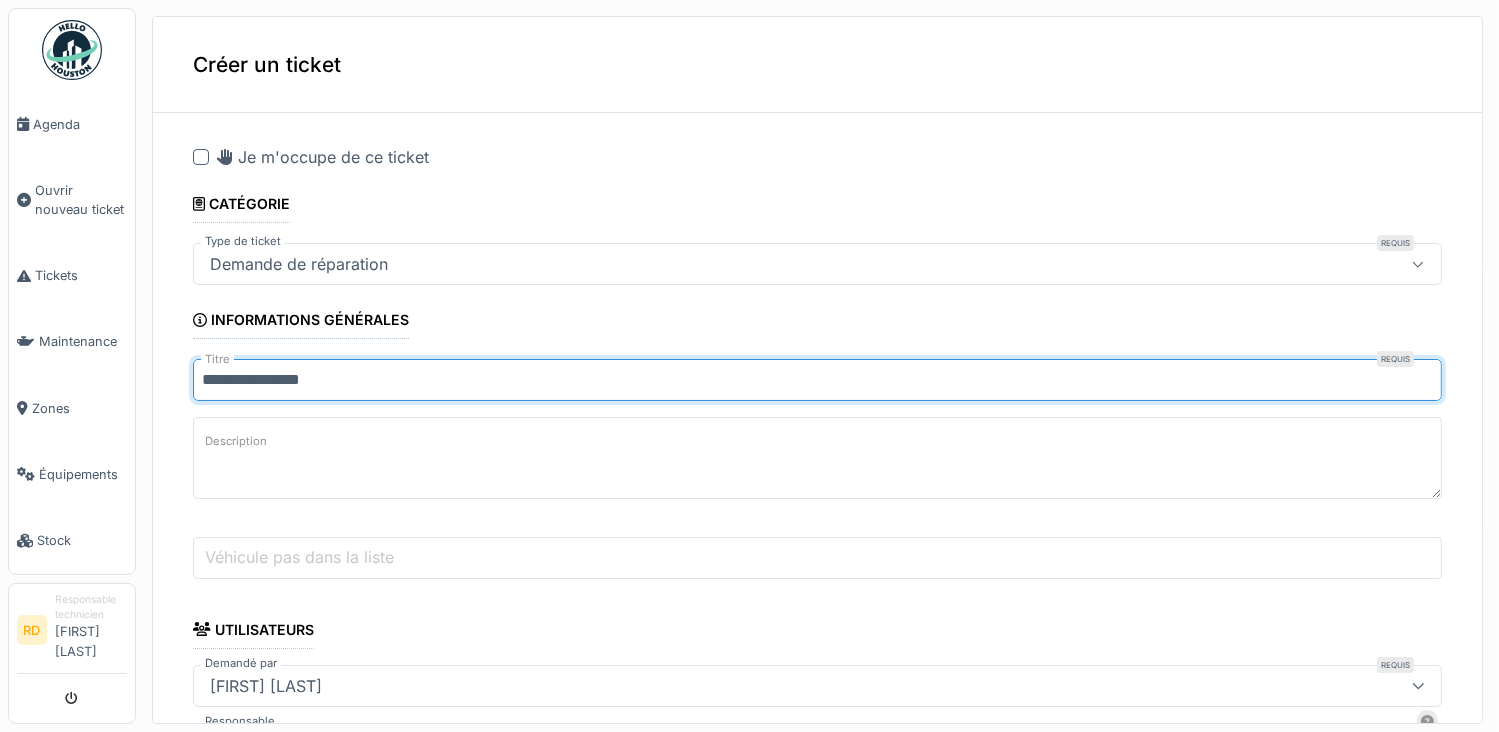 type on "**********" 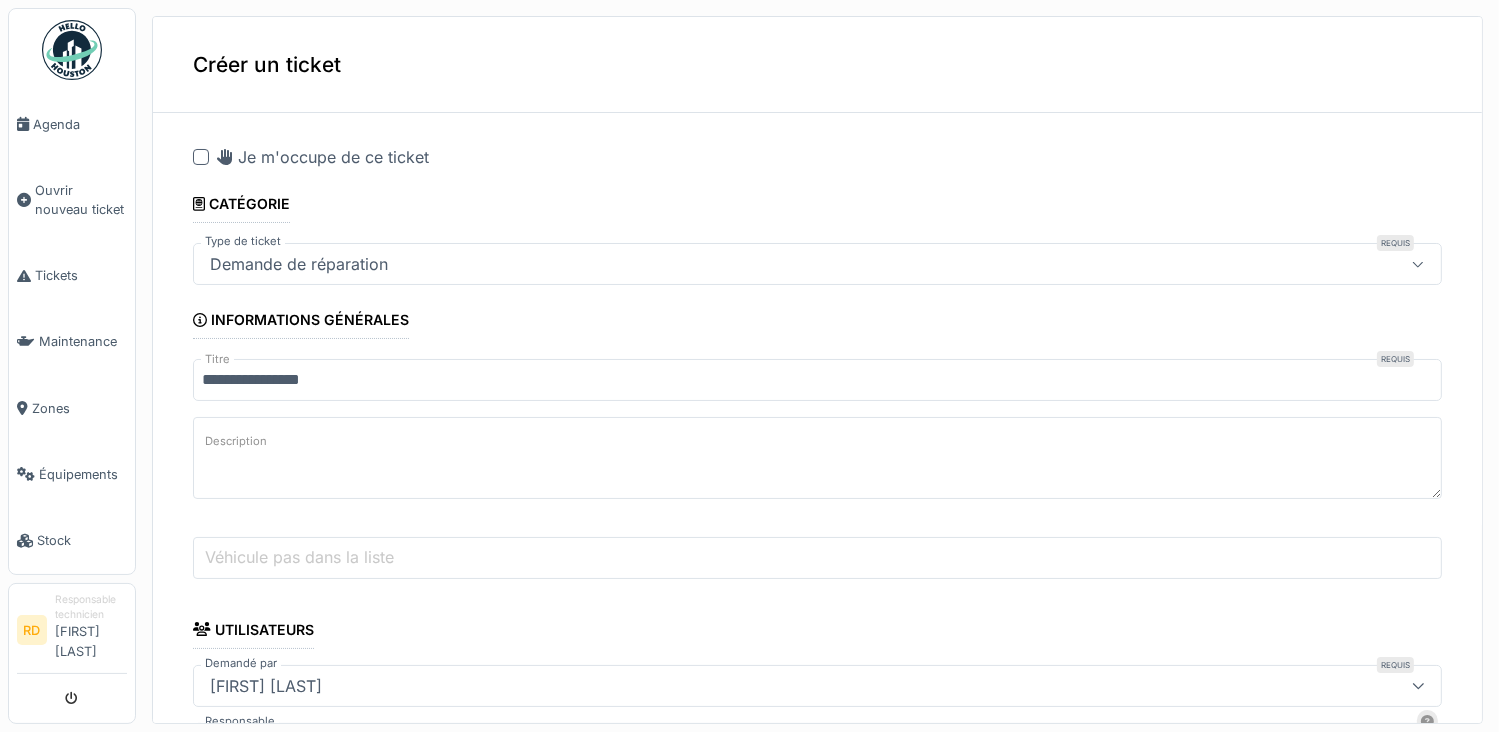 click on "Description" at bounding box center [817, 458] 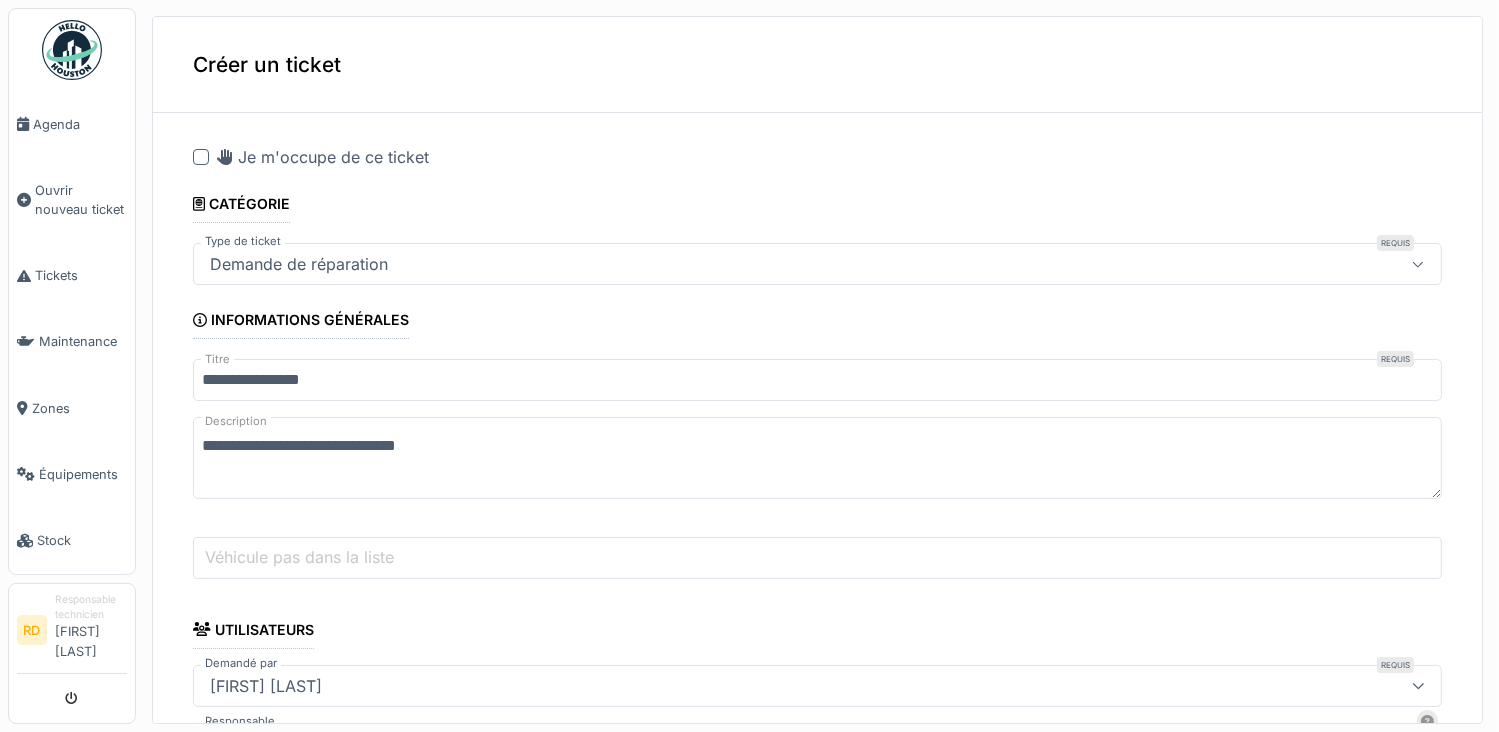 click on "**********" at bounding box center [817, 458] 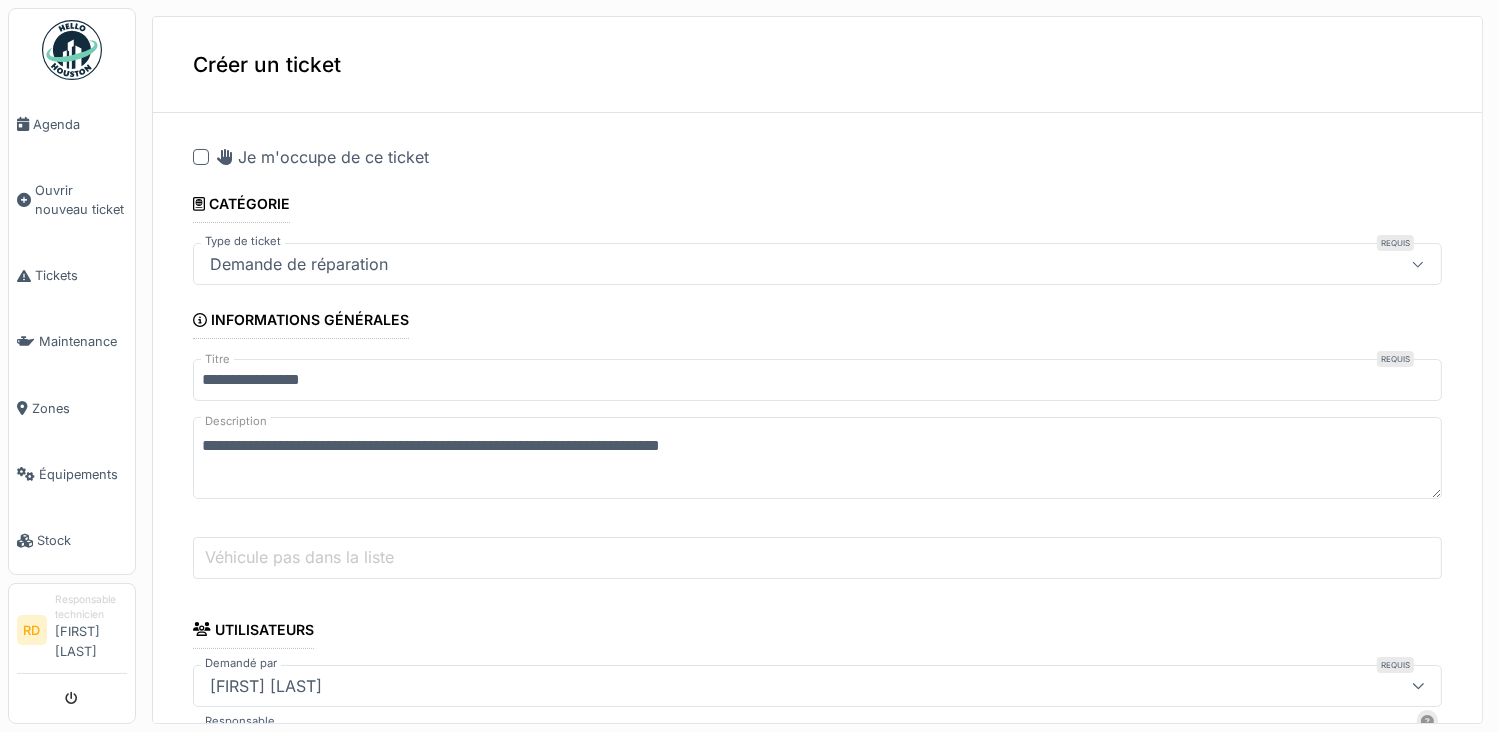 type on "**********" 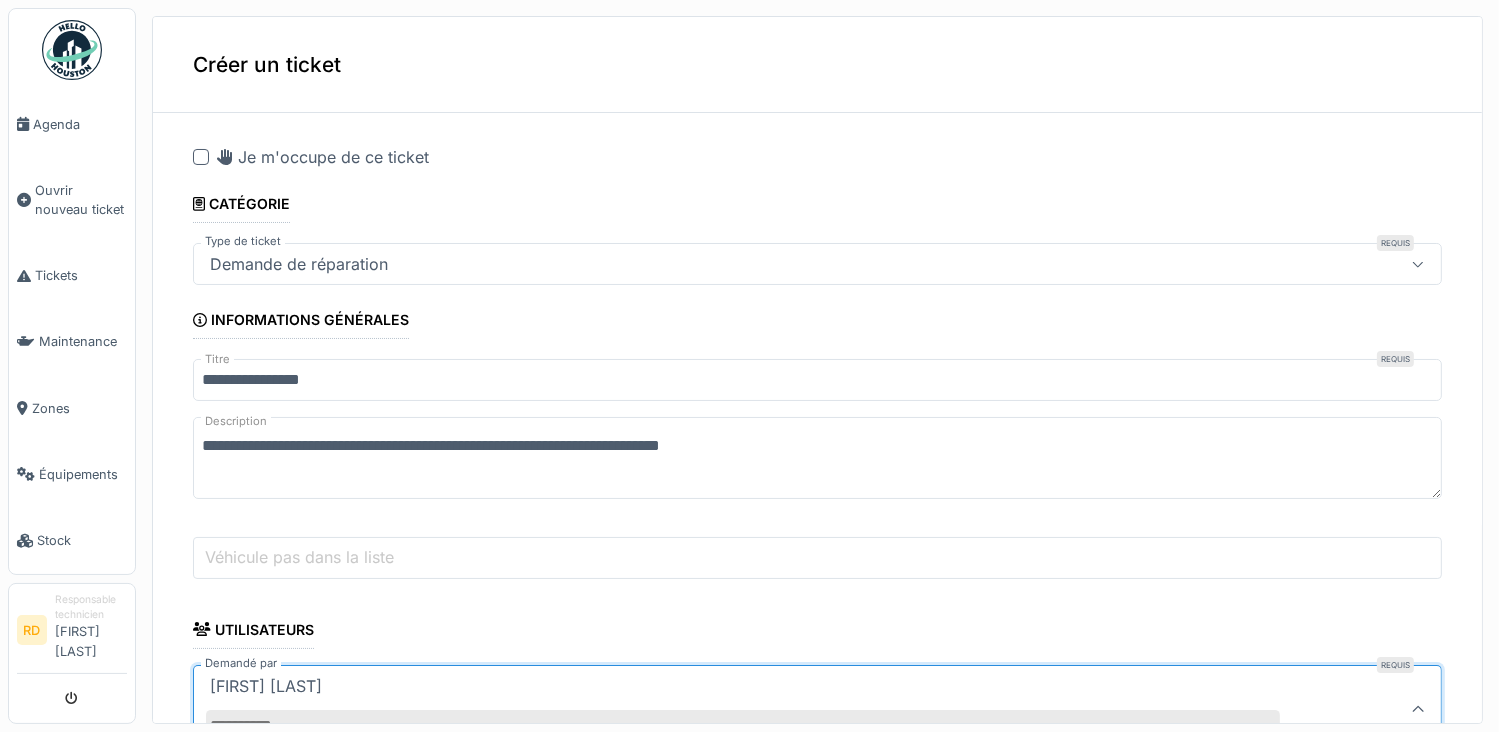scroll, scrollTop: 336, scrollLeft: 0, axis: vertical 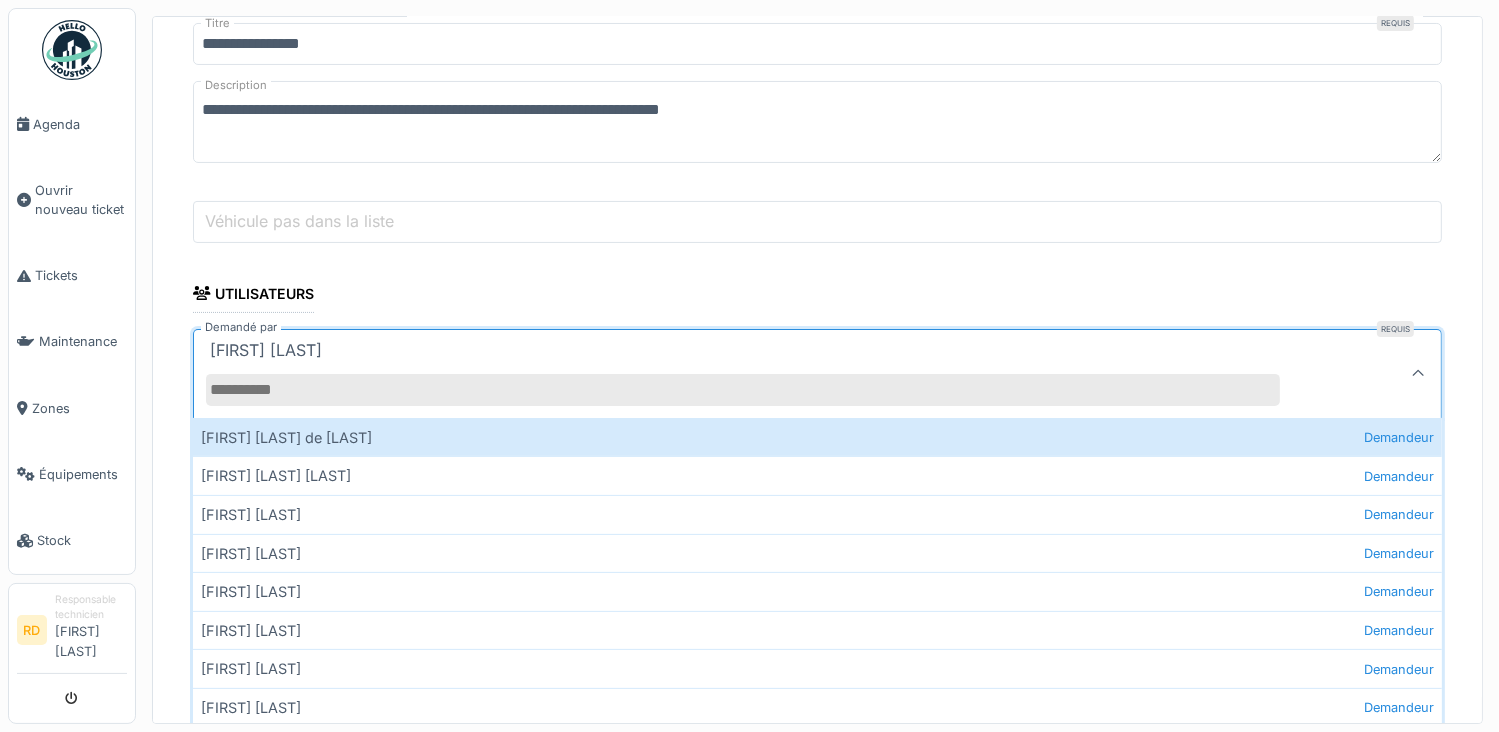 click on "Demandé par" at bounding box center (743, 390) 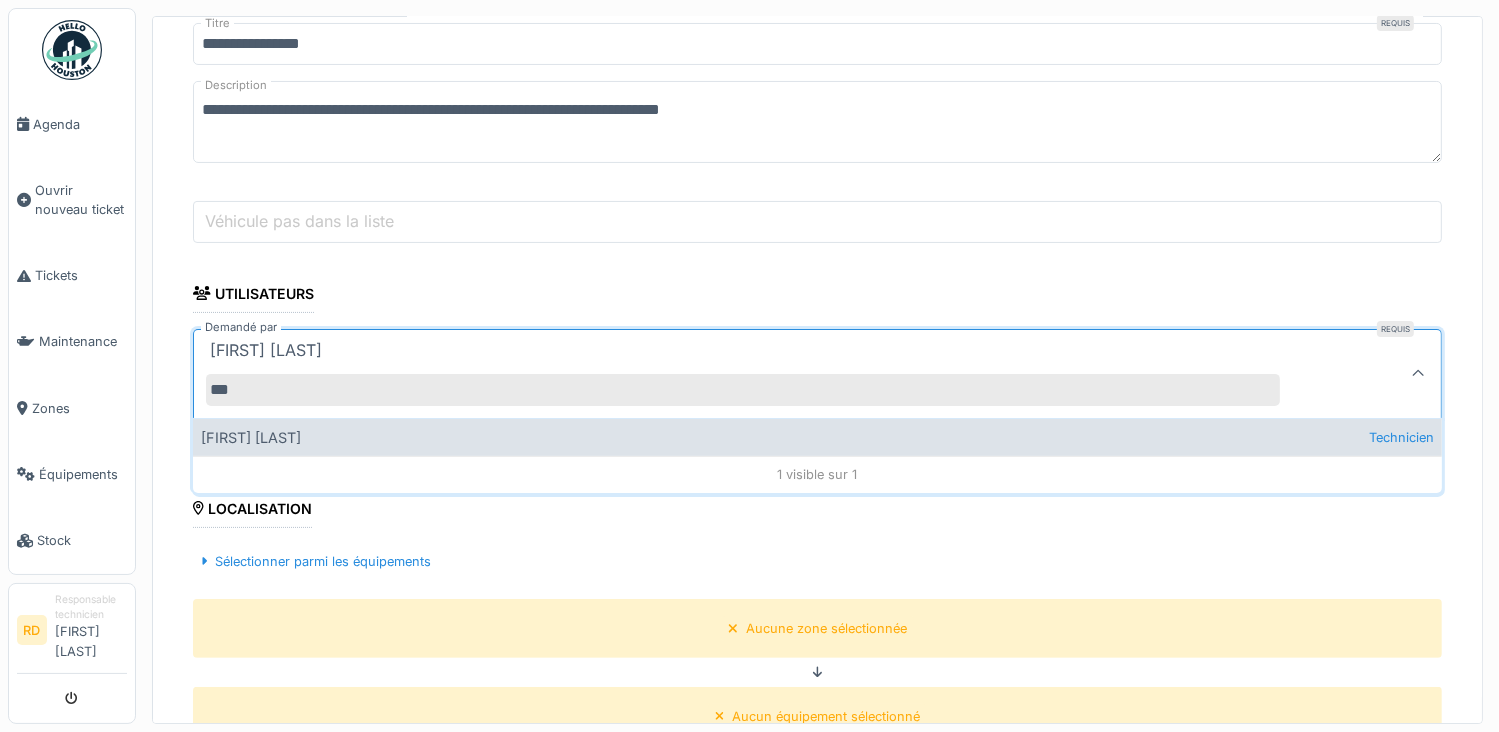 type on "***" 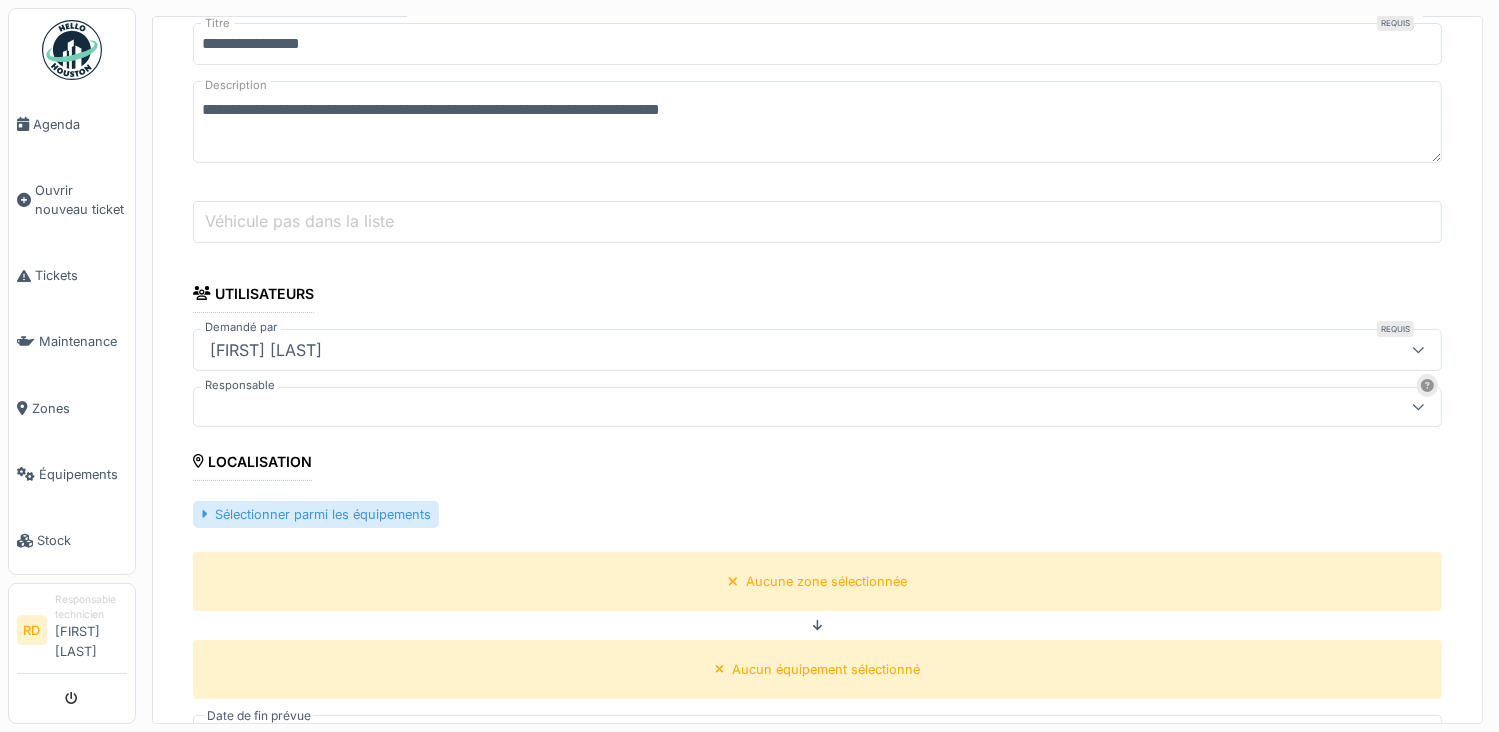 click on "Sélectionner parmi les équipements" at bounding box center (316, 514) 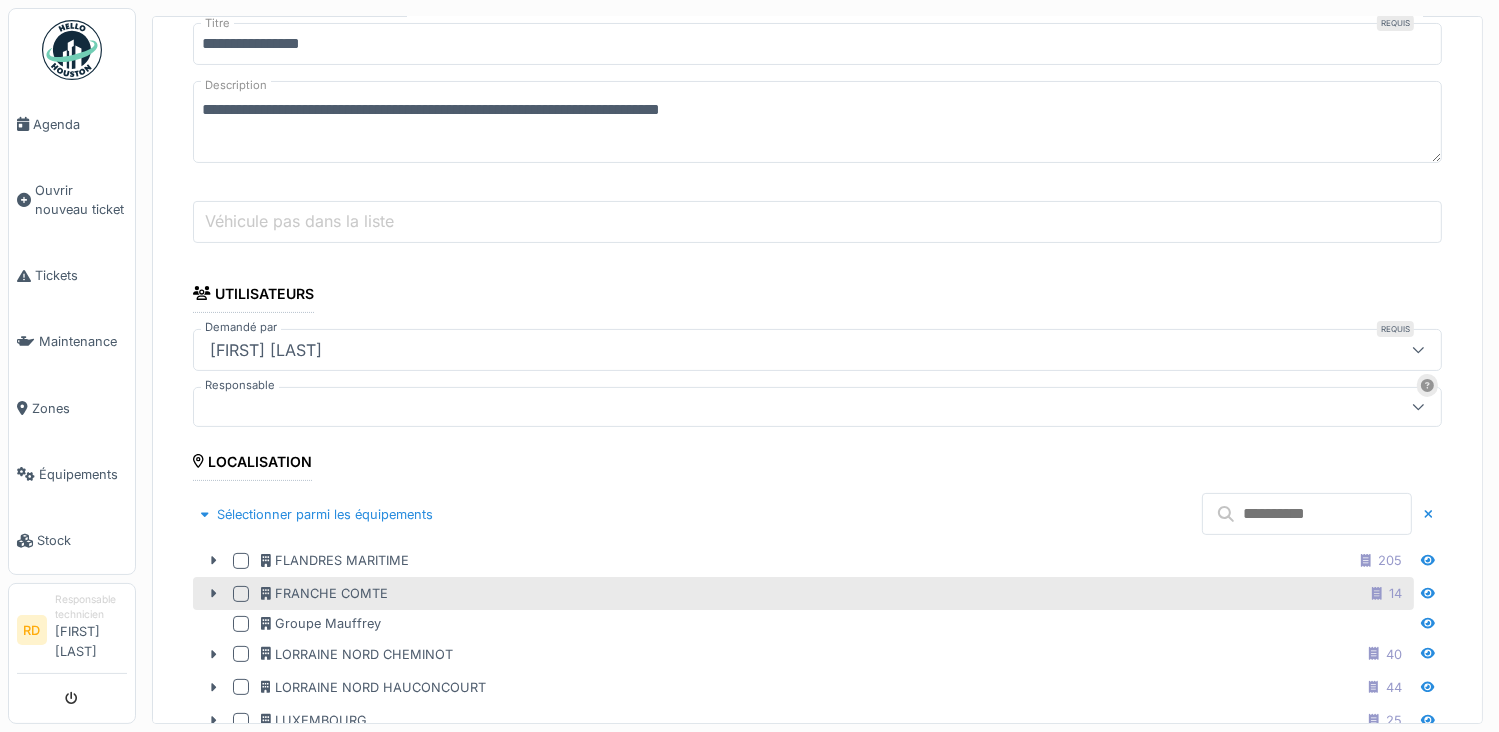 click at bounding box center [241, 594] 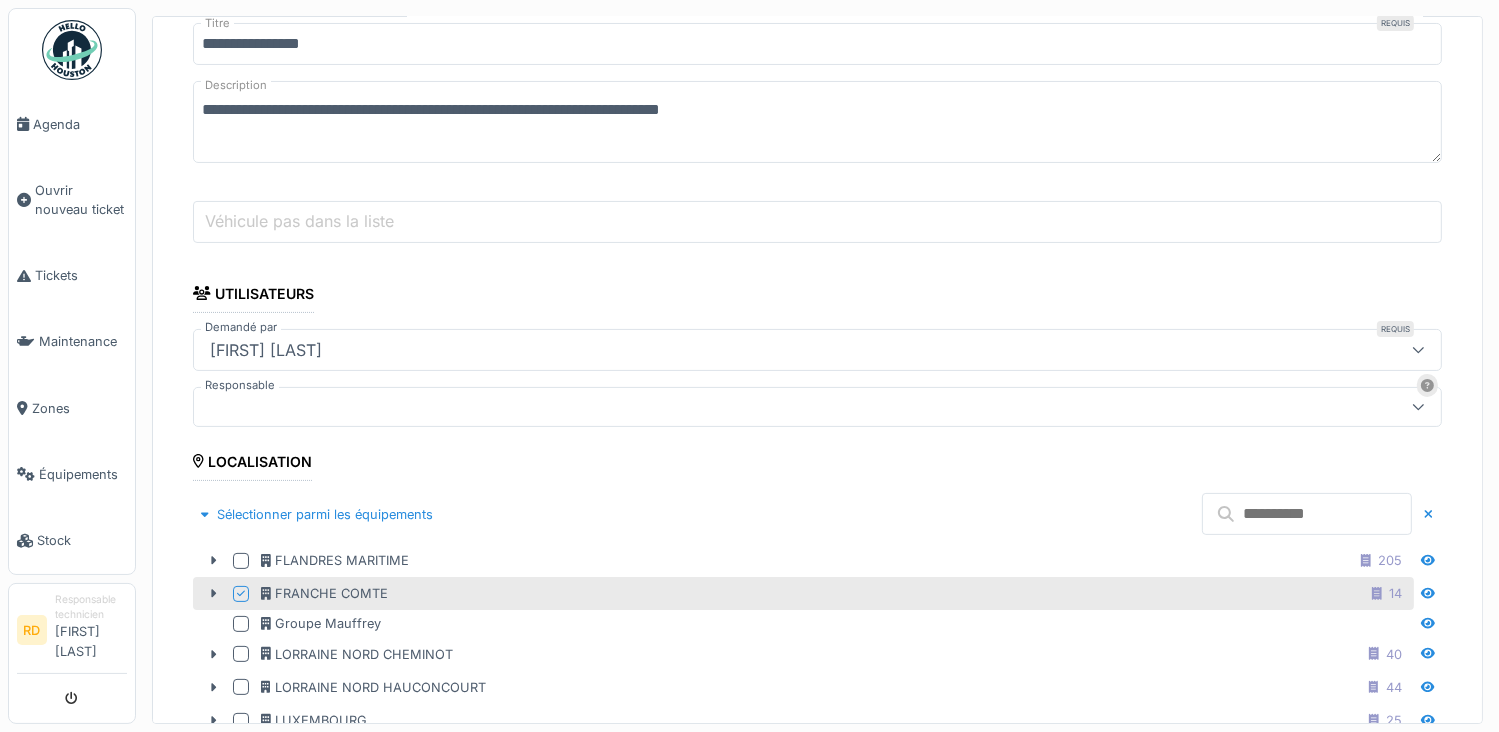 click at bounding box center (1307, 514) 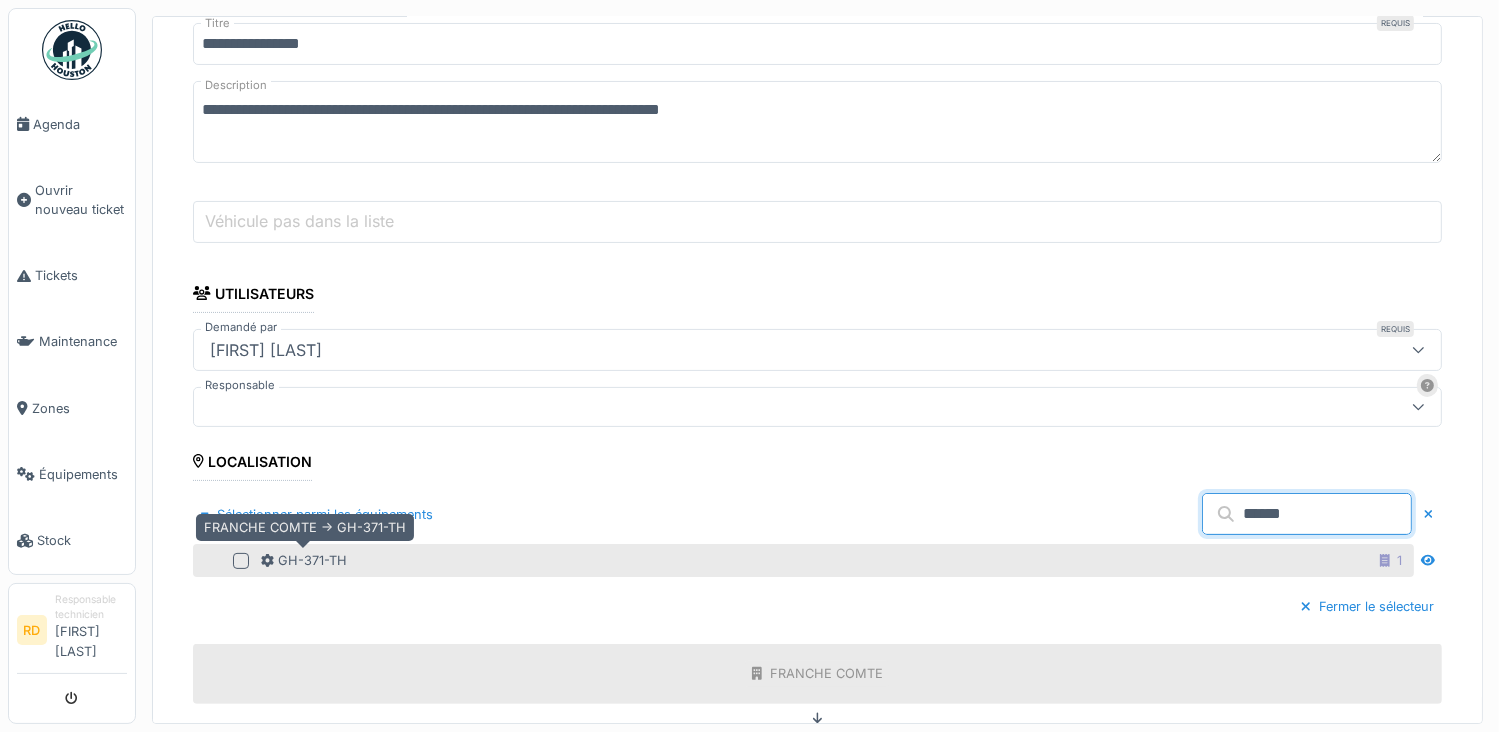 type on "******" 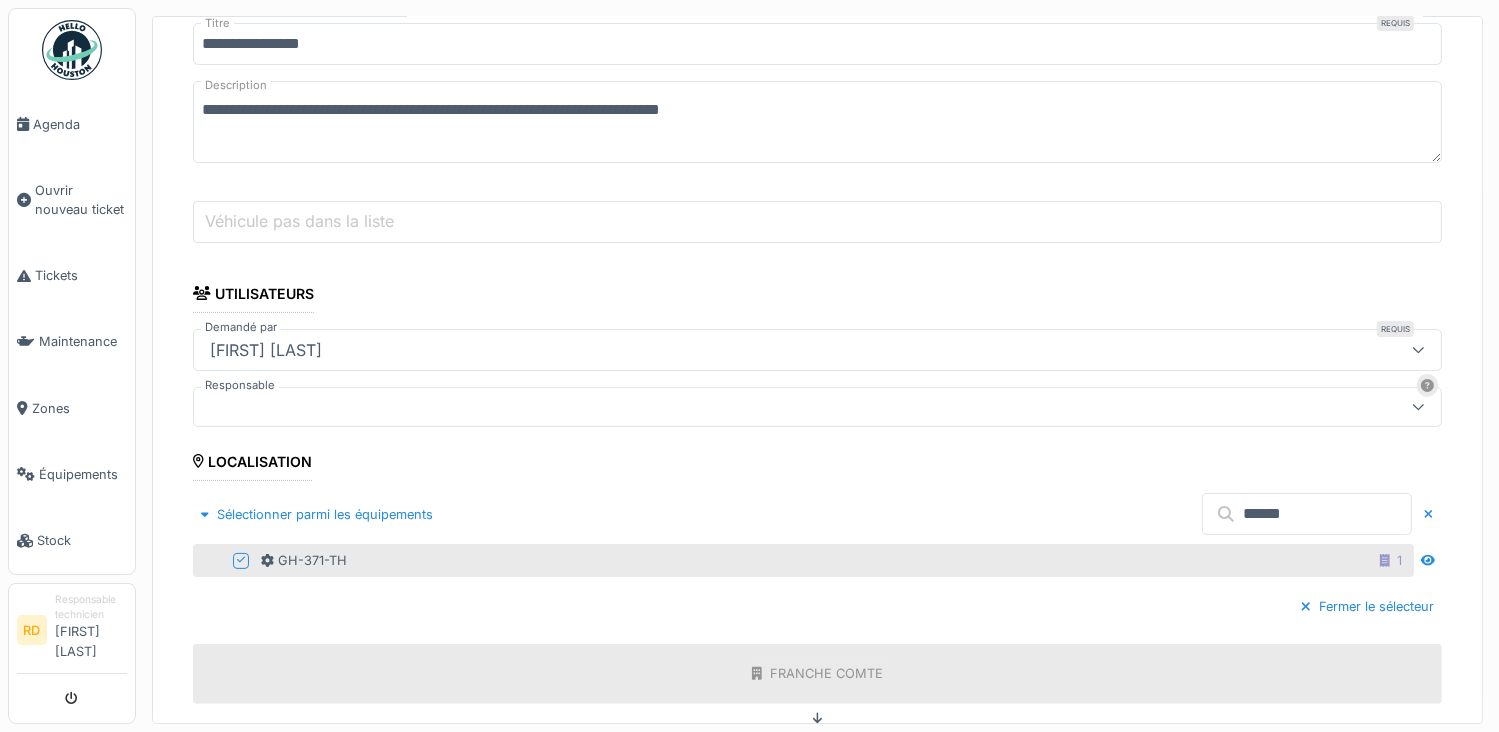 scroll, scrollTop: 836, scrollLeft: 0, axis: vertical 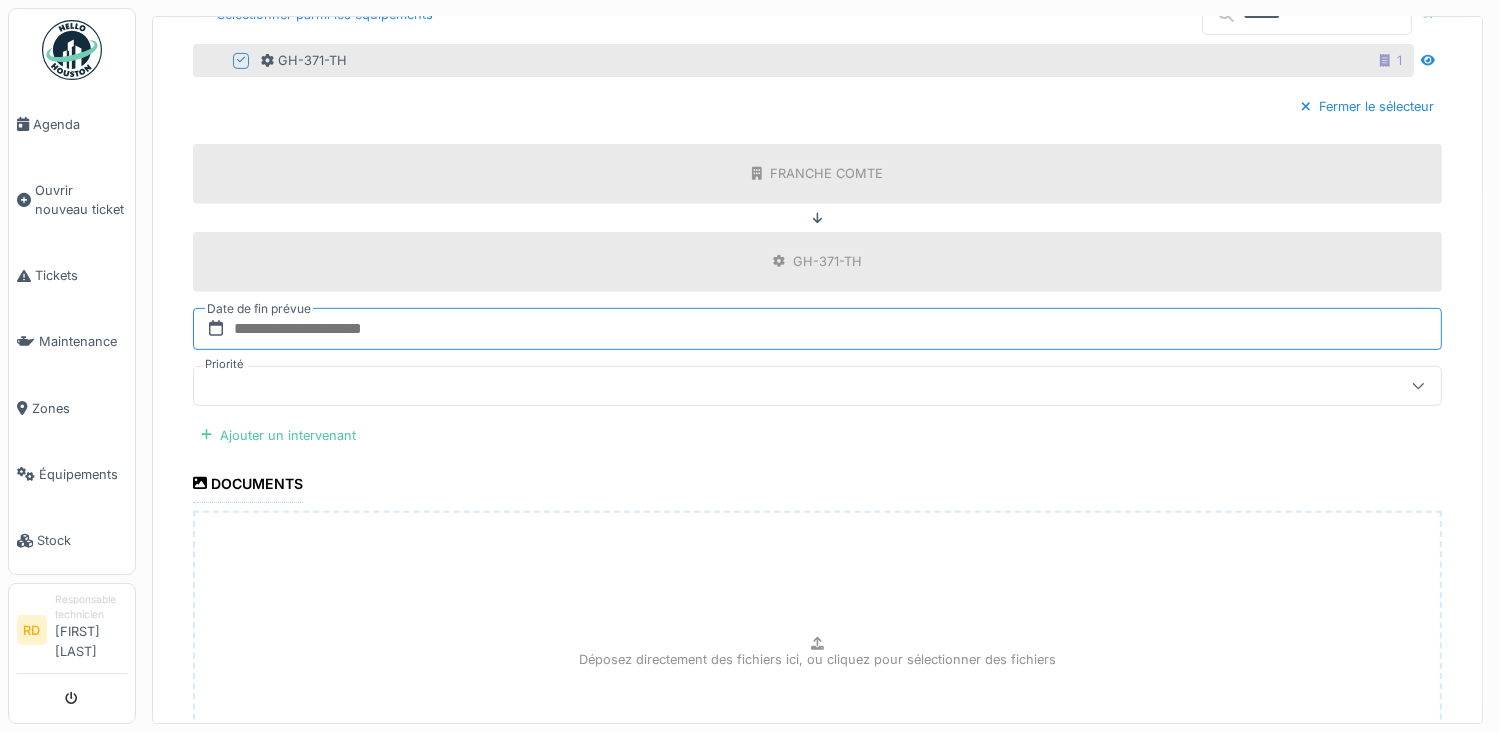 click at bounding box center (817, 329) 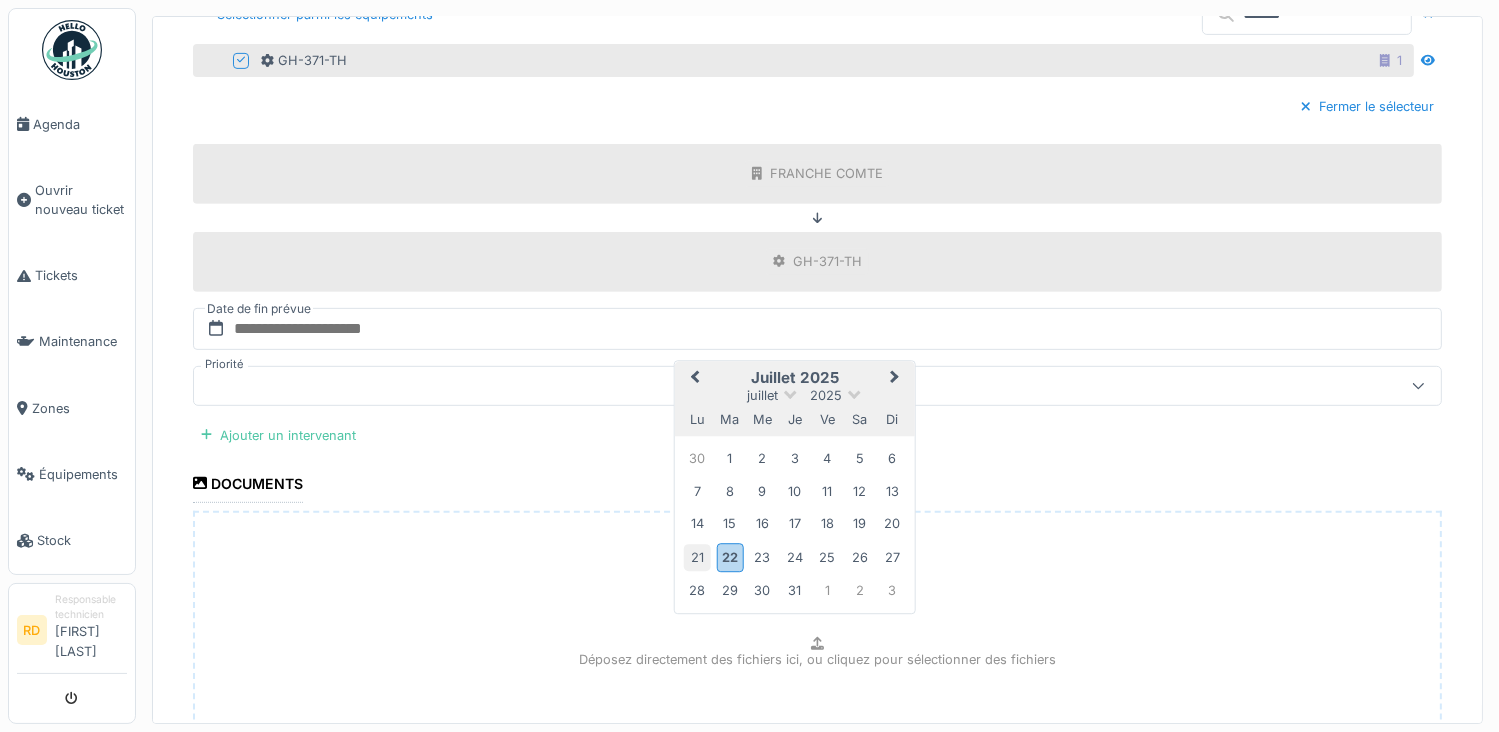 click on "21" at bounding box center [697, 557] 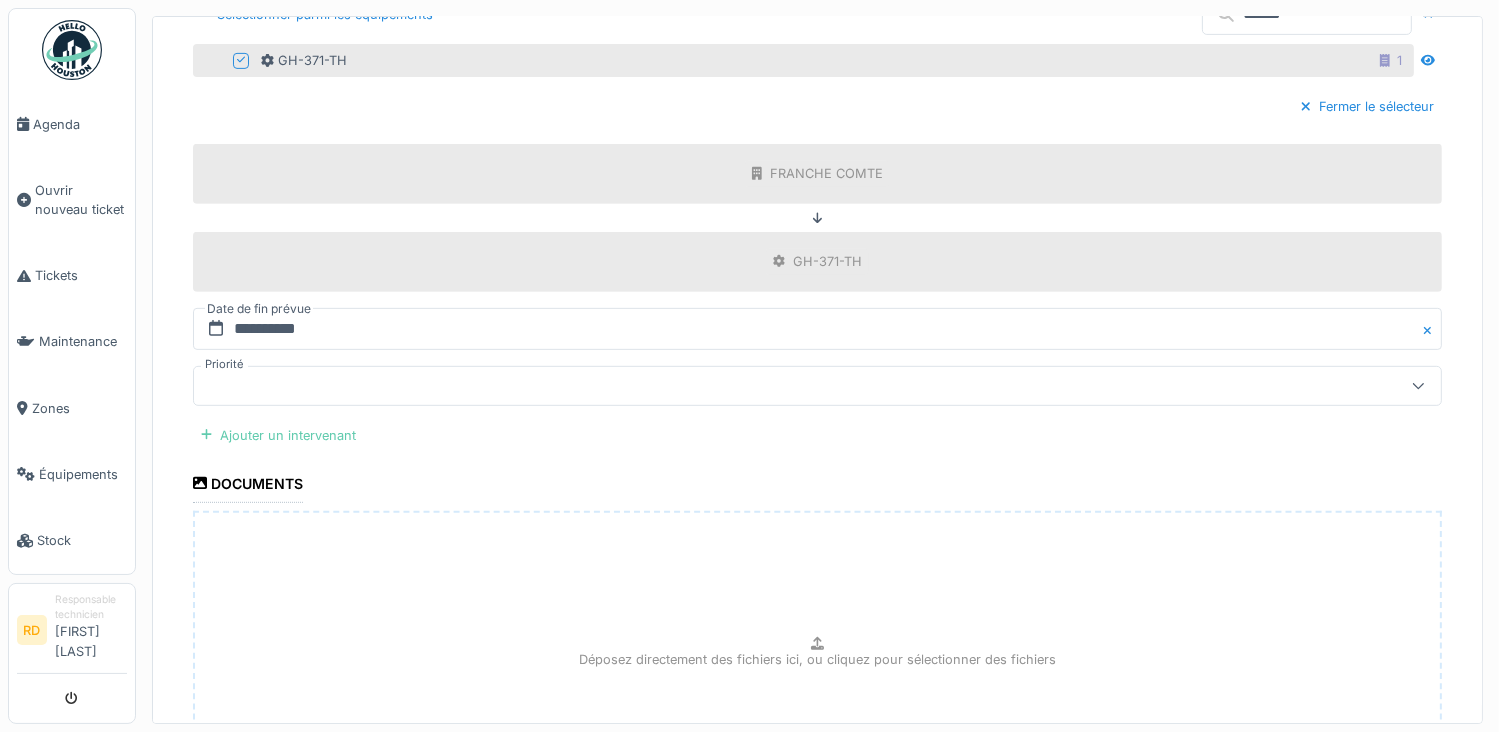click on "Ajouter un intervenant" at bounding box center [278, 435] 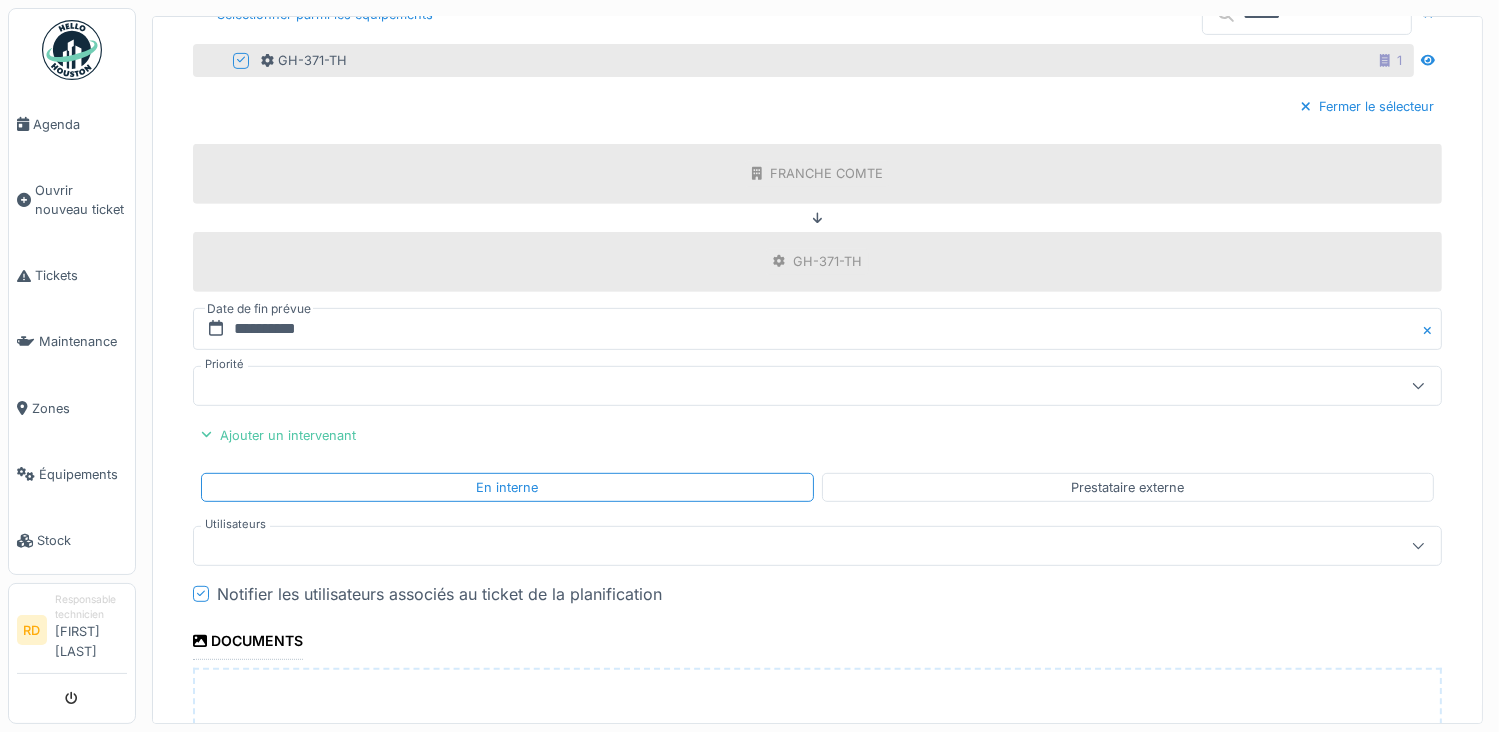 click at bounding box center [755, 546] 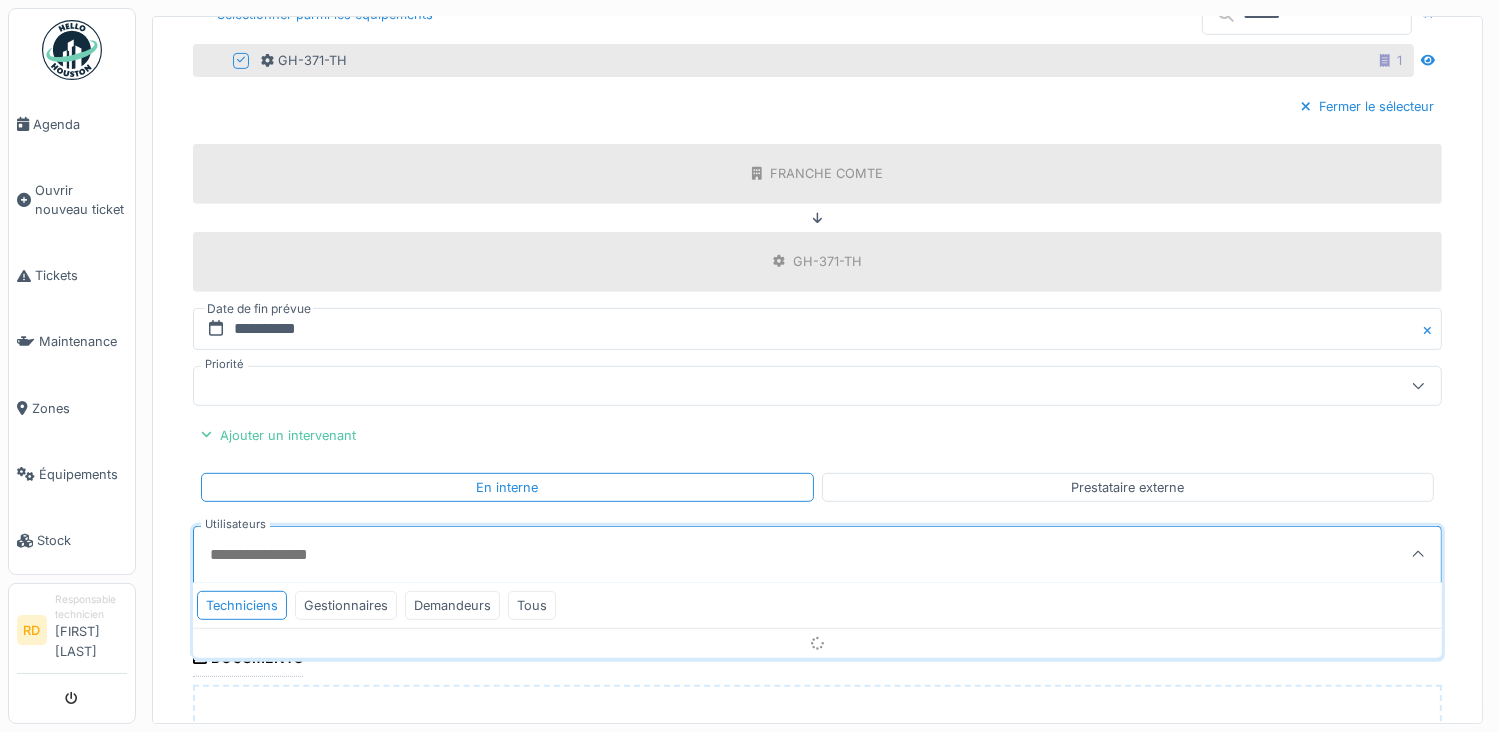 scroll, scrollTop: 1014, scrollLeft: 0, axis: vertical 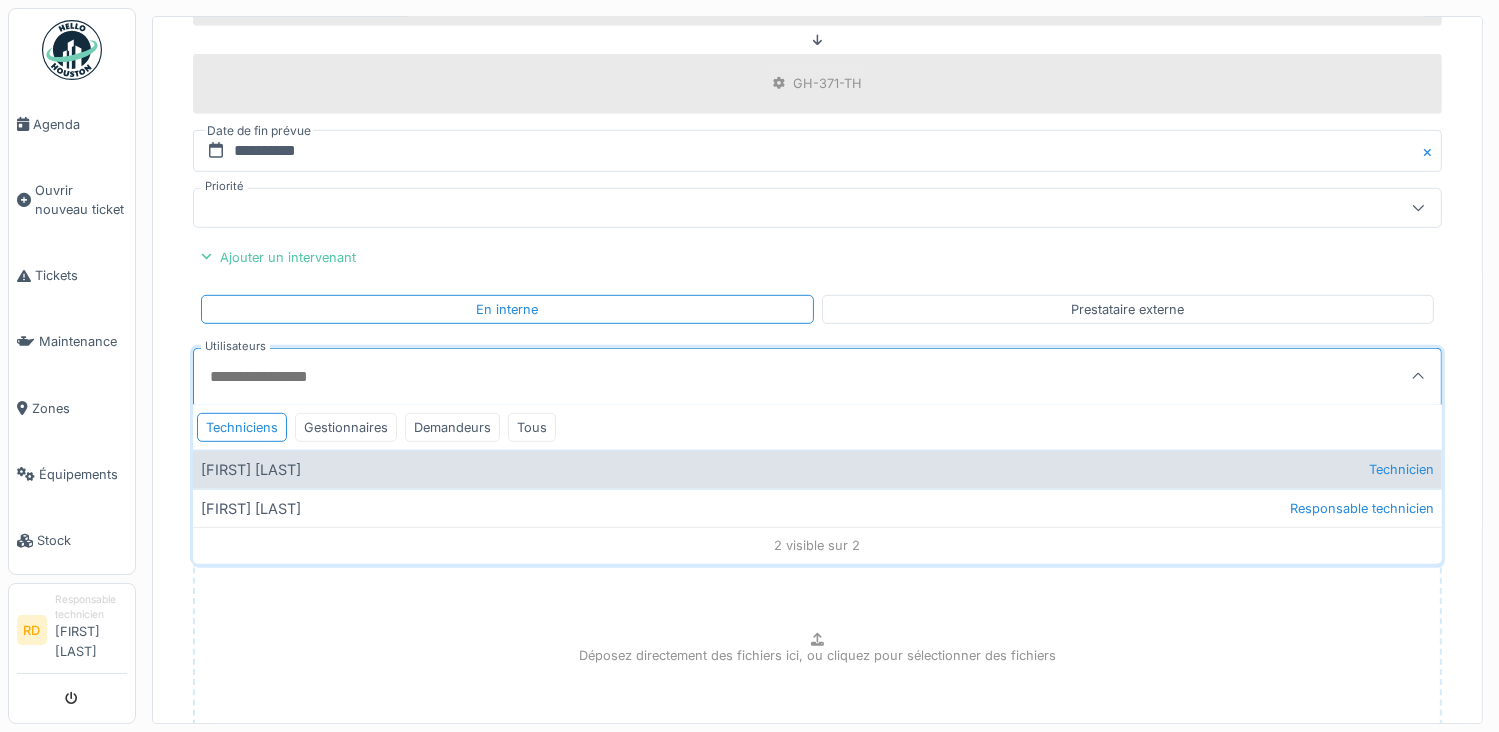 click on "[FIRST] [LAST]   Technicien" at bounding box center (817, 469) 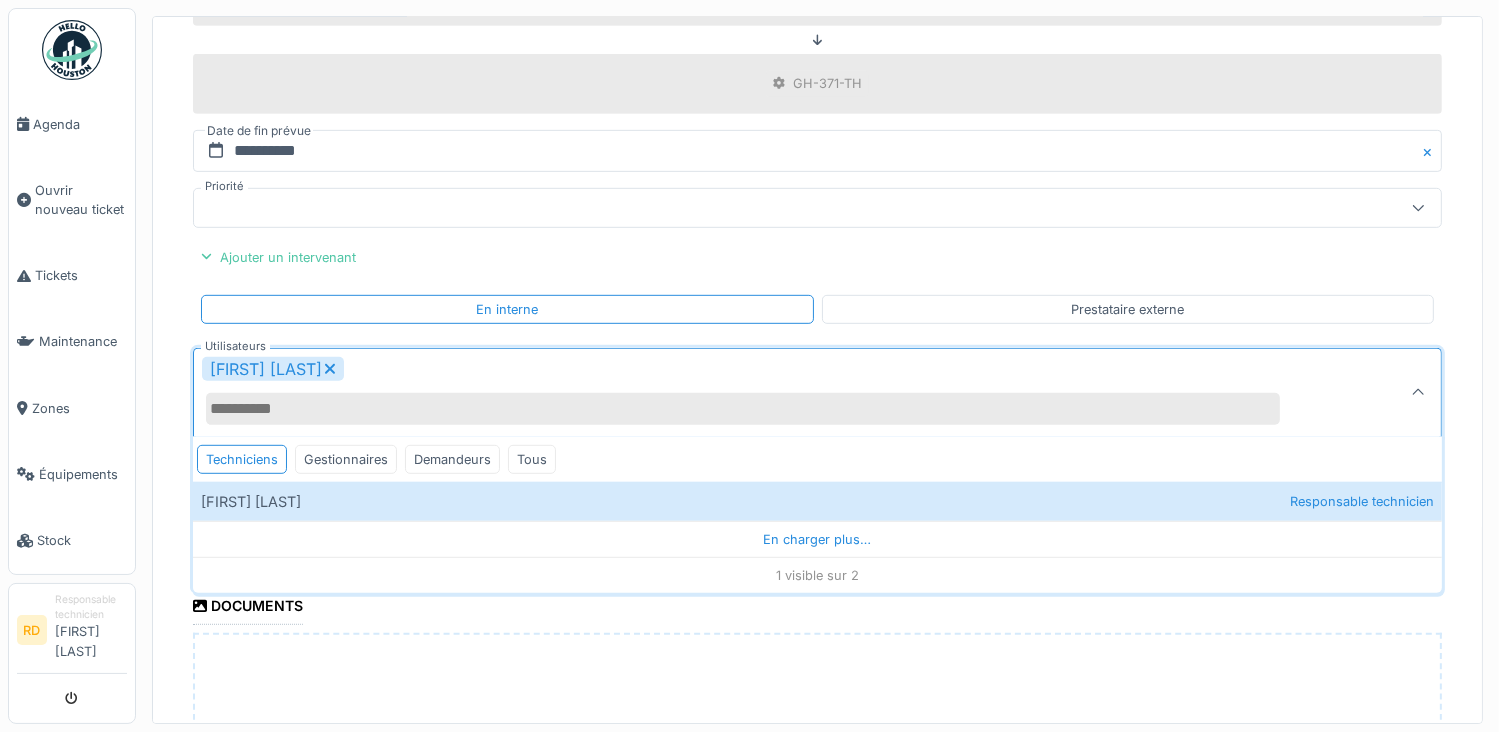 click on "**********" at bounding box center [817, 89] 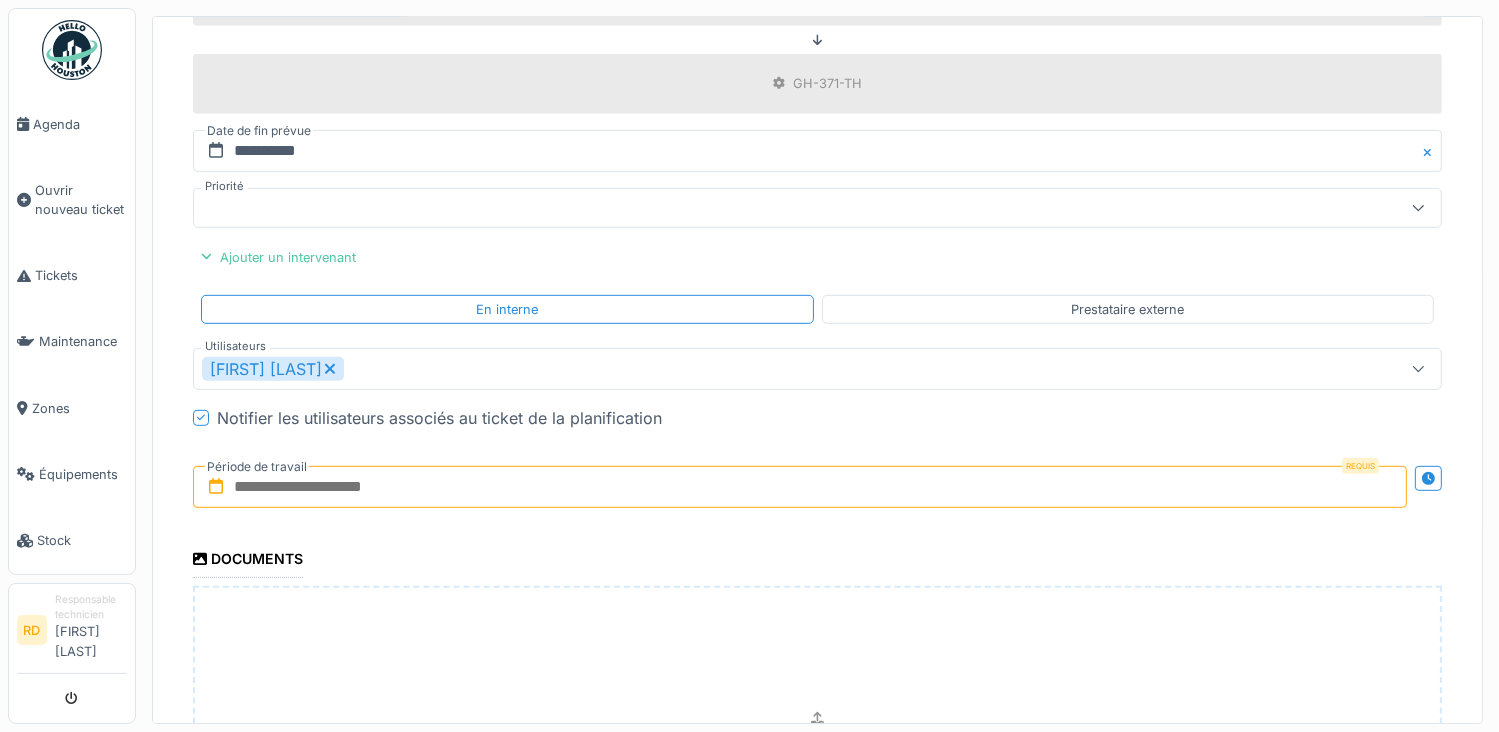 click at bounding box center (800, 487) 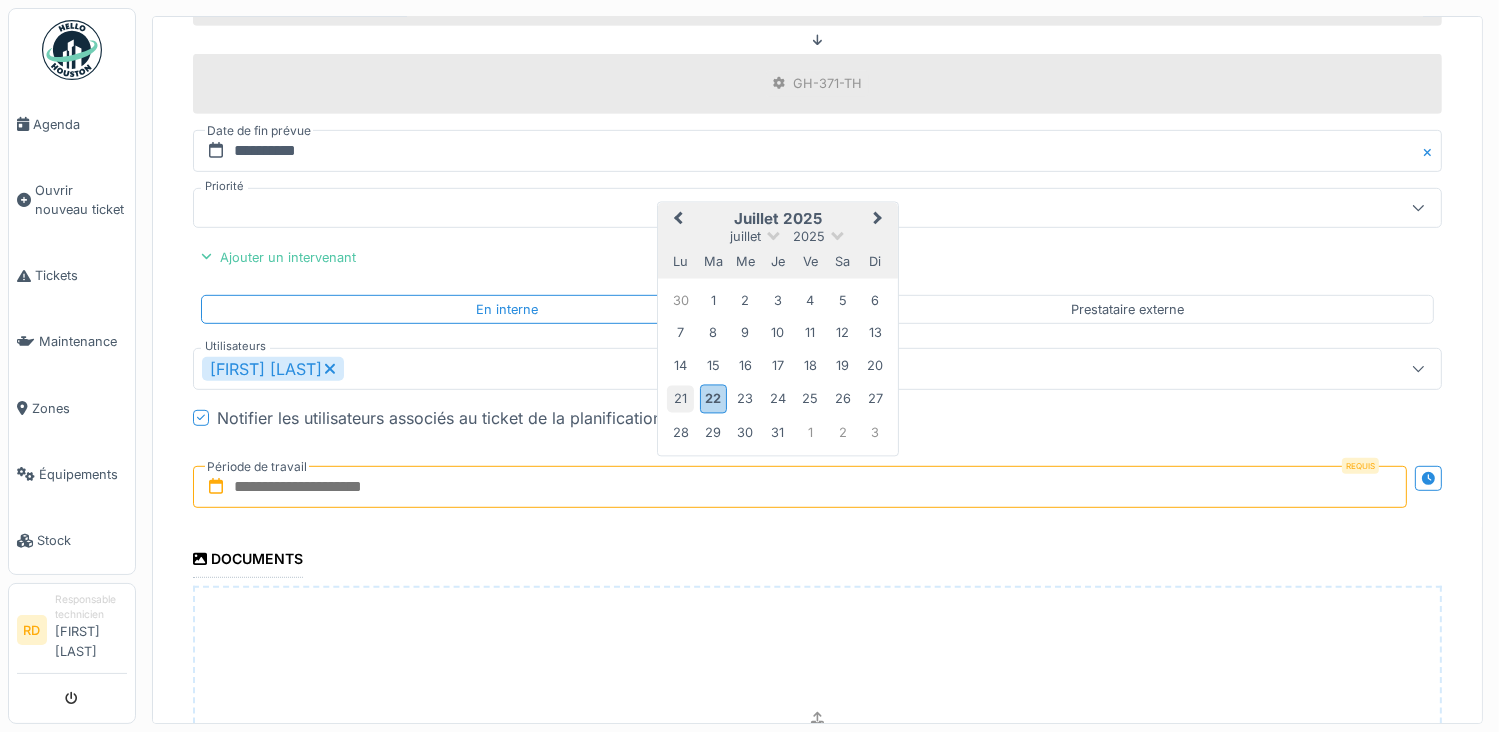 click on "21" at bounding box center [680, 399] 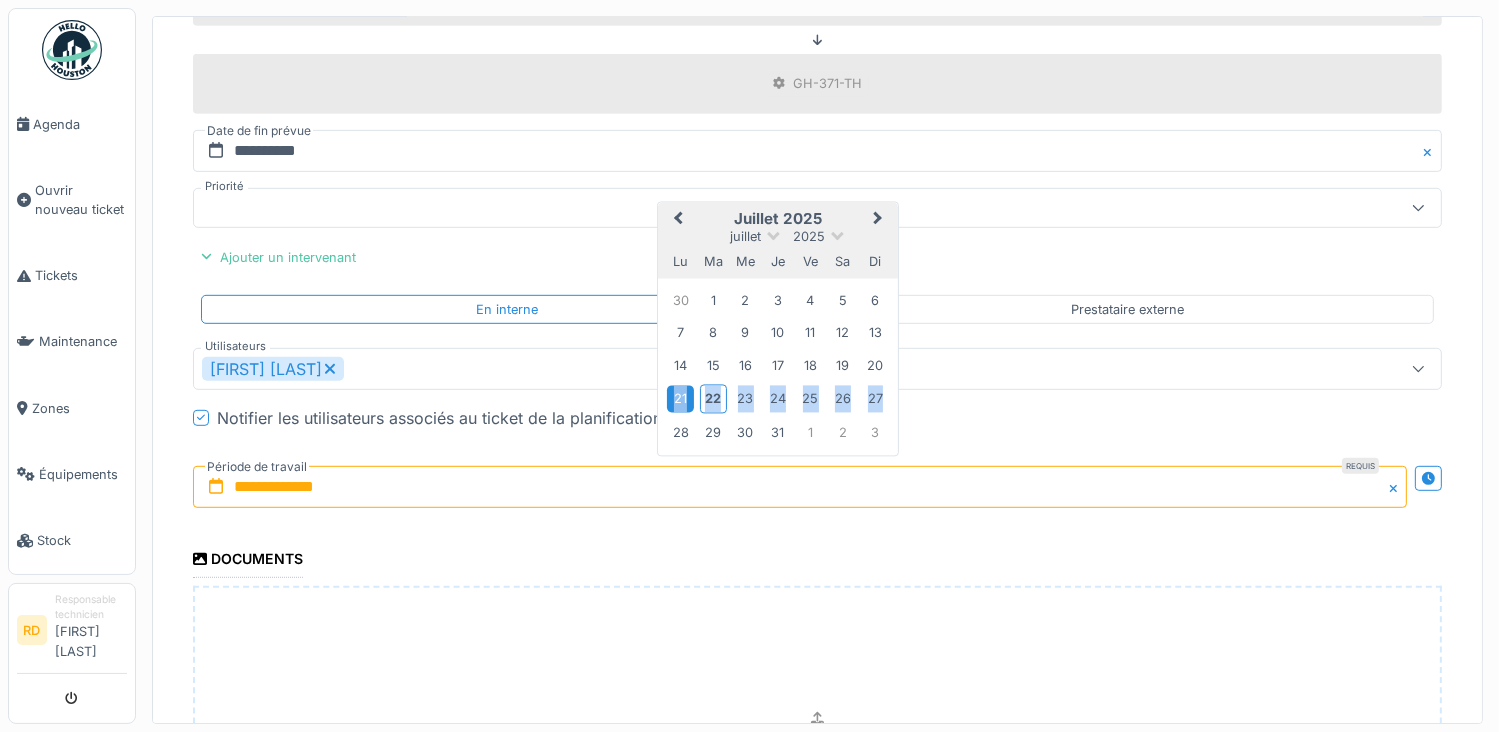 click on "21" at bounding box center (680, 399) 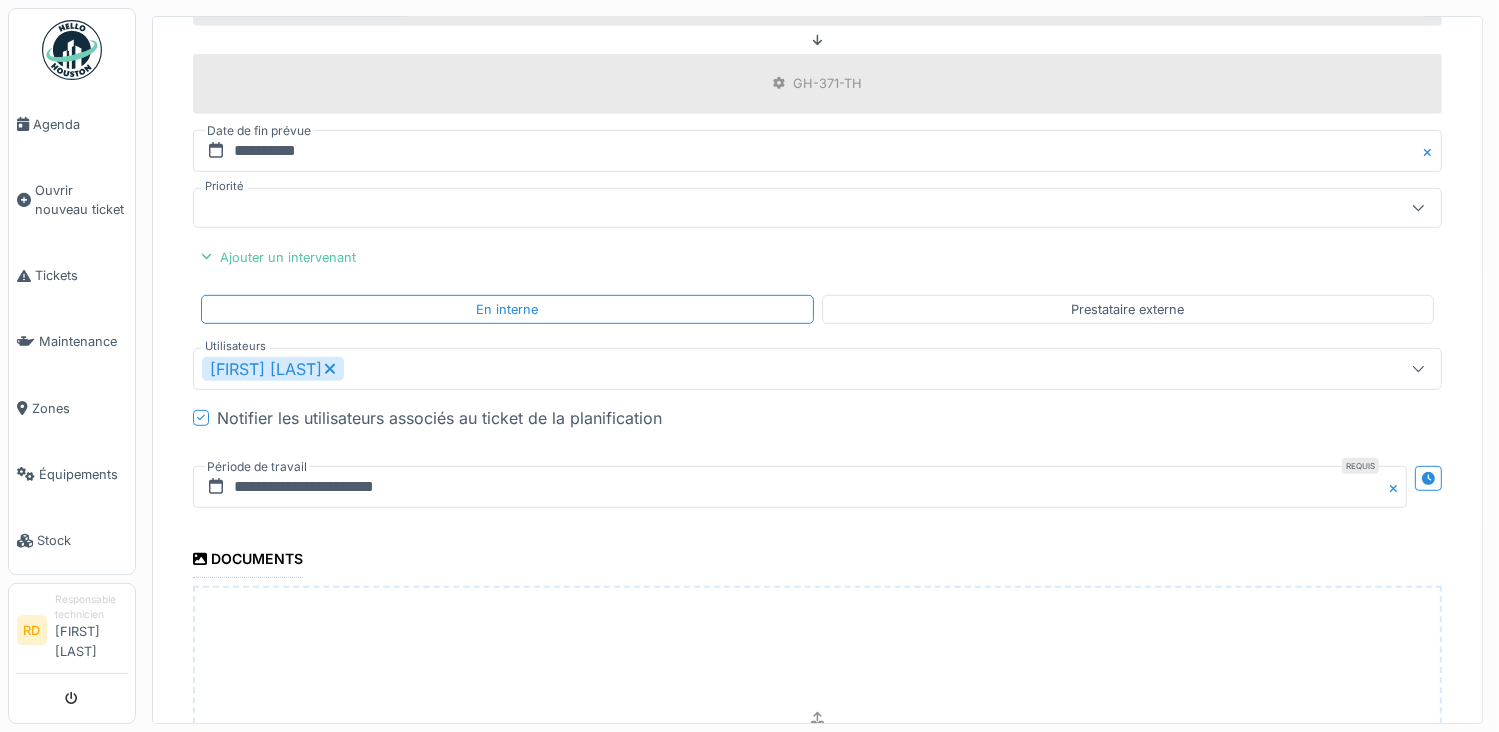 scroll, scrollTop: 1299, scrollLeft: 0, axis: vertical 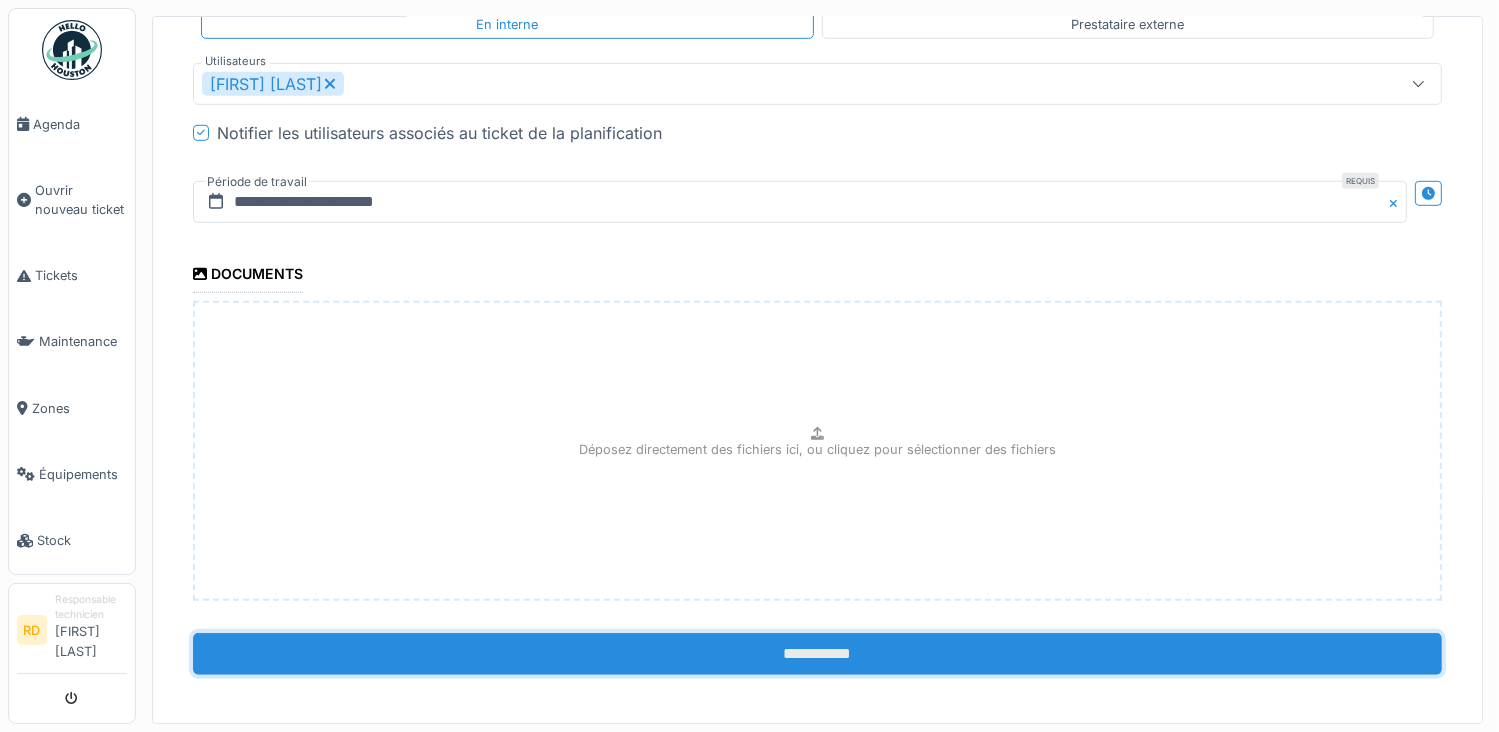 click on "**********" at bounding box center [817, 654] 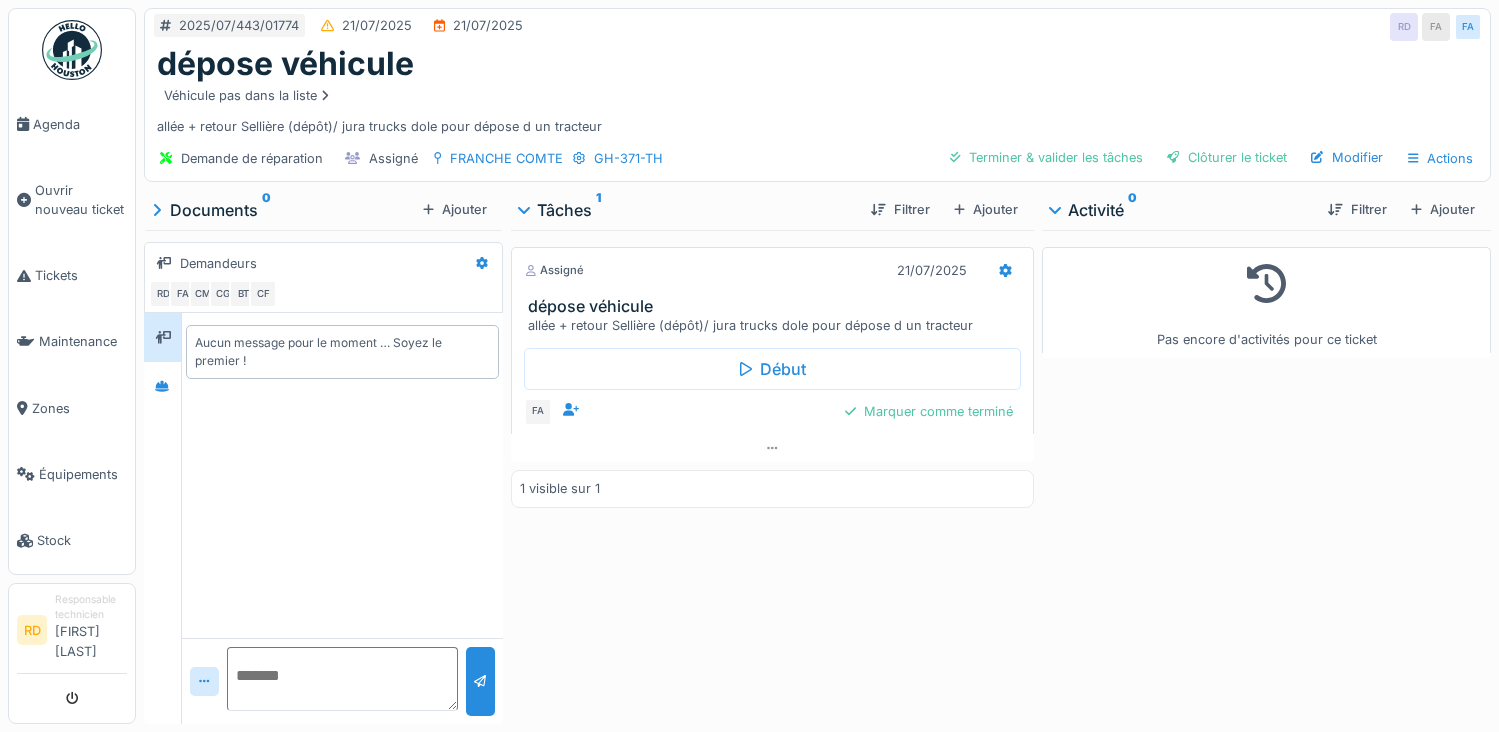 scroll, scrollTop: 0, scrollLeft: 0, axis: both 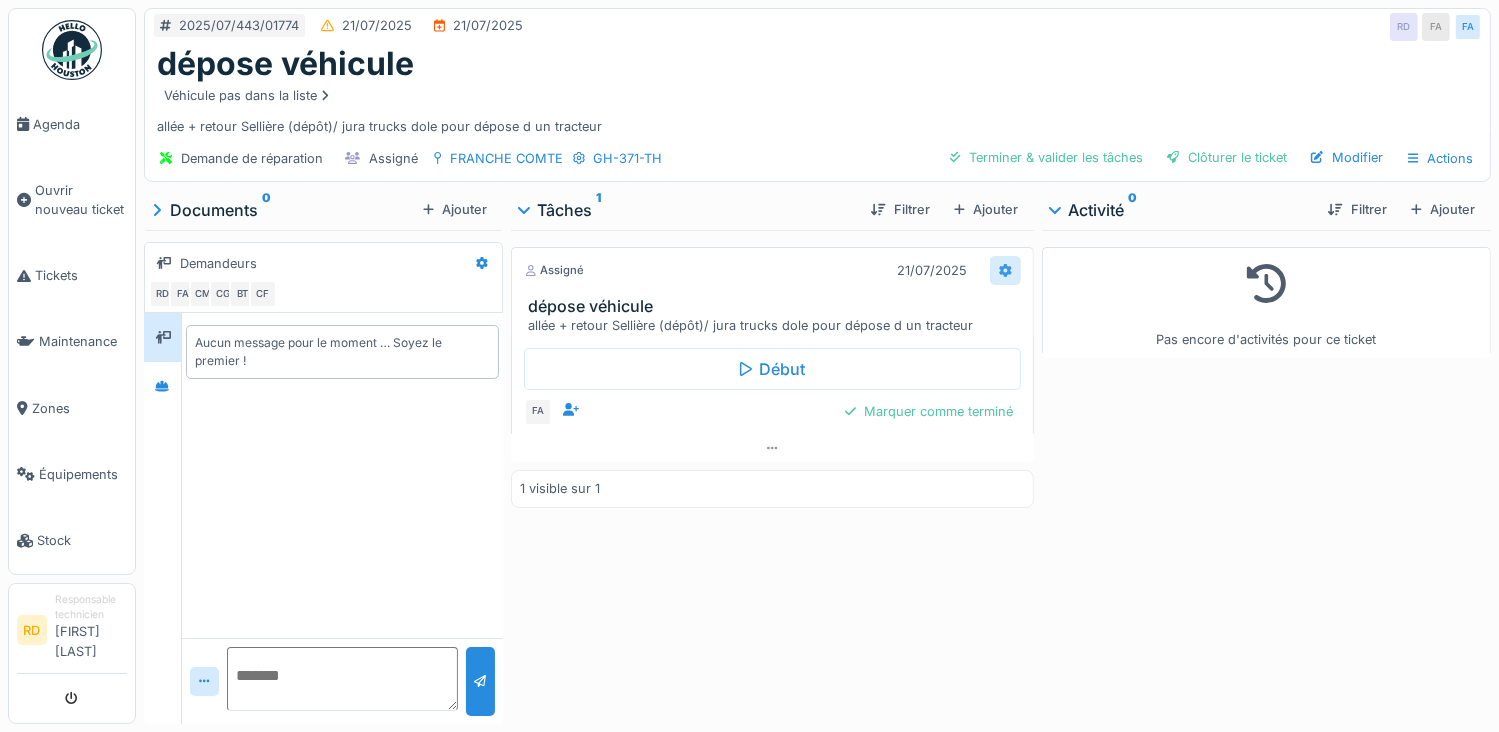 click 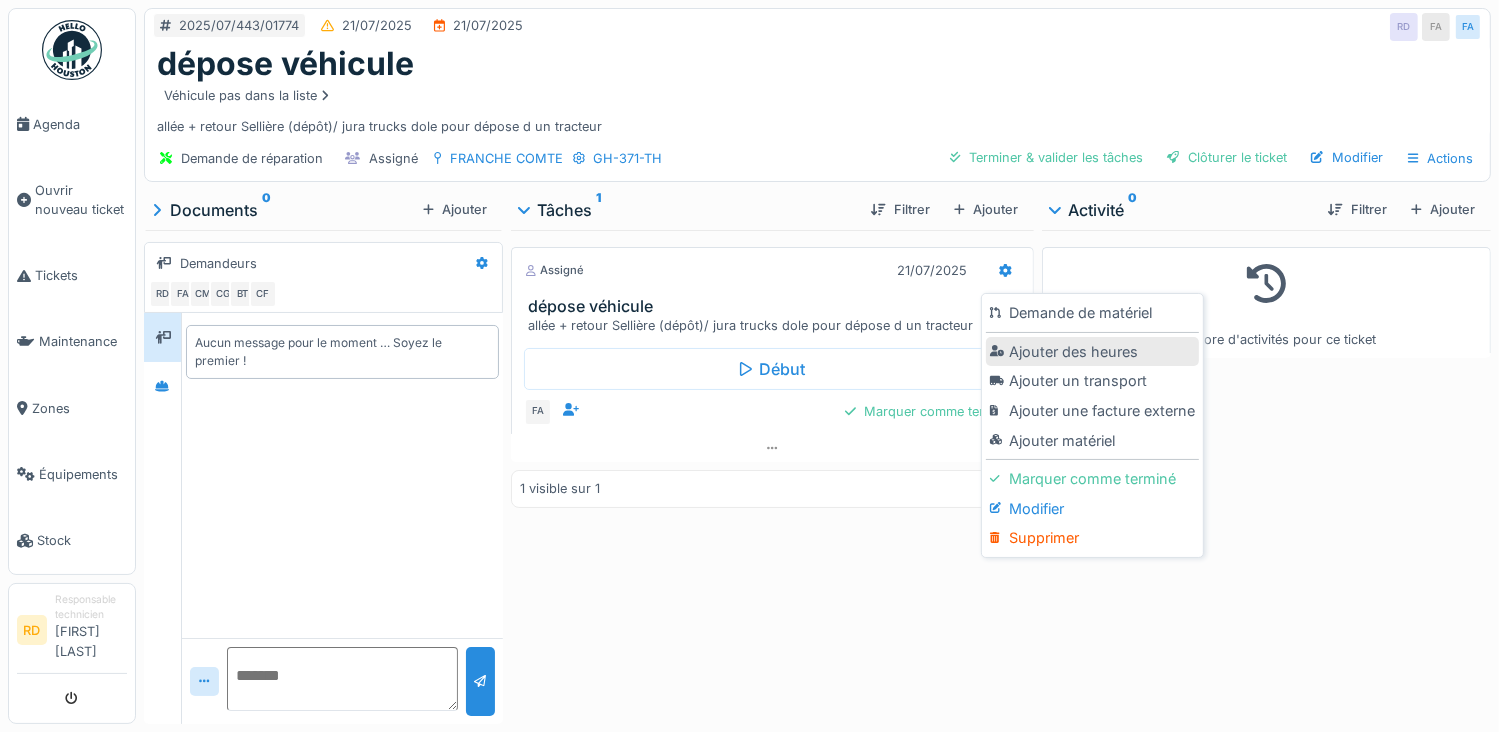click on "Ajouter des heures" at bounding box center (1092, 352) 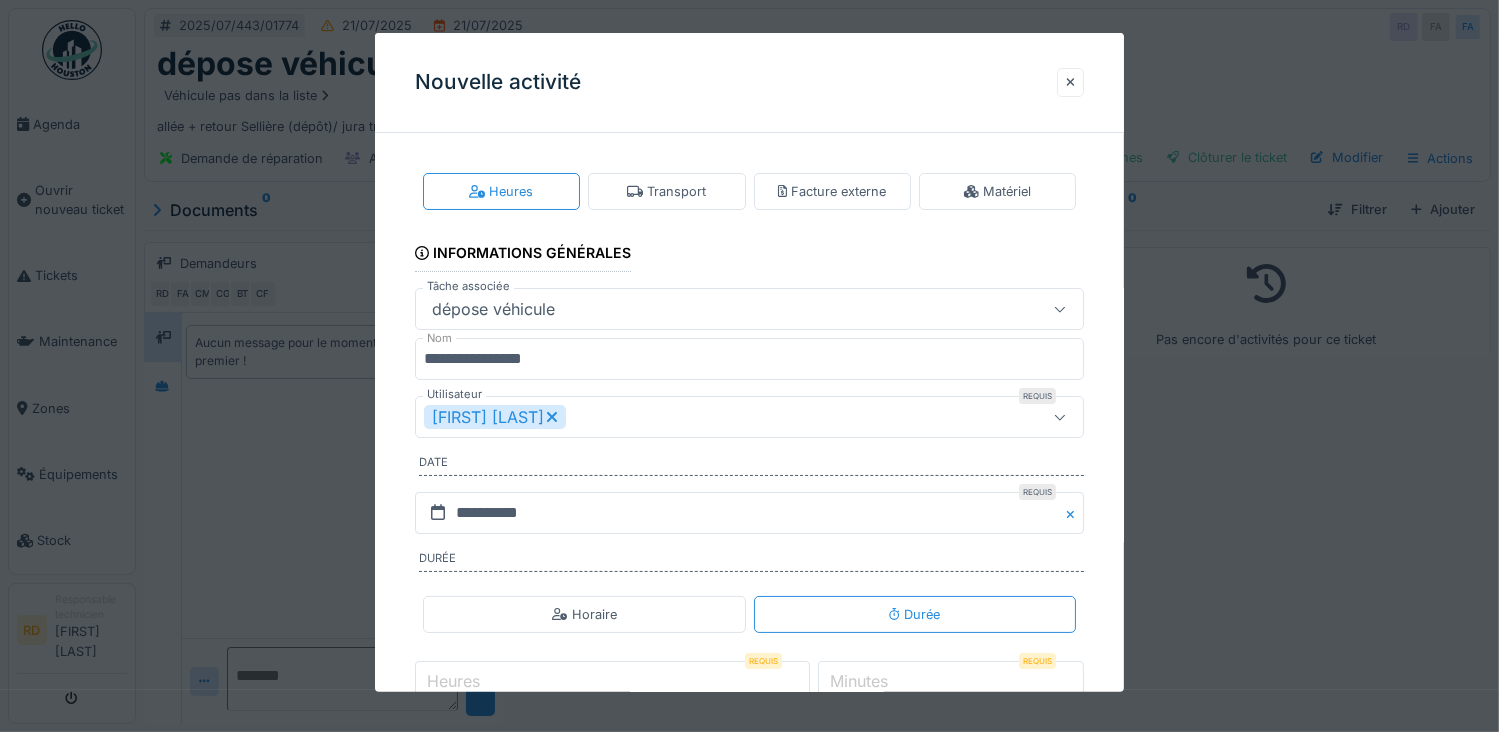 click 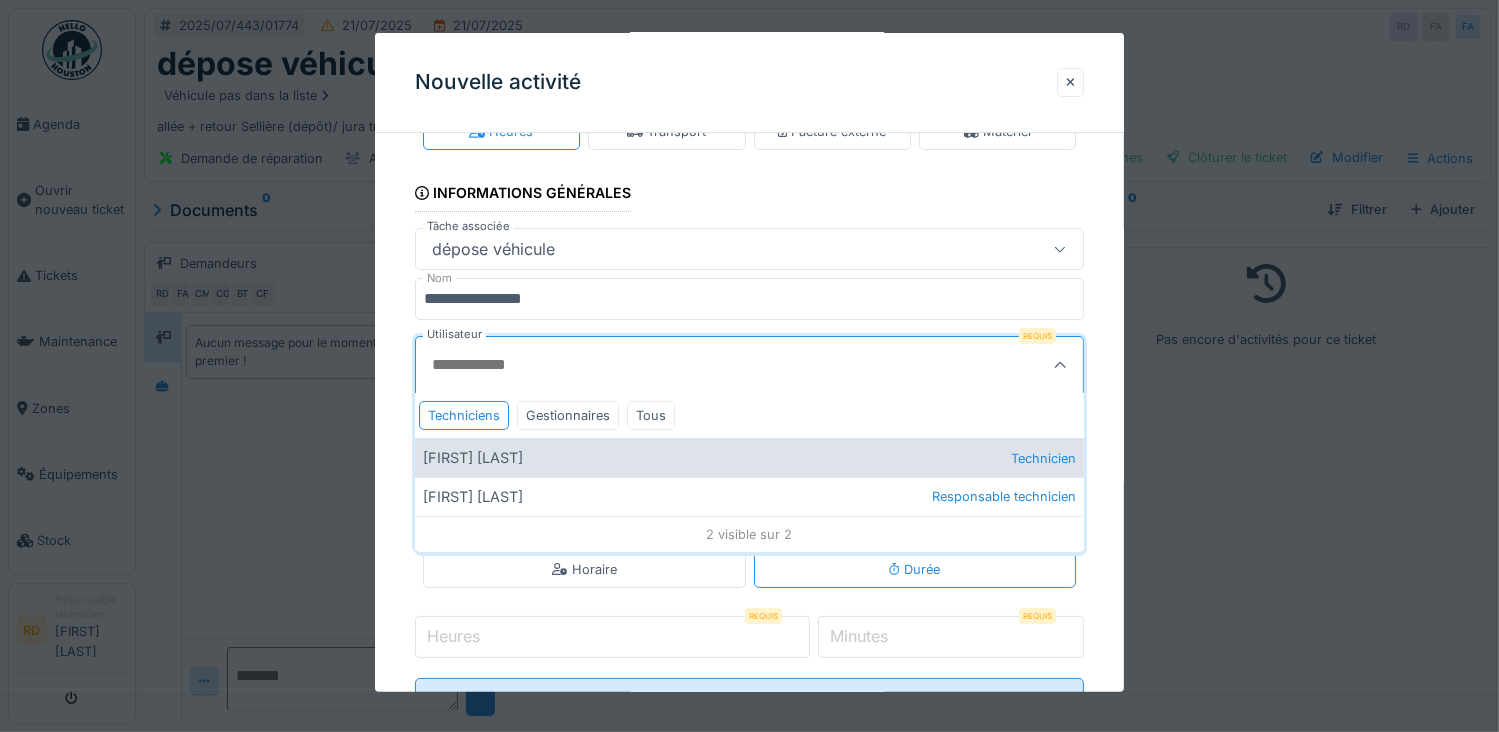 click on "[FIRST] [LAST]   Technicien" at bounding box center [750, 457] 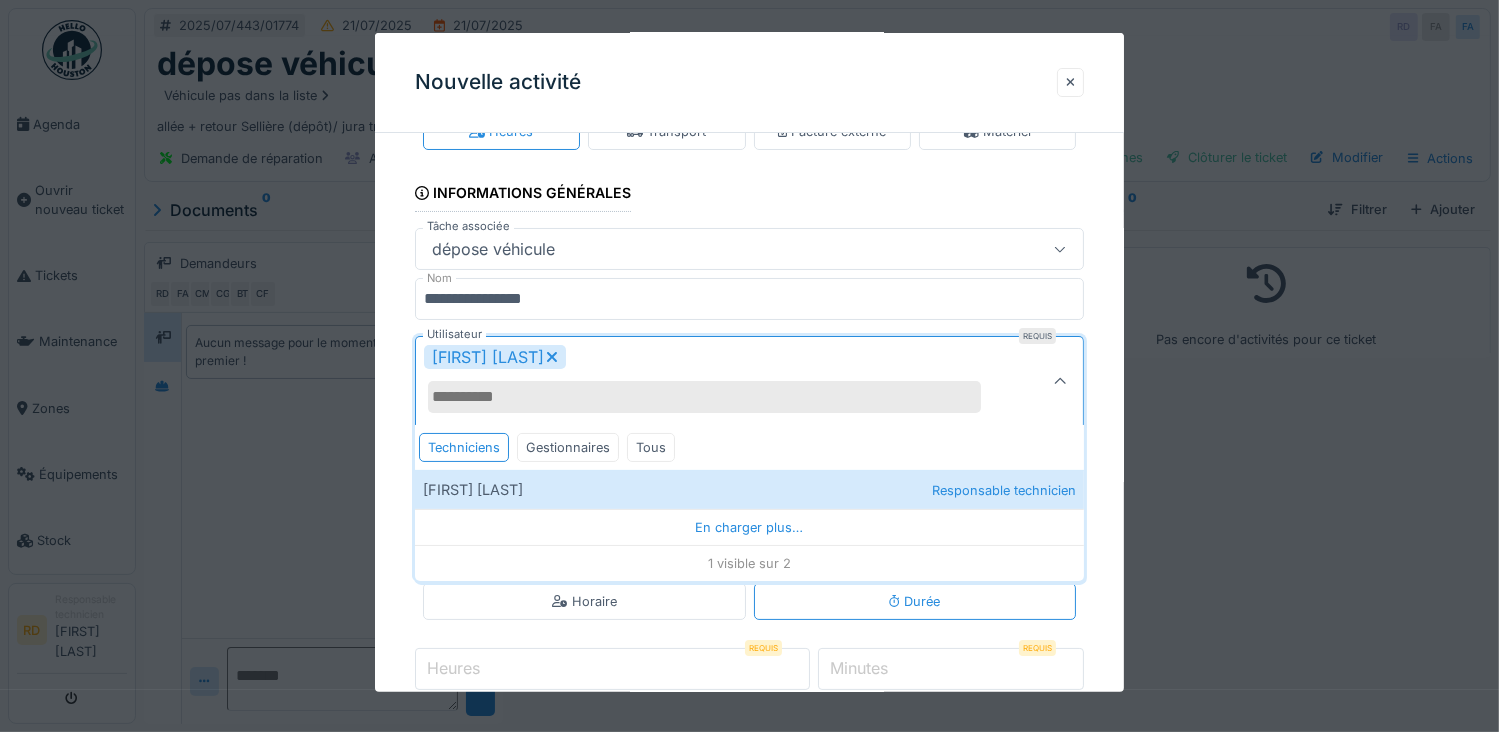 click on "**********" at bounding box center (750, 448) 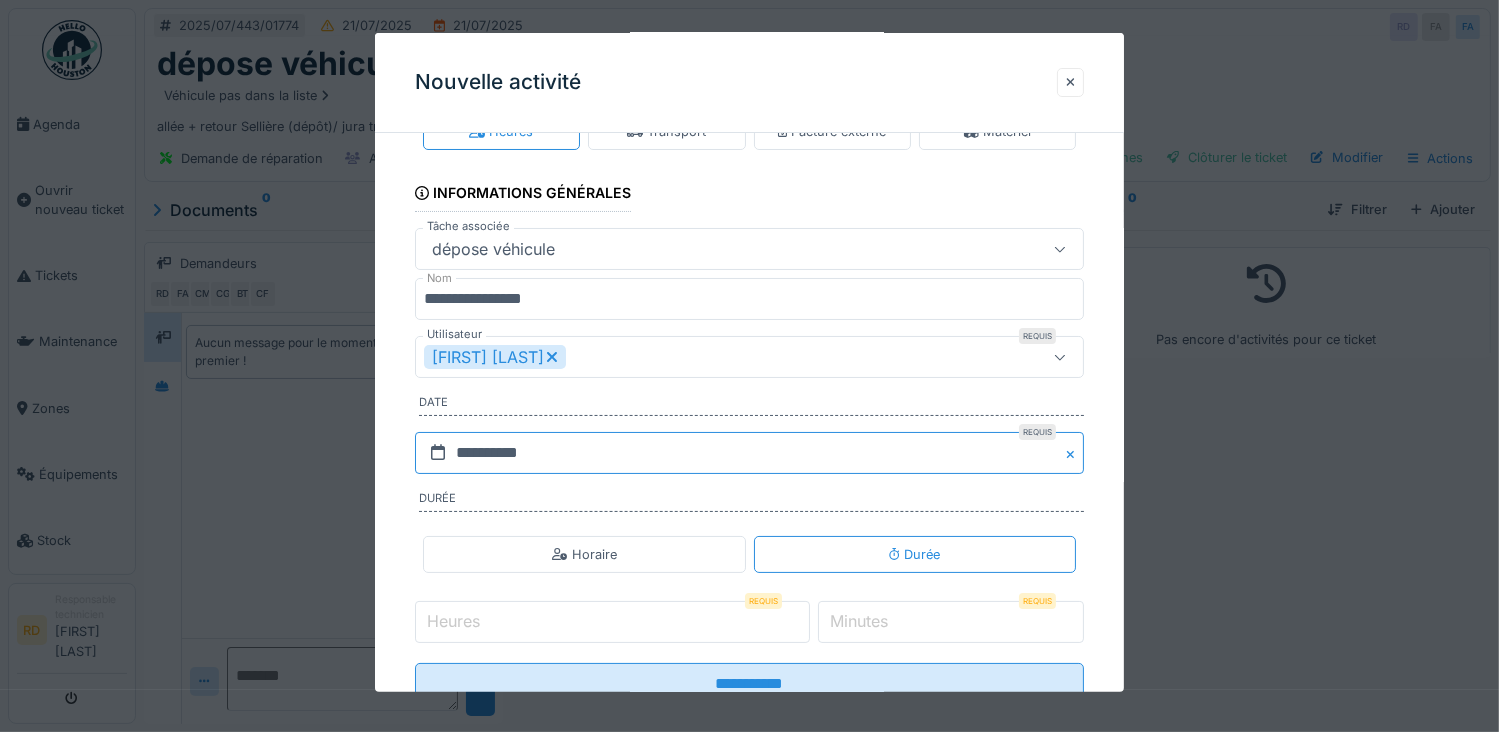 click on "**********" at bounding box center (750, 453) 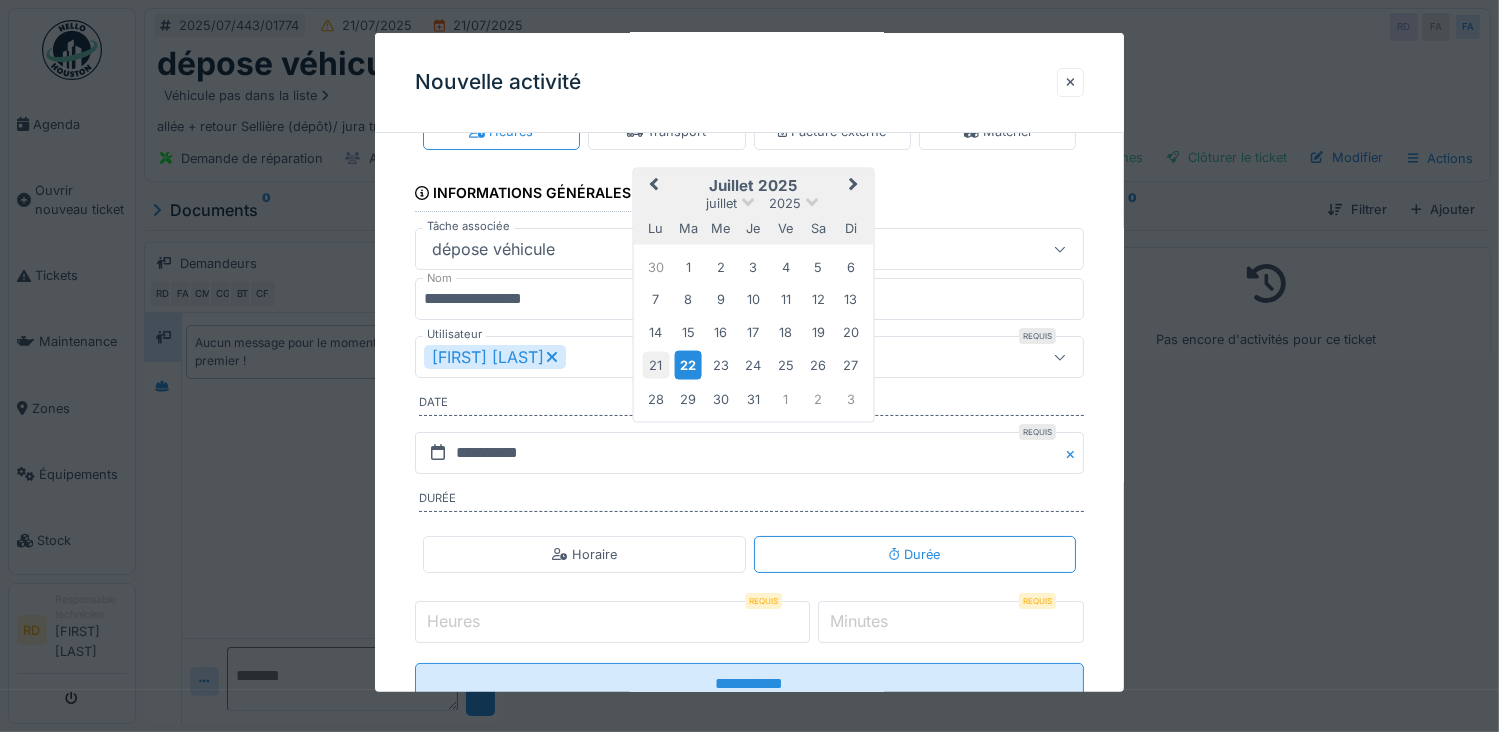 click on "21" at bounding box center (655, 365) 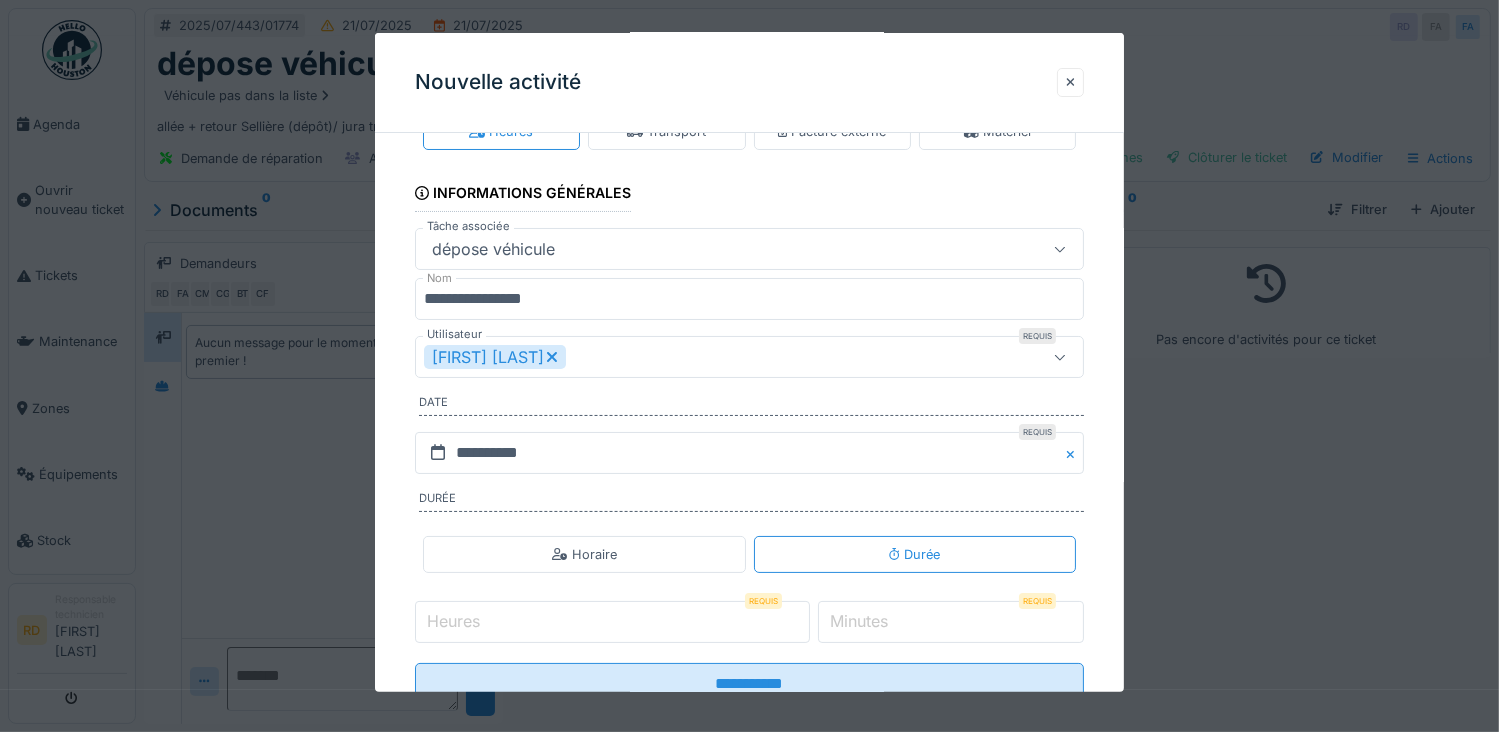 click on "Heures" at bounding box center (612, 622) 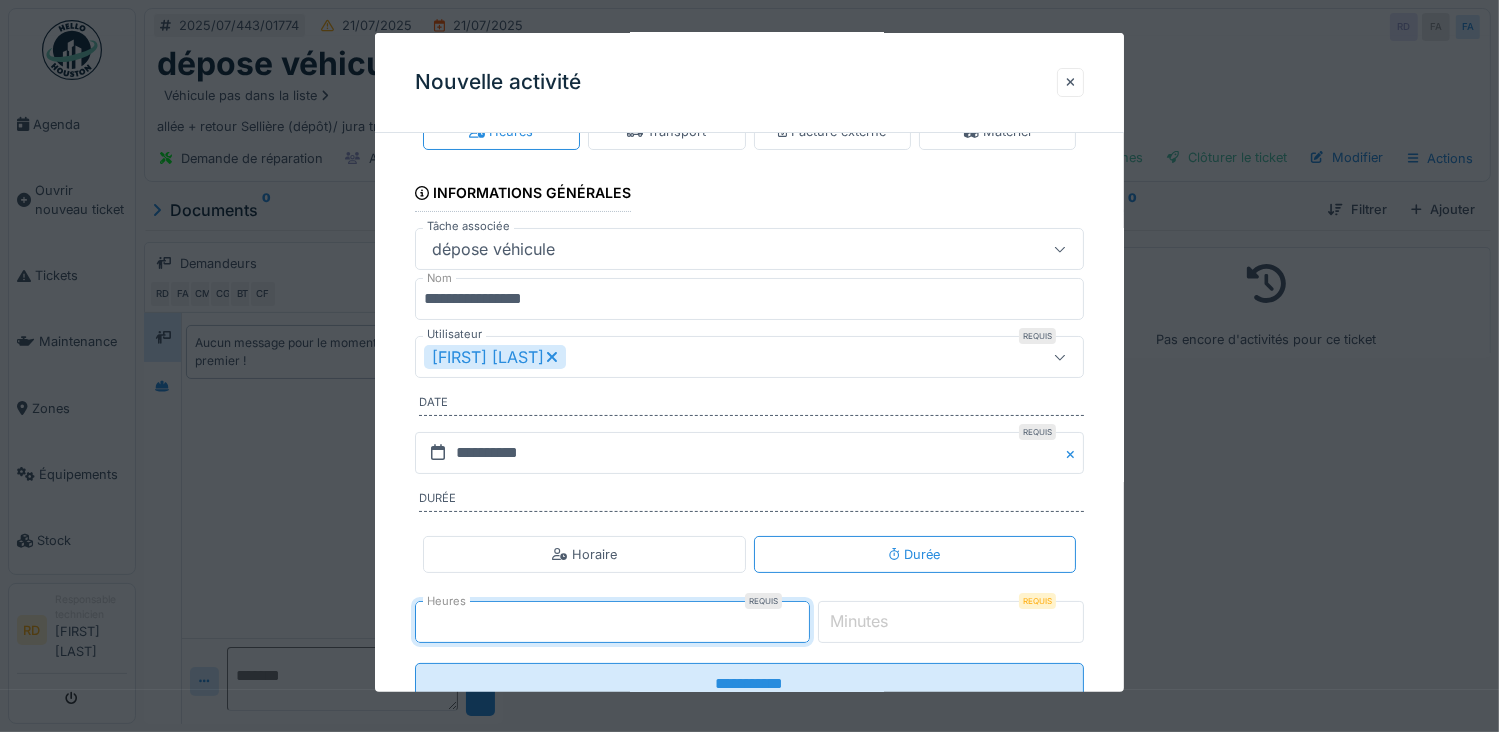 type on "*" 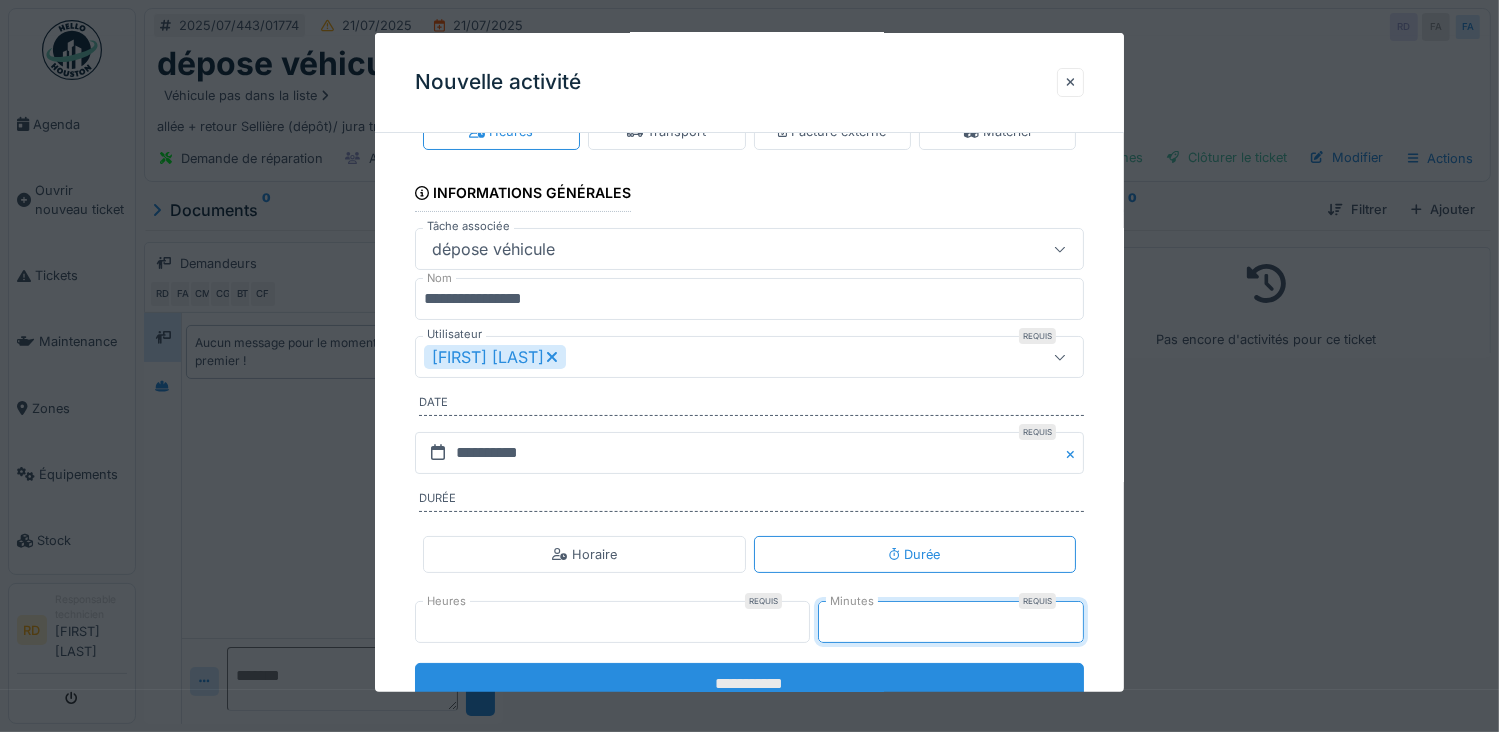 type on "**" 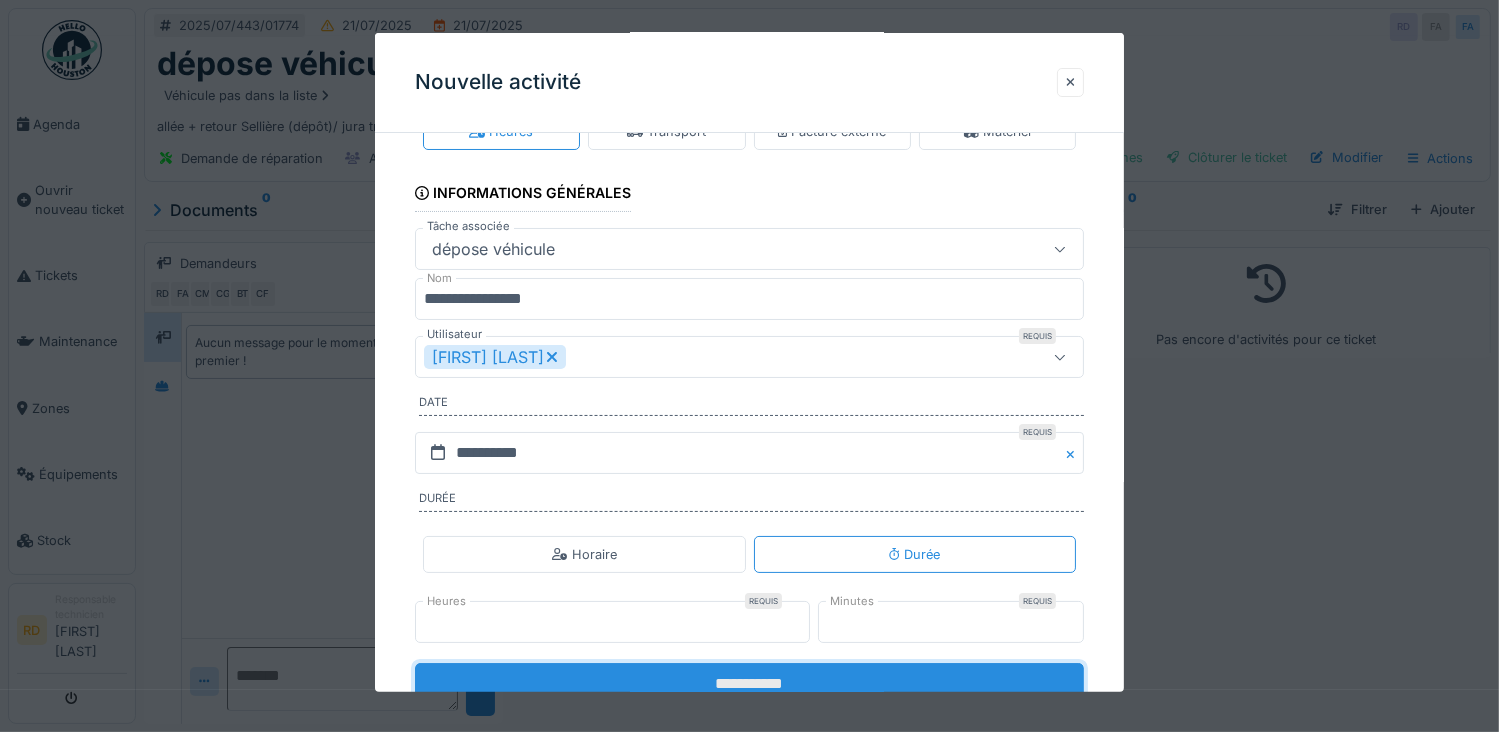 click on "**********" at bounding box center [750, 684] 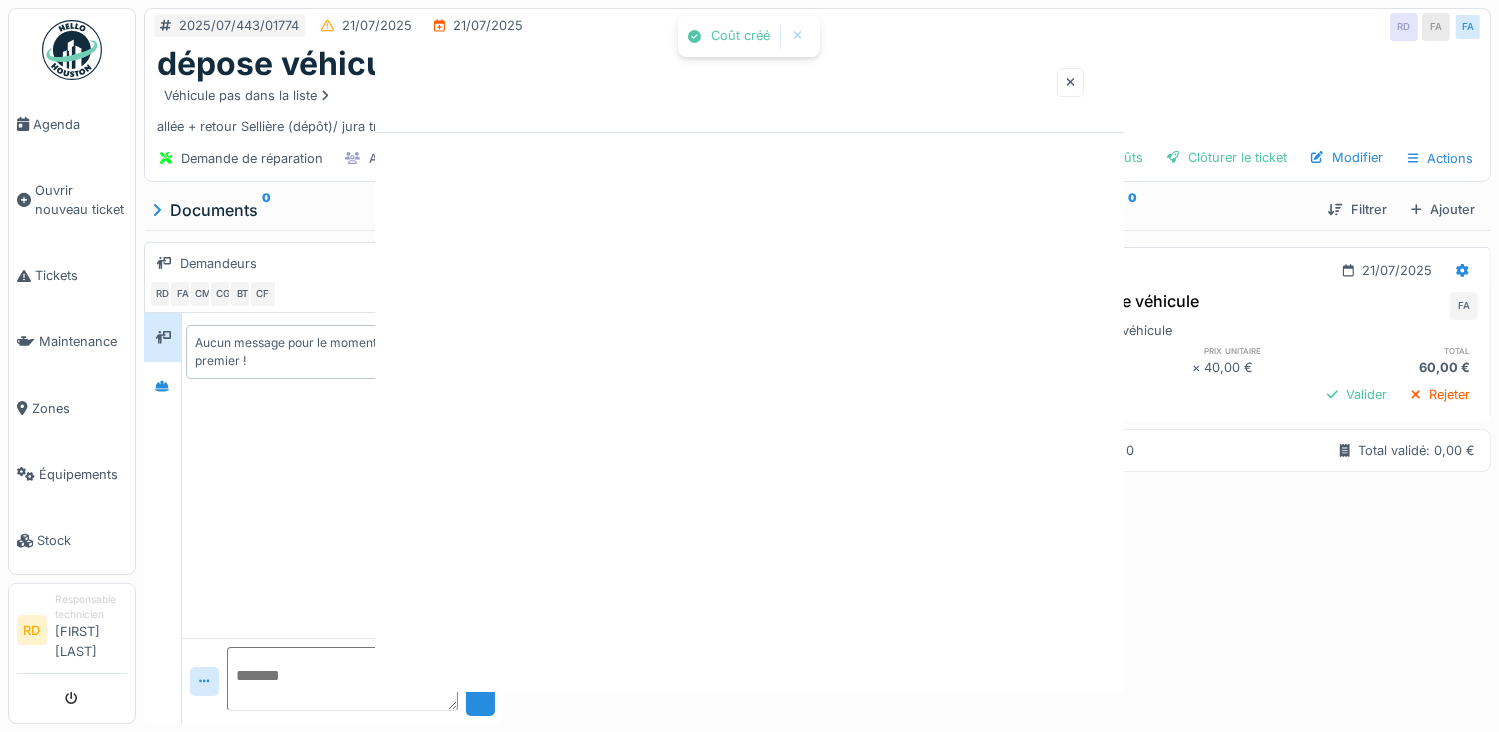 scroll, scrollTop: 0, scrollLeft: 0, axis: both 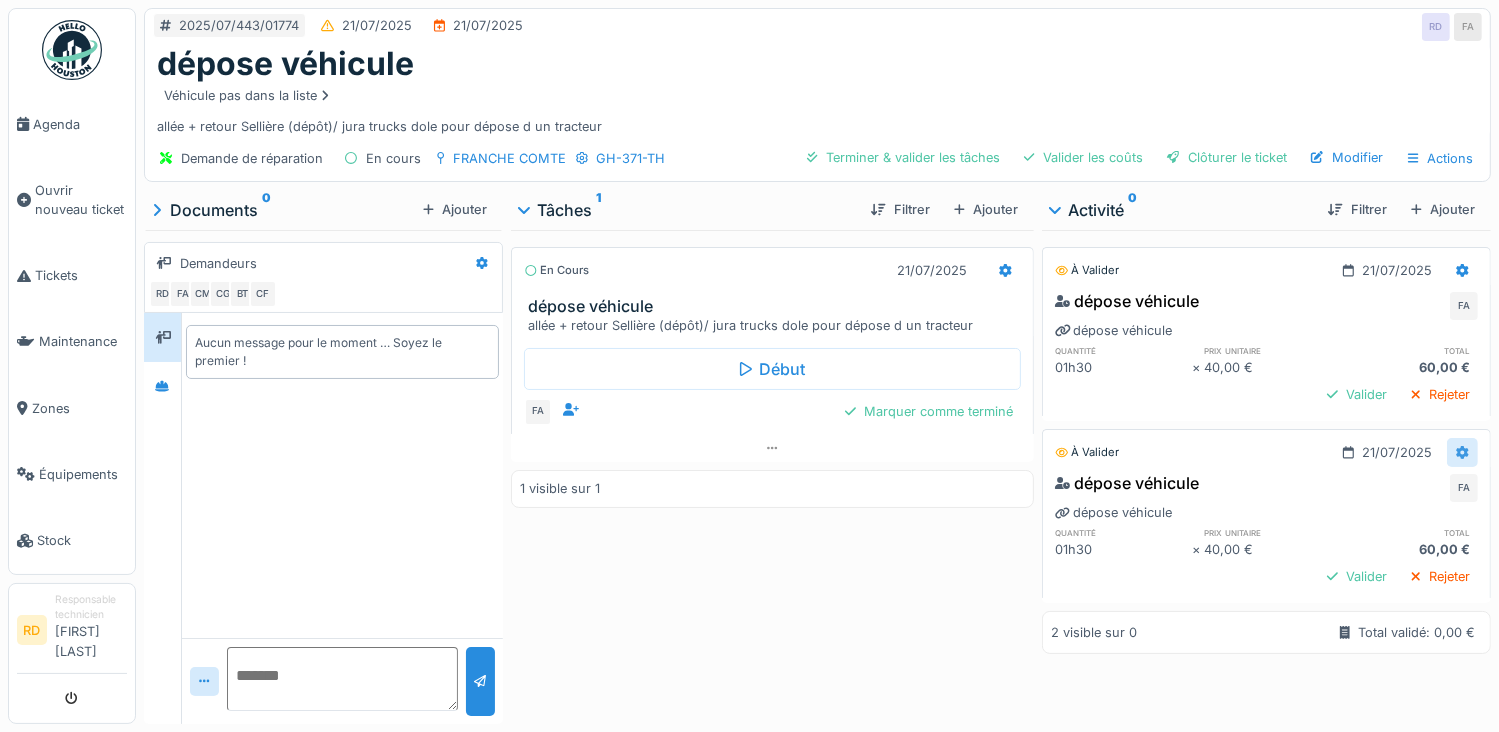 click 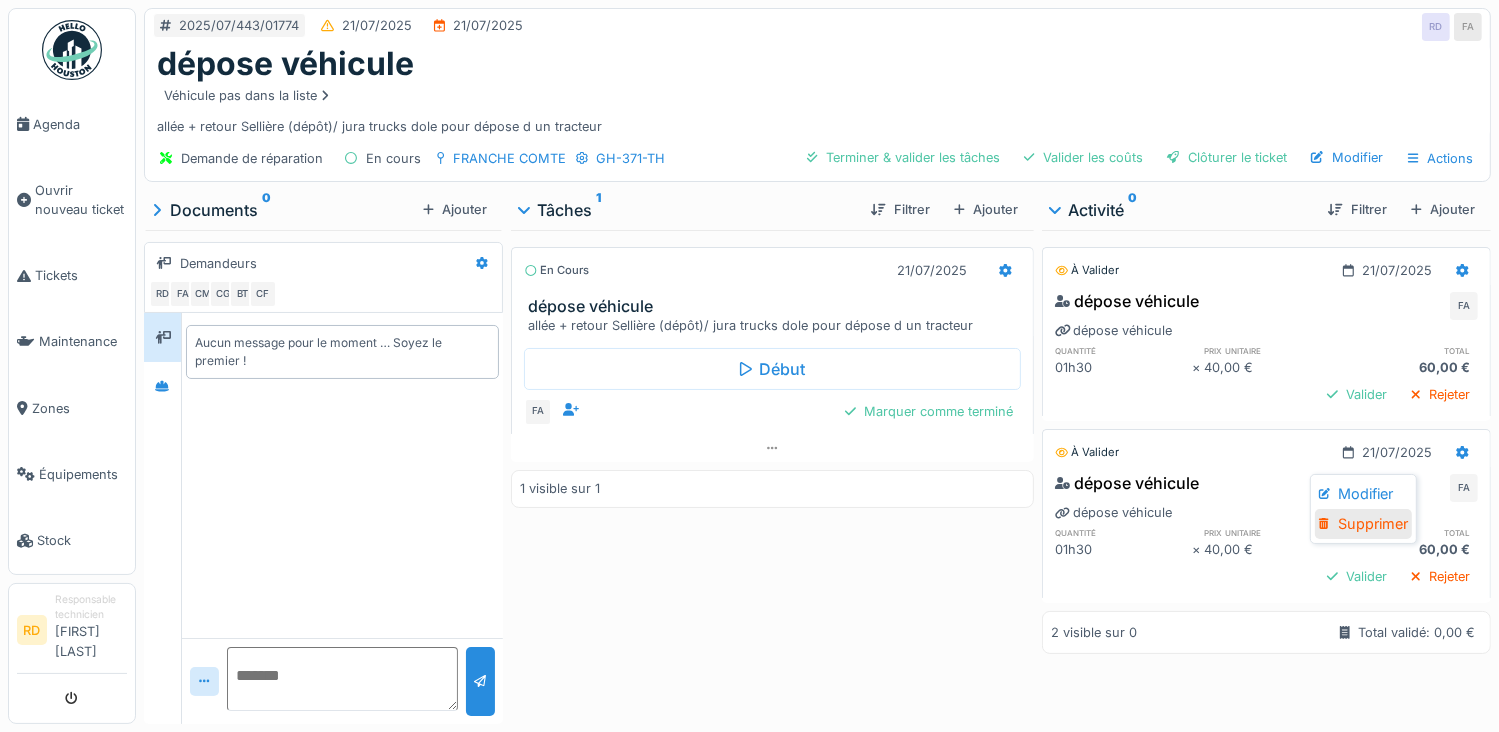 click on "Supprimer" at bounding box center (1363, 524) 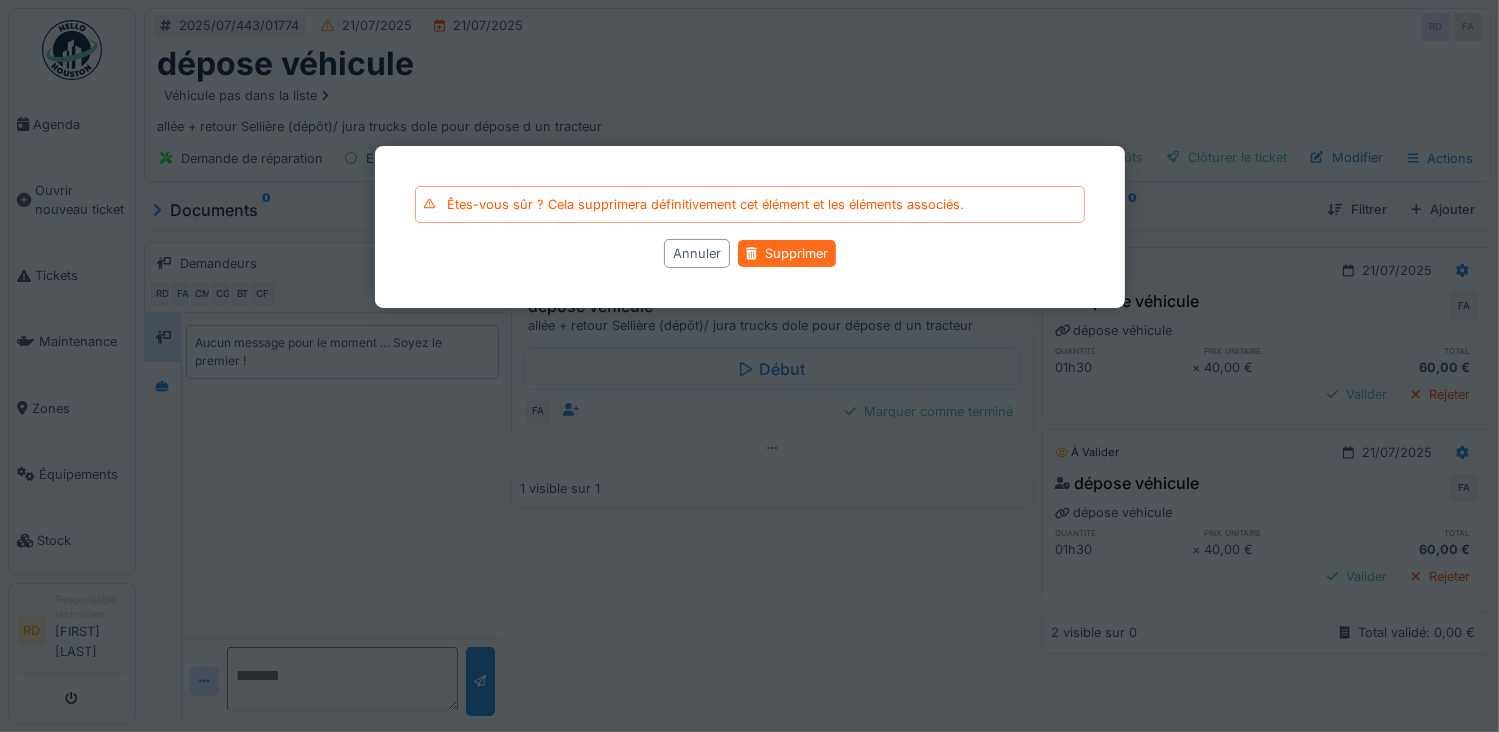 click on "Supprimer" at bounding box center (786, 254) 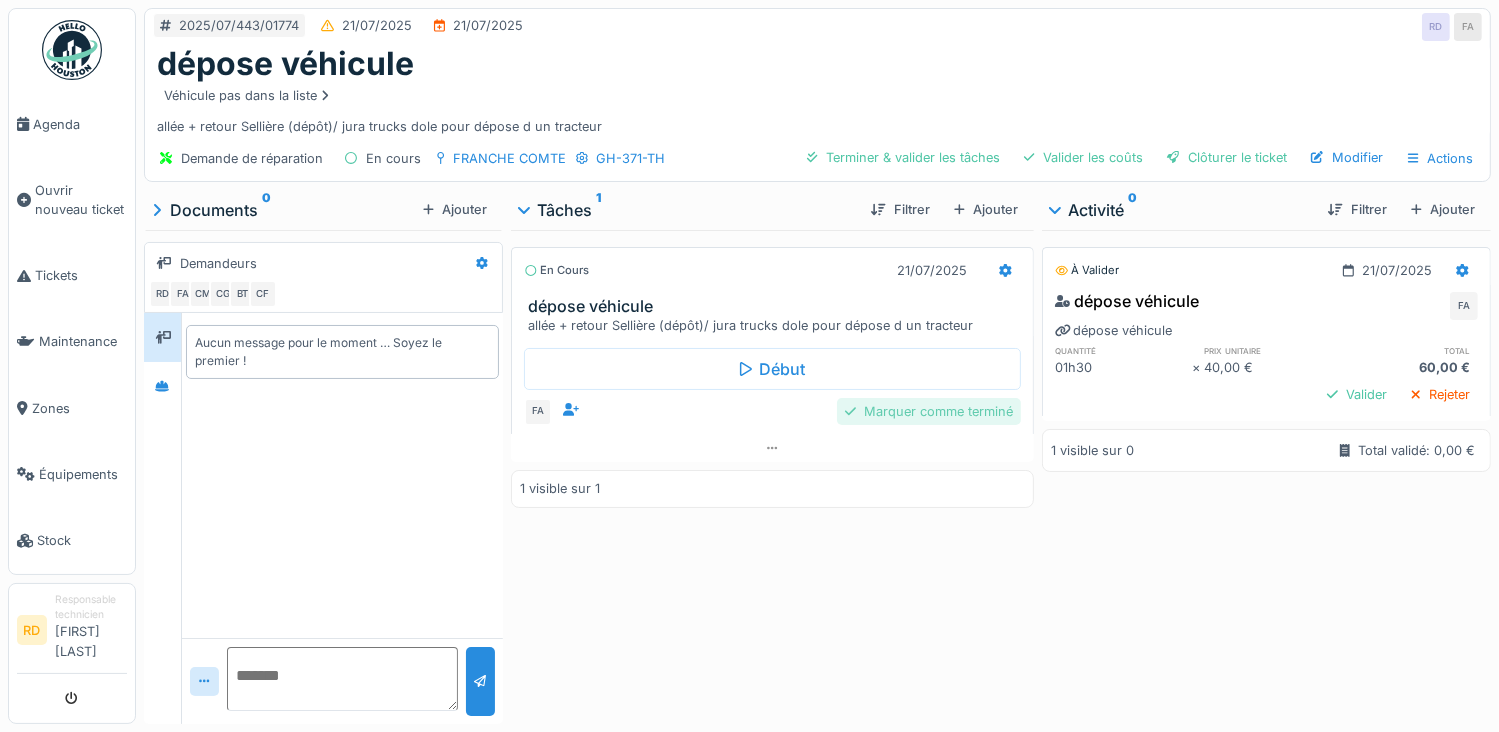 click on "Marquer comme terminé" at bounding box center [929, 411] 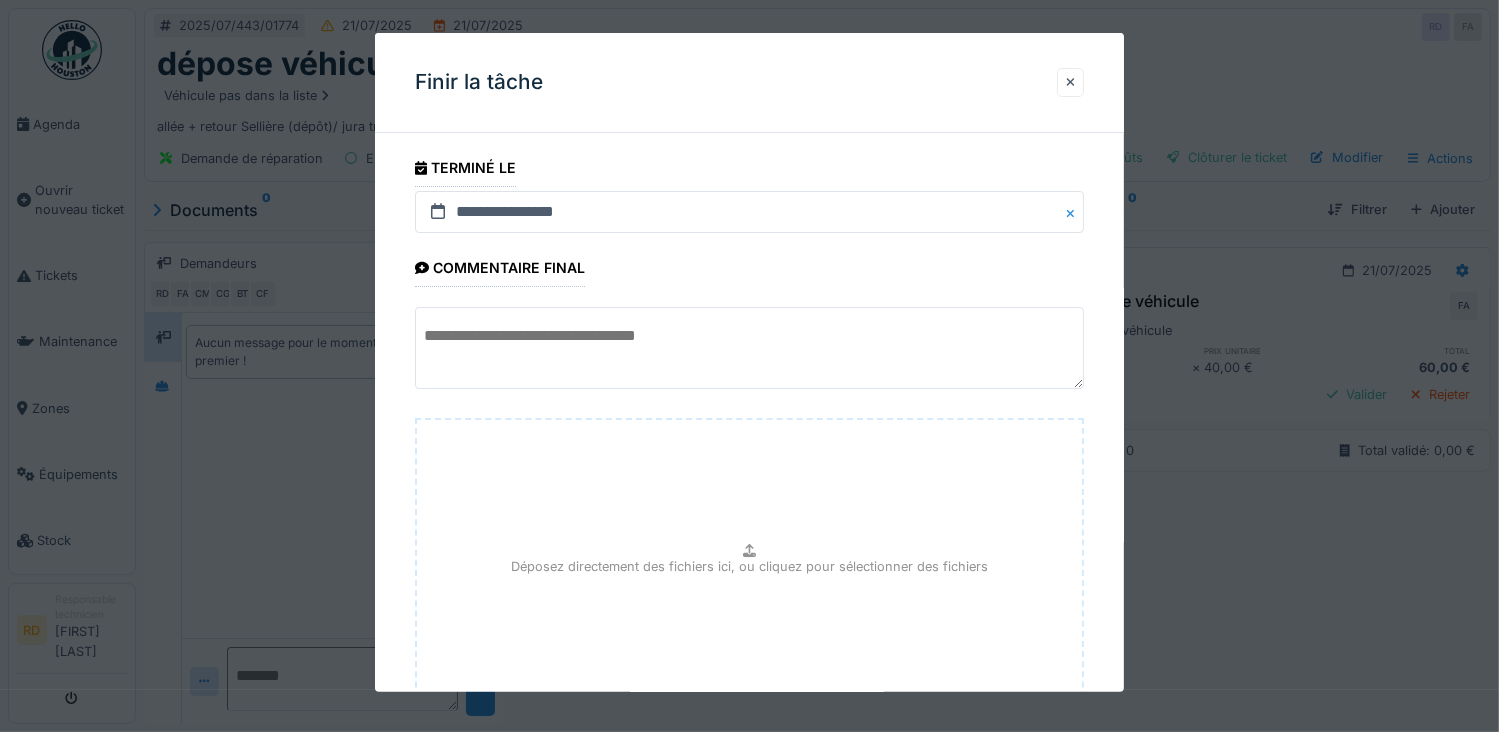click at bounding box center (750, 348) 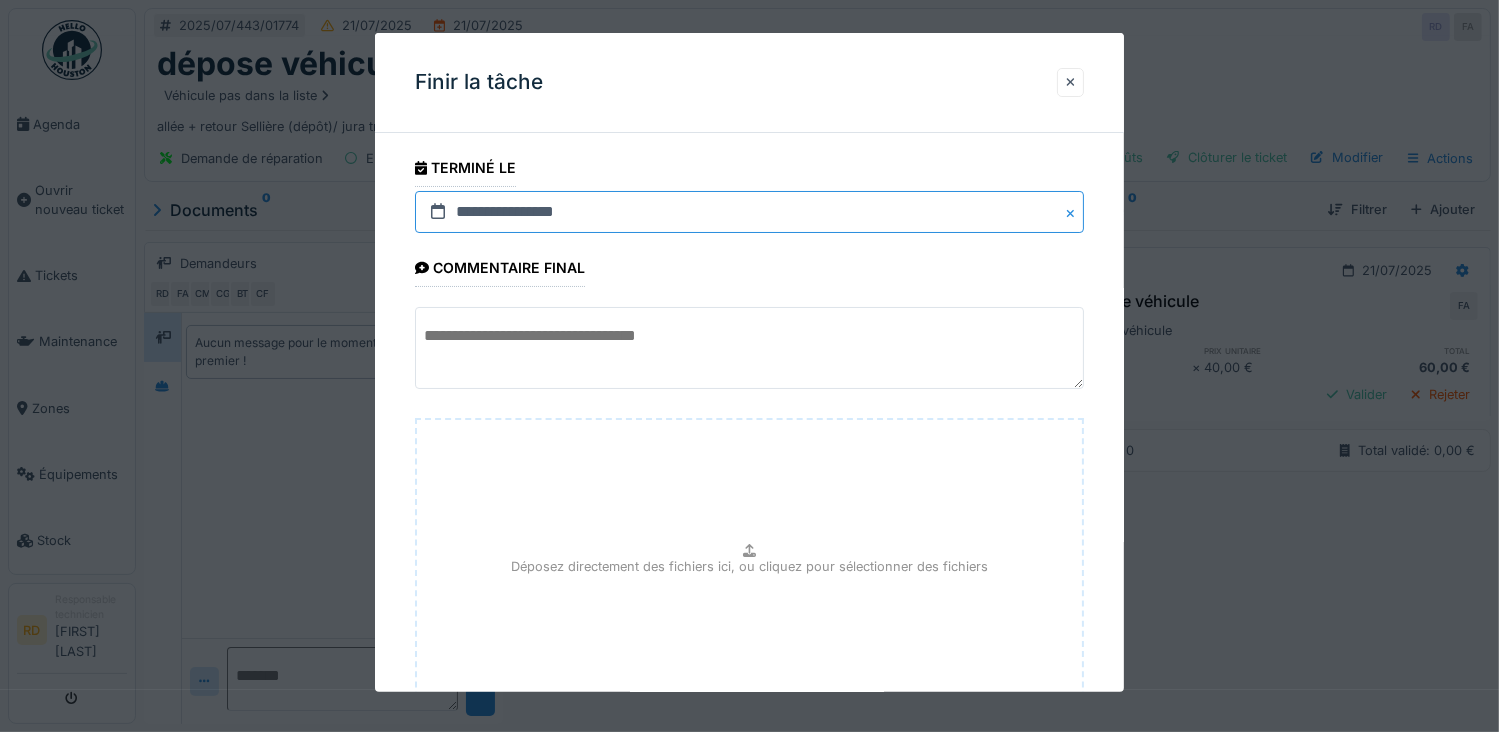 click on "**********" at bounding box center (750, 212) 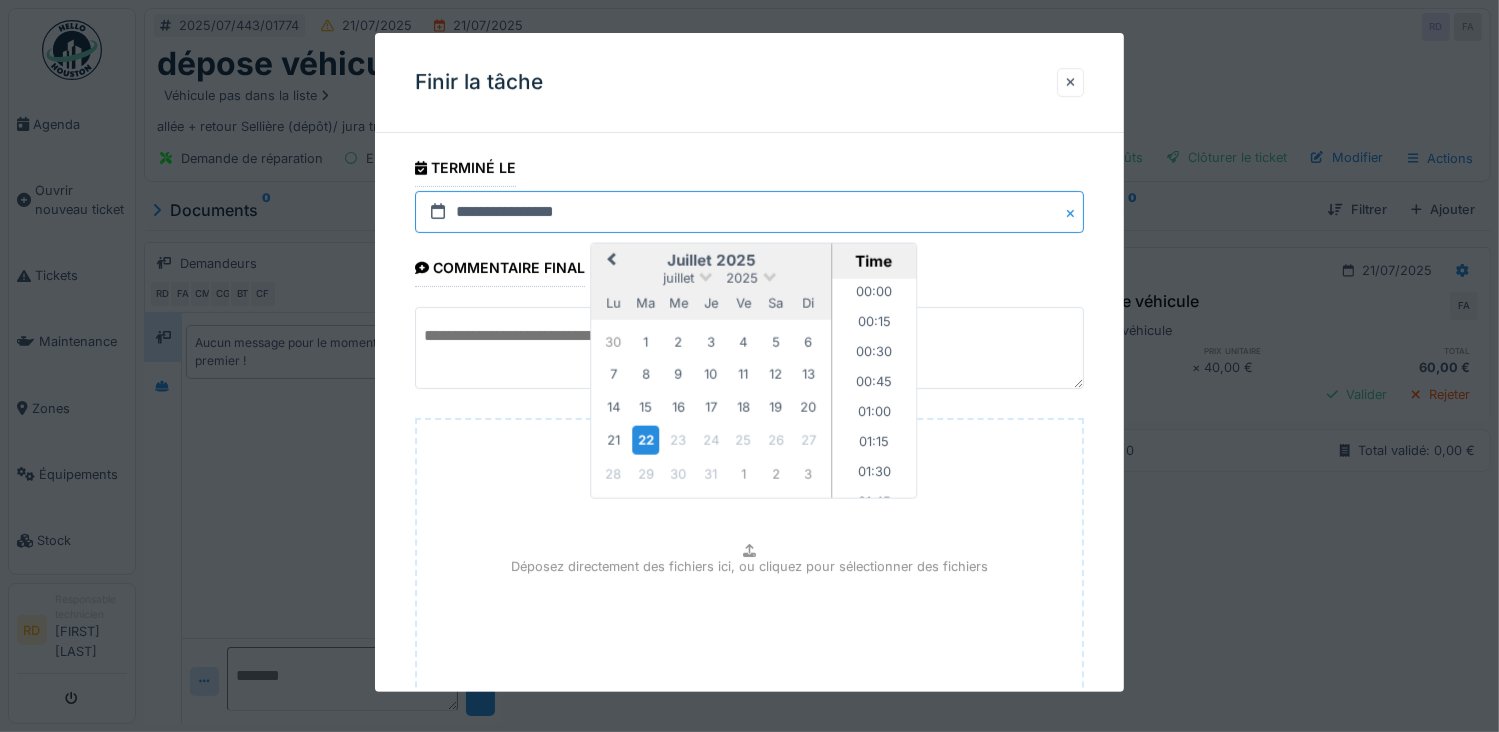 scroll, scrollTop: 685, scrollLeft: 0, axis: vertical 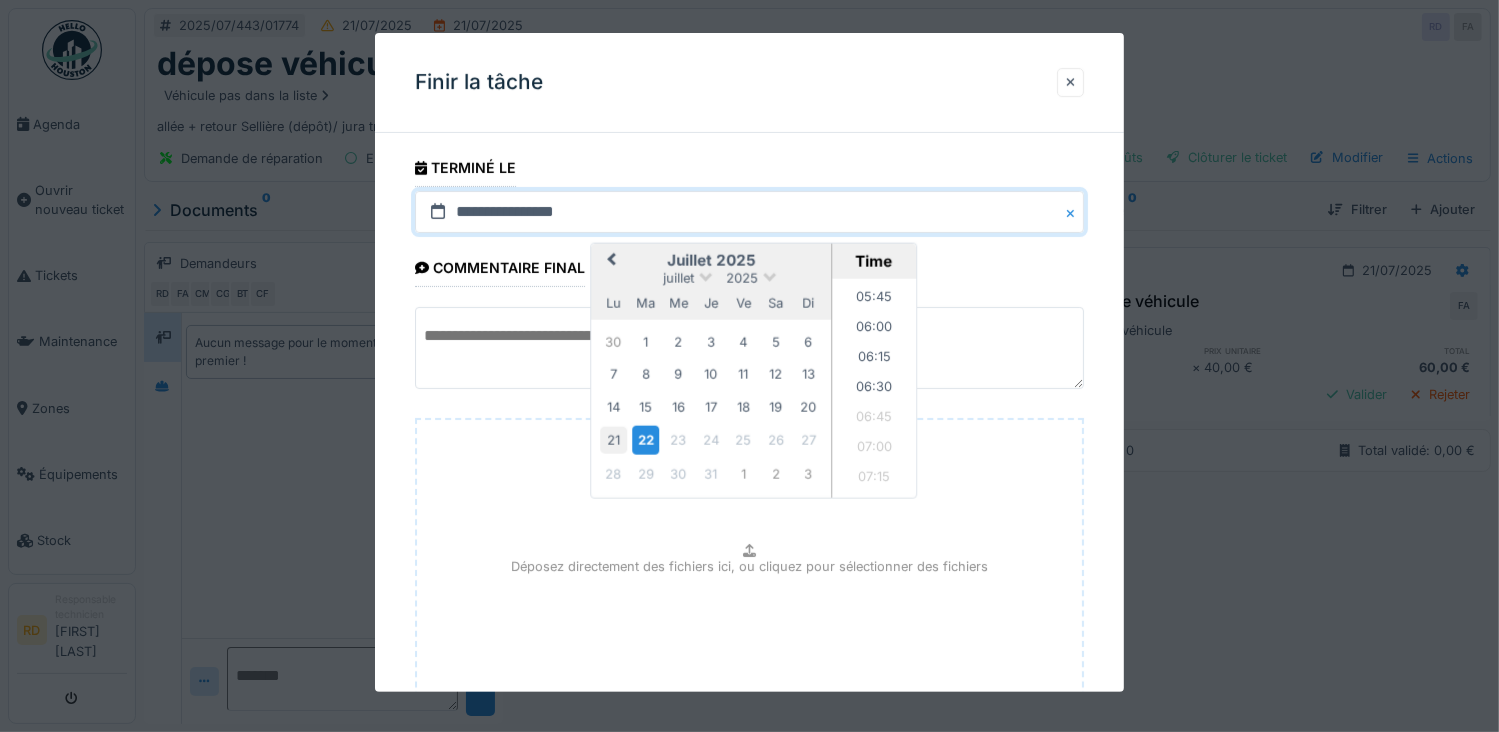 click on "21" at bounding box center (613, 440) 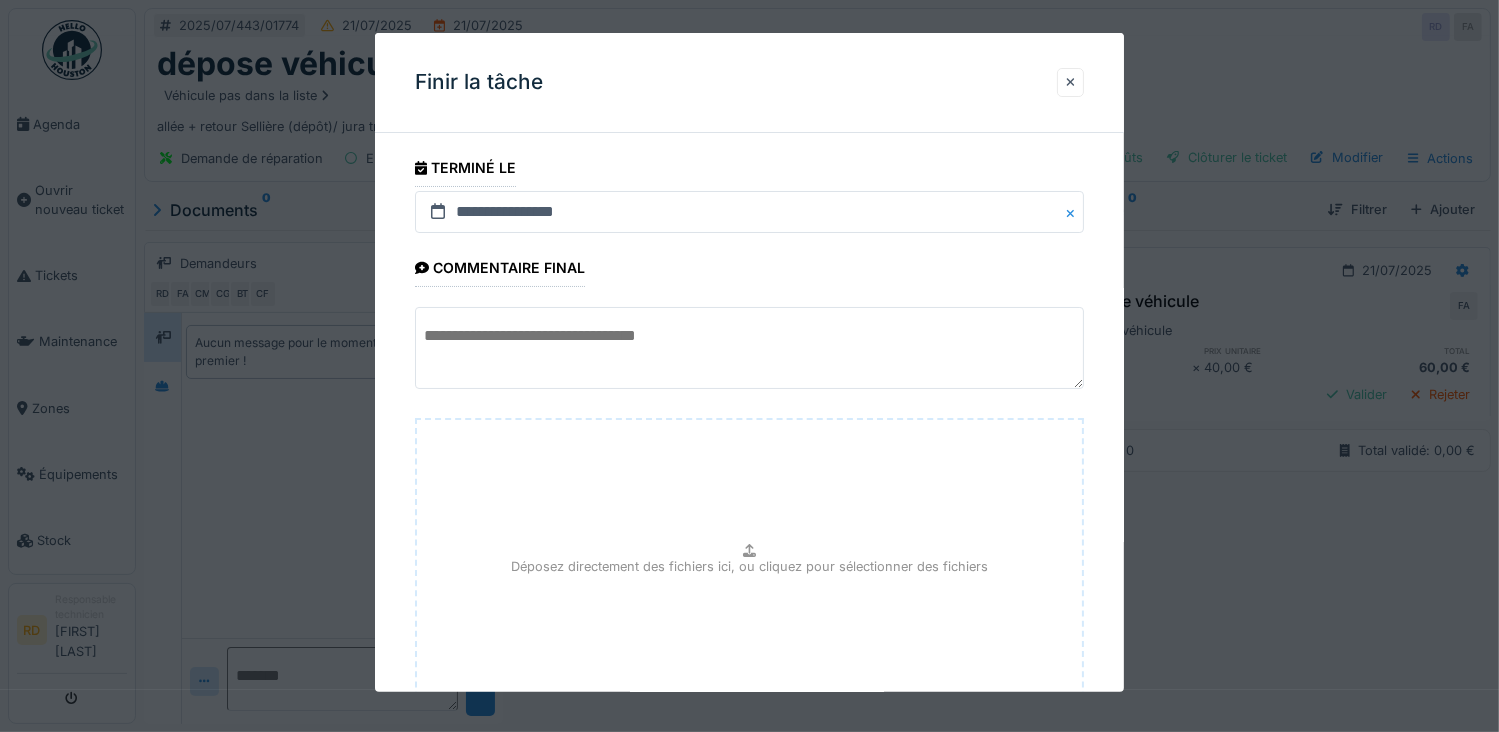 click at bounding box center [750, 348] 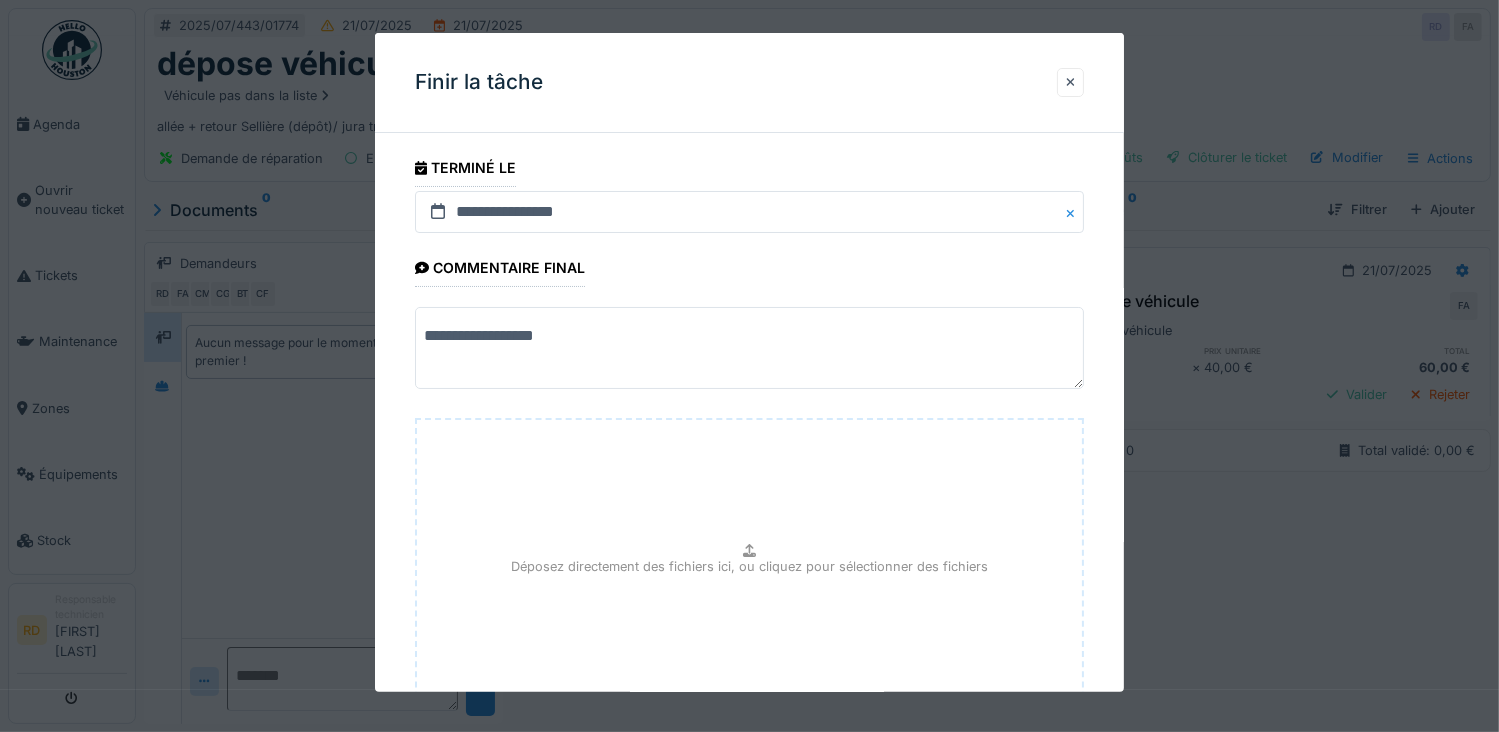 scroll, scrollTop: 154, scrollLeft: 0, axis: vertical 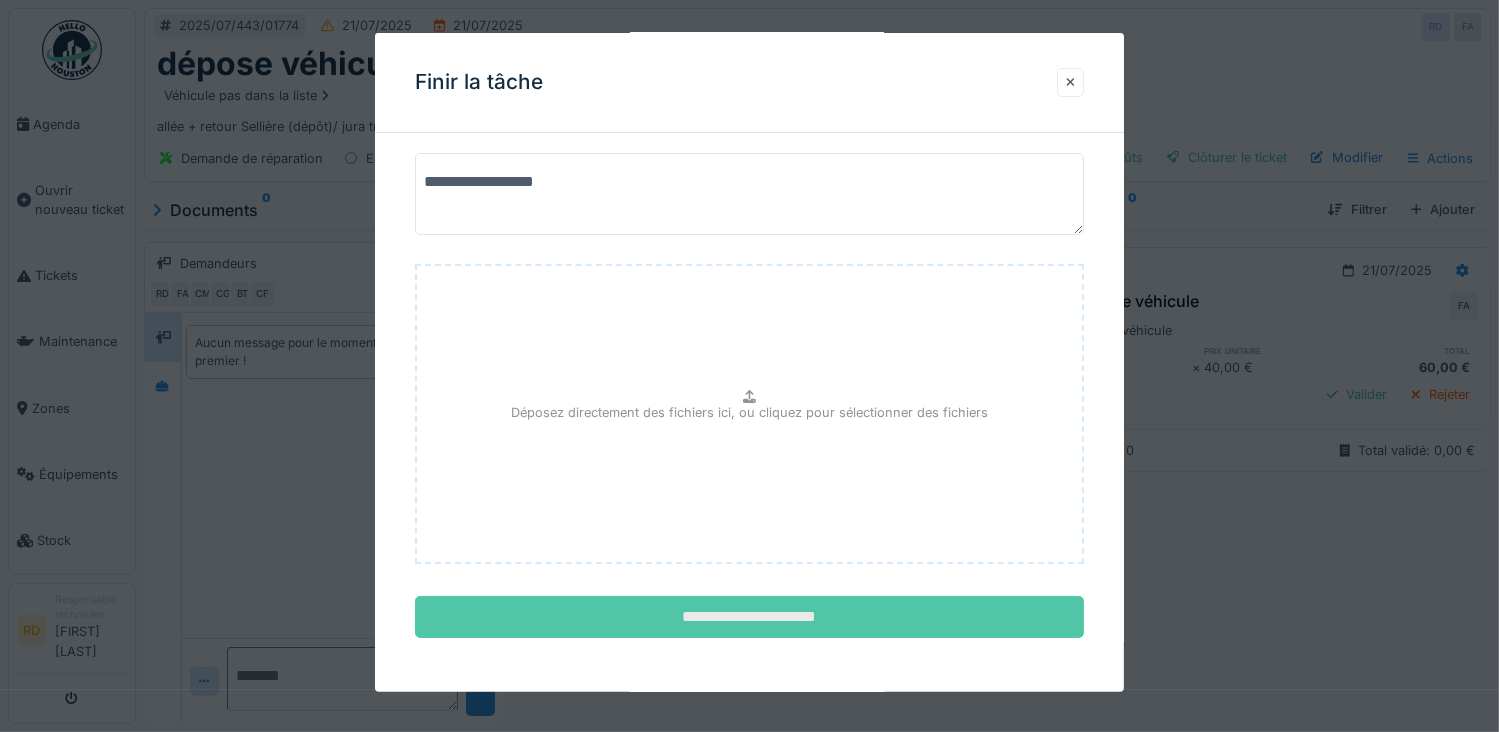 type on "**********" 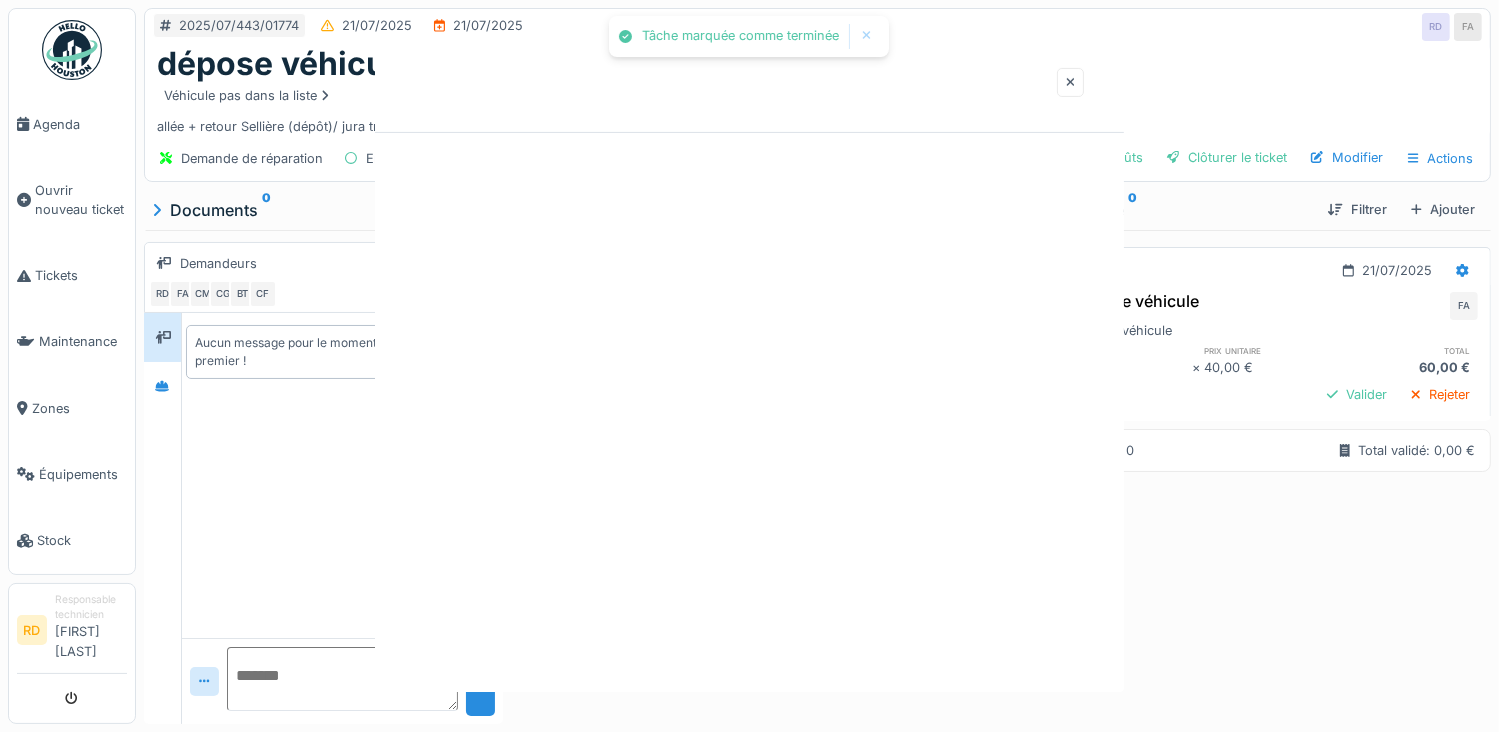 scroll, scrollTop: 0, scrollLeft: 0, axis: both 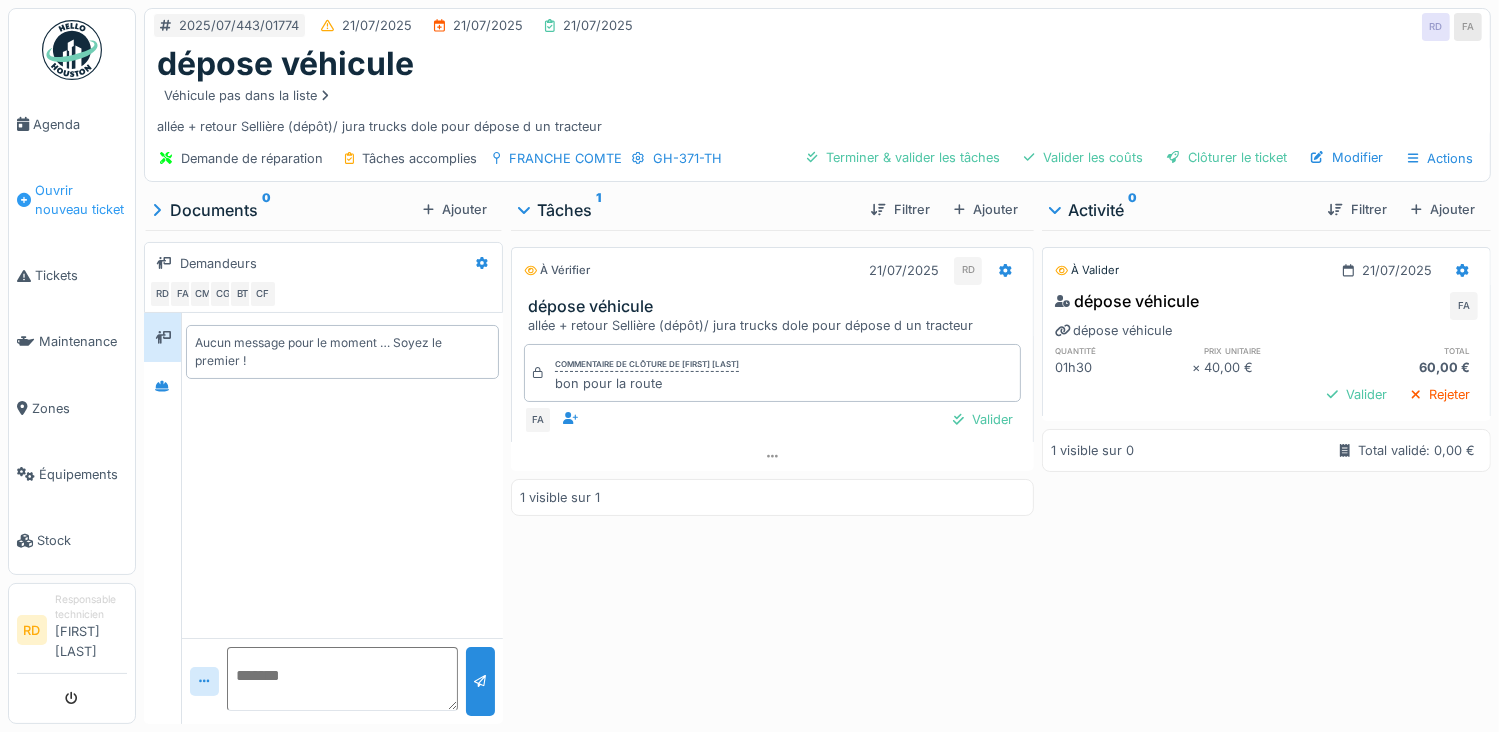 click on "Ouvrir nouveau ticket" at bounding box center [81, 200] 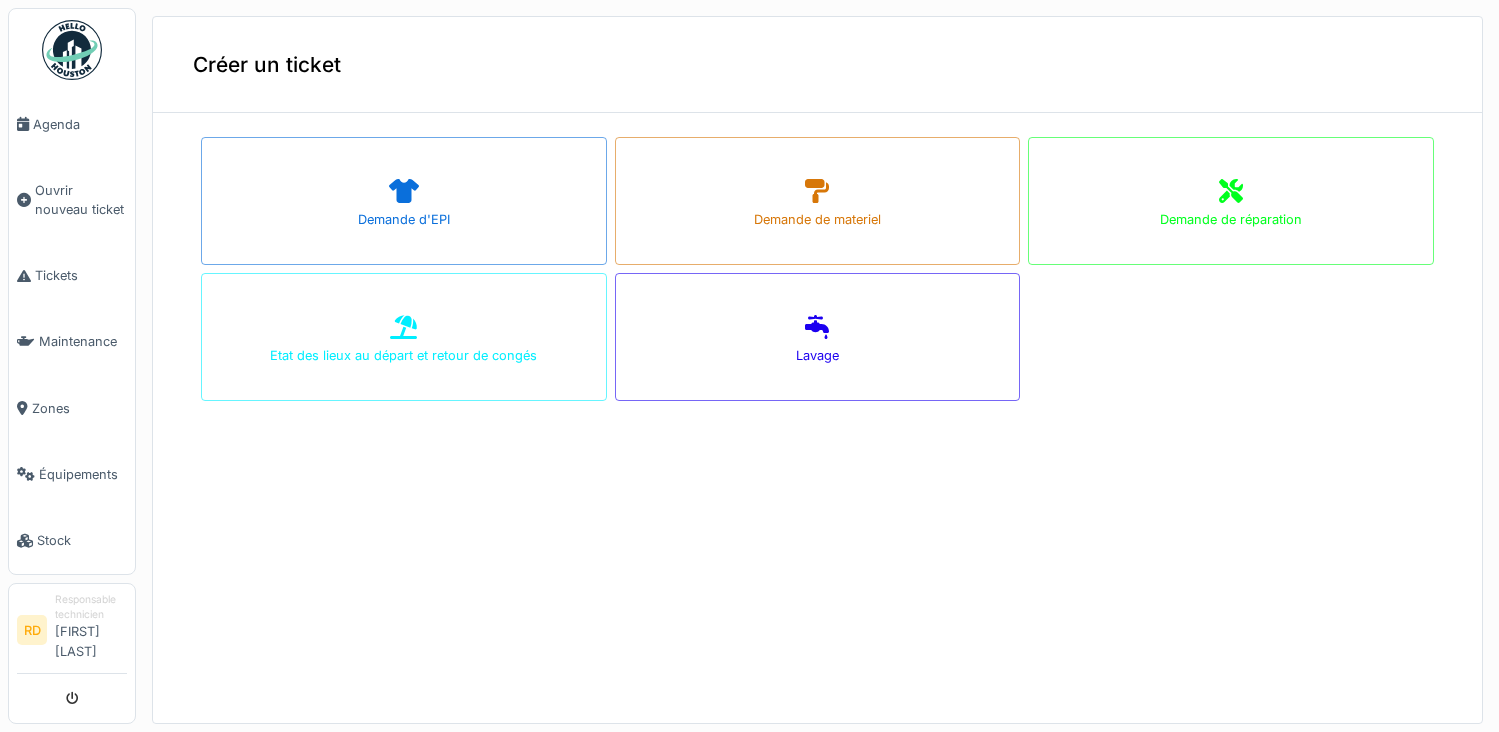 scroll, scrollTop: 0, scrollLeft: 0, axis: both 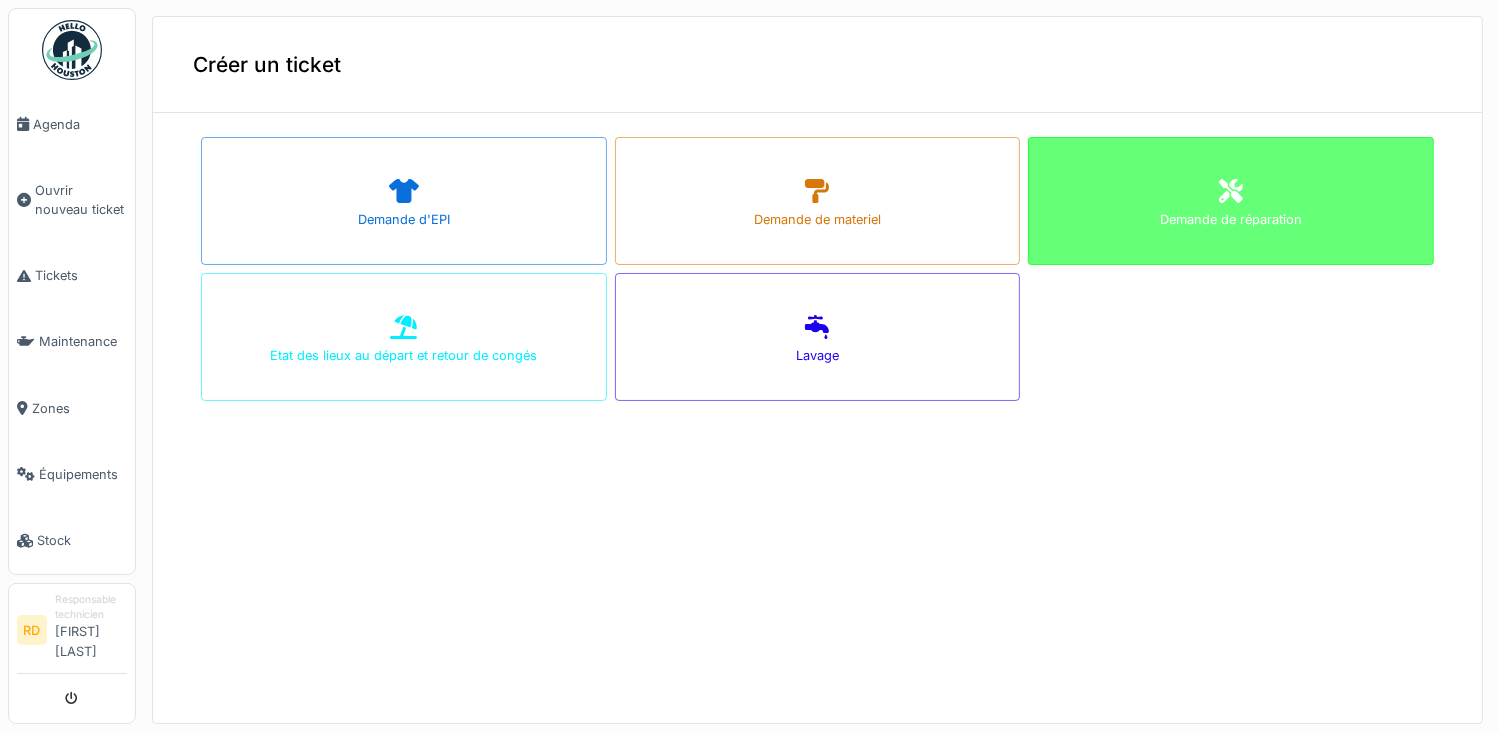 click on "Demande de réparation" at bounding box center (1231, 219) 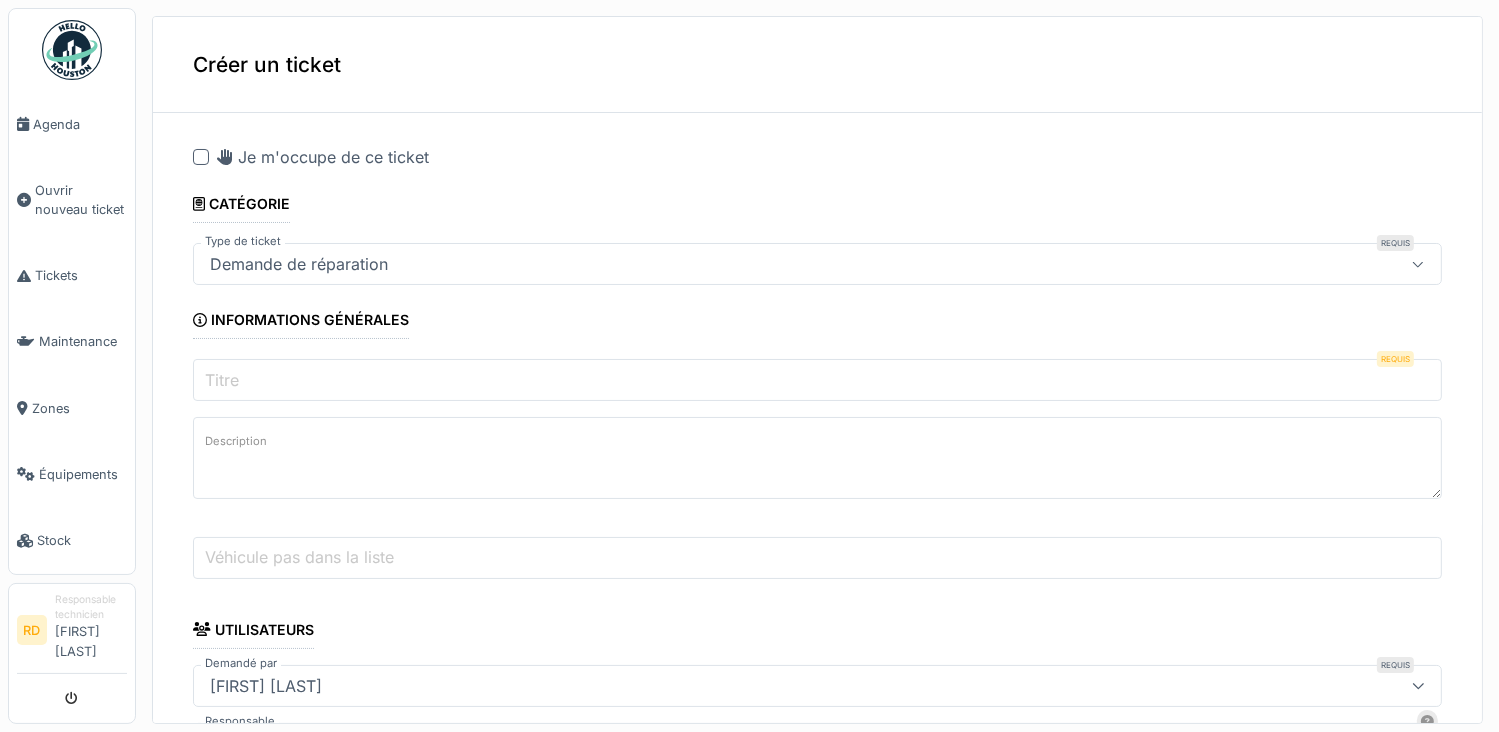 click on "Titre" at bounding box center (222, 380) 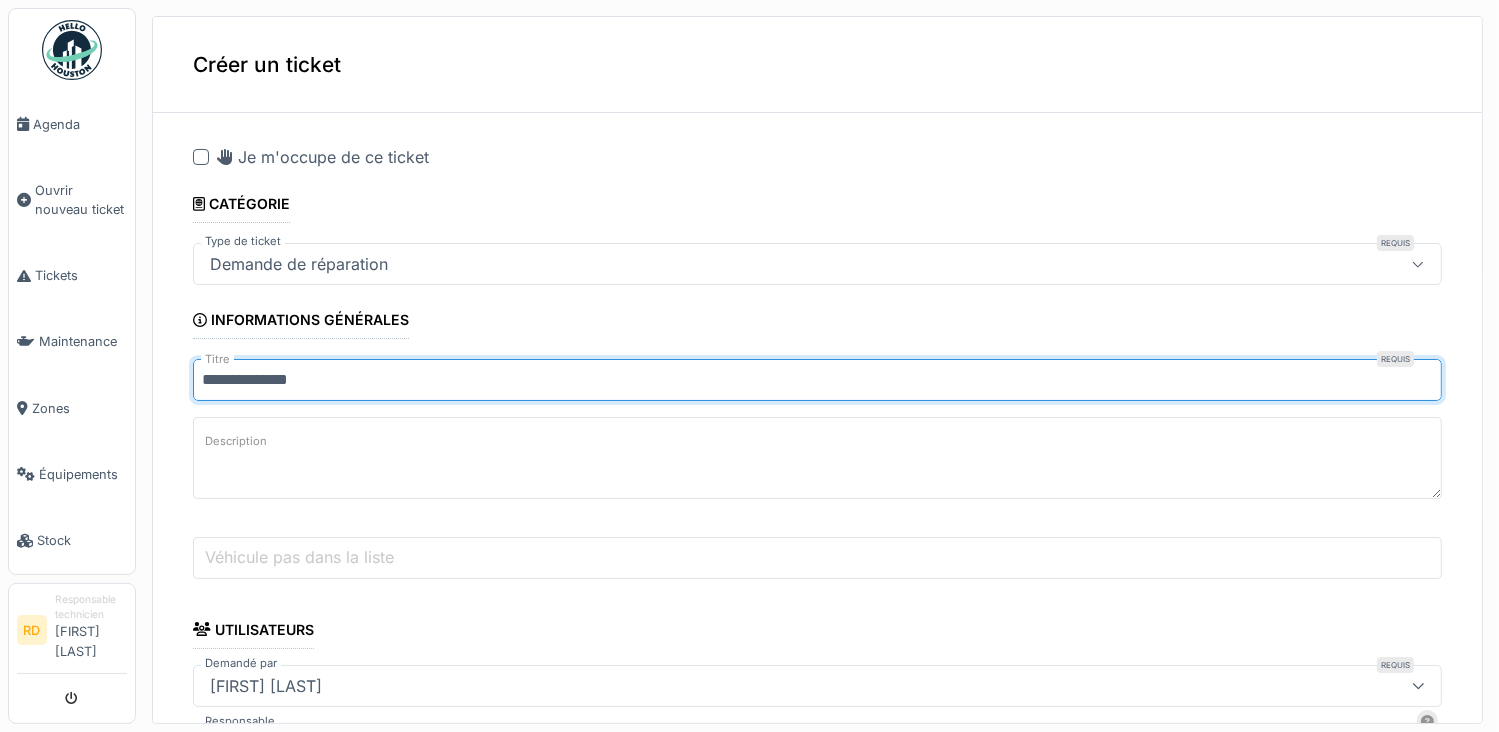type on "**********" 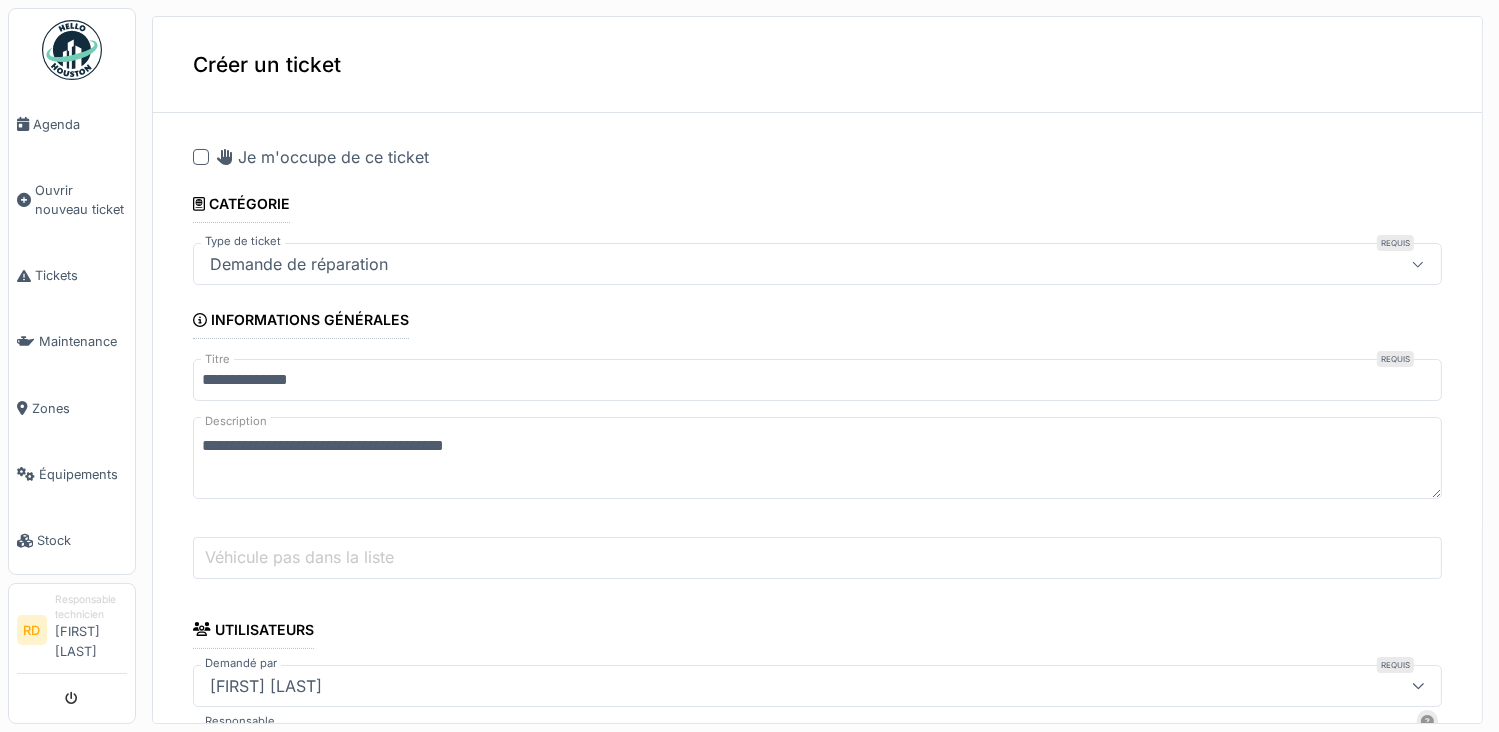 click on "**********" at bounding box center (817, 458) 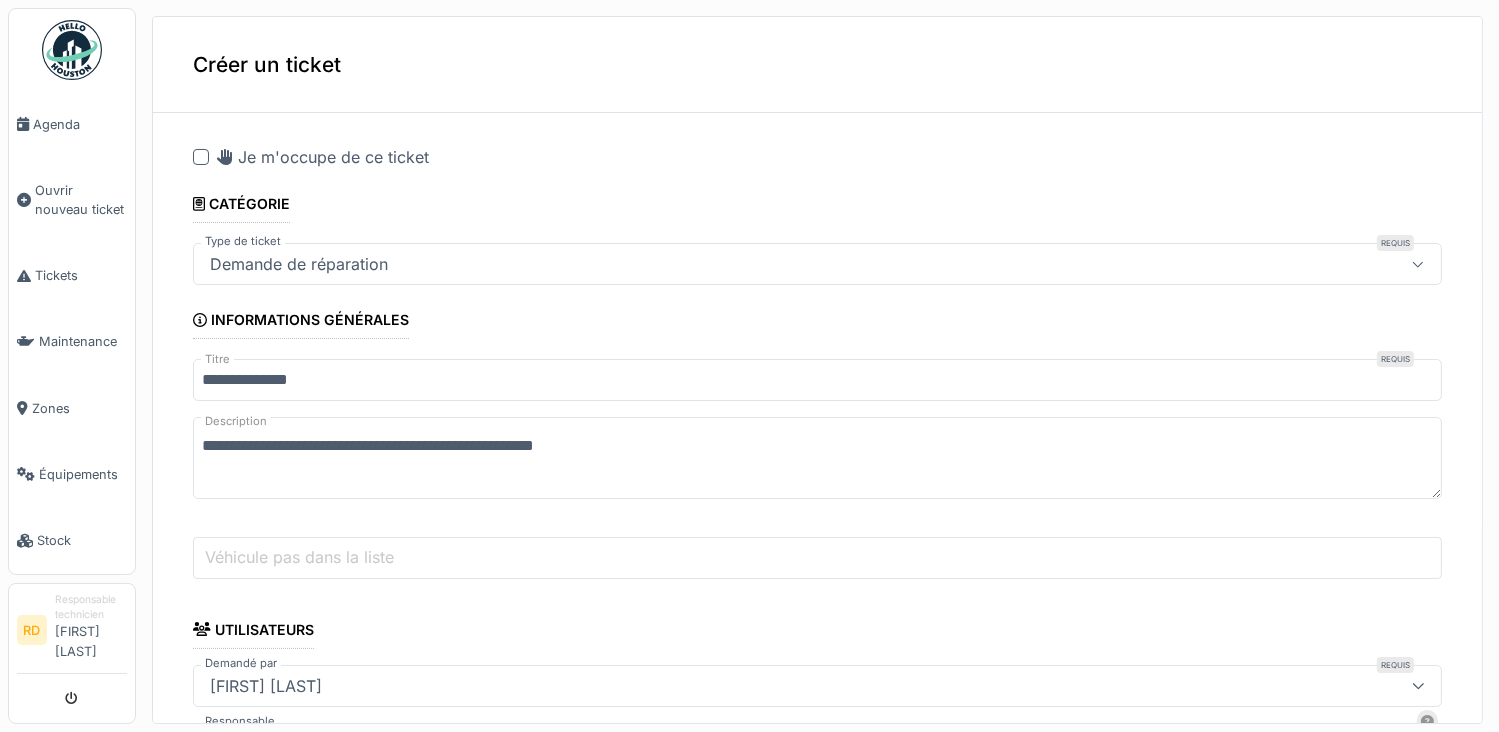click on "**********" at bounding box center [817, 458] 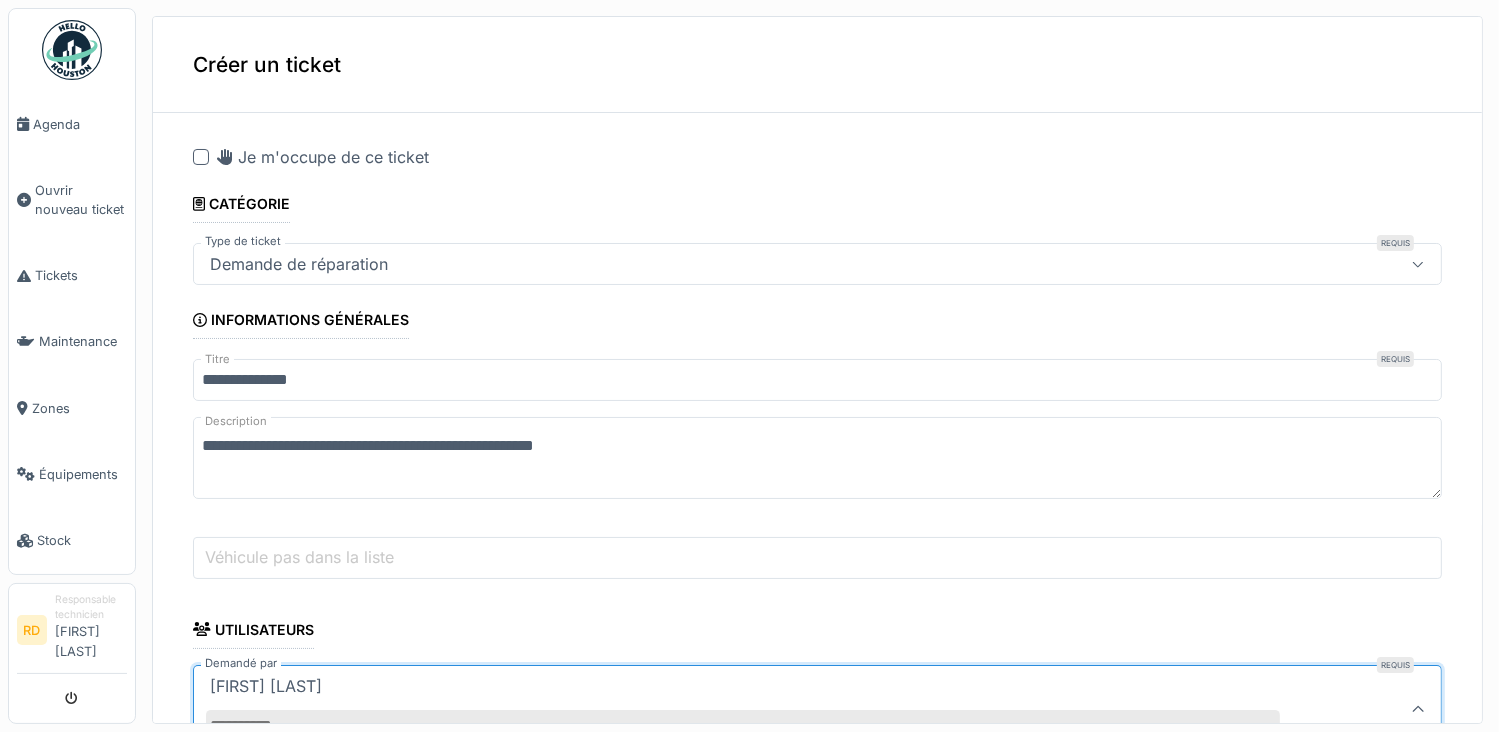 scroll, scrollTop: 4, scrollLeft: 0, axis: vertical 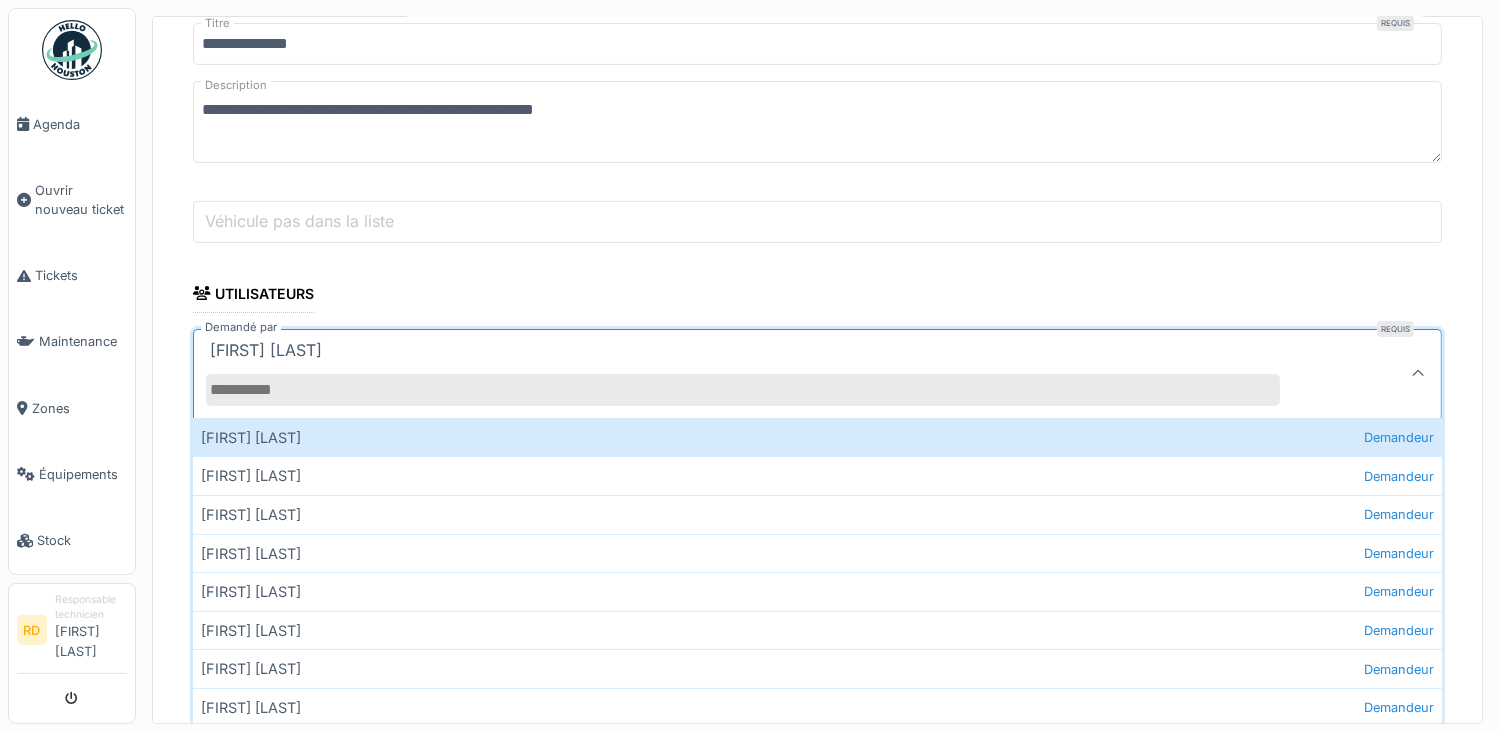 click on "Demandé par" at bounding box center [743, 390] 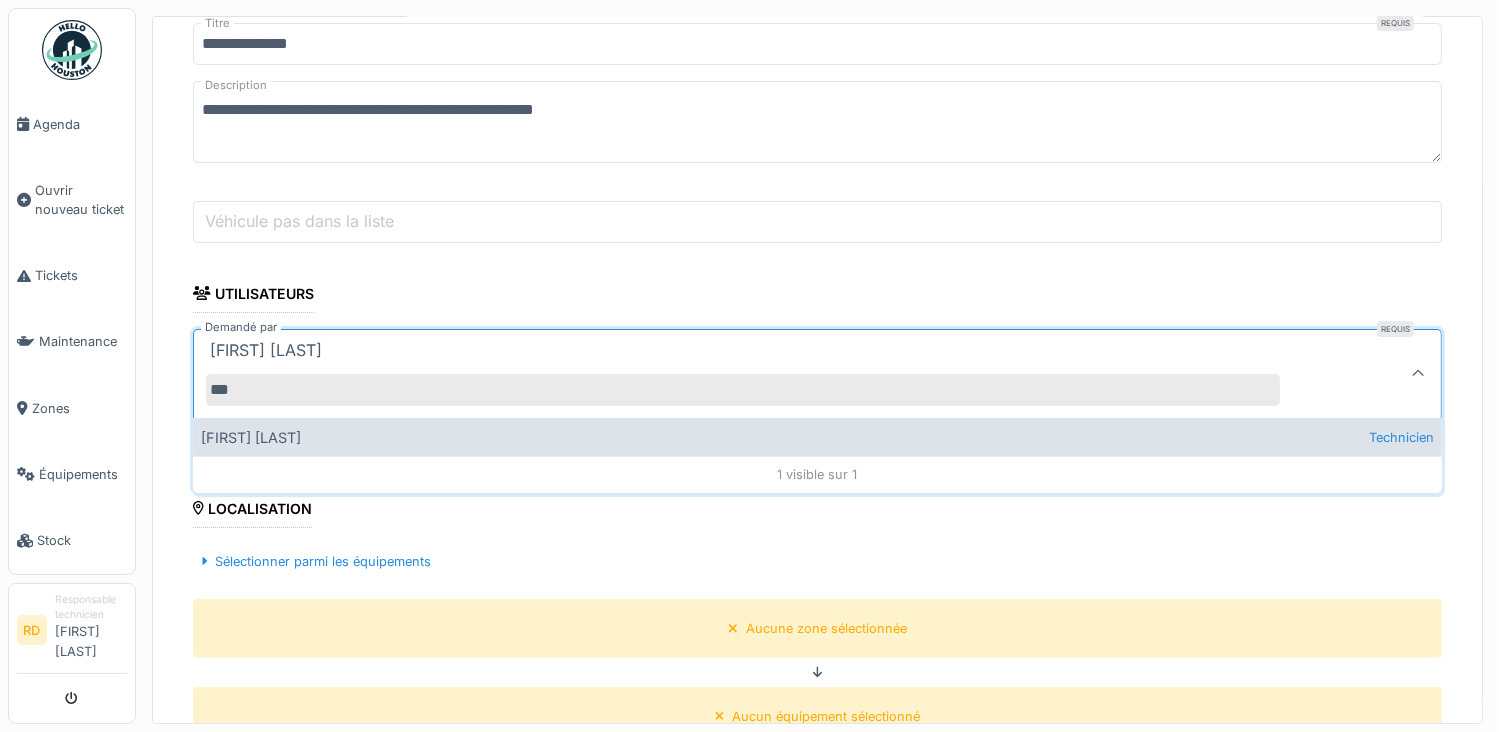 type on "***" 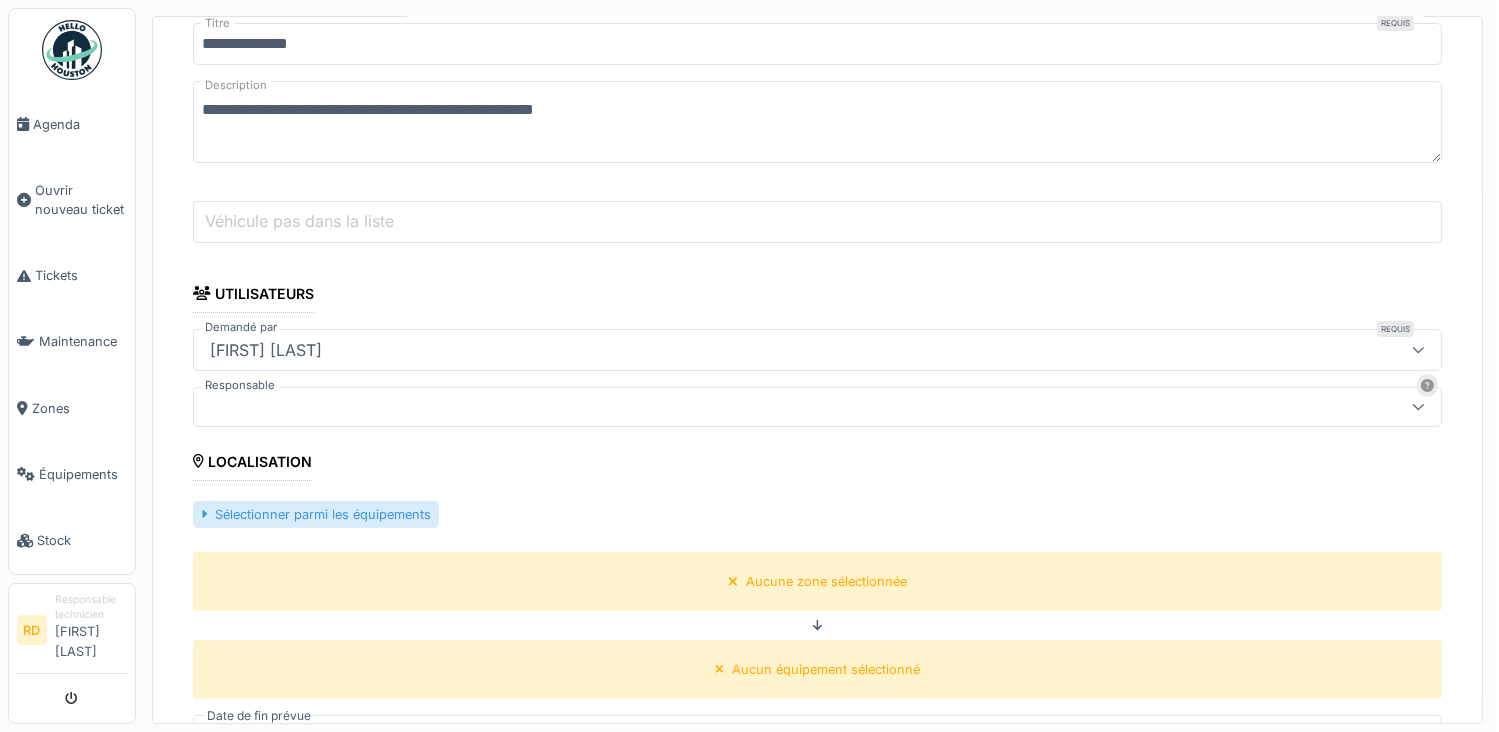 click on "Sélectionner parmi les équipements" at bounding box center [316, 514] 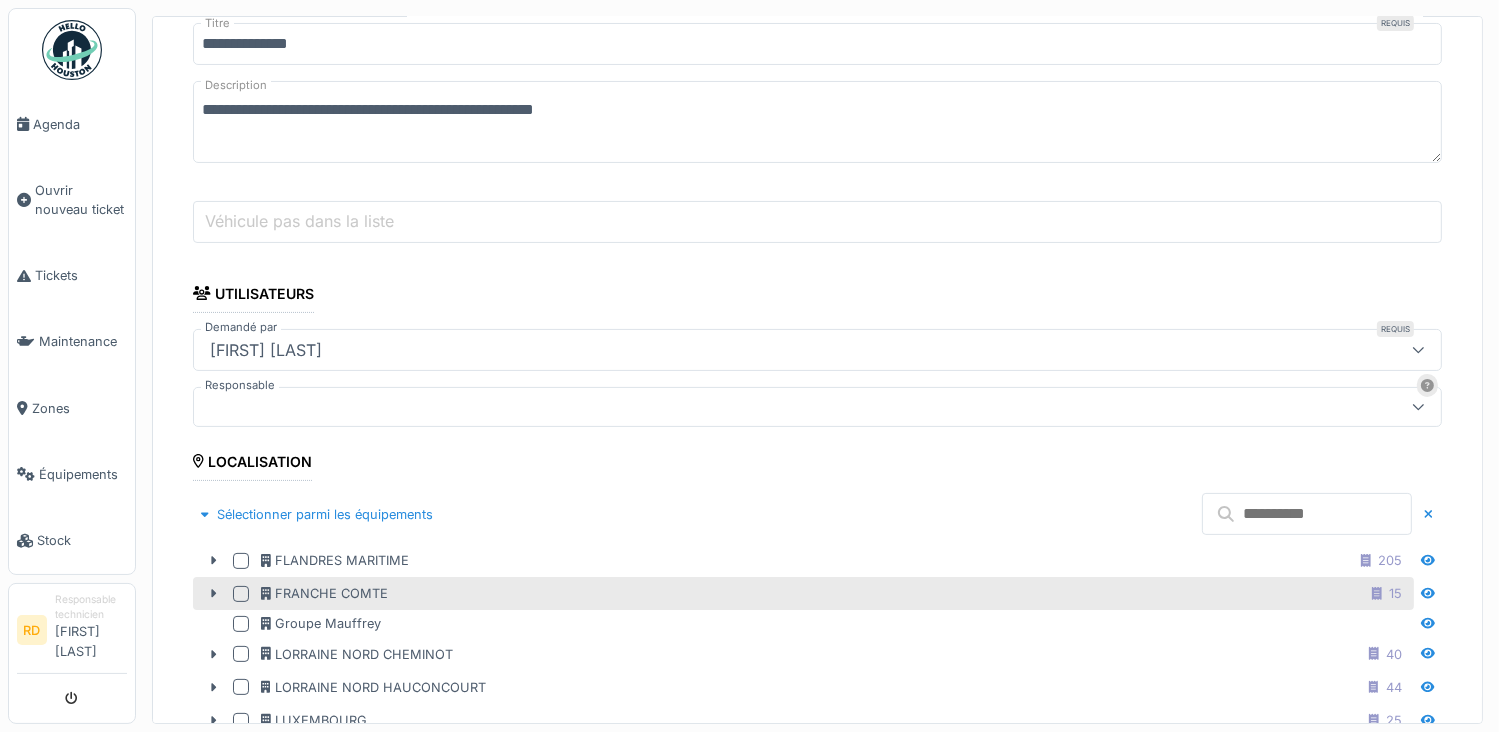 click at bounding box center [241, 594] 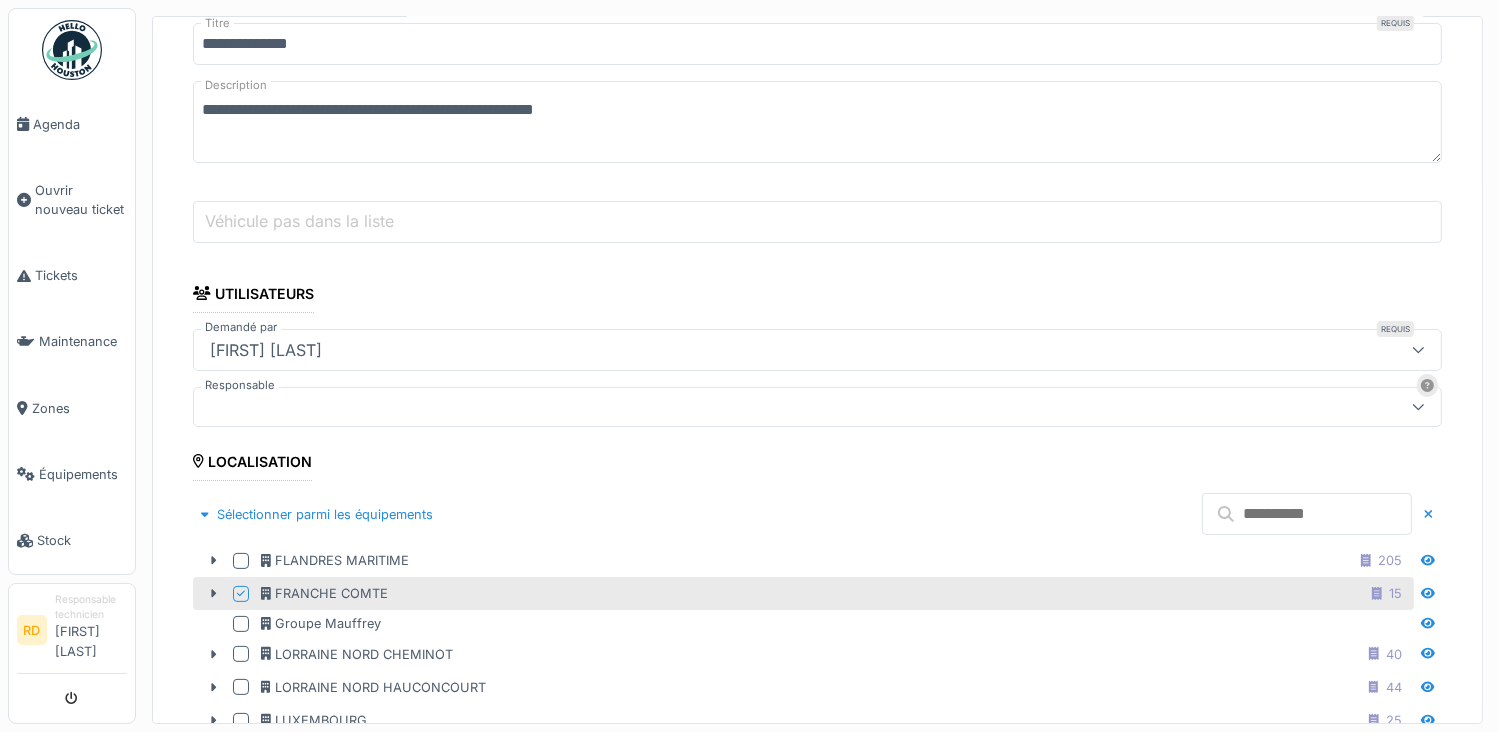 click at bounding box center (1307, 514) 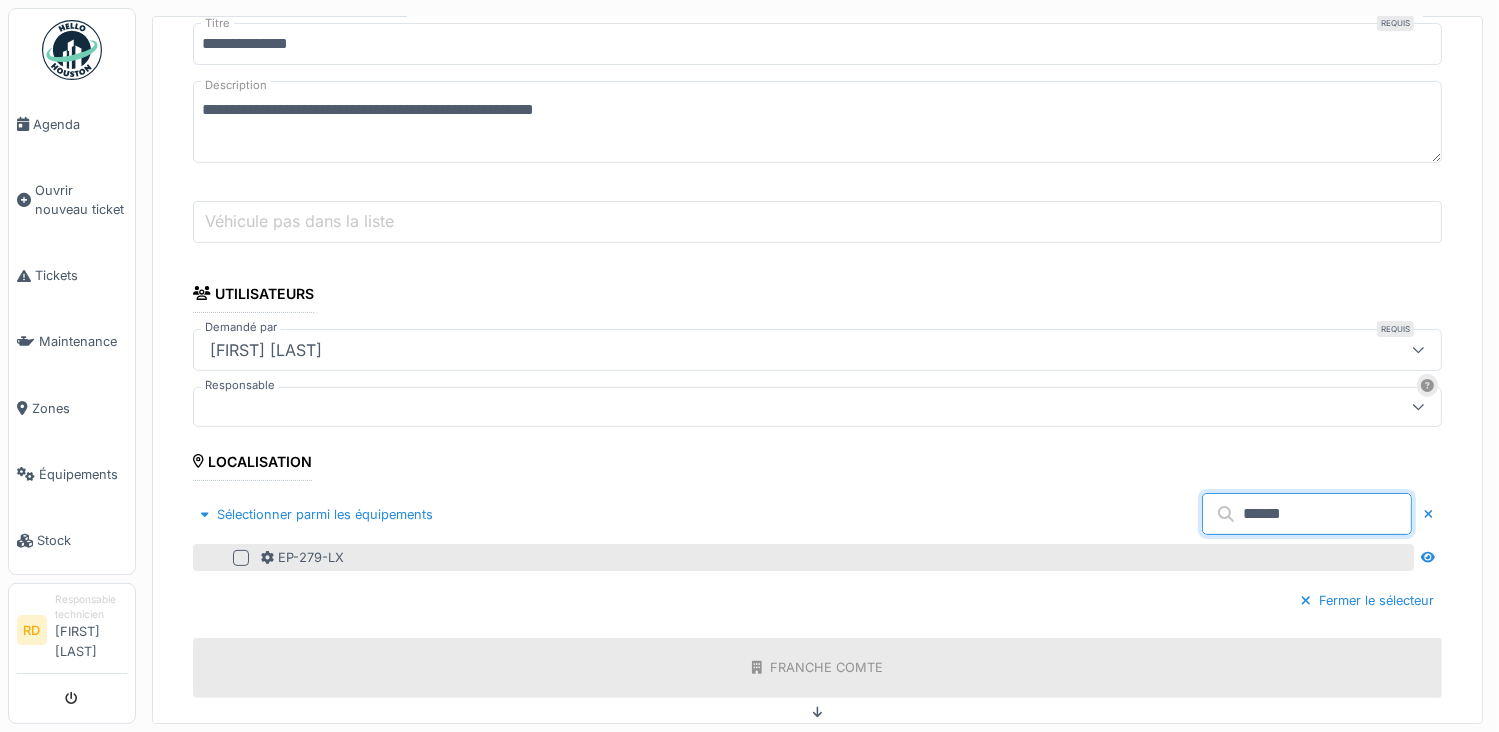 type on "******" 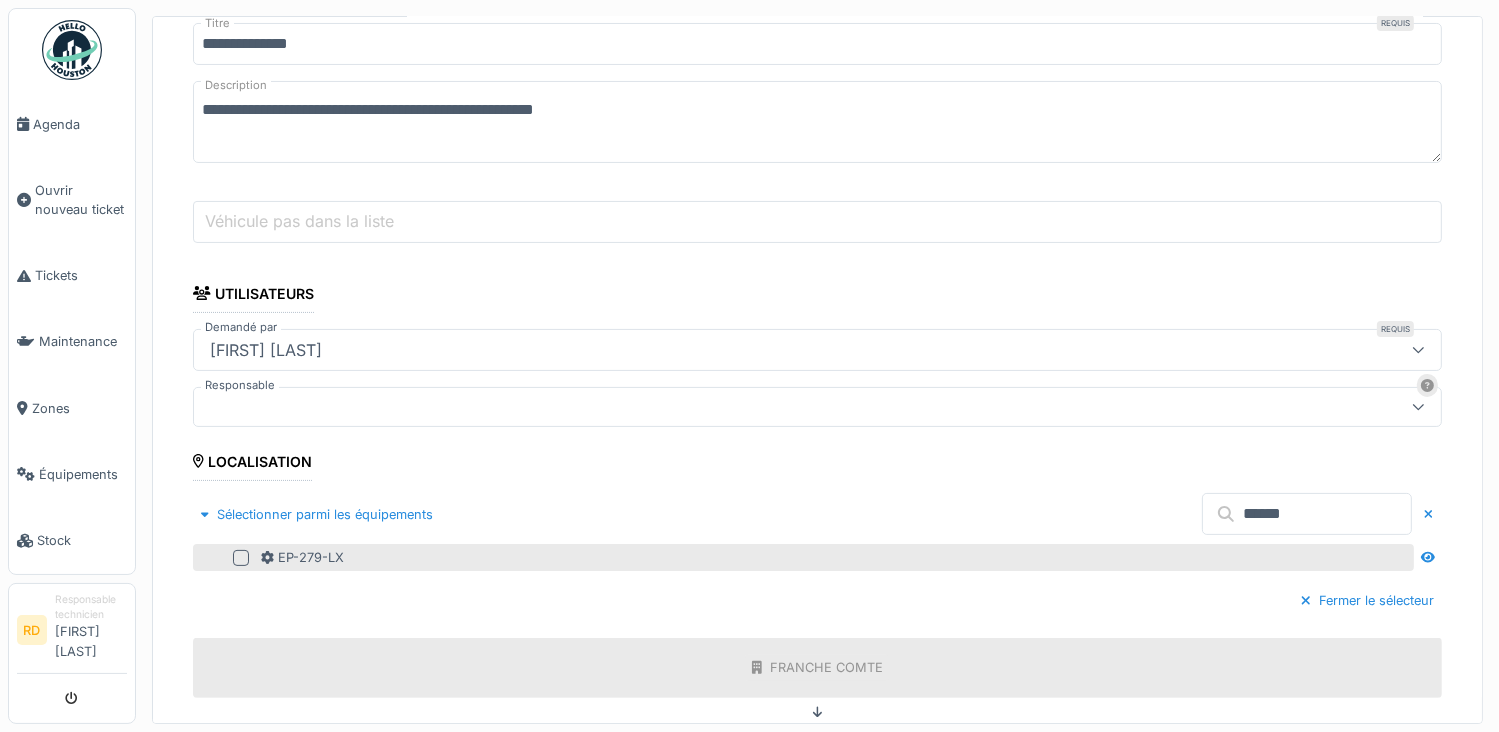 click on "EP-279-LX" at bounding box center [835, 557] 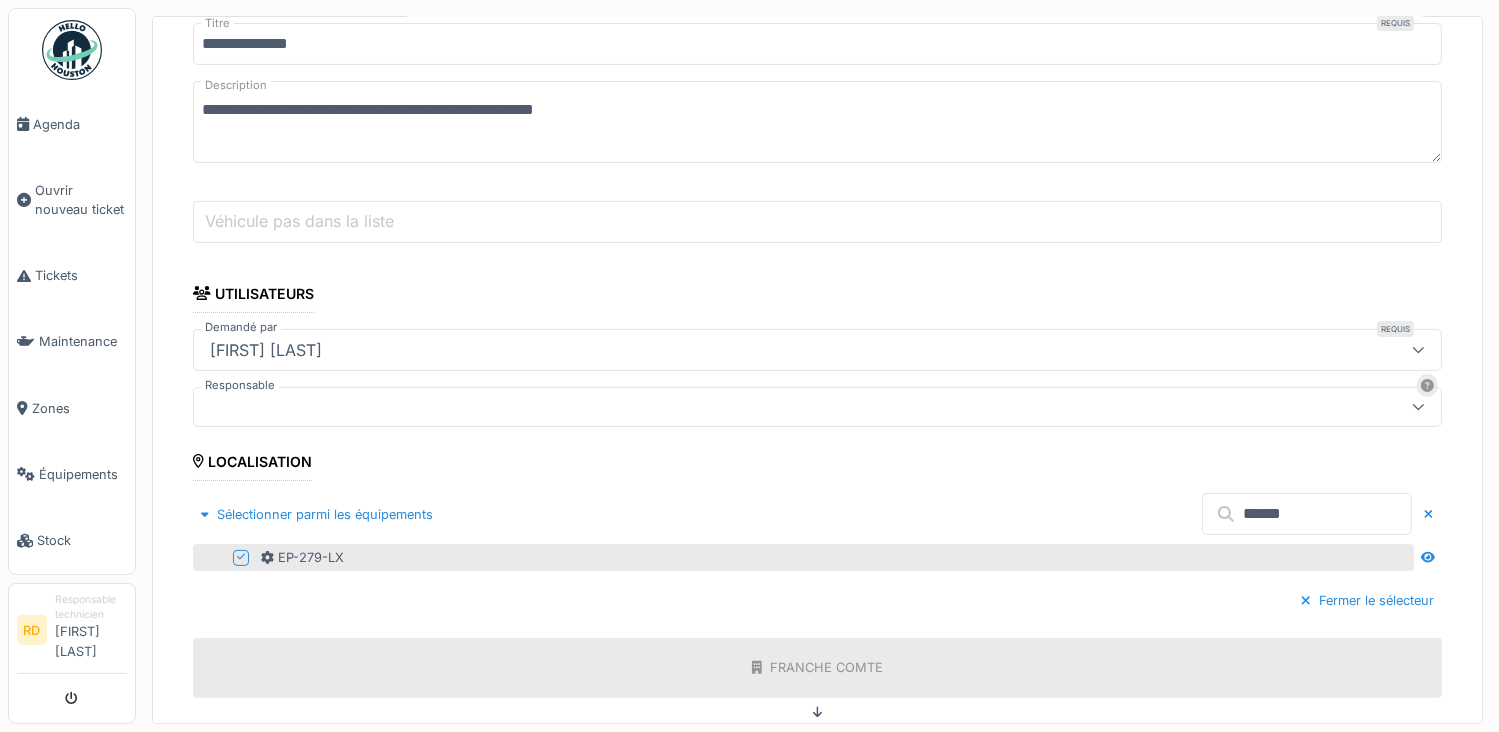 scroll, scrollTop: 836, scrollLeft: 0, axis: vertical 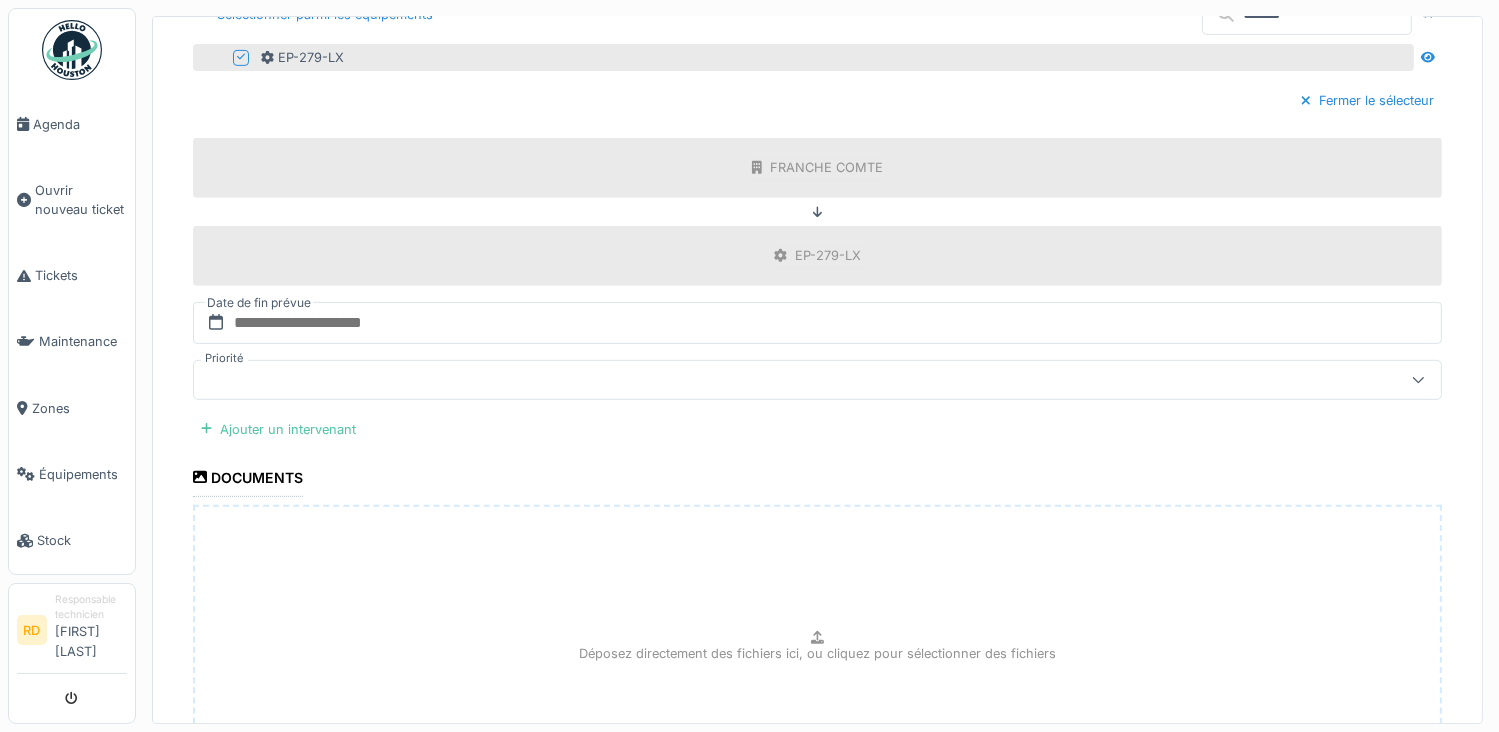 click at bounding box center [755, 380] 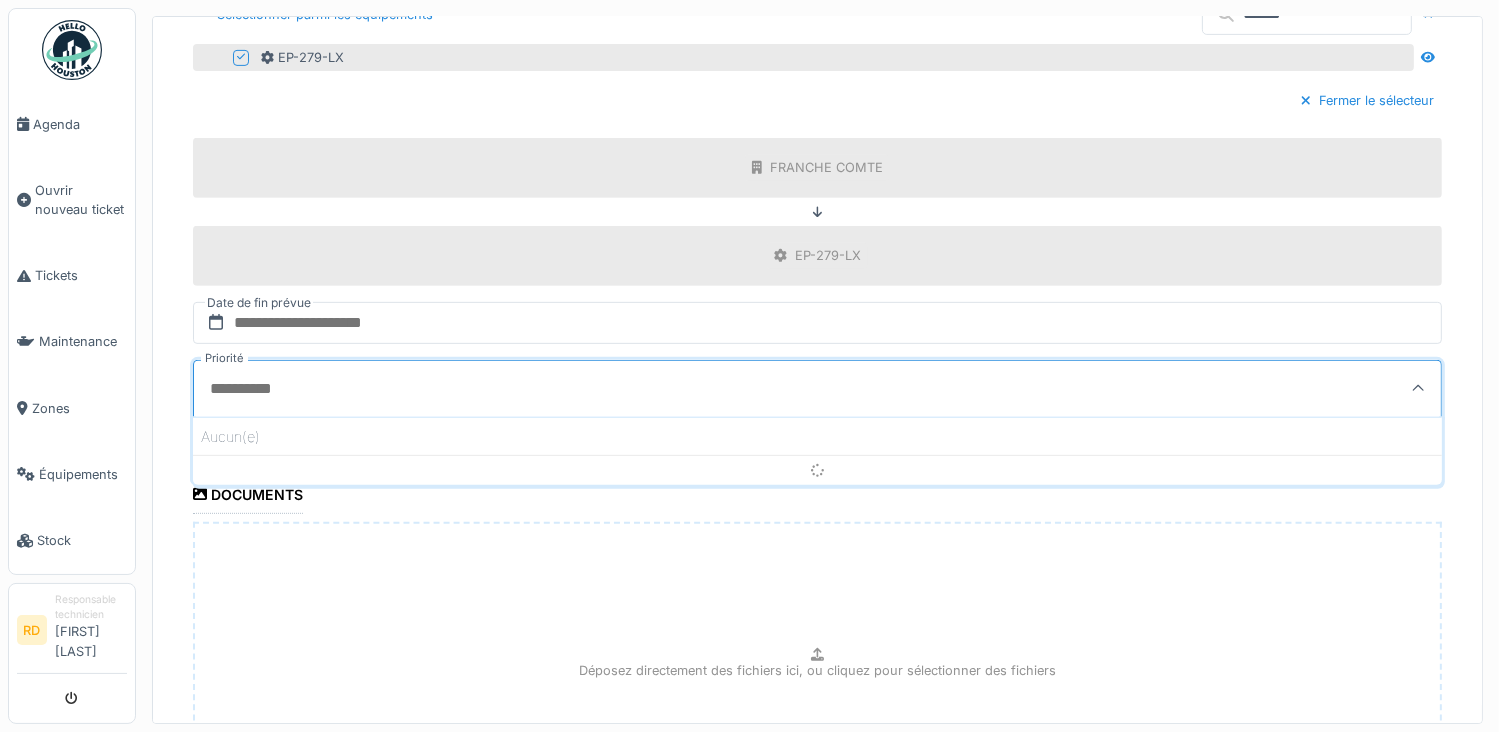 scroll, scrollTop: 848, scrollLeft: 0, axis: vertical 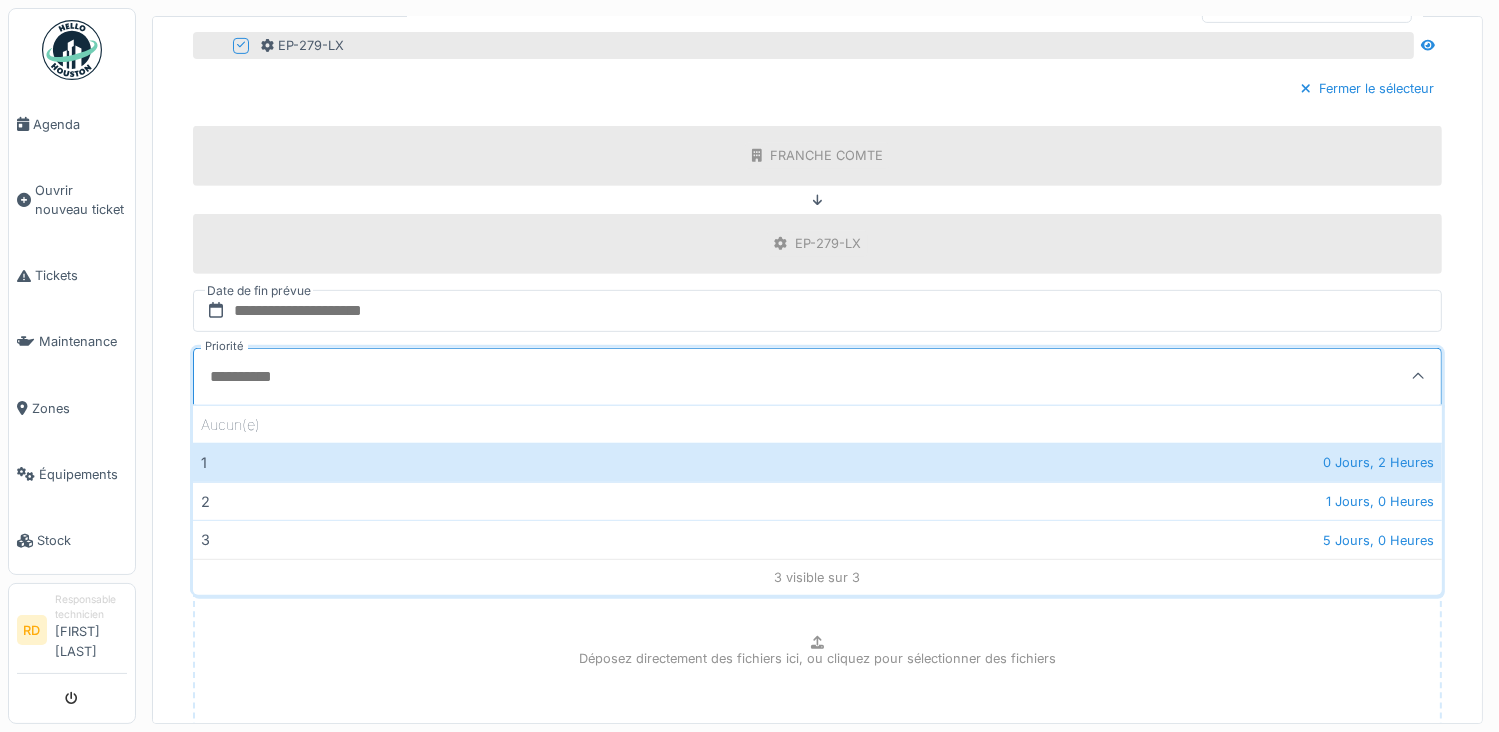 click on "Priorité" at bounding box center (743, 377) 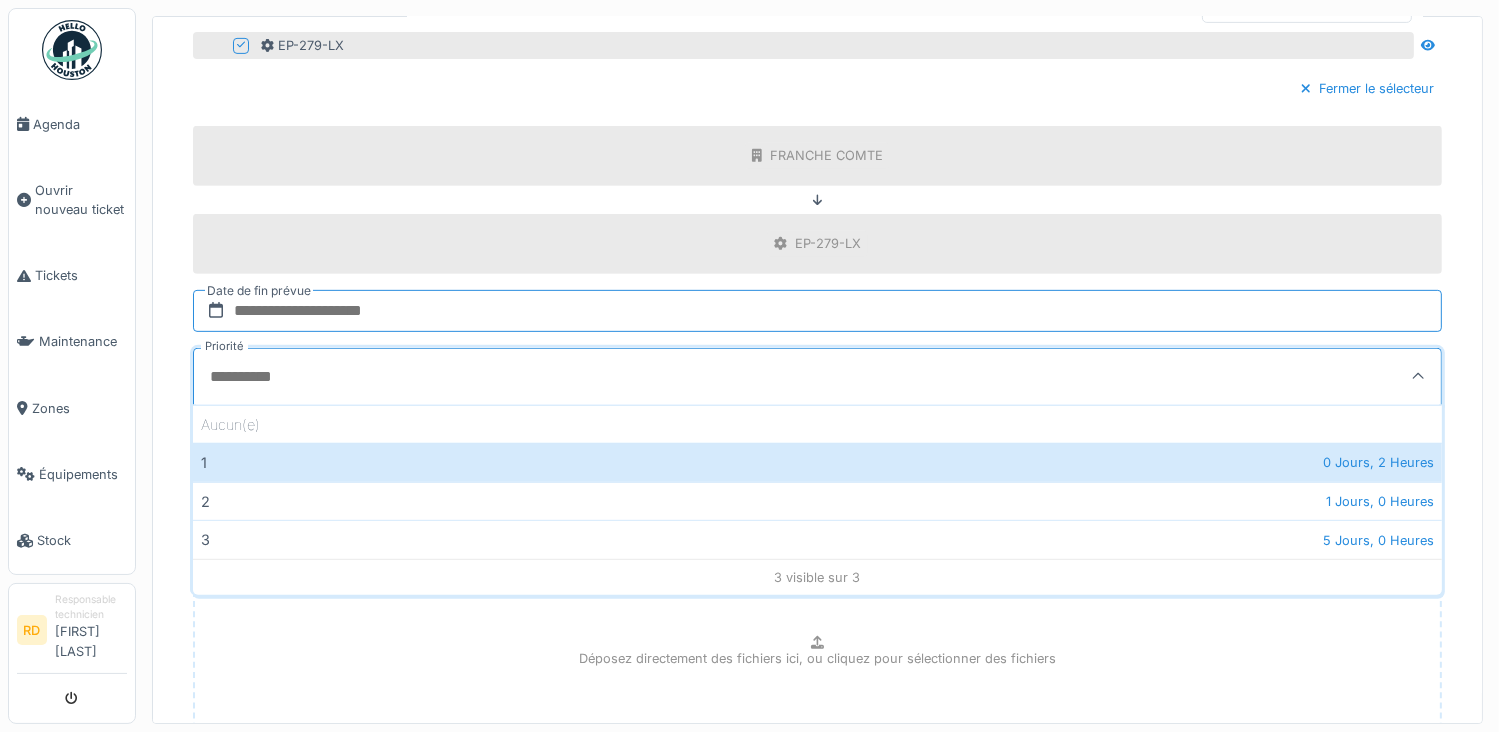 click at bounding box center (817, 311) 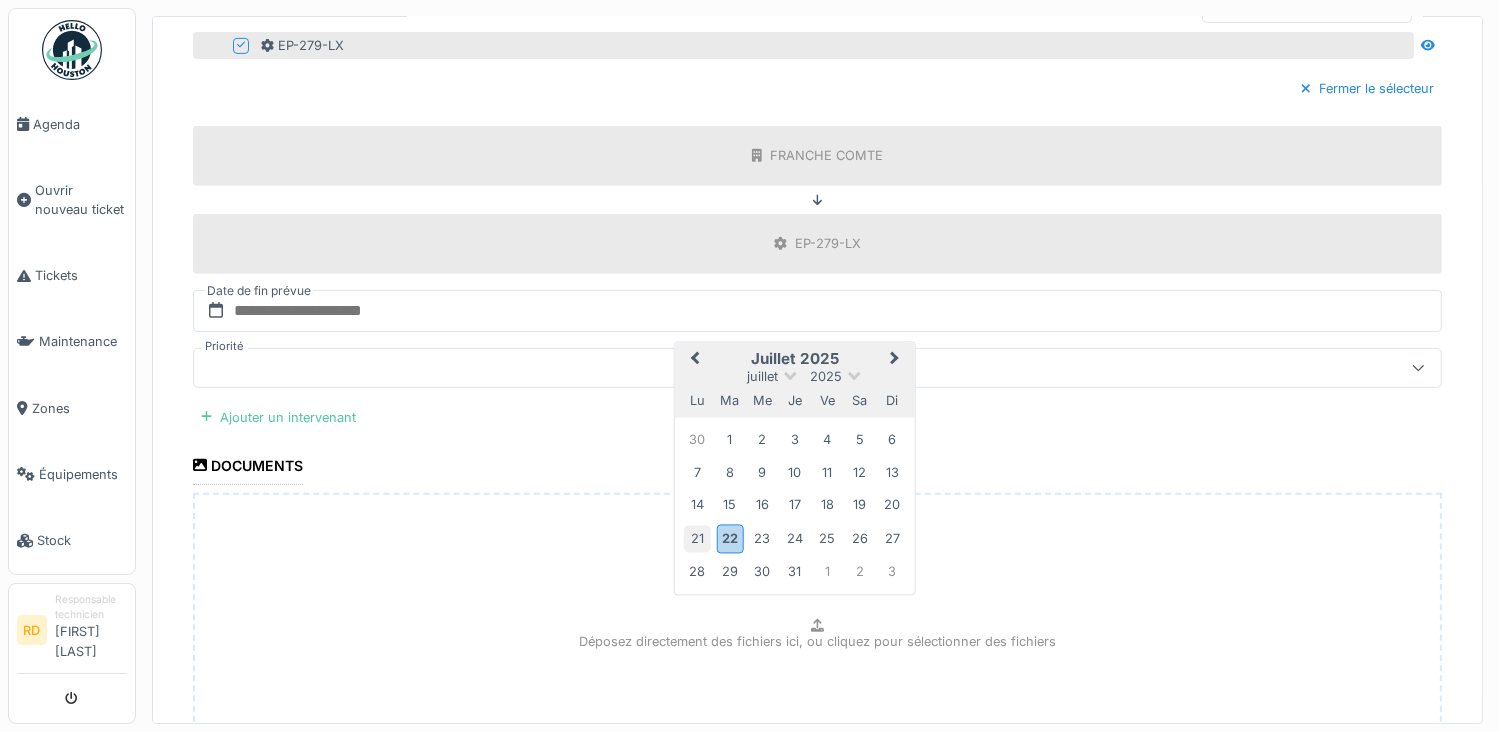 click on "21" at bounding box center (697, 538) 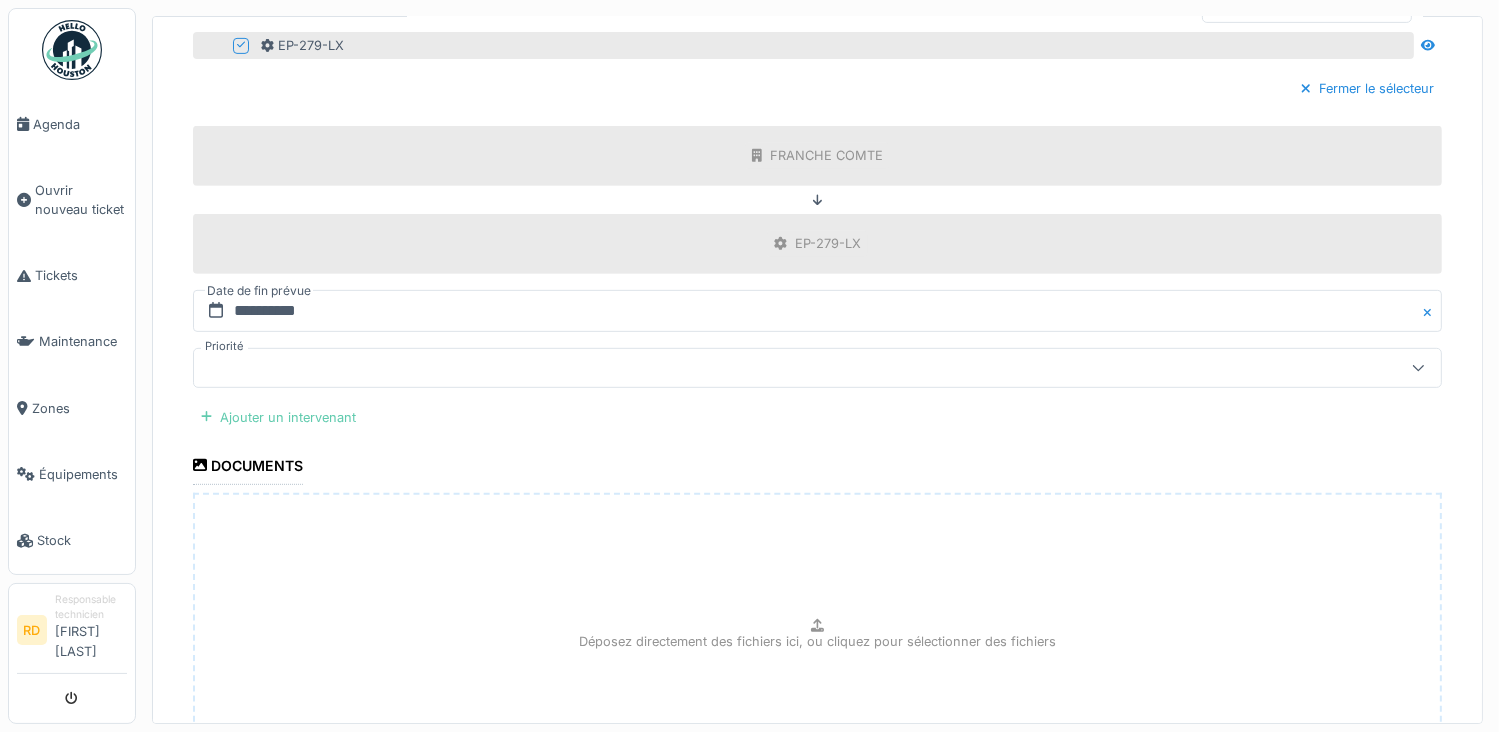 click on "Ajouter un intervenant" at bounding box center [278, 417] 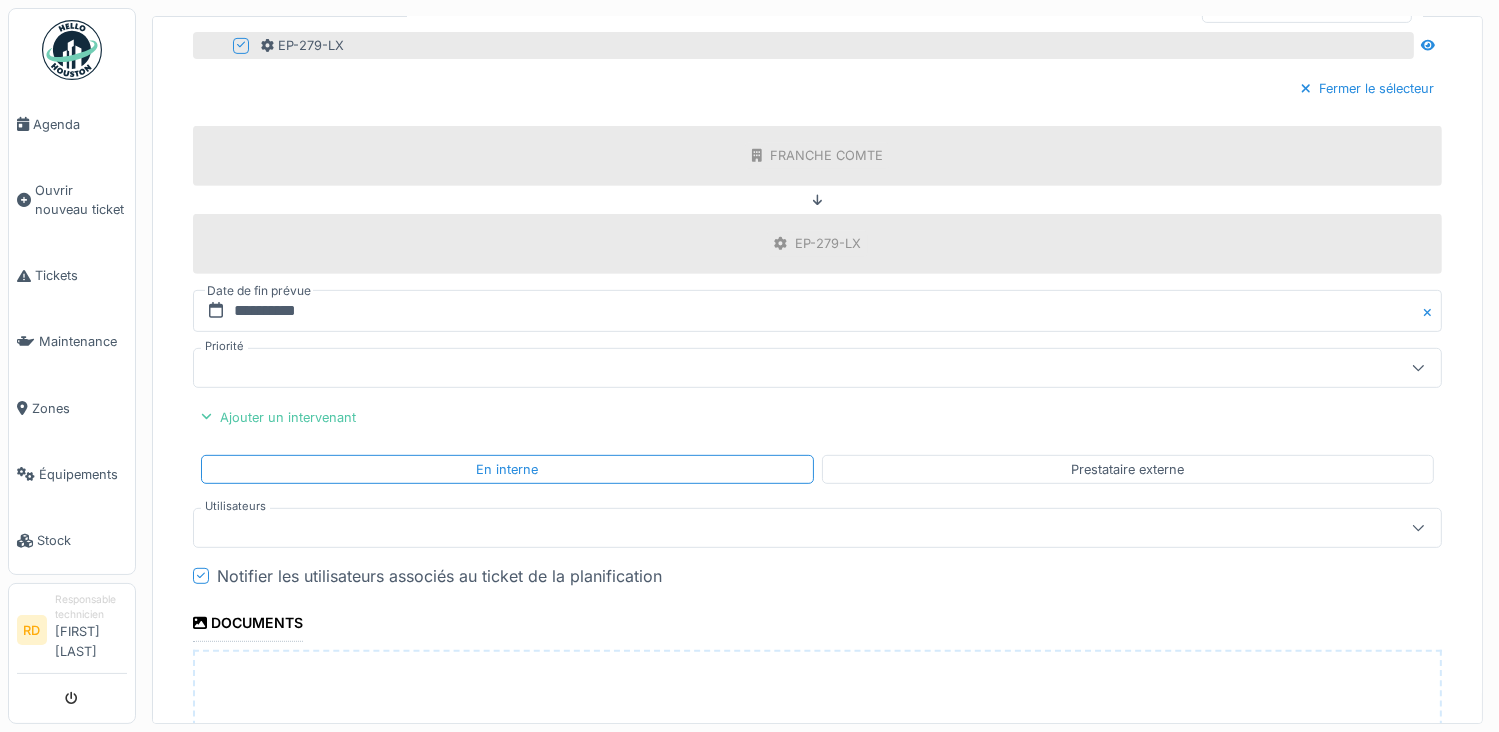 click at bounding box center [755, 528] 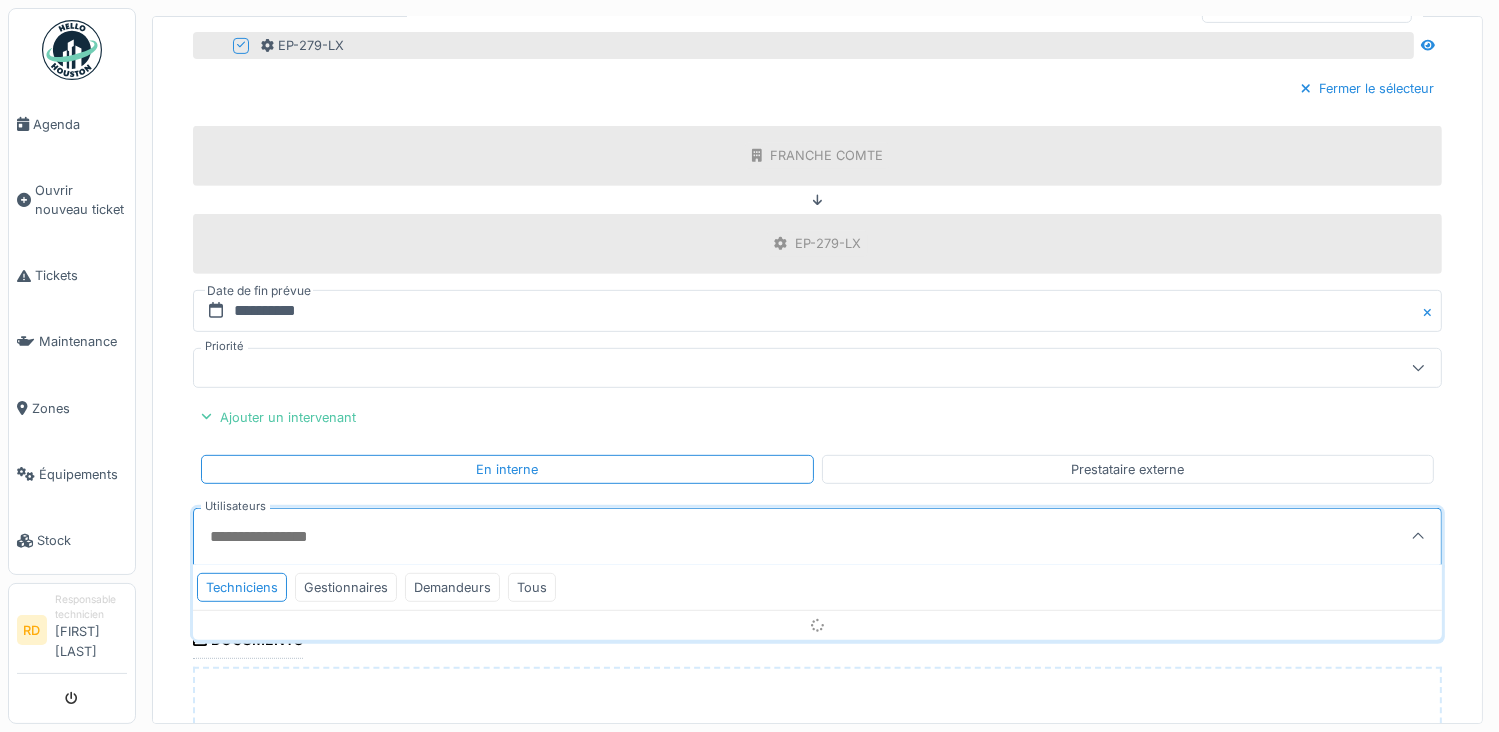 scroll, scrollTop: 1008, scrollLeft: 0, axis: vertical 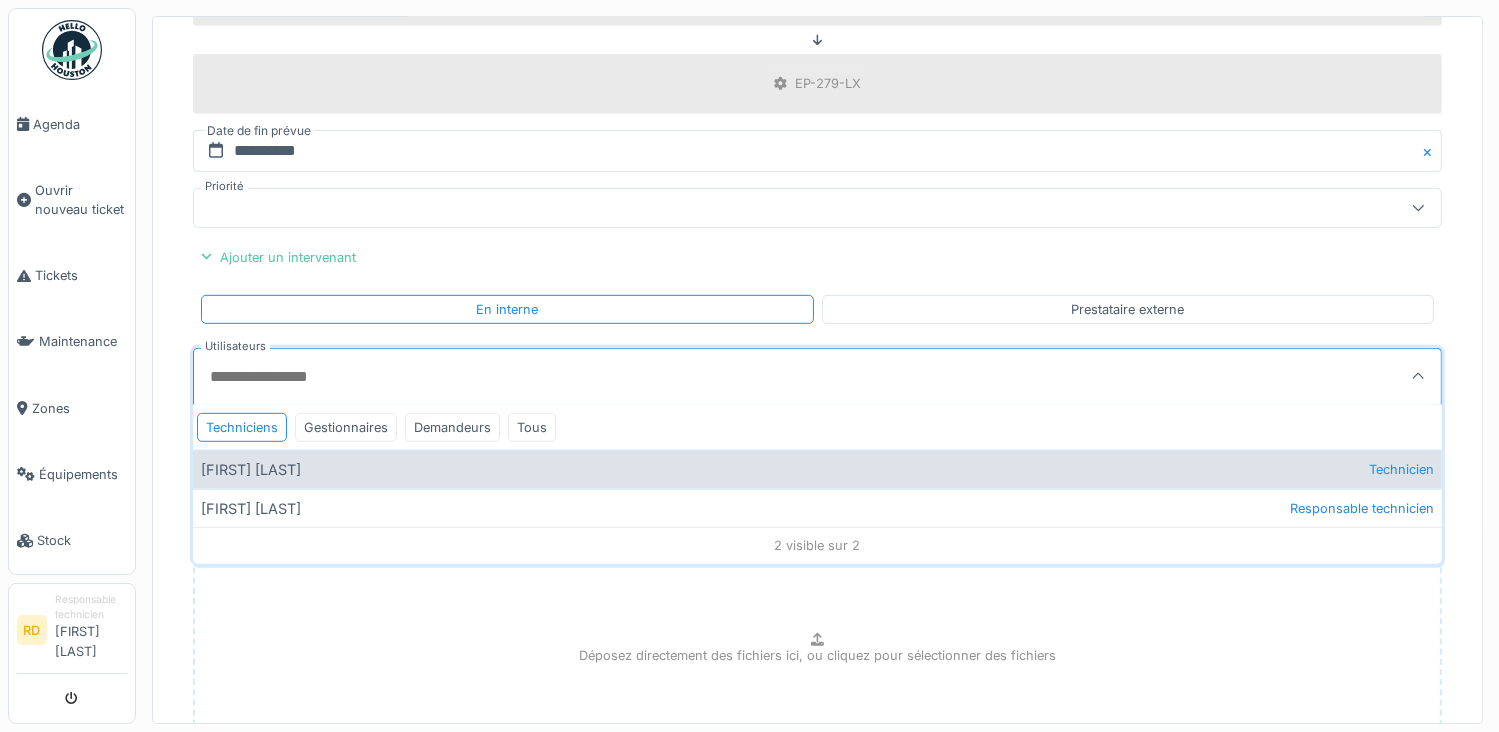 click on "[FIRST] [LAST]   Technicien" at bounding box center [817, 469] 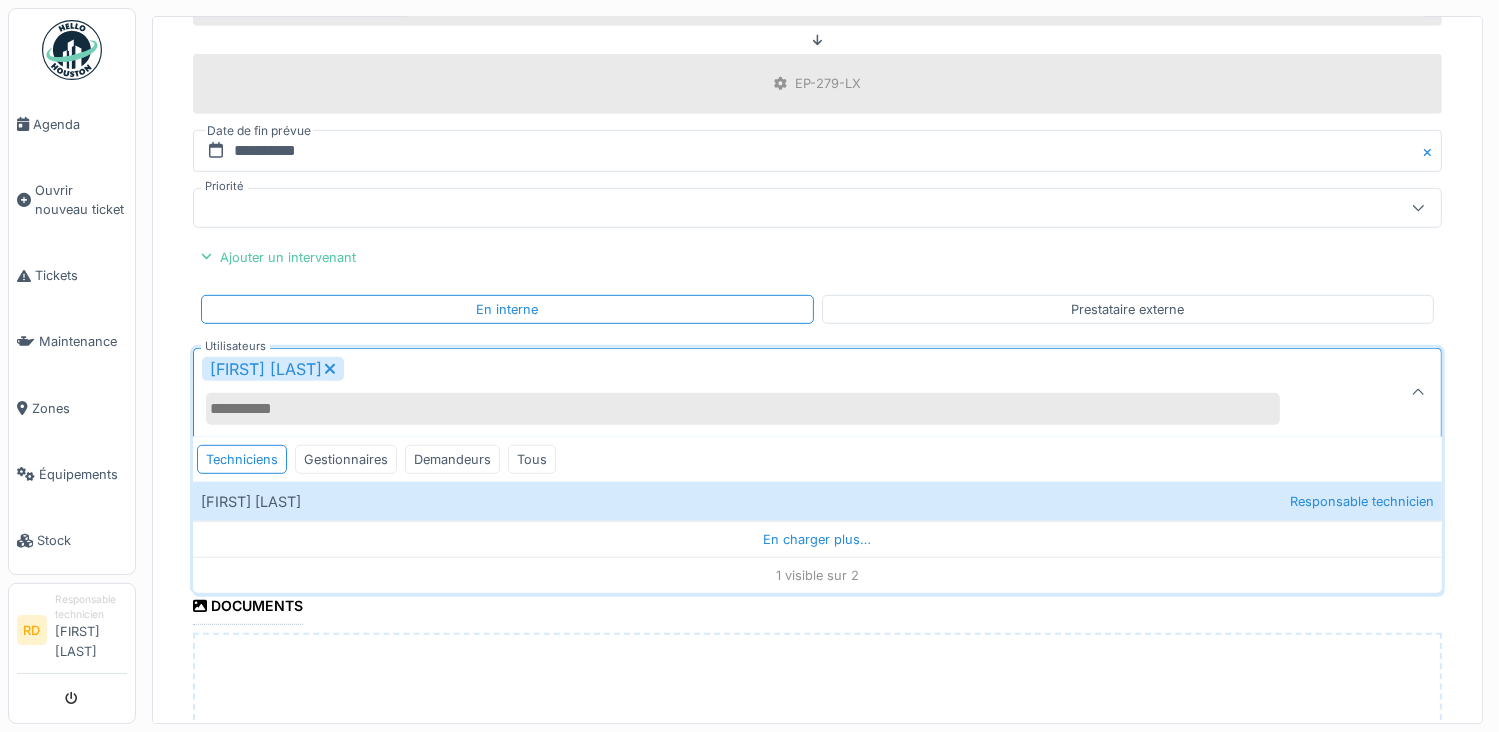 click on "**********" at bounding box center (817, 92) 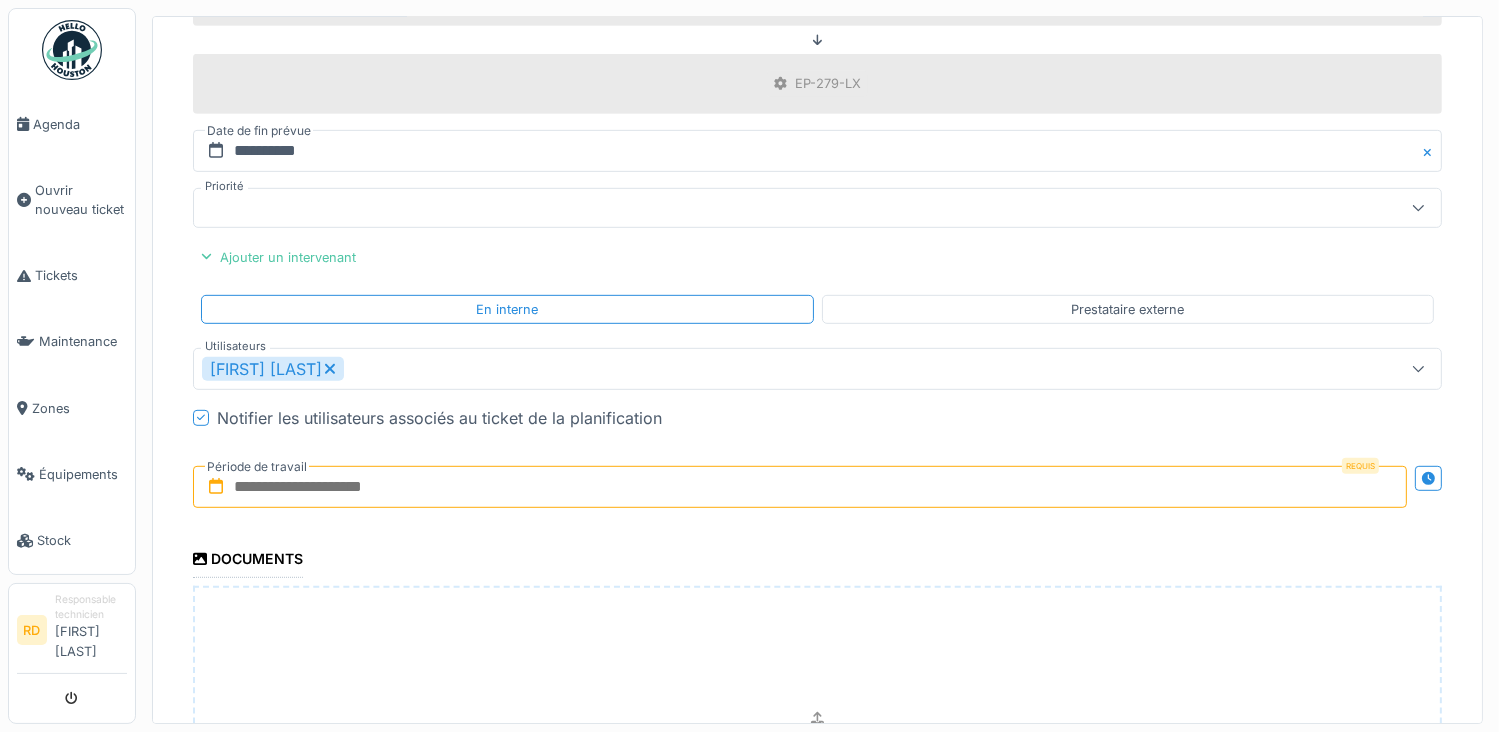 click at bounding box center (800, 487) 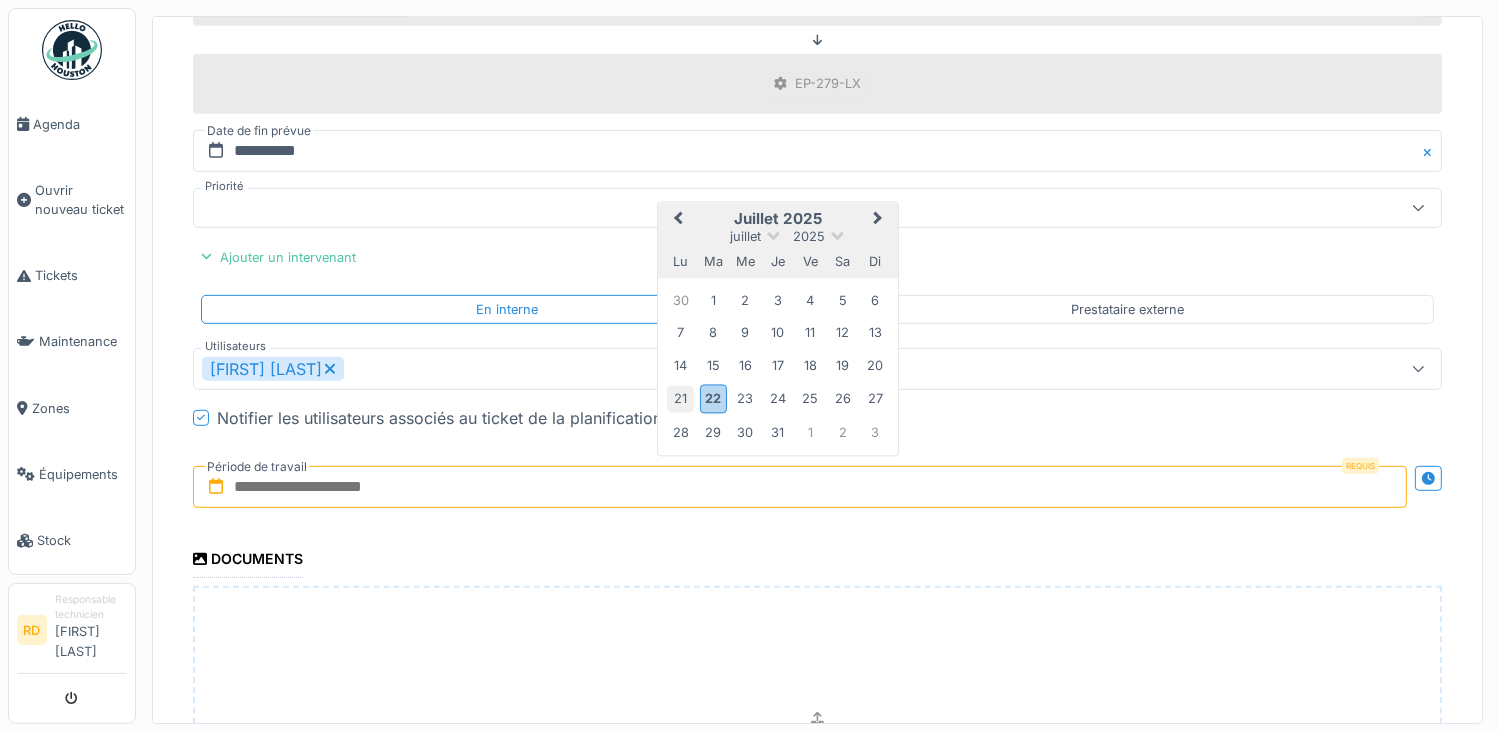 click on "21" at bounding box center (680, 399) 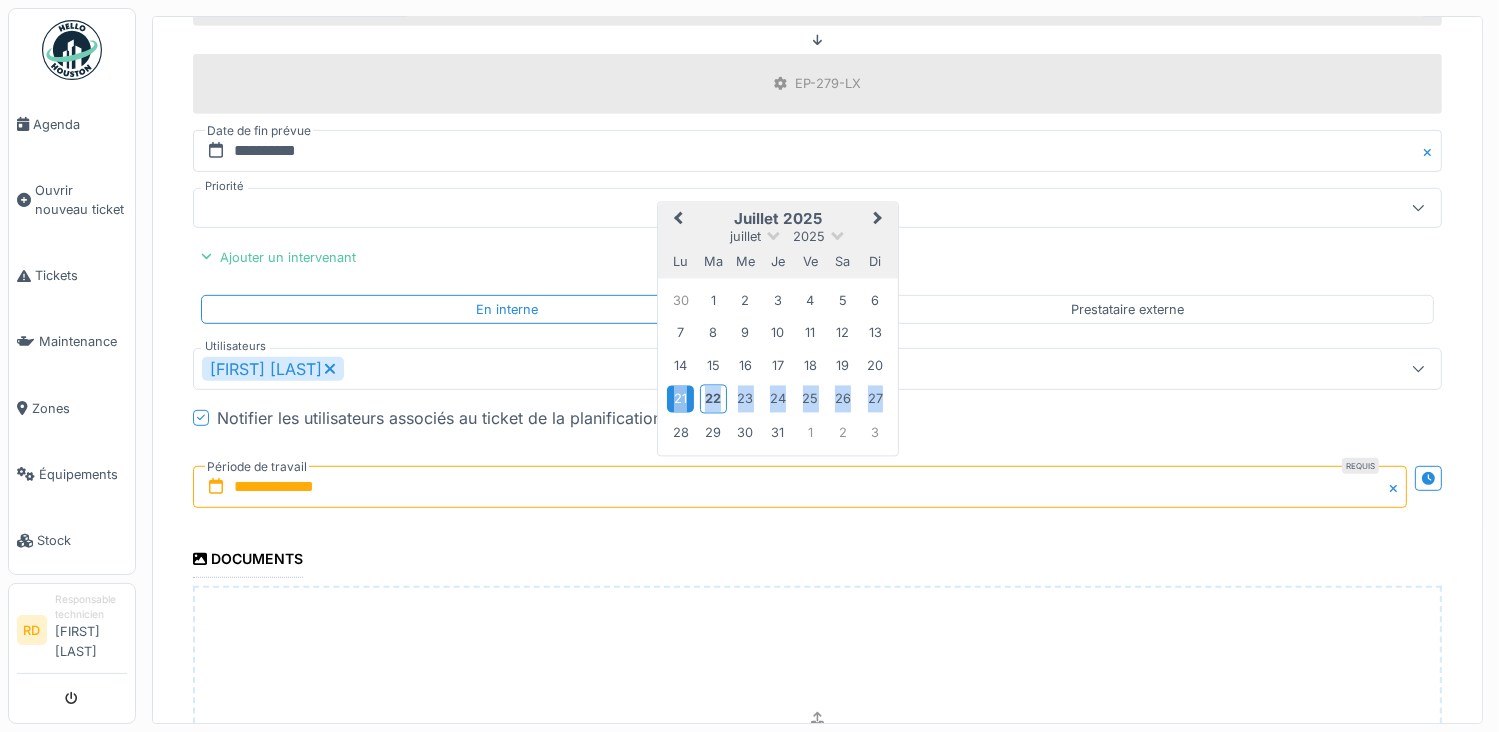 click on "21" at bounding box center (680, 399) 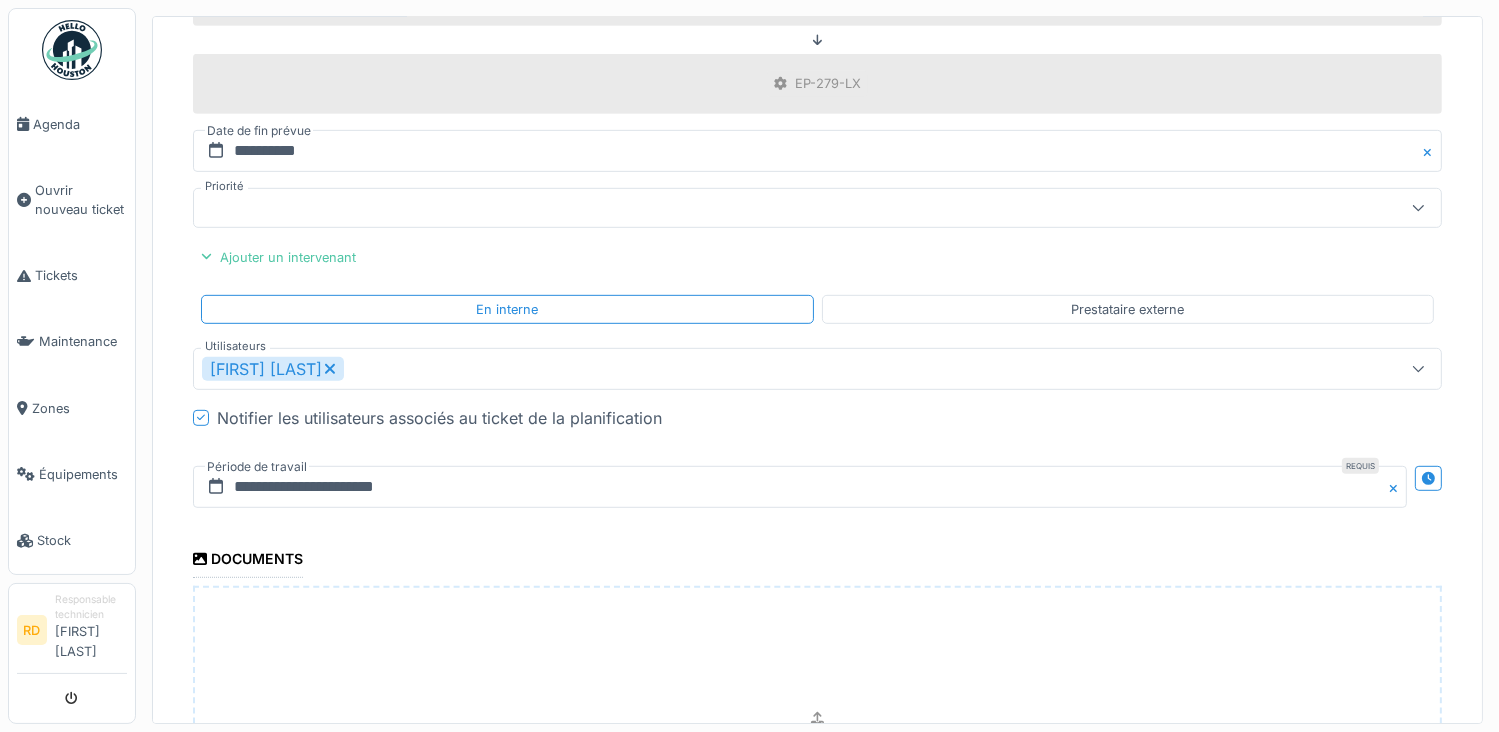 scroll, scrollTop: 1293, scrollLeft: 0, axis: vertical 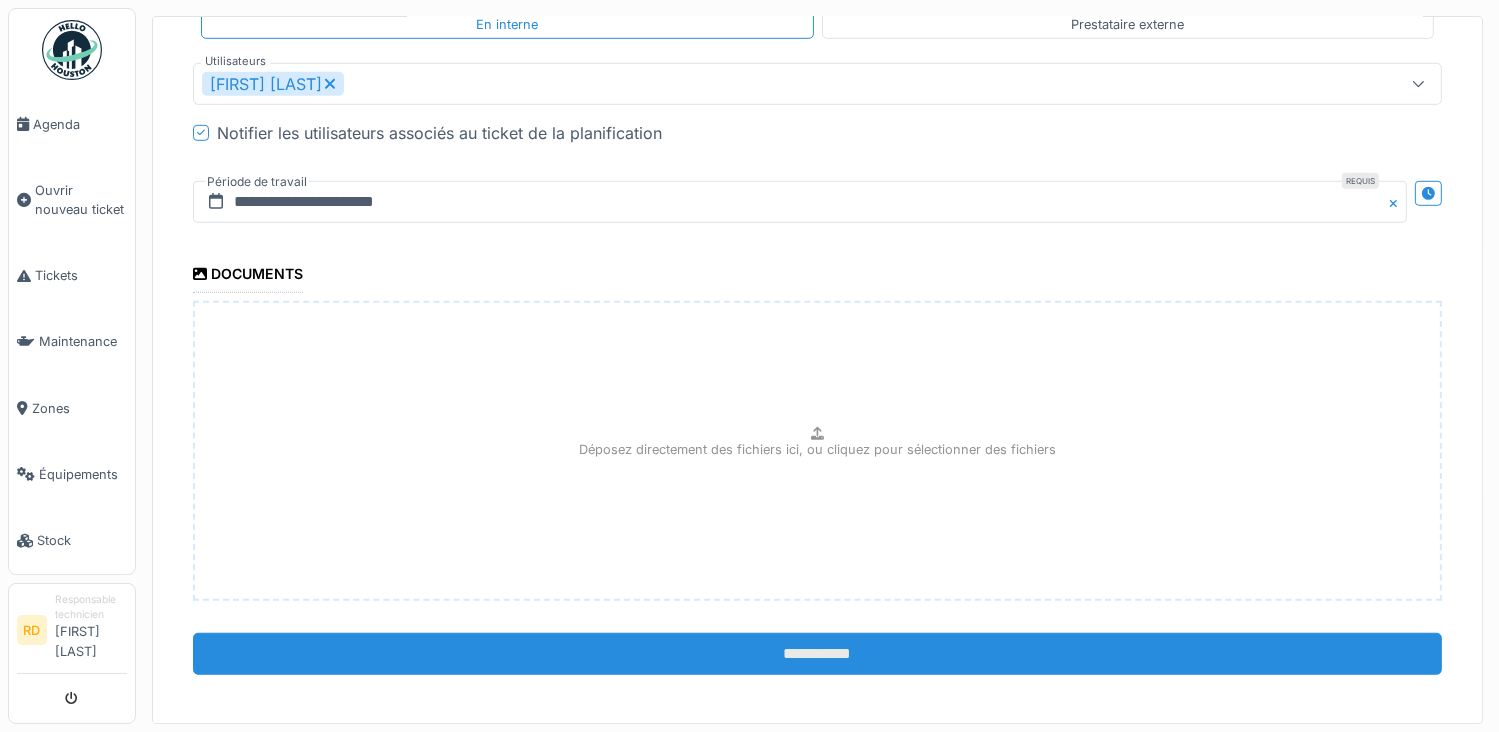 click on "**********" at bounding box center [817, 654] 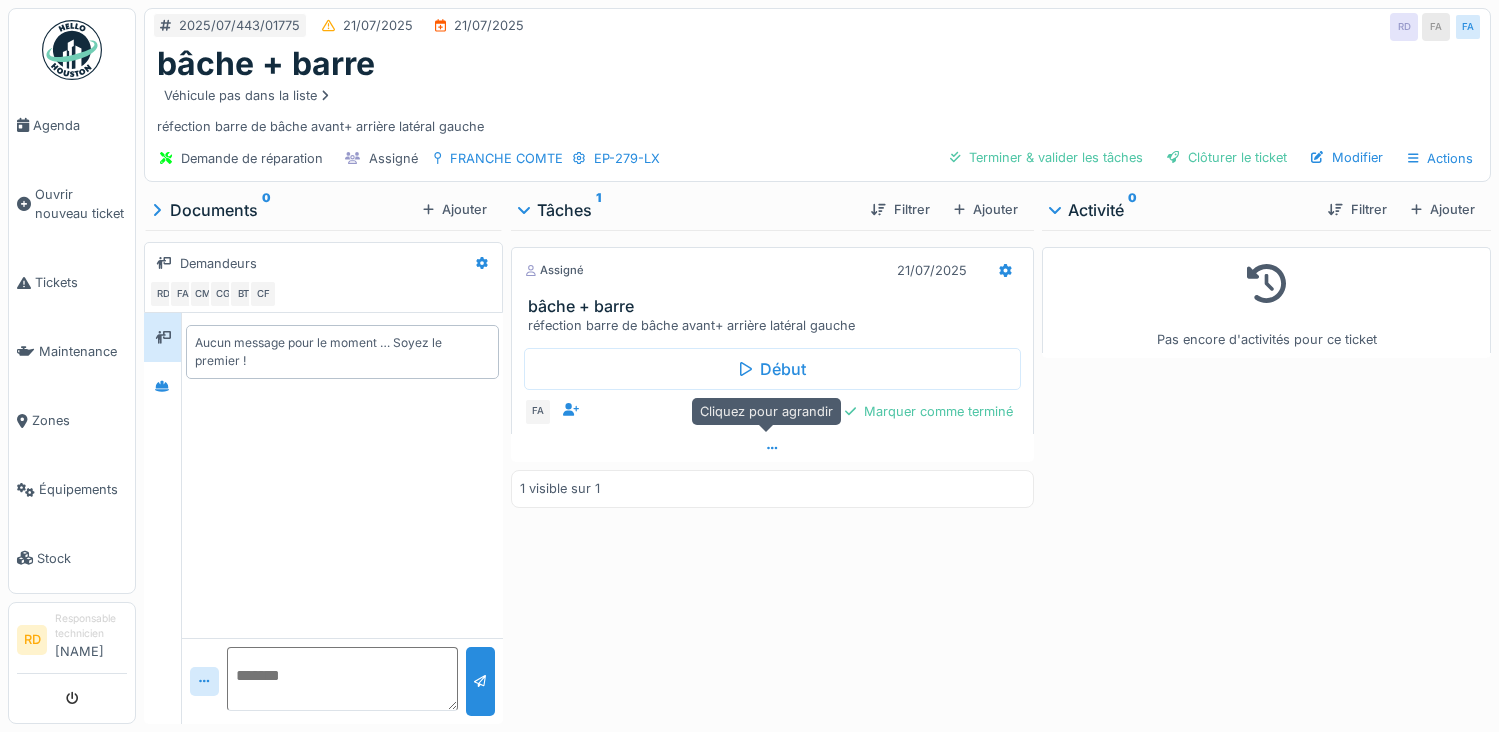 scroll, scrollTop: 0, scrollLeft: 0, axis: both 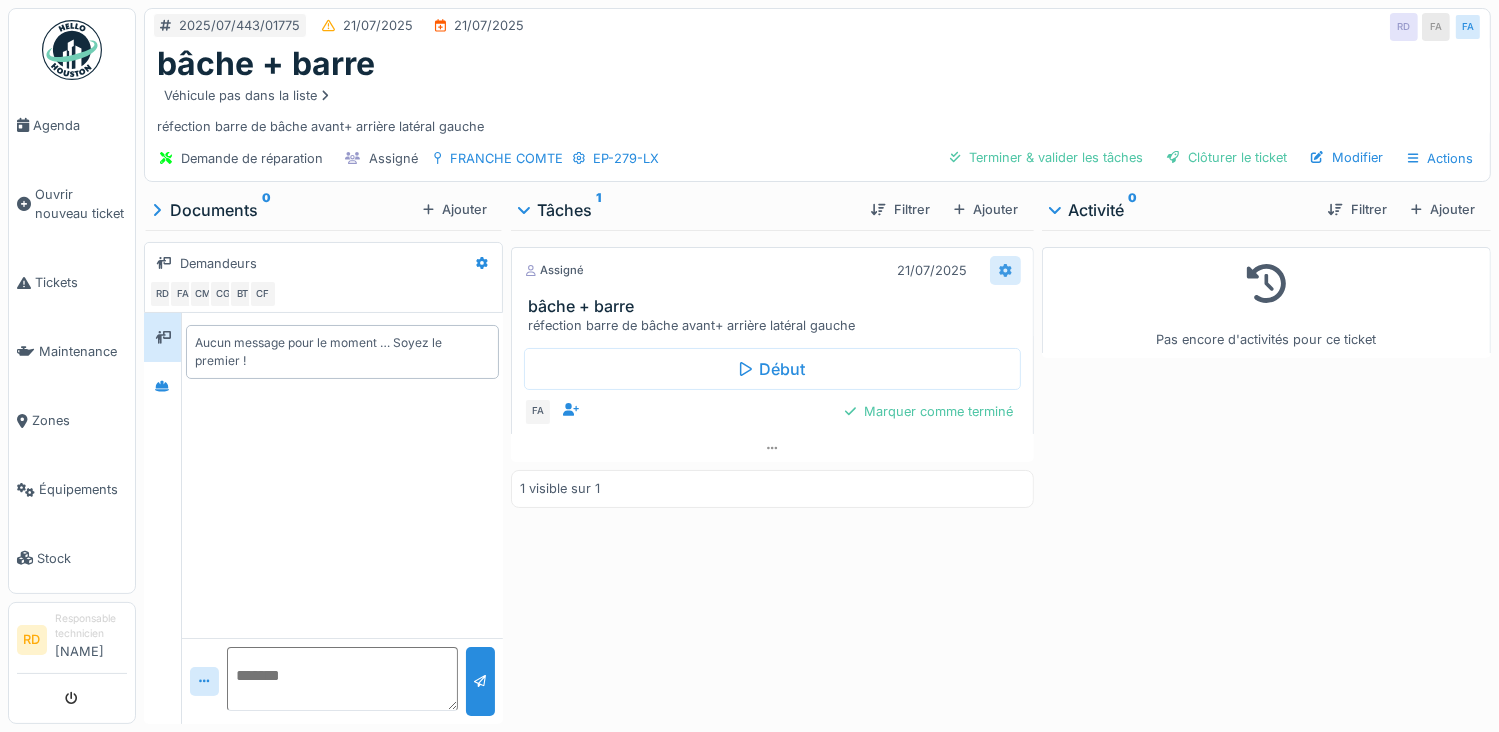 click 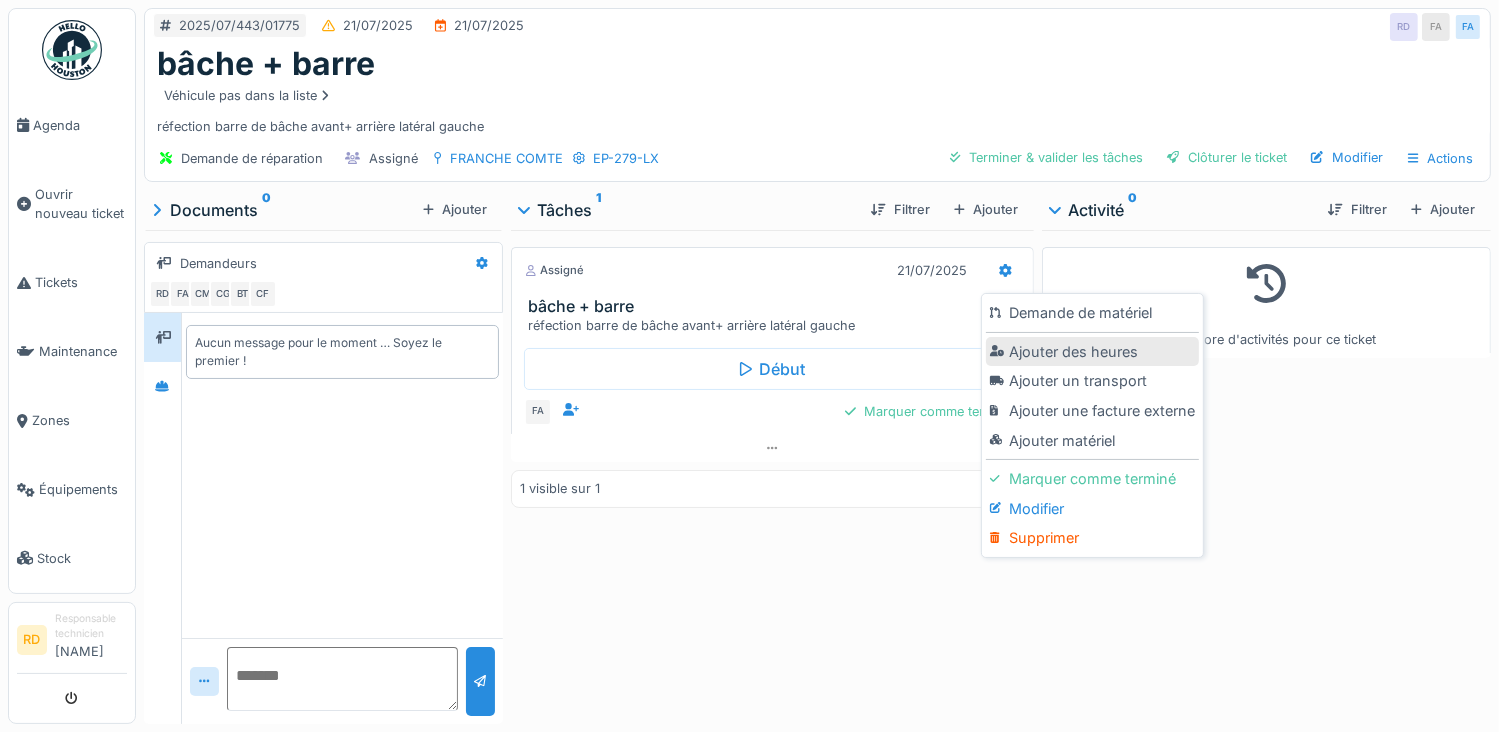 click on "Ajouter des heures" at bounding box center (1092, 352) 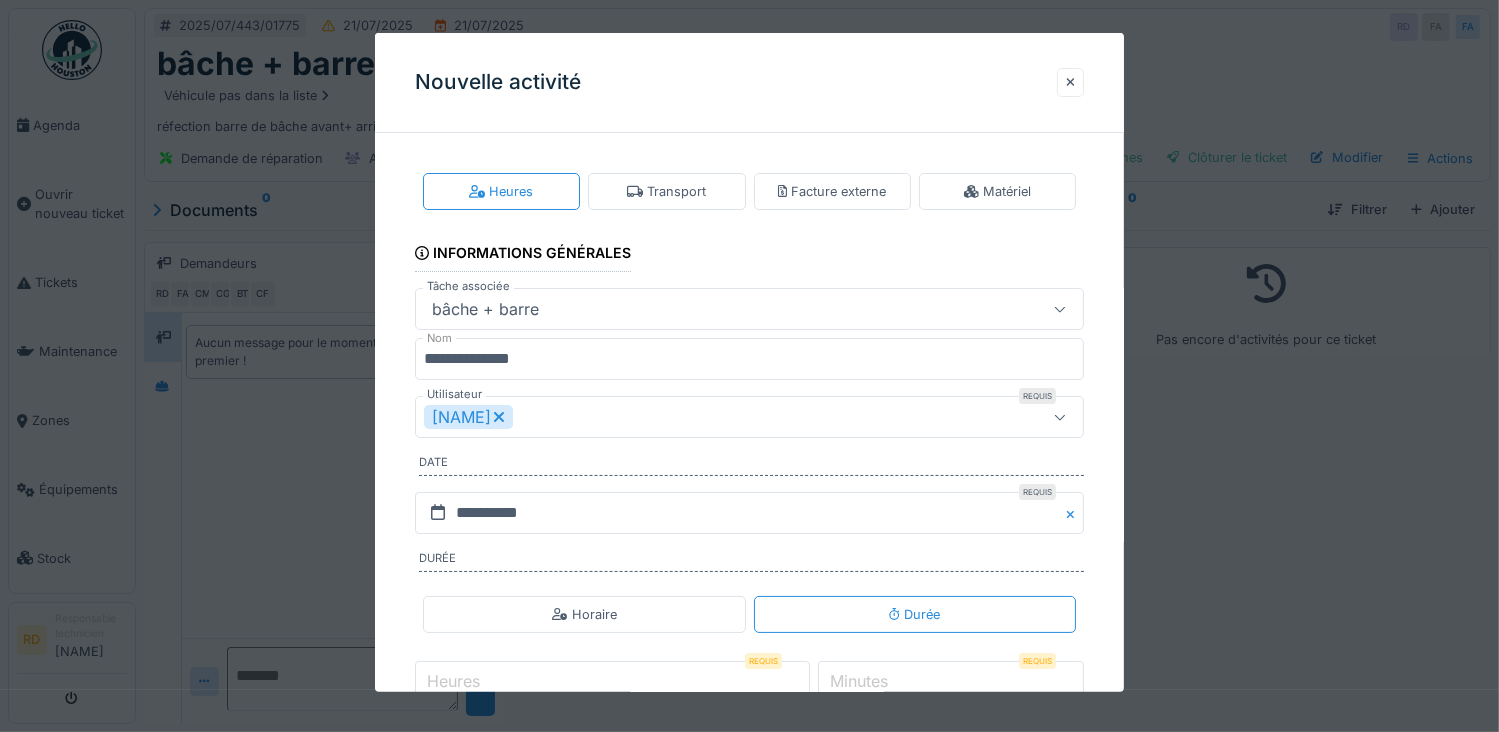 click 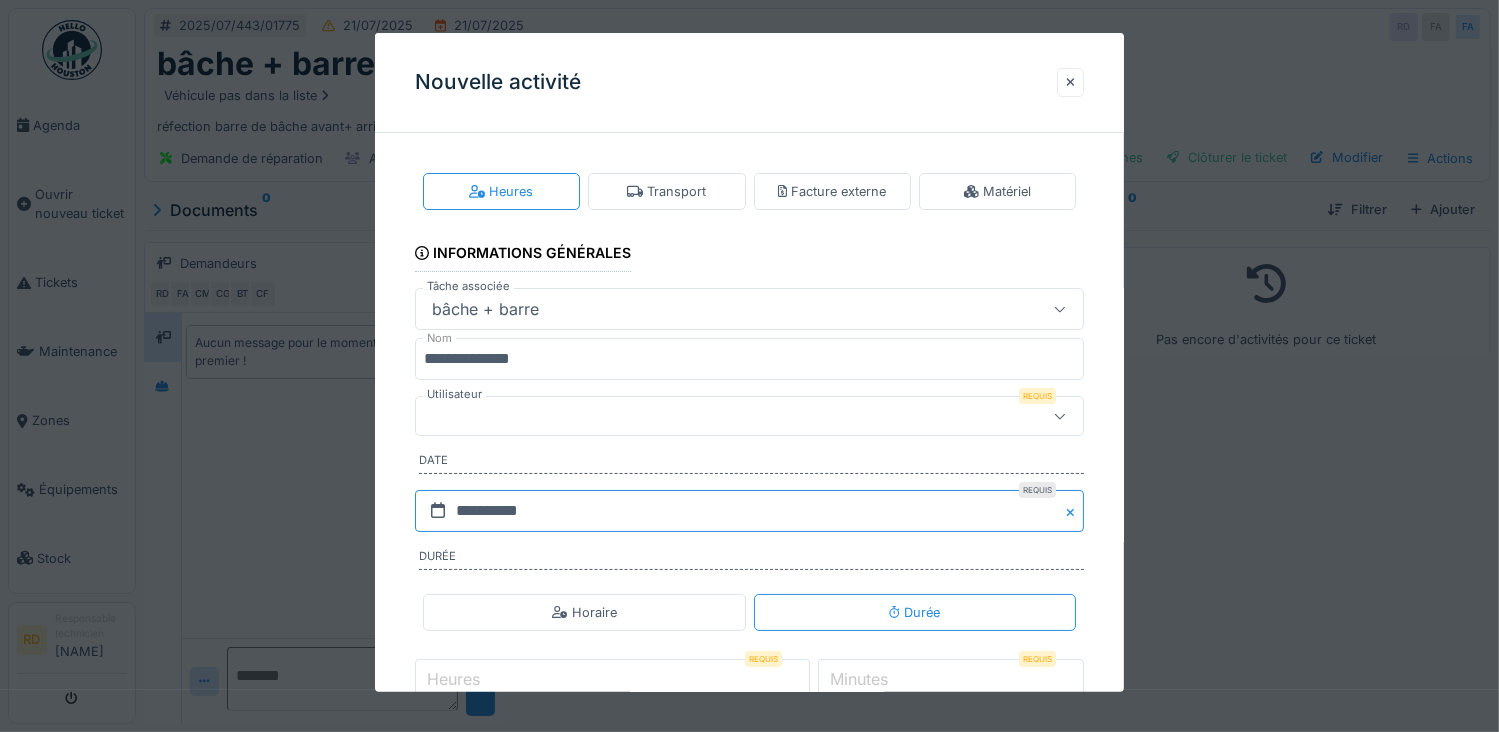 click on "**********" at bounding box center [750, 511] 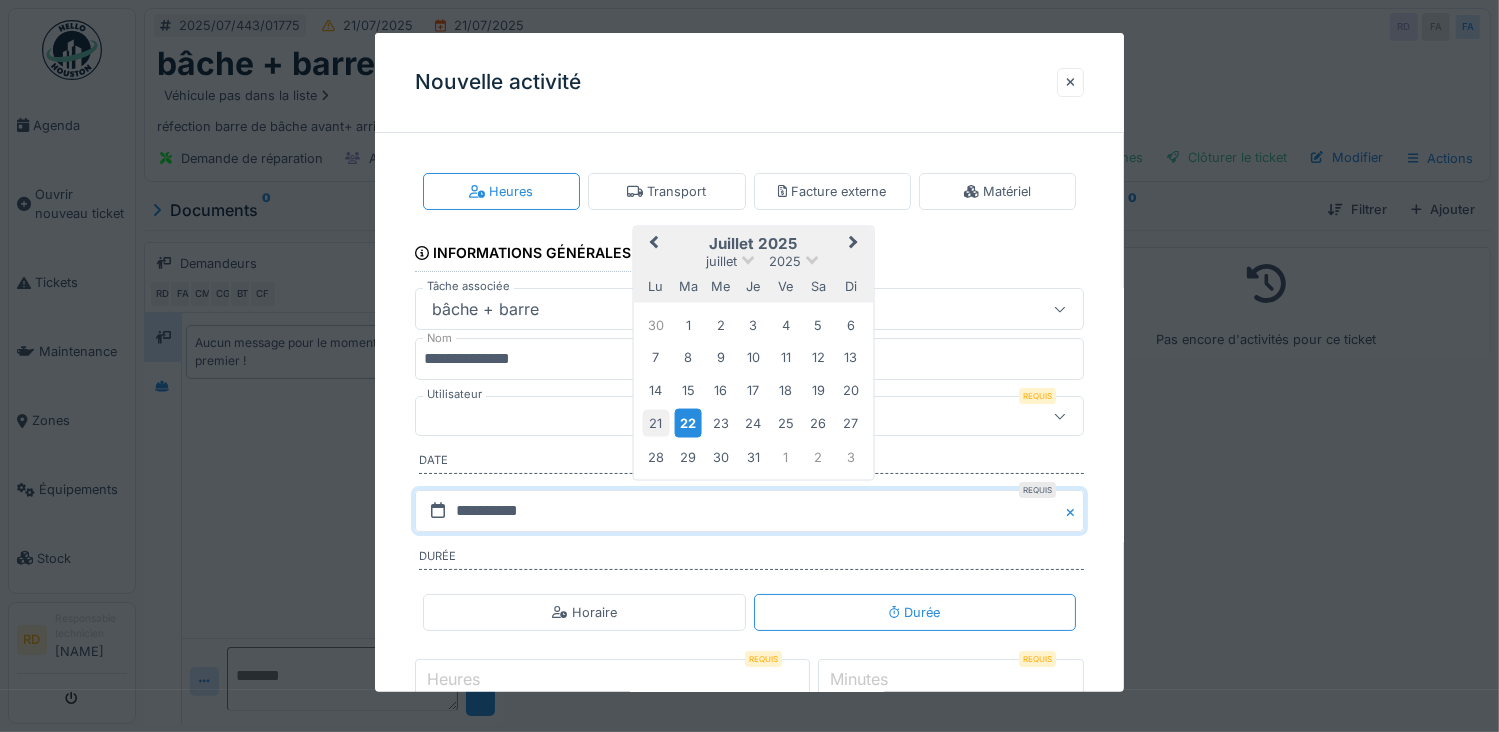 click on "21" at bounding box center (655, 423) 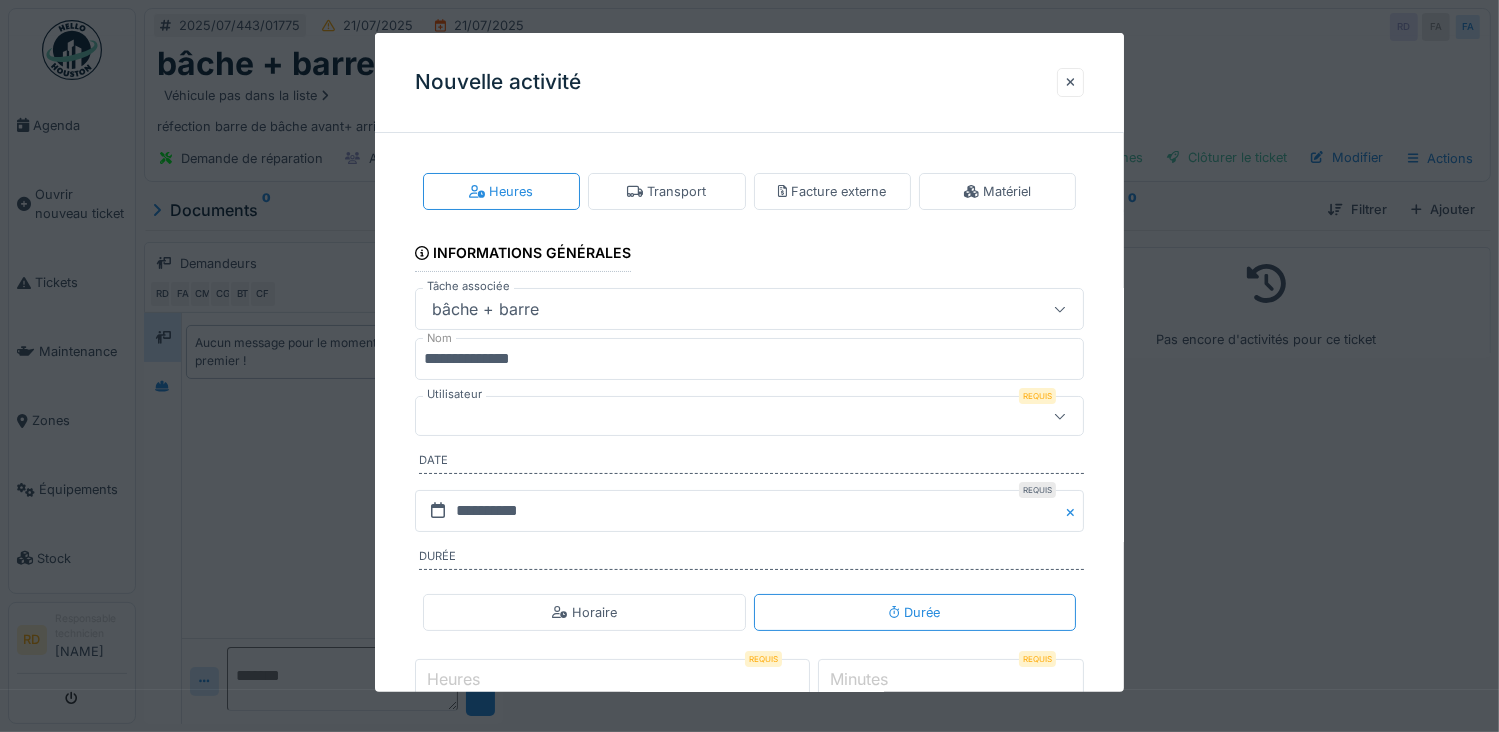 click on "Heures" at bounding box center [612, 680] 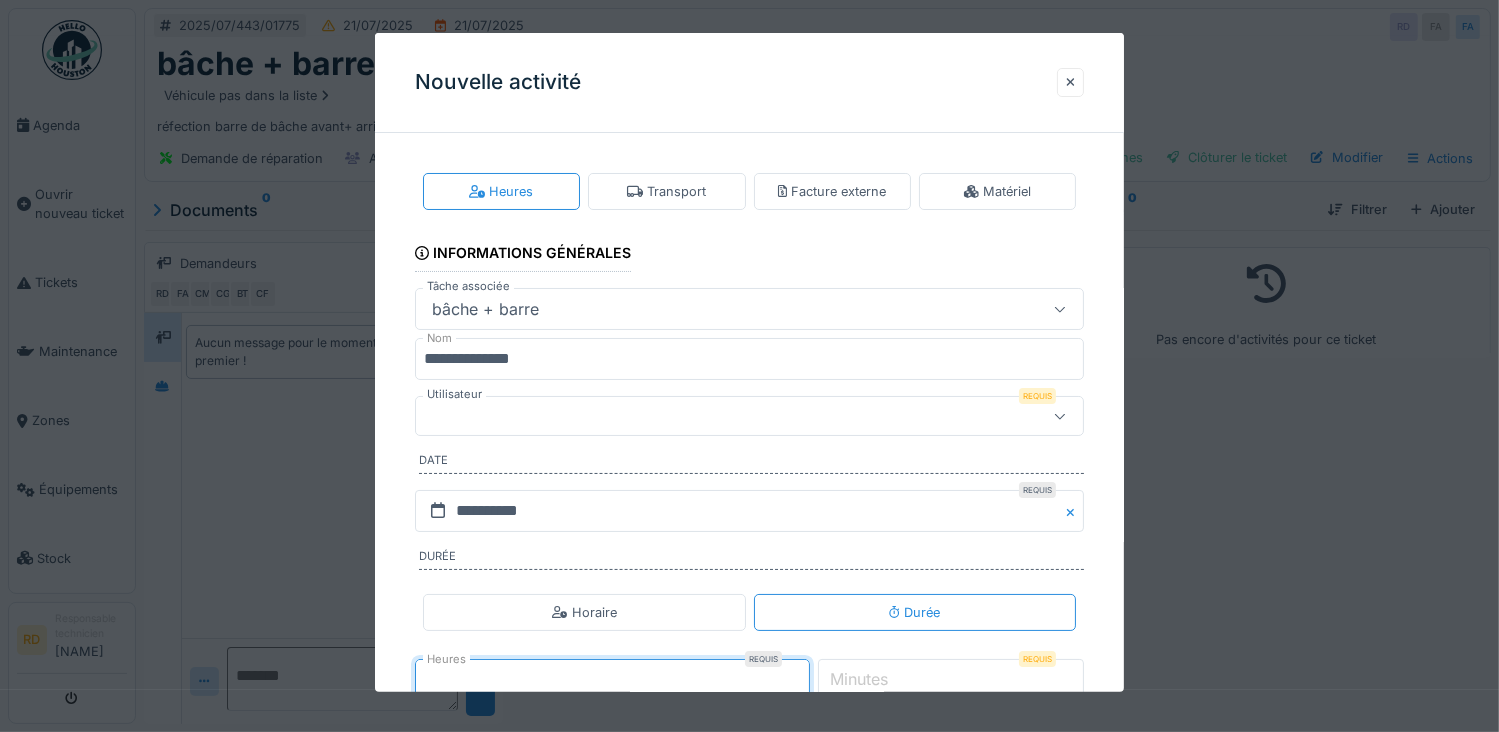 type on "*" 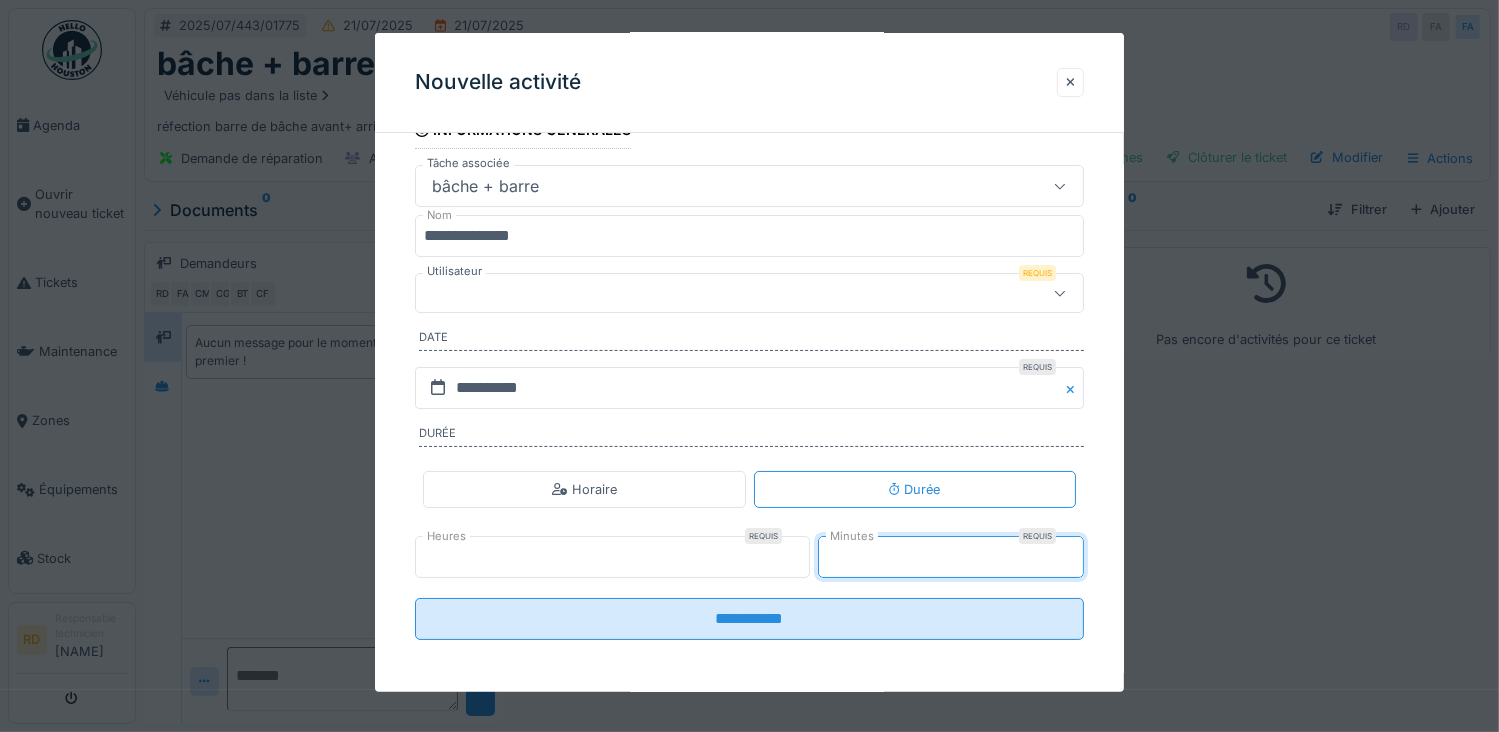 scroll, scrollTop: 0, scrollLeft: 0, axis: both 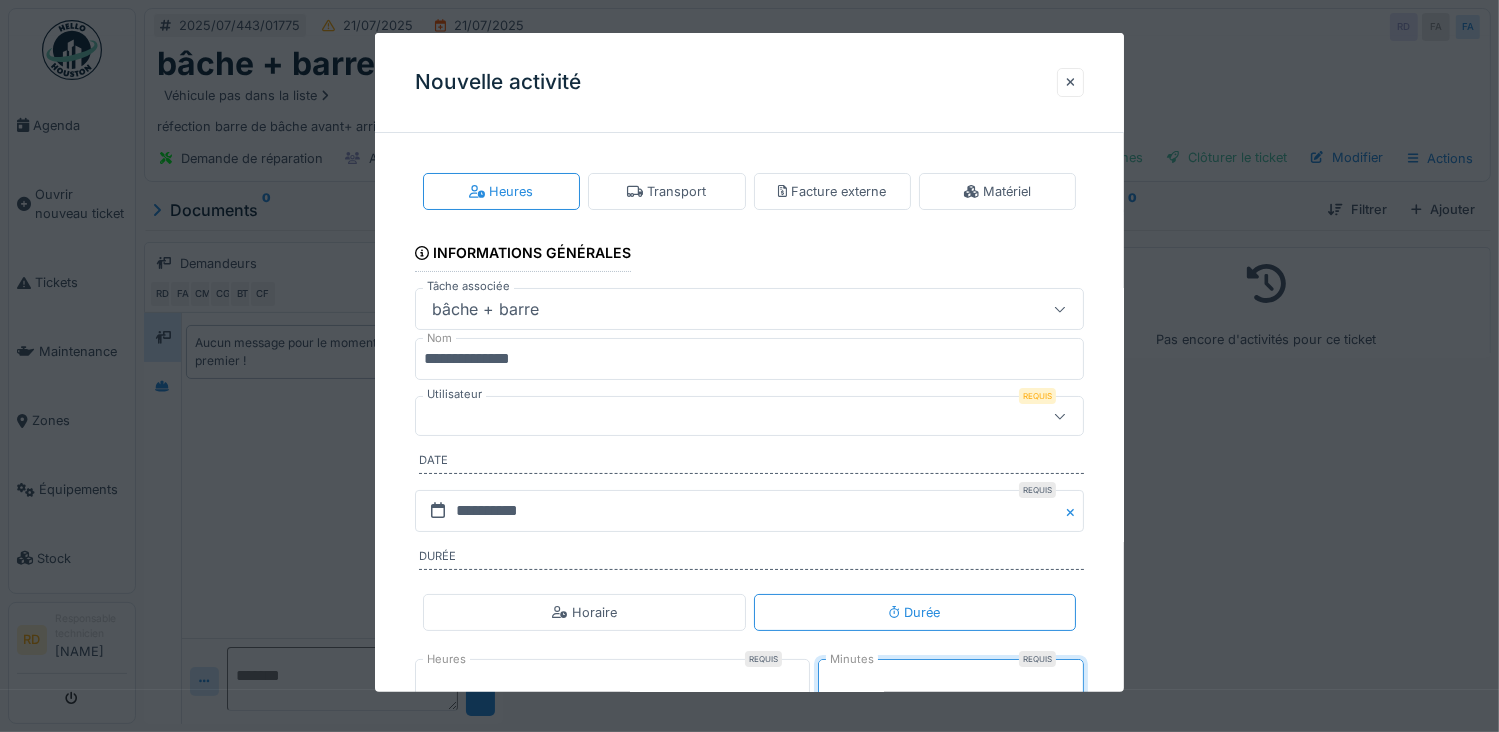 type on "**" 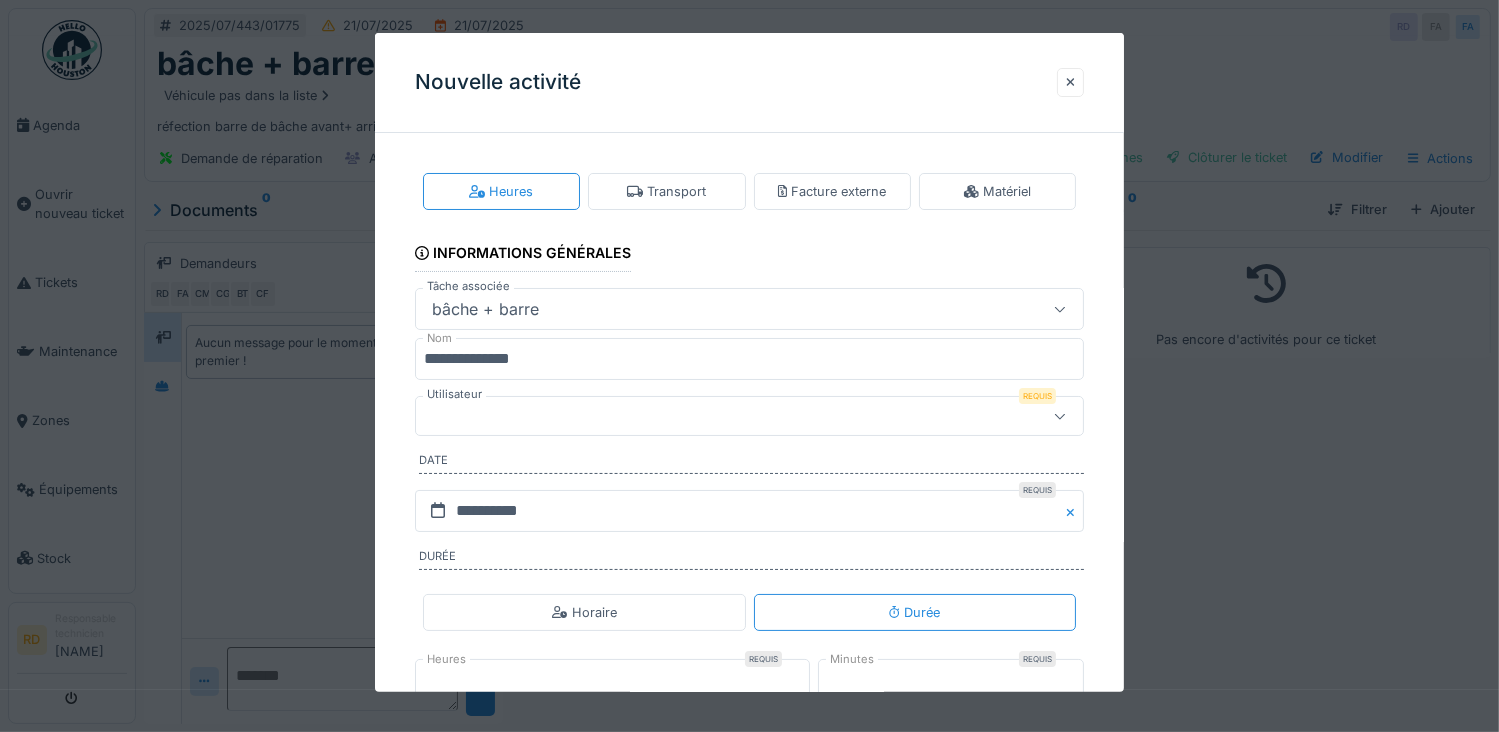 click at bounding box center (716, 416) 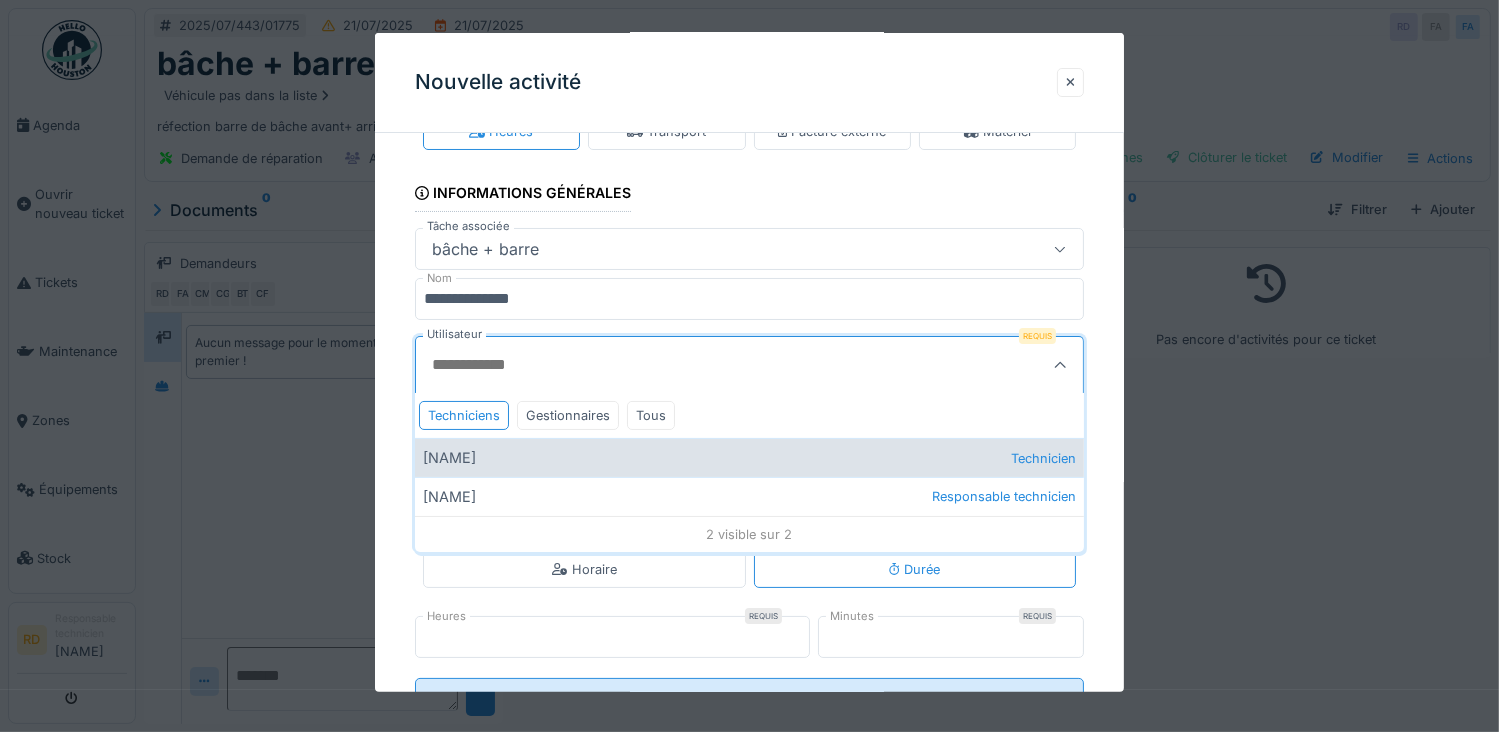 click on "Florian Arbelot   Technicien" at bounding box center [750, 457] 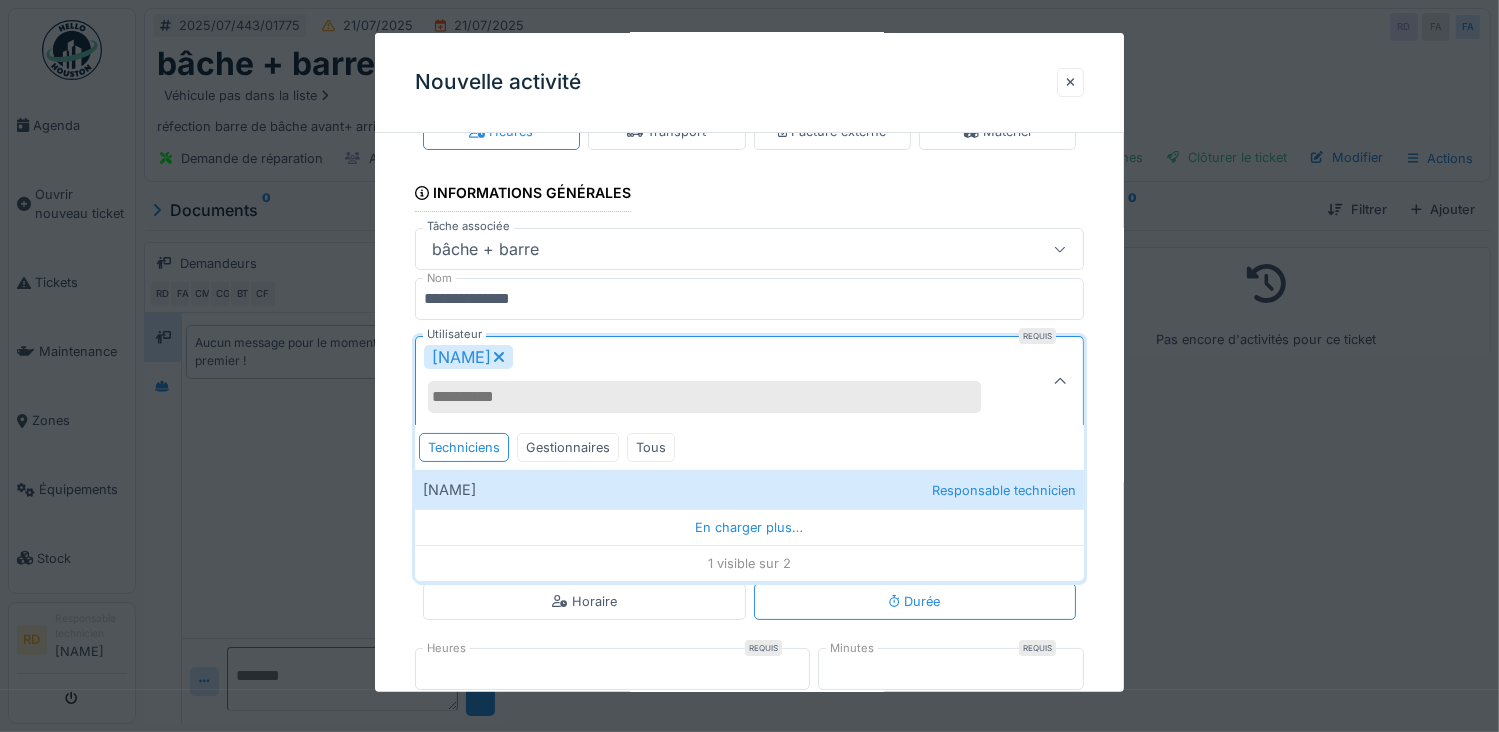 click on "**********" at bounding box center [750, 448] 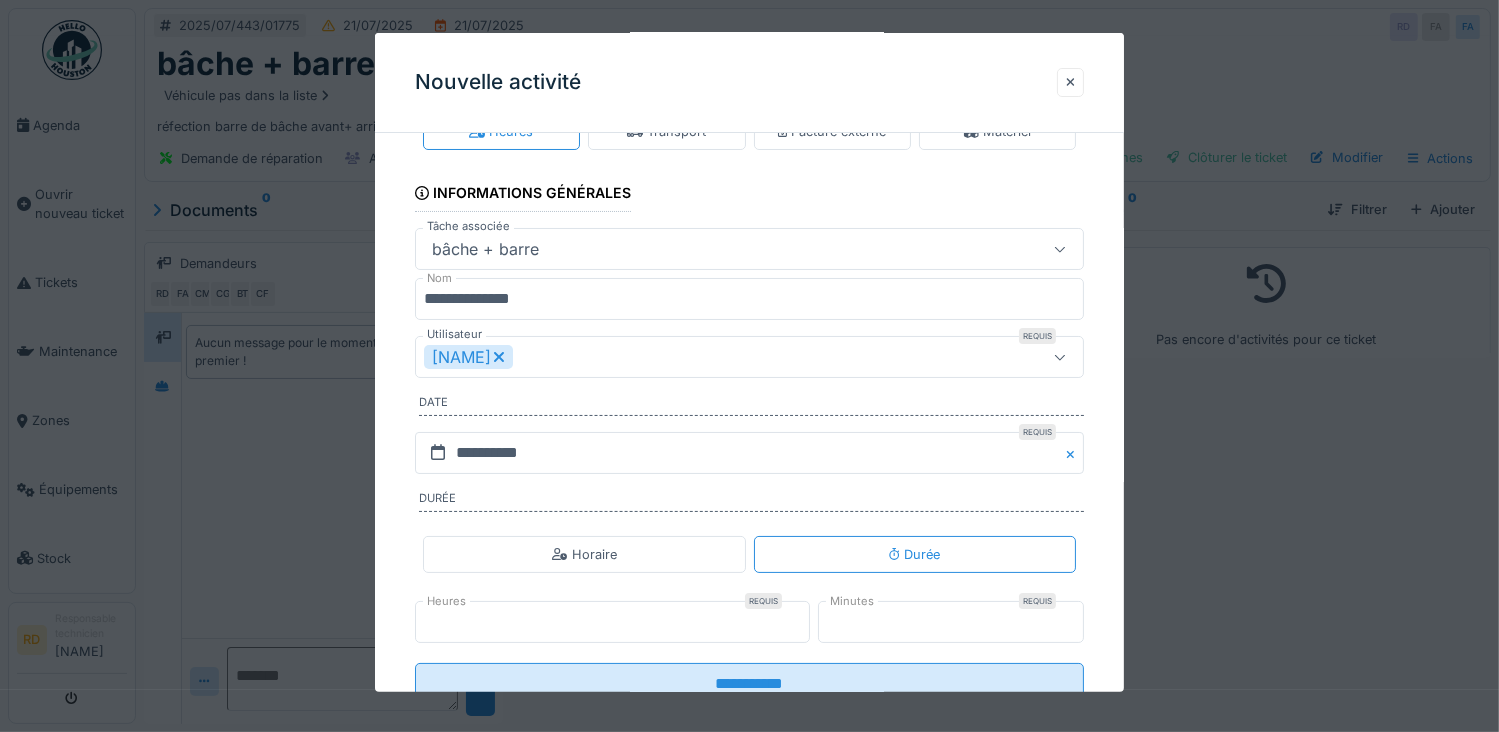 scroll, scrollTop: 124, scrollLeft: 0, axis: vertical 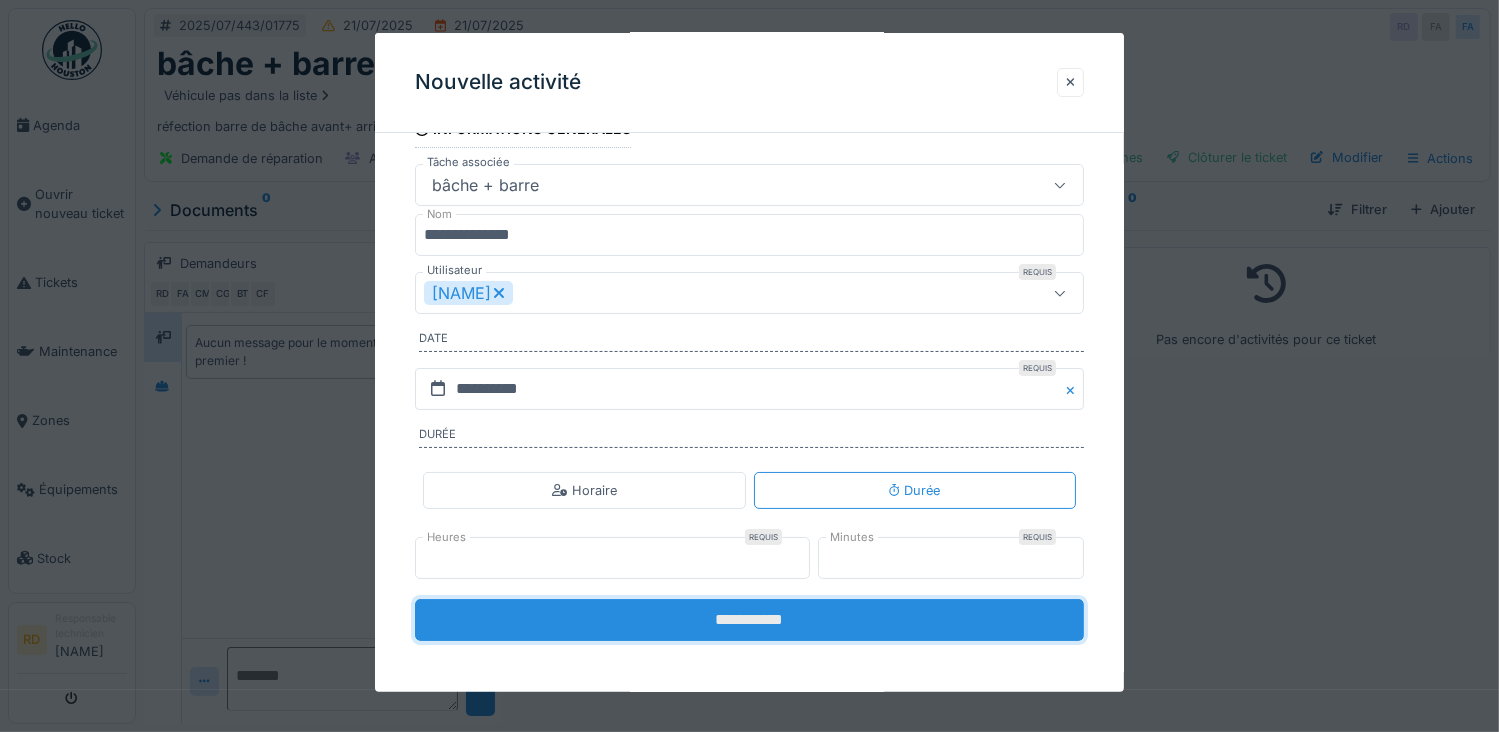 click on "**********" at bounding box center (750, 620) 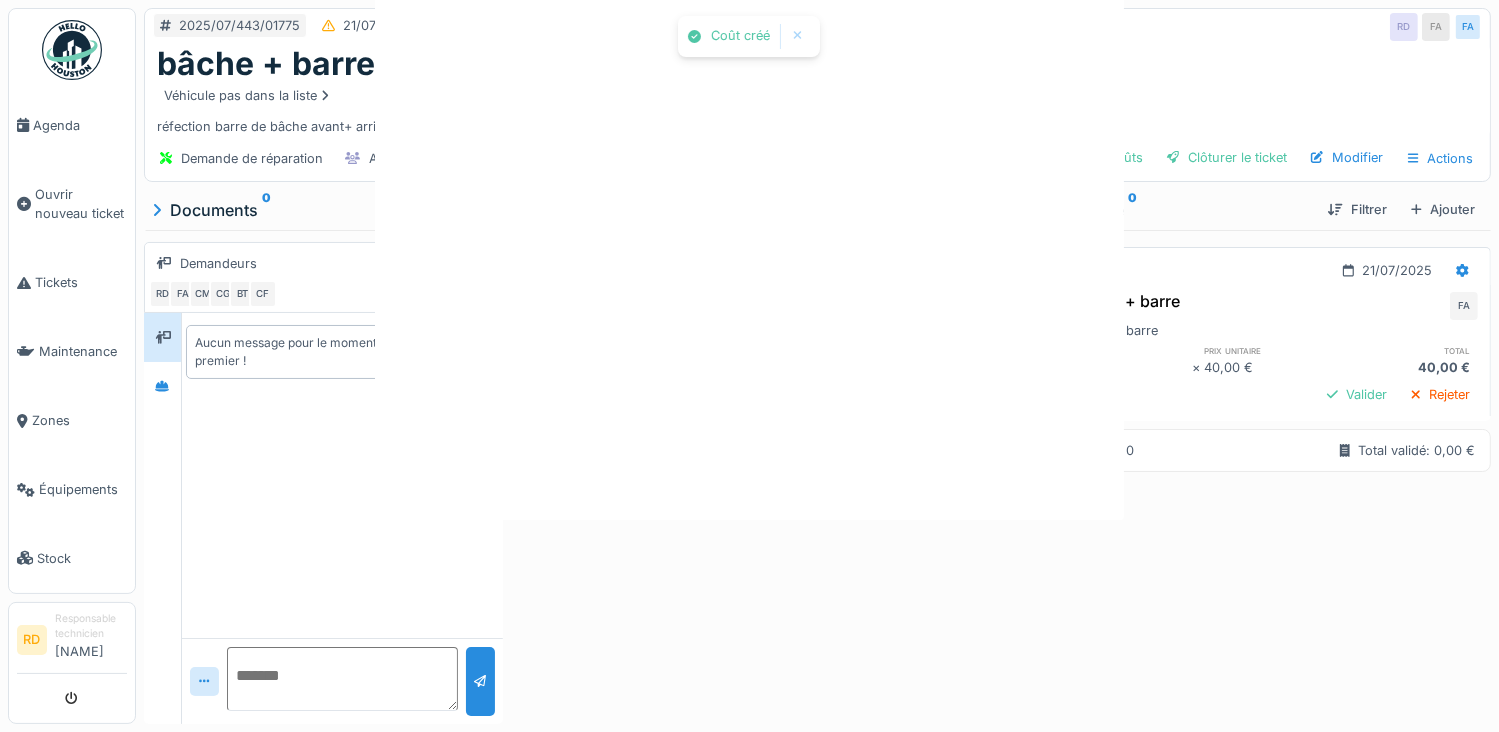 scroll, scrollTop: 0, scrollLeft: 0, axis: both 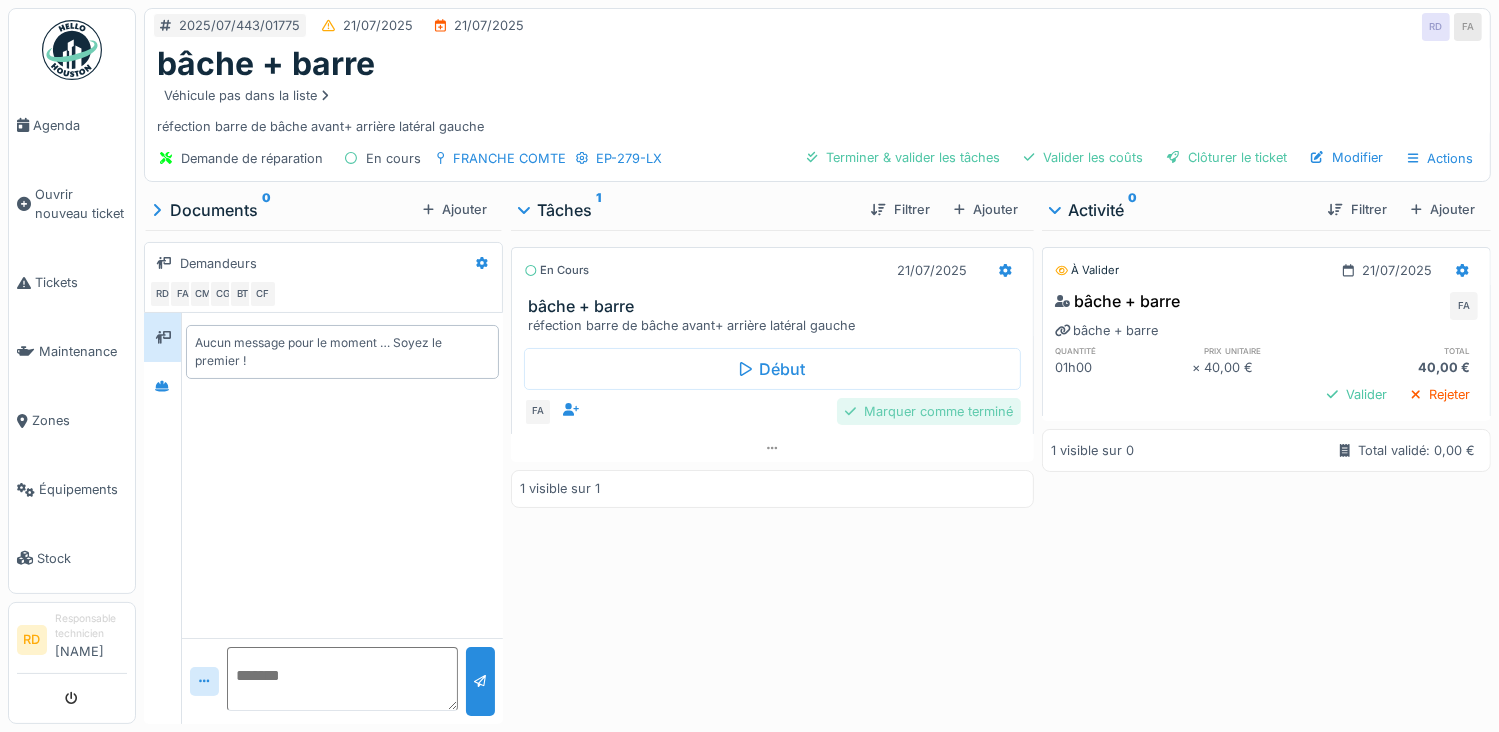 click on "Marquer comme terminé" at bounding box center [929, 411] 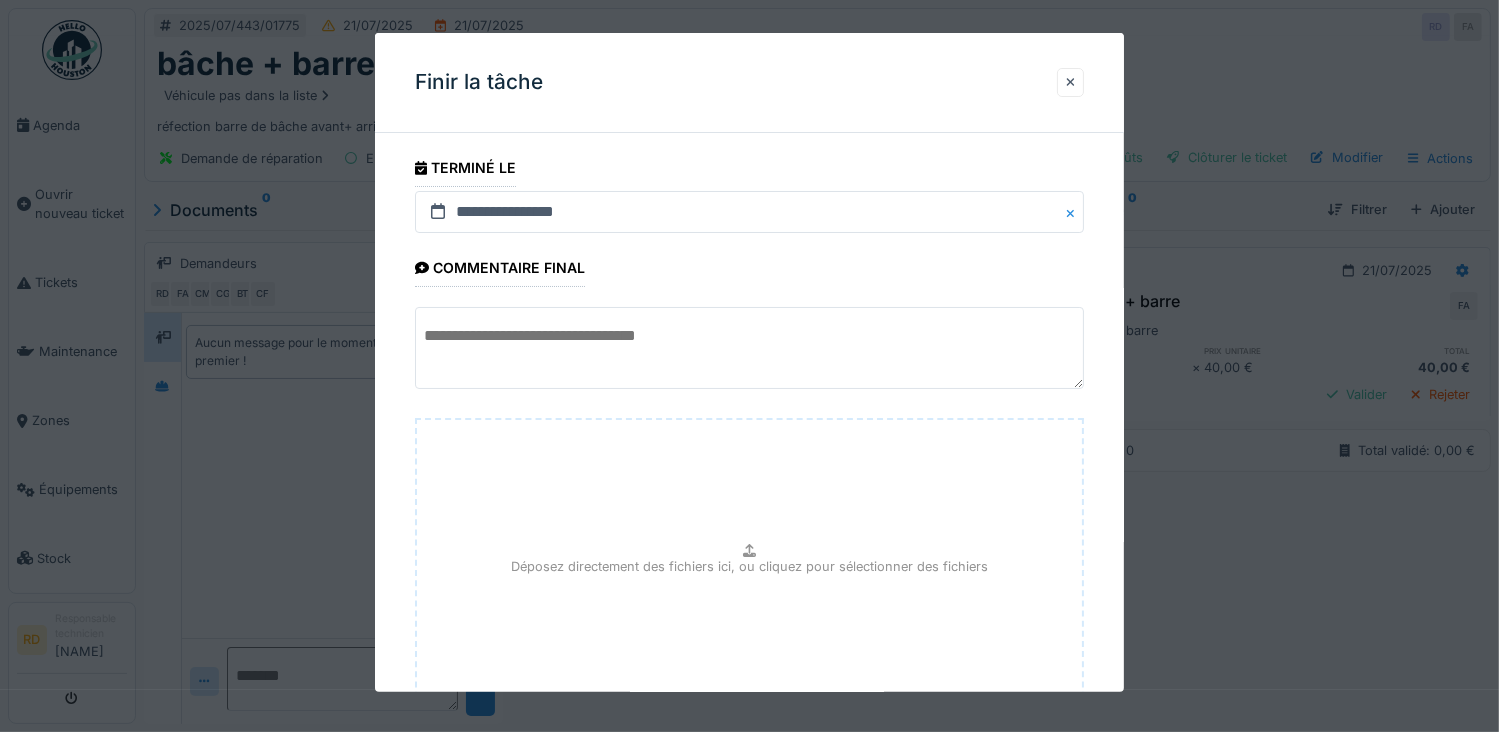 click at bounding box center (750, 348) 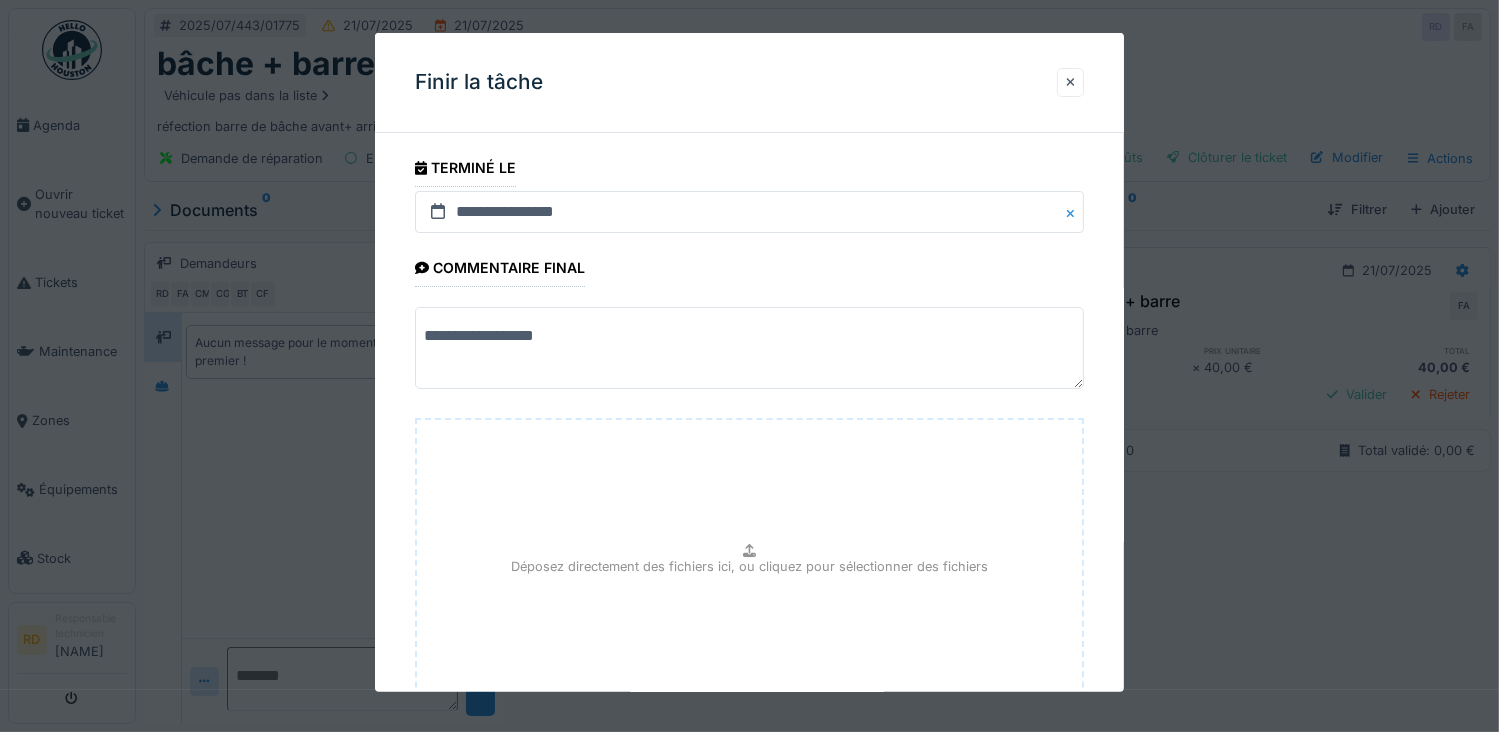 type on "**********" 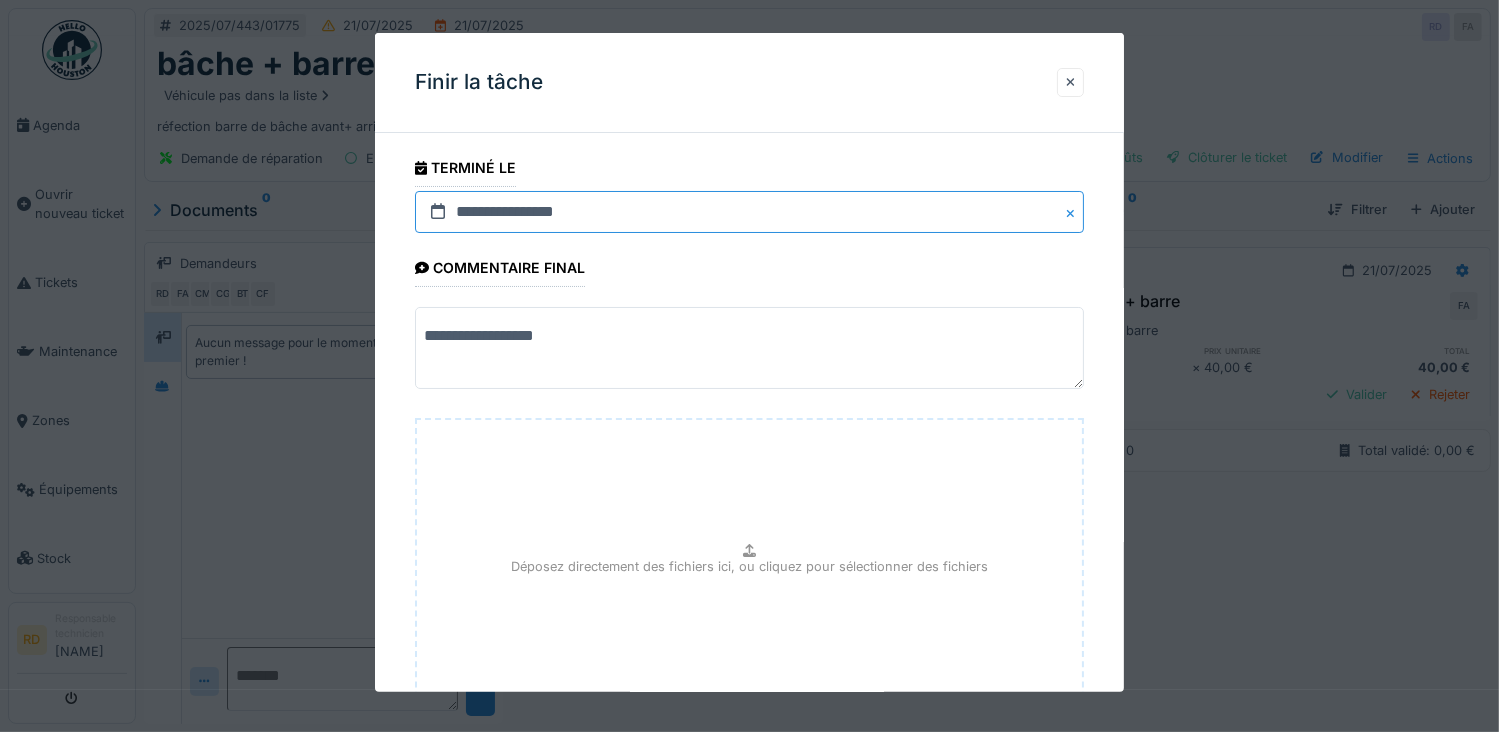 click on "**********" at bounding box center [750, 212] 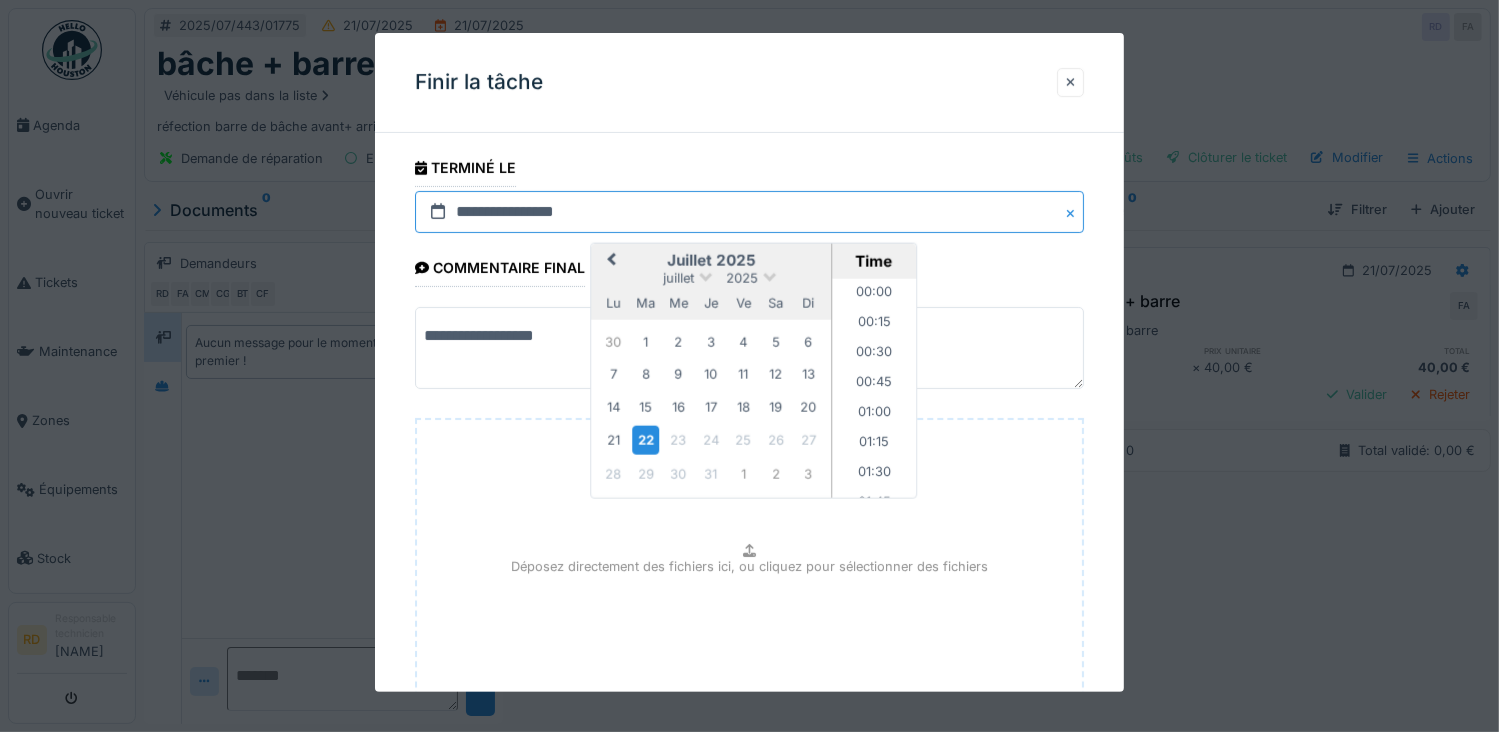 scroll, scrollTop: 685, scrollLeft: 0, axis: vertical 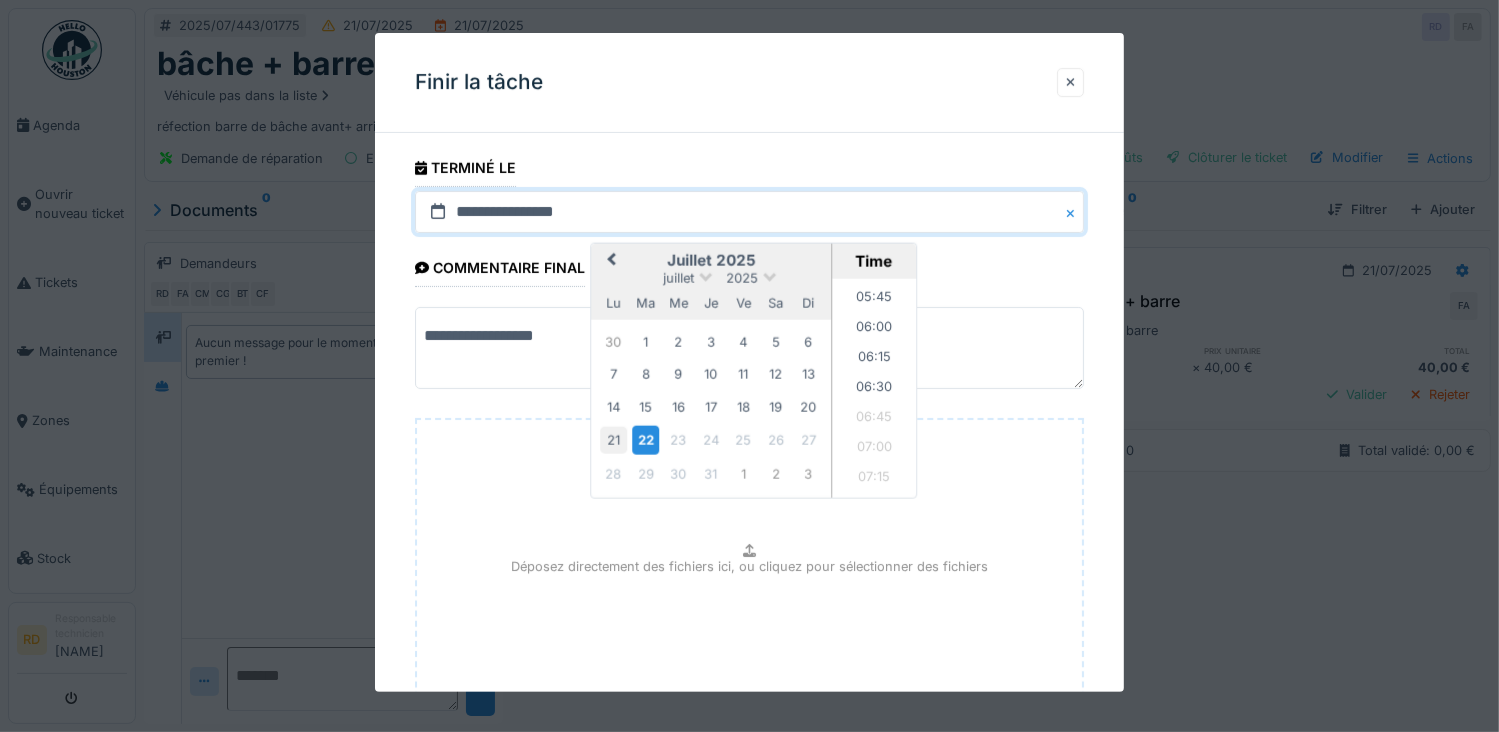 click on "21" at bounding box center (613, 440) 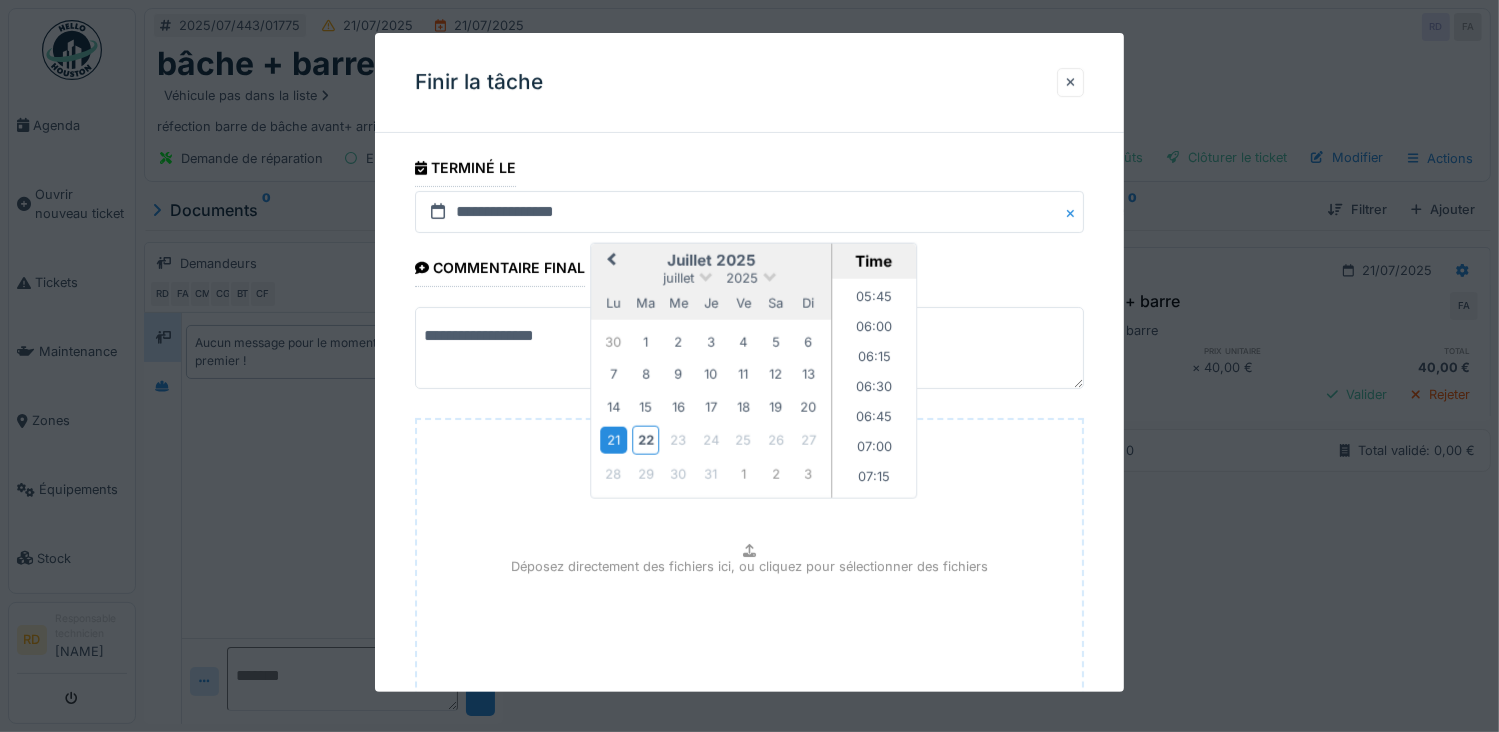 click on "**********" at bounding box center (750, 498) 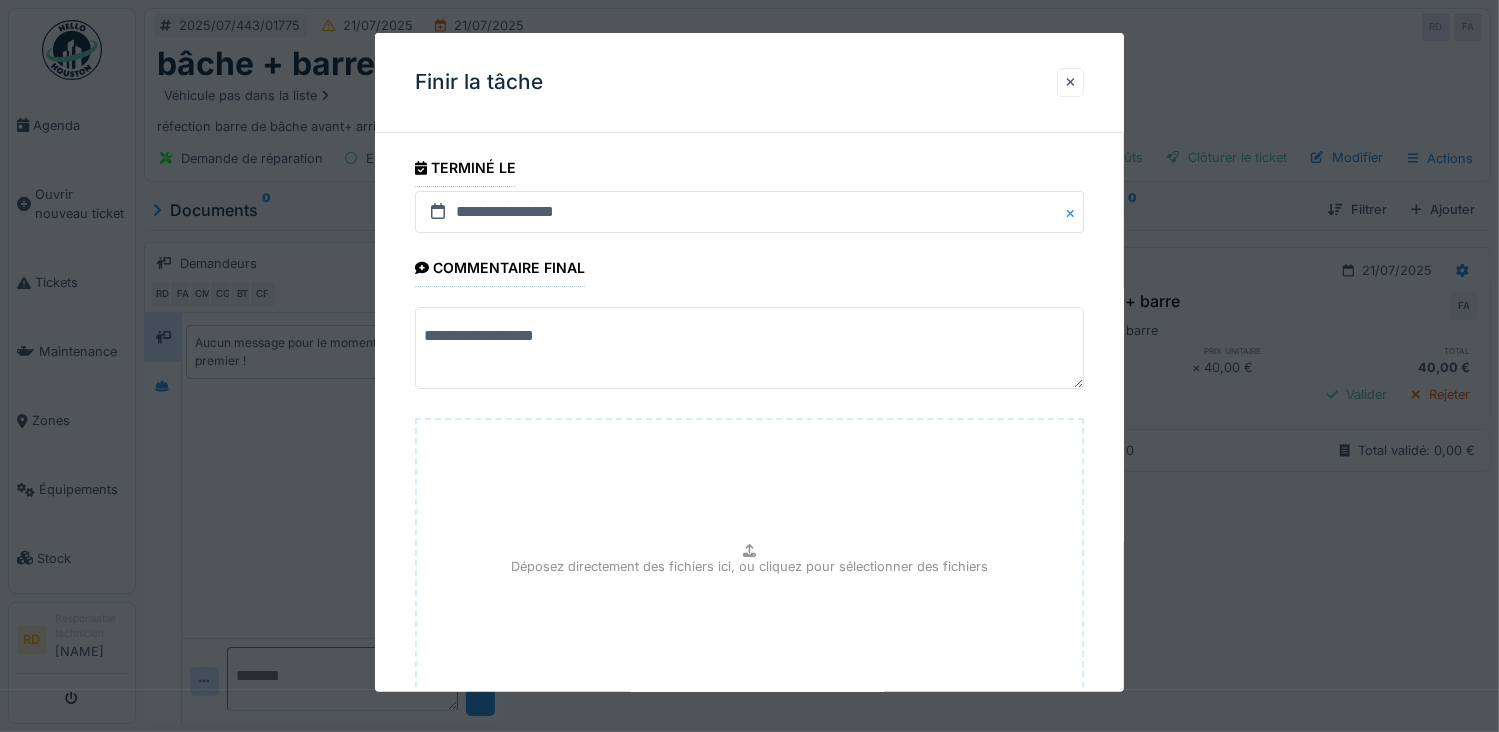 scroll, scrollTop: 154, scrollLeft: 0, axis: vertical 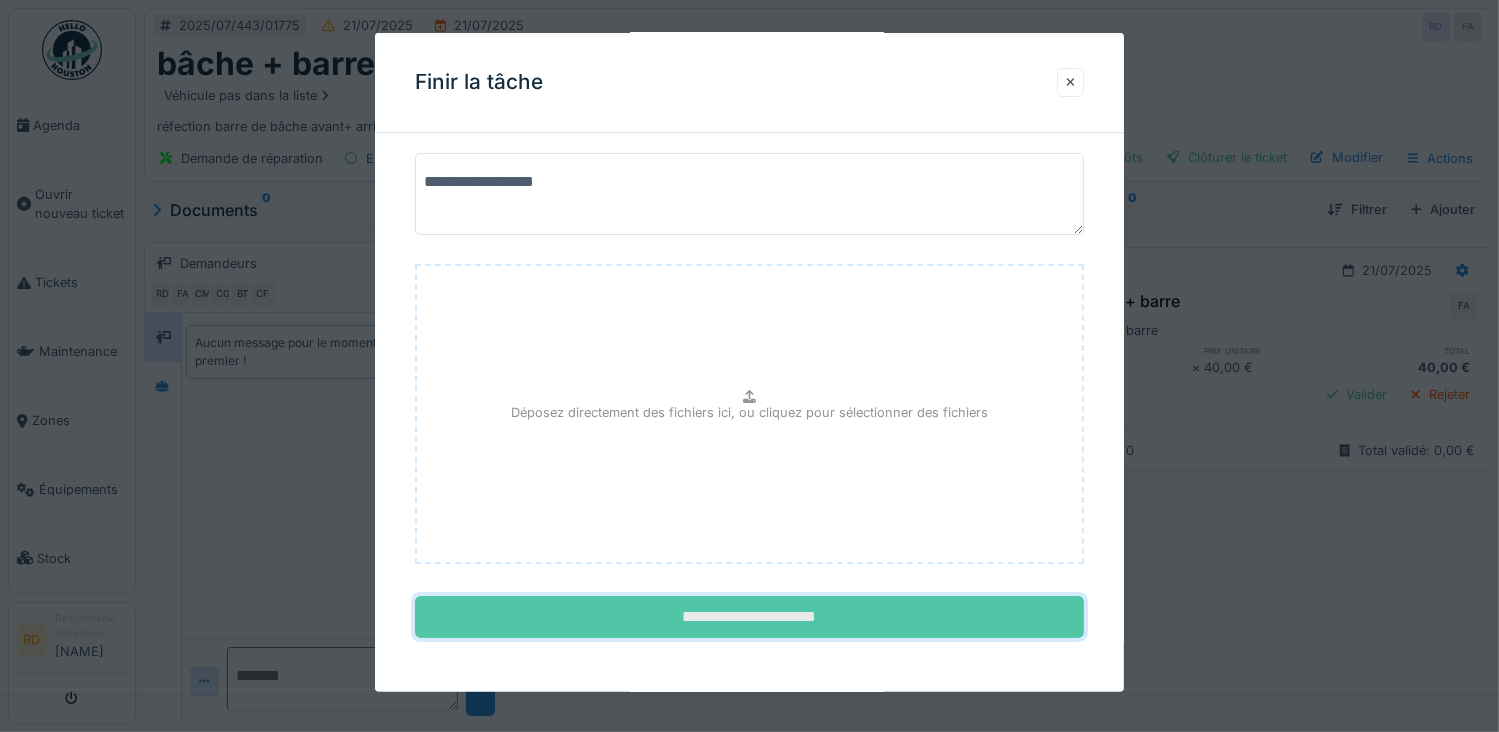 click on "**********" at bounding box center [750, 617] 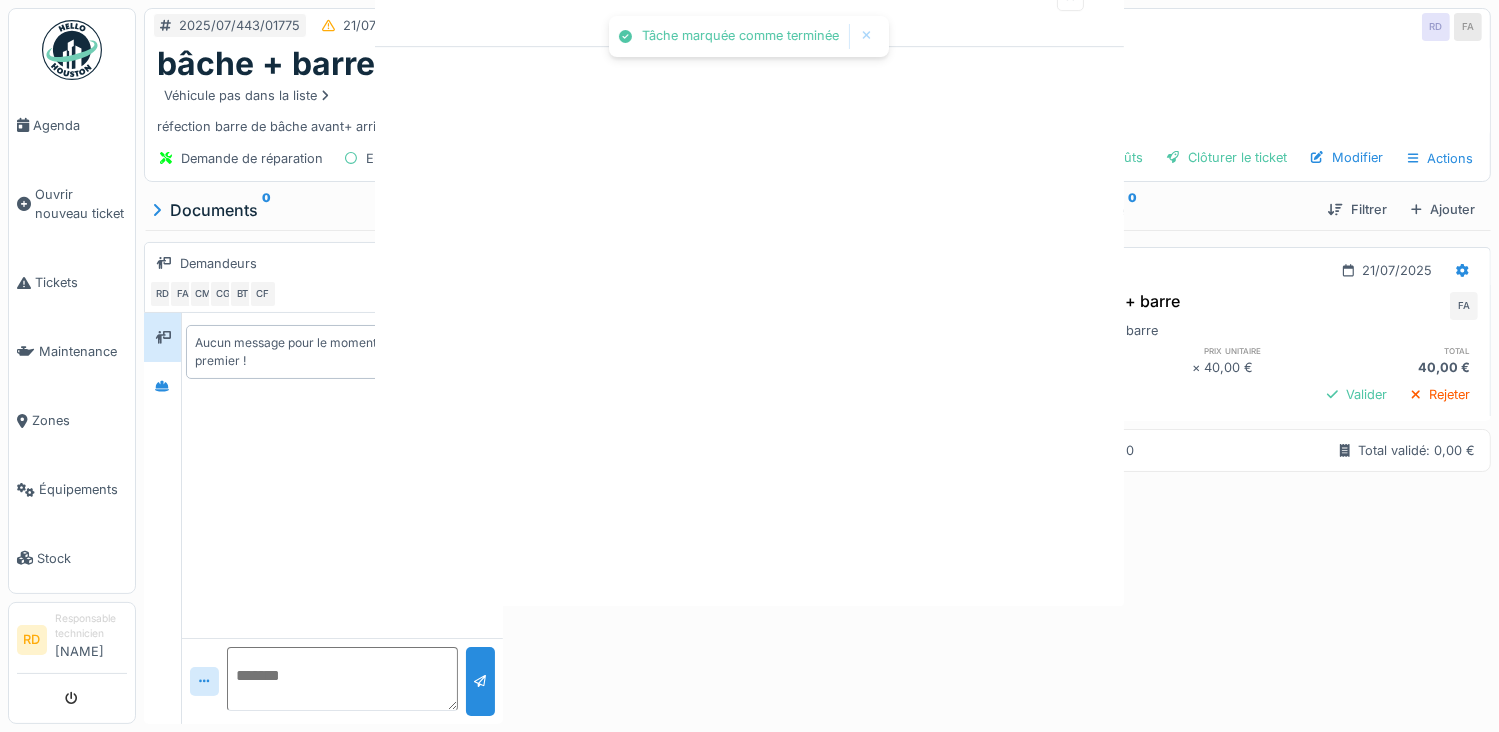 scroll, scrollTop: 0, scrollLeft: 0, axis: both 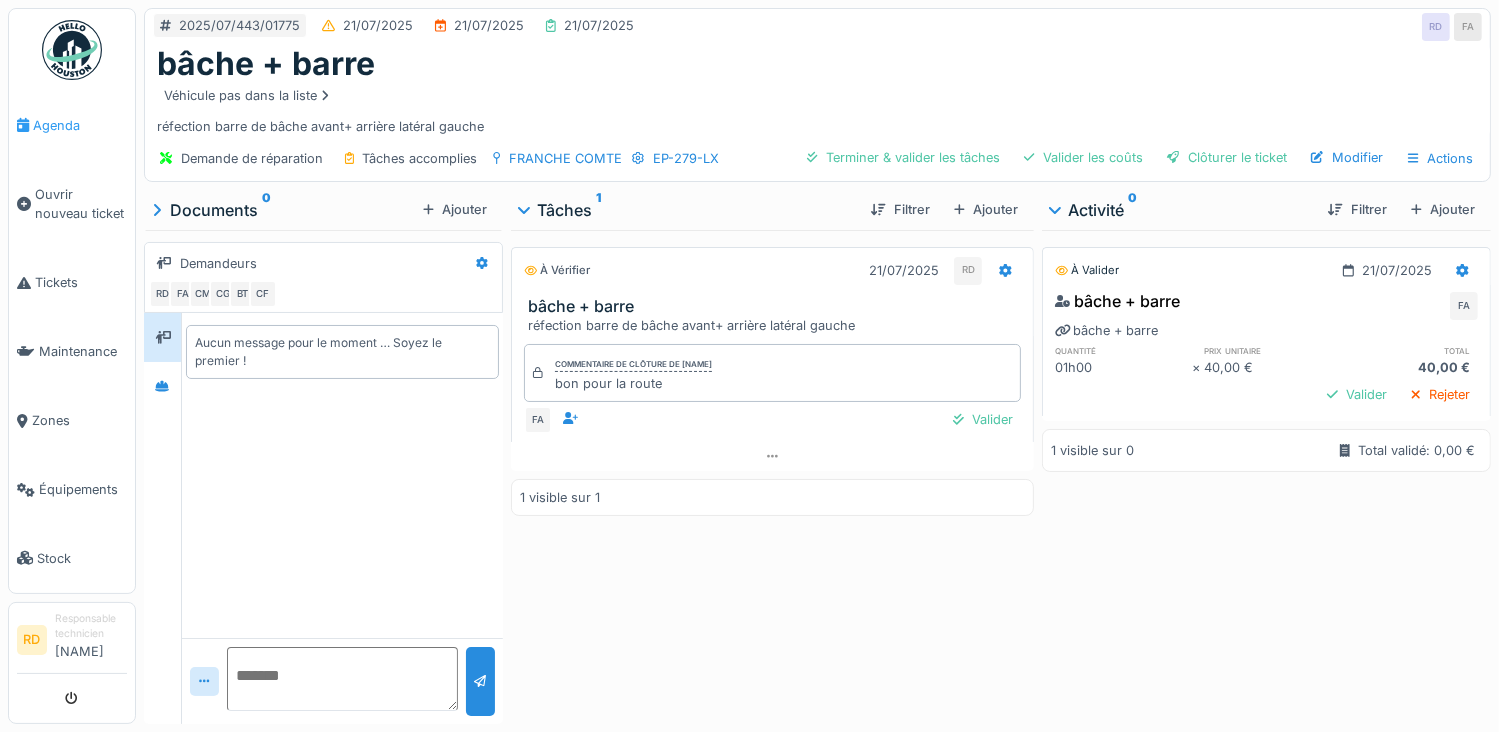 click on "Agenda" at bounding box center (80, 125) 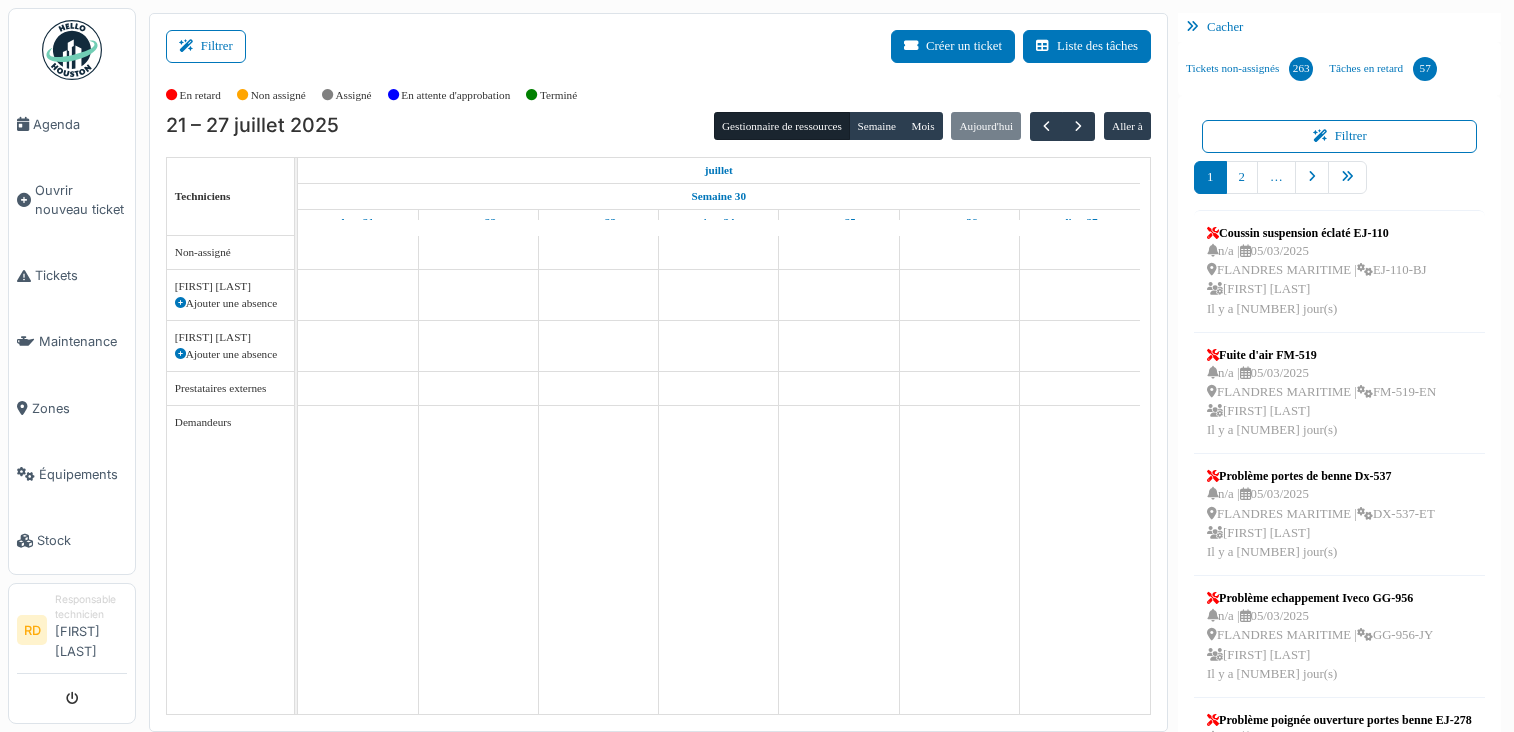 scroll, scrollTop: 0, scrollLeft: 0, axis: both 